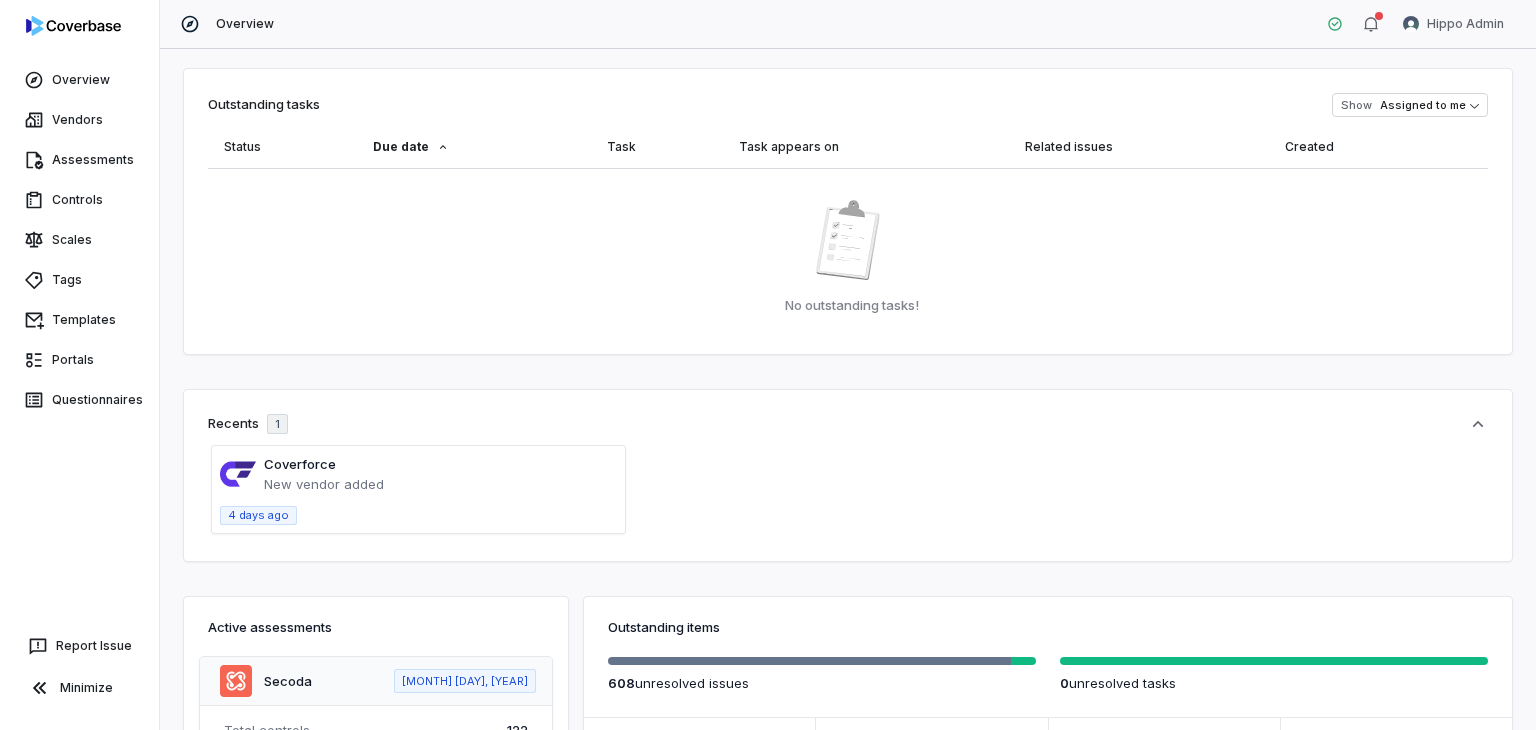 scroll, scrollTop: 0, scrollLeft: 0, axis: both 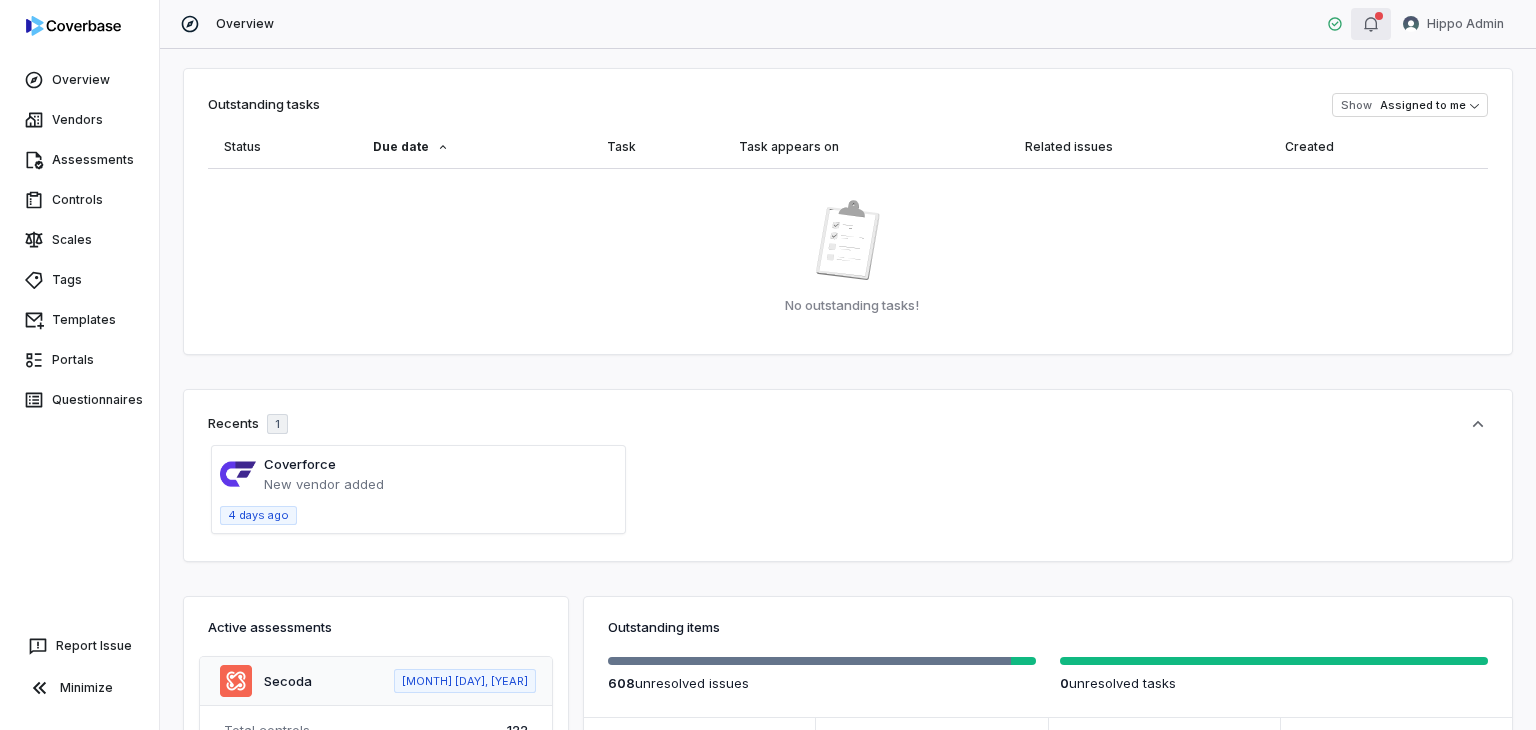 click at bounding box center (1371, 24) 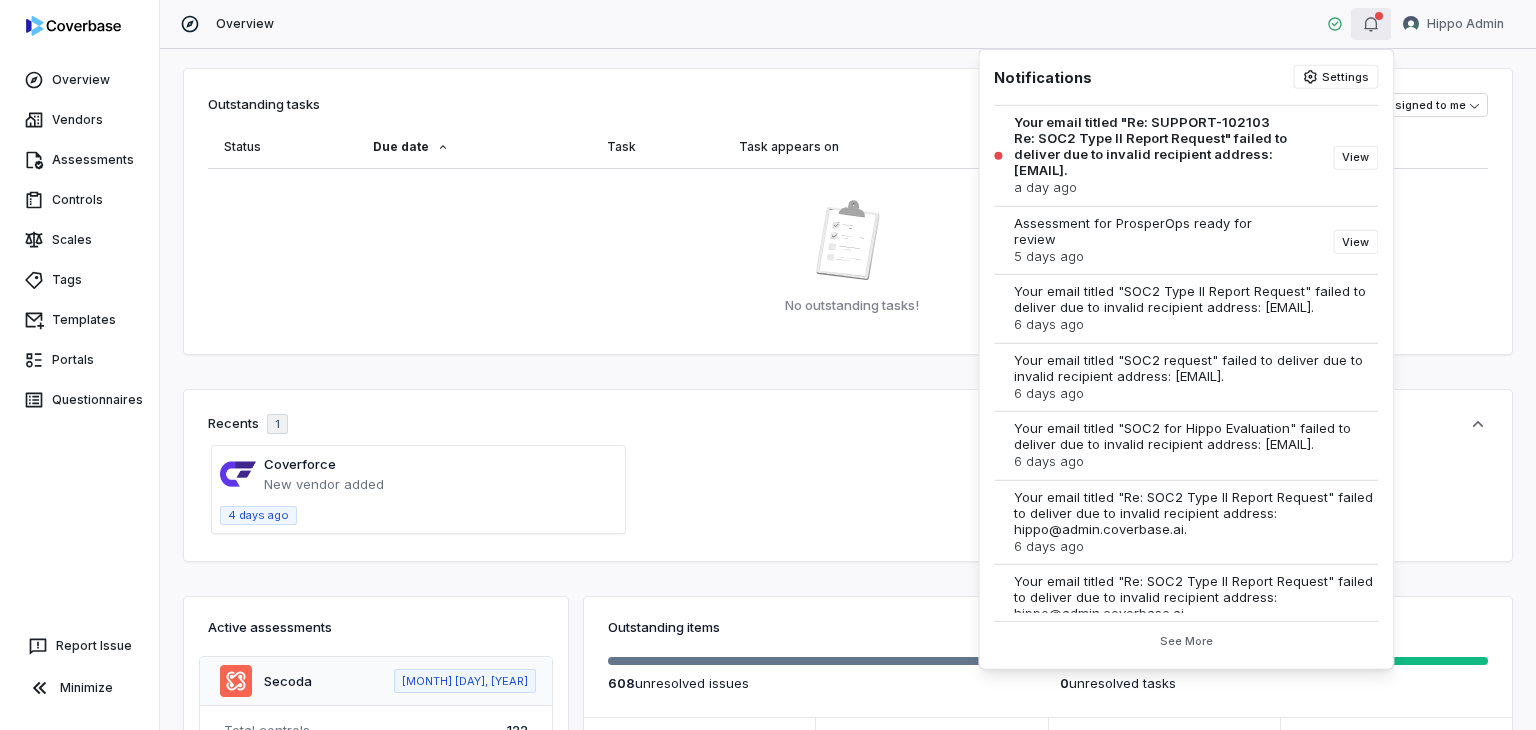 click at bounding box center [1371, 24] 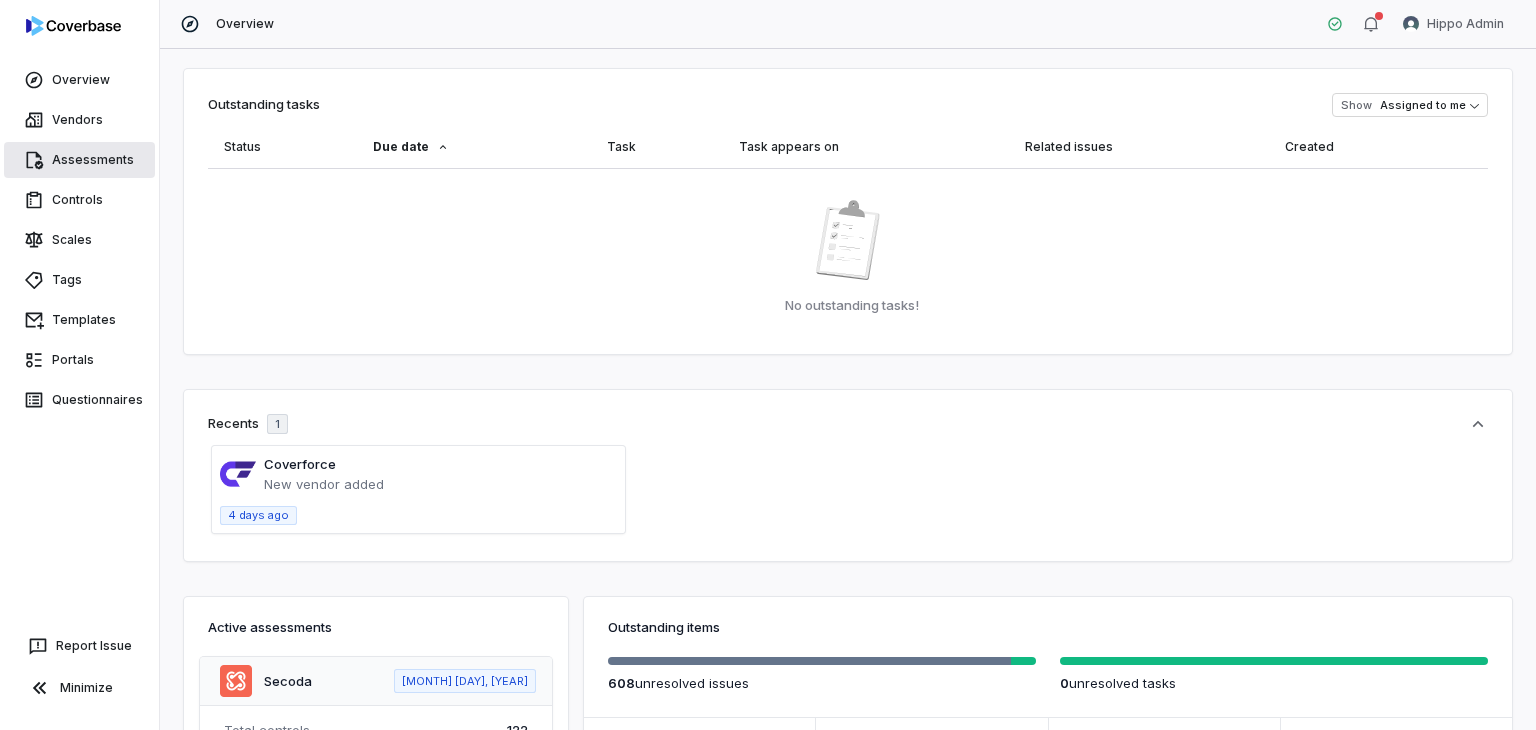 click on "Assessments" at bounding box center (79, 160) 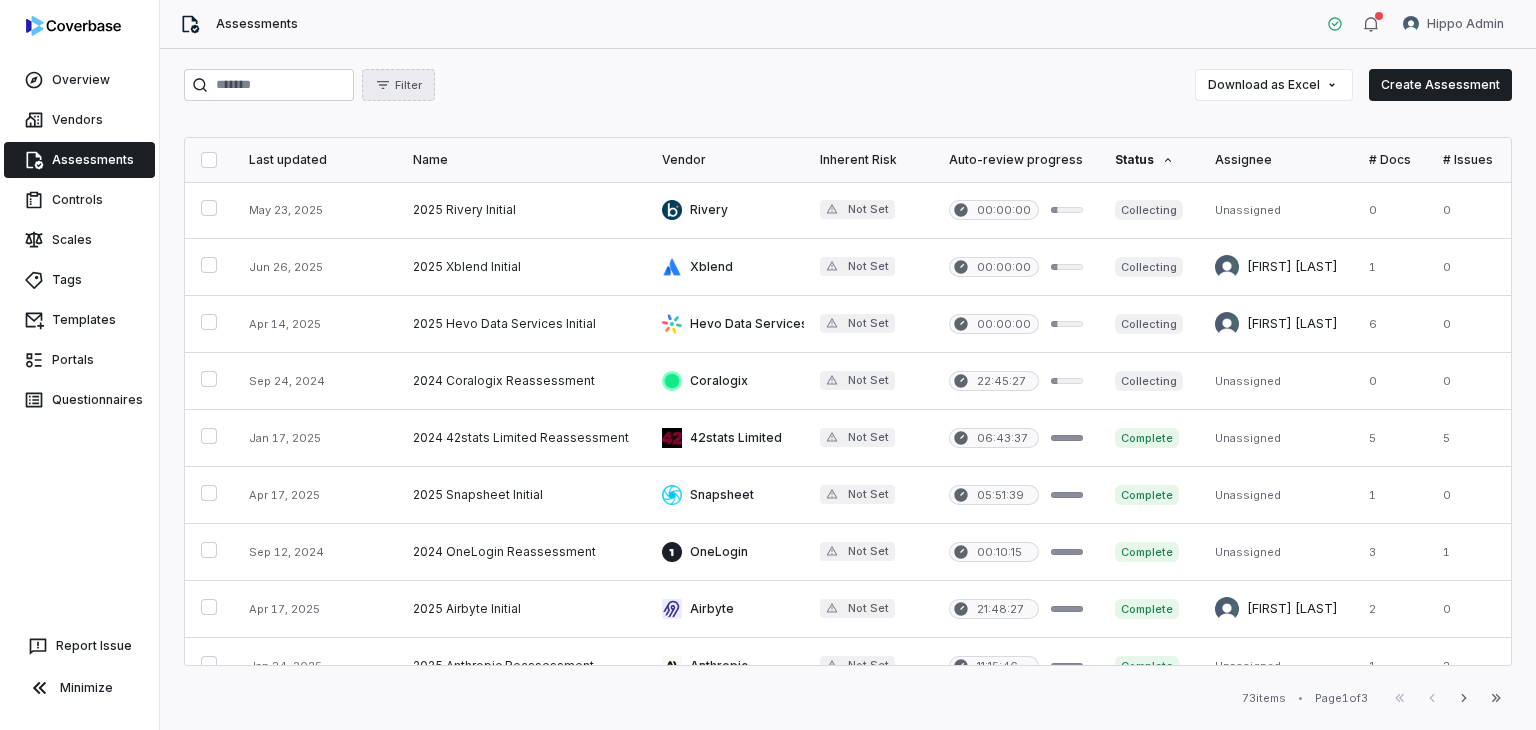 click on "Filter" at bounding box center (398, 85) 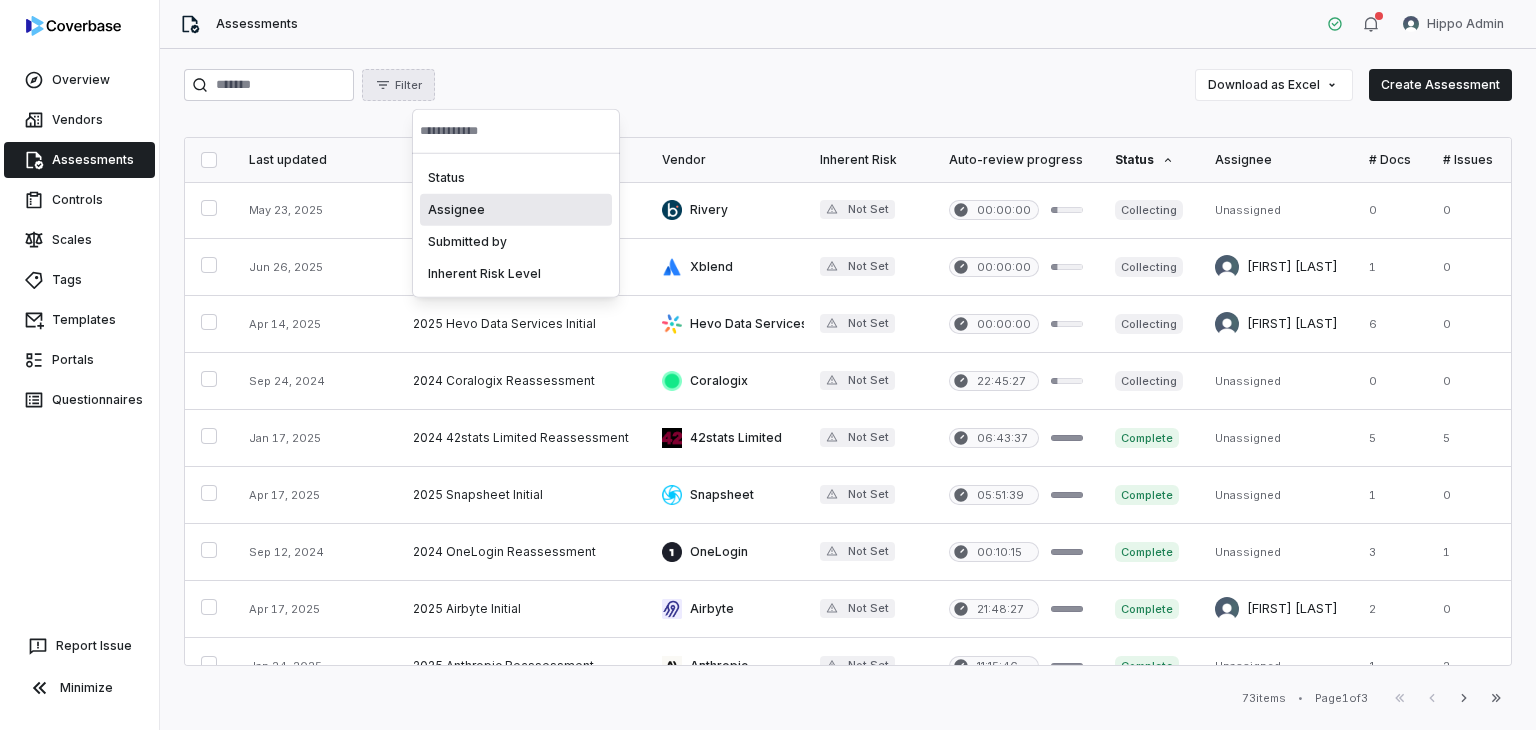 click on "Assignee" at bounding box center (516, 210) 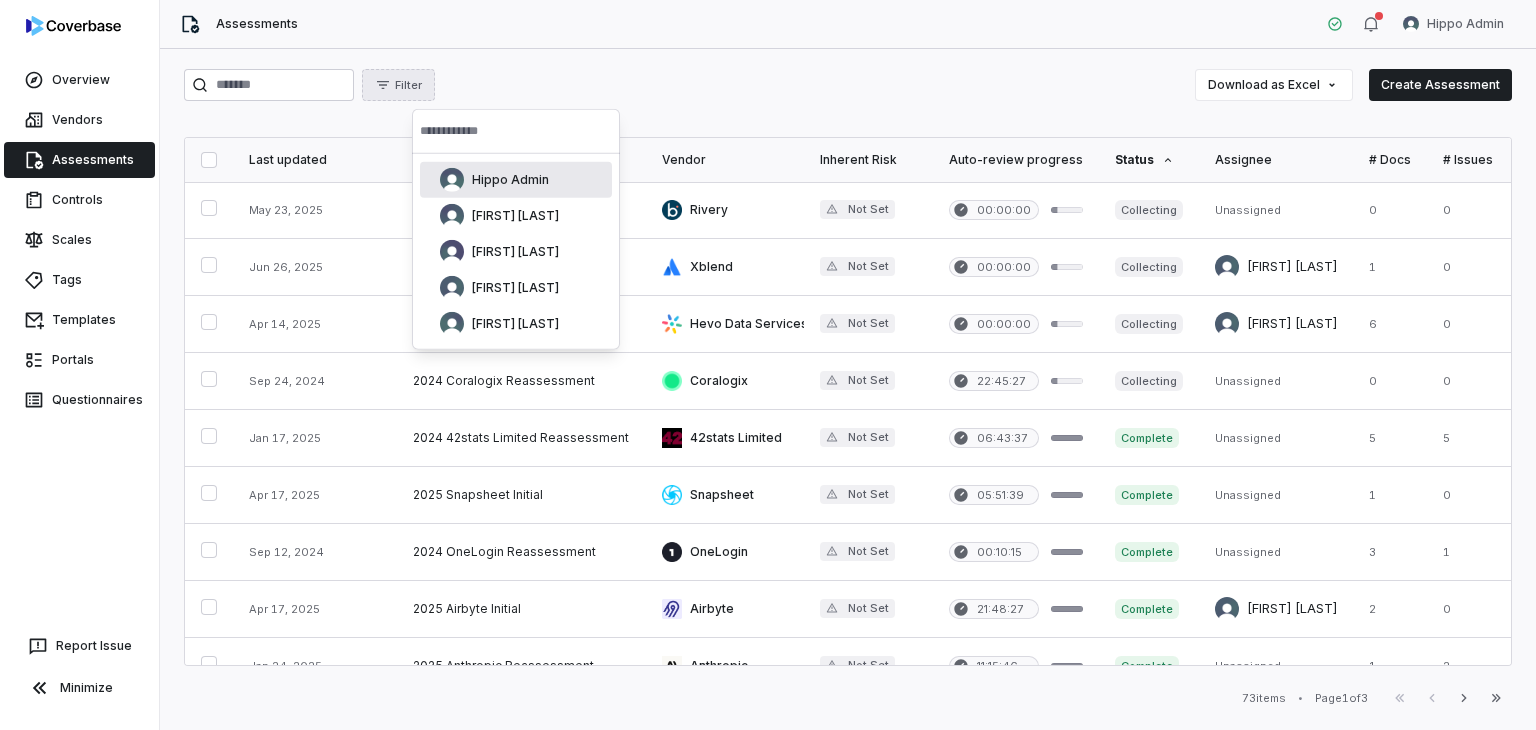 click on "Hippo Admin" at bounding box center [516, 180] 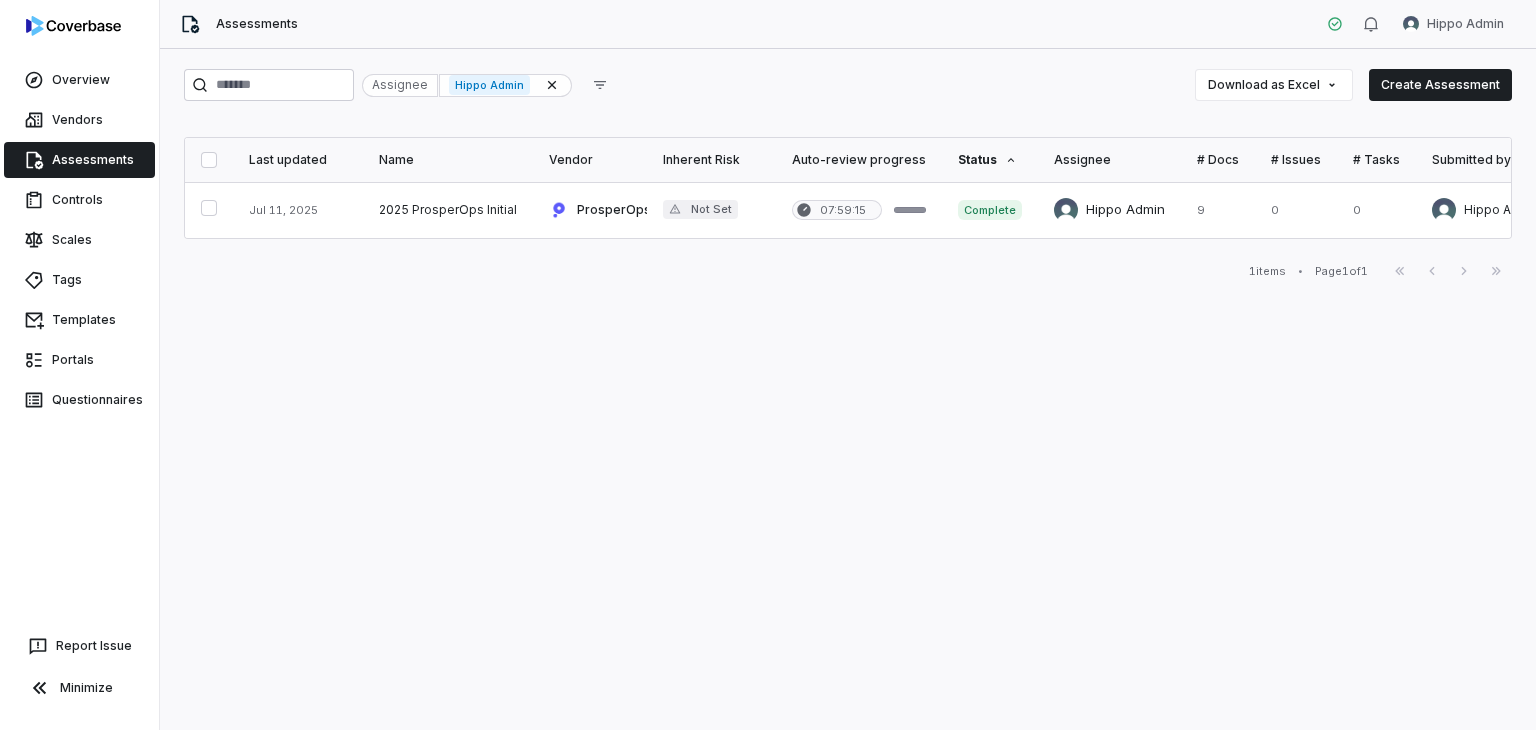 click on "Hippo Admin" at bounding box center (505, 85) 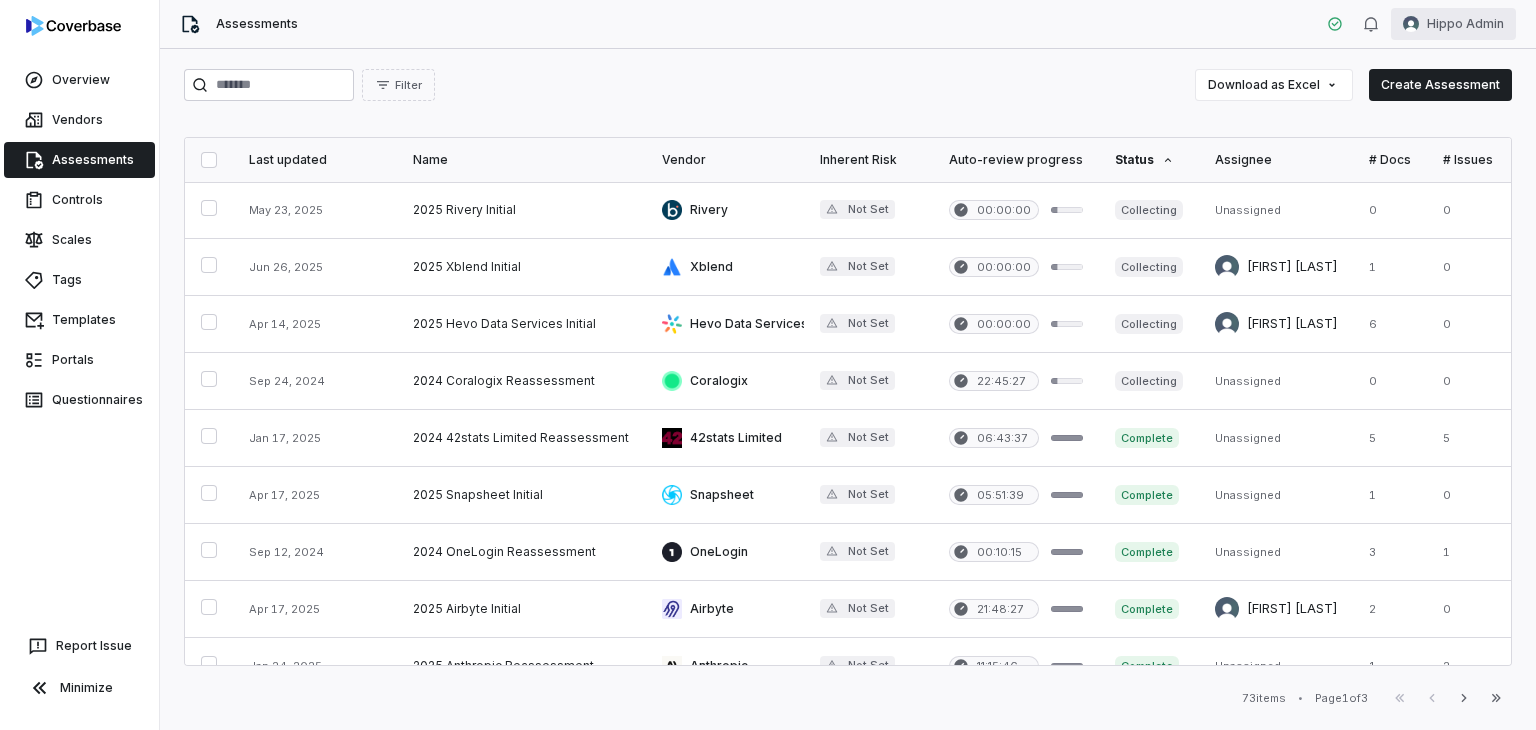 click on "Overview Vendors Assessments Controls Scales Tags Templates Portals Questionnaires Report Issue Minimize Assessments Hippo Admin Filter Download as Excel Create Assessment Last updated Name Vendor Inherent Risk Auto-review progress Status Assignee # Docs # Issues # Tasks Submitted by Date initiated May 23, 2025 2025 Rivery Initial Rivery Not Set 00:00:00 Collecting Unassigned 0 0 0 Hippo Admin Apr 15, 2025 Jun 26, 2025 2025 Xblend Initial Xblend Not Set 00:00:00 Collecting Shaun Angley 1 0 0 Shaun Angley Jun 26, 2025 Apr 14, 2025 2025 Hevo Data Services Initial Hevo Data Services Not Set 00:00:00 Collecting Shaun Angley 6 0 0 Shaun Angley Apr 14, 2025 Sep 24, 2024 2024 Coralogix Reassessment Coralogix Not Set 22:45:27 Collecting Unassigned 0 0 0 Shaun Angley Sep 23, 2024 Jan 17, 2025 2024 42stats Limited Reassessment 42stats Limited Not Set 06:43:37 Complete Unassigned 5 5 0 Hippo Admin Aug 27, 2024 Apr 17, 2025 2025 Snapsheet Initial Snapsheet Not Set 05:51:39 Complete Unassigned 1 0 0 3 1 0" at bounding box center (768, 365) 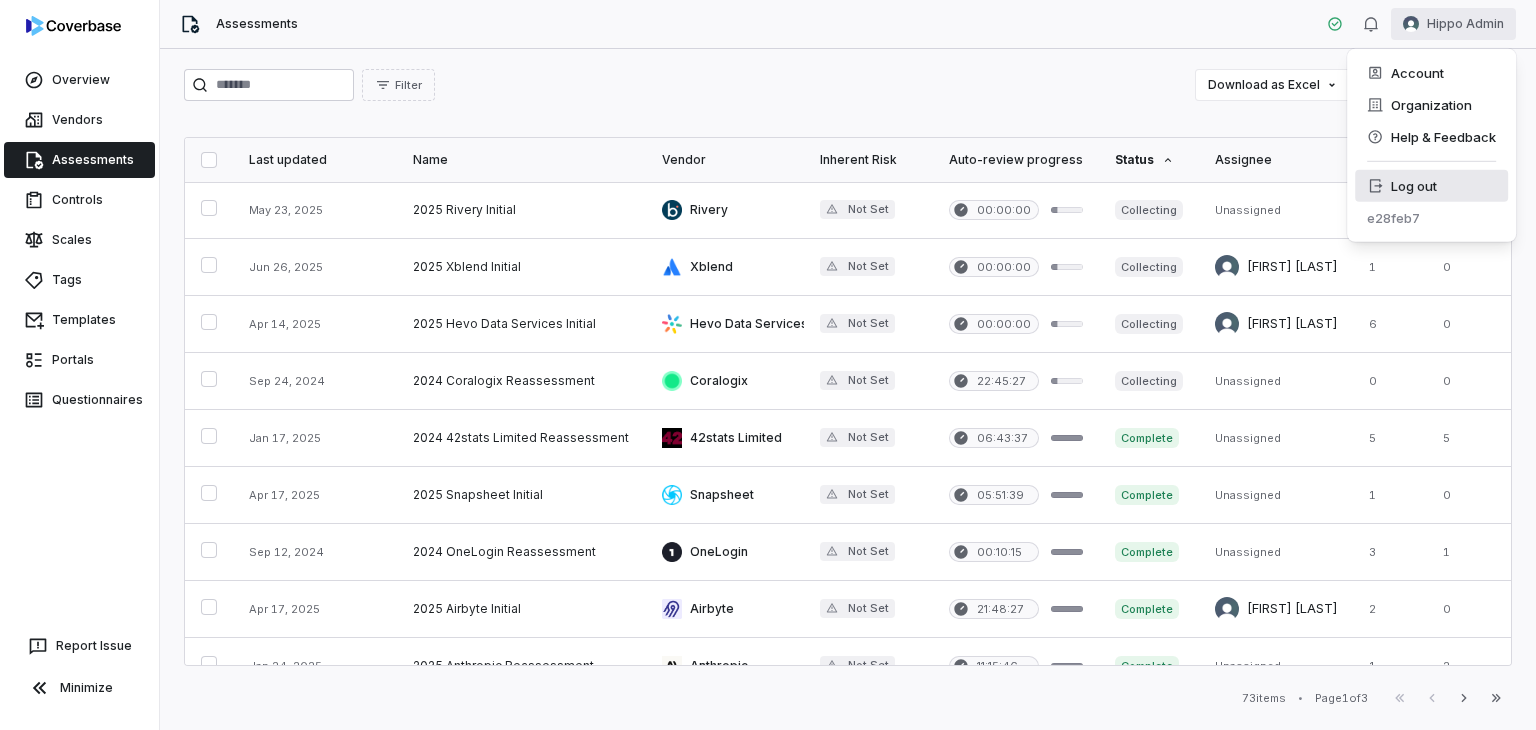 click on "Log out" at bounding box center (1431, 186) 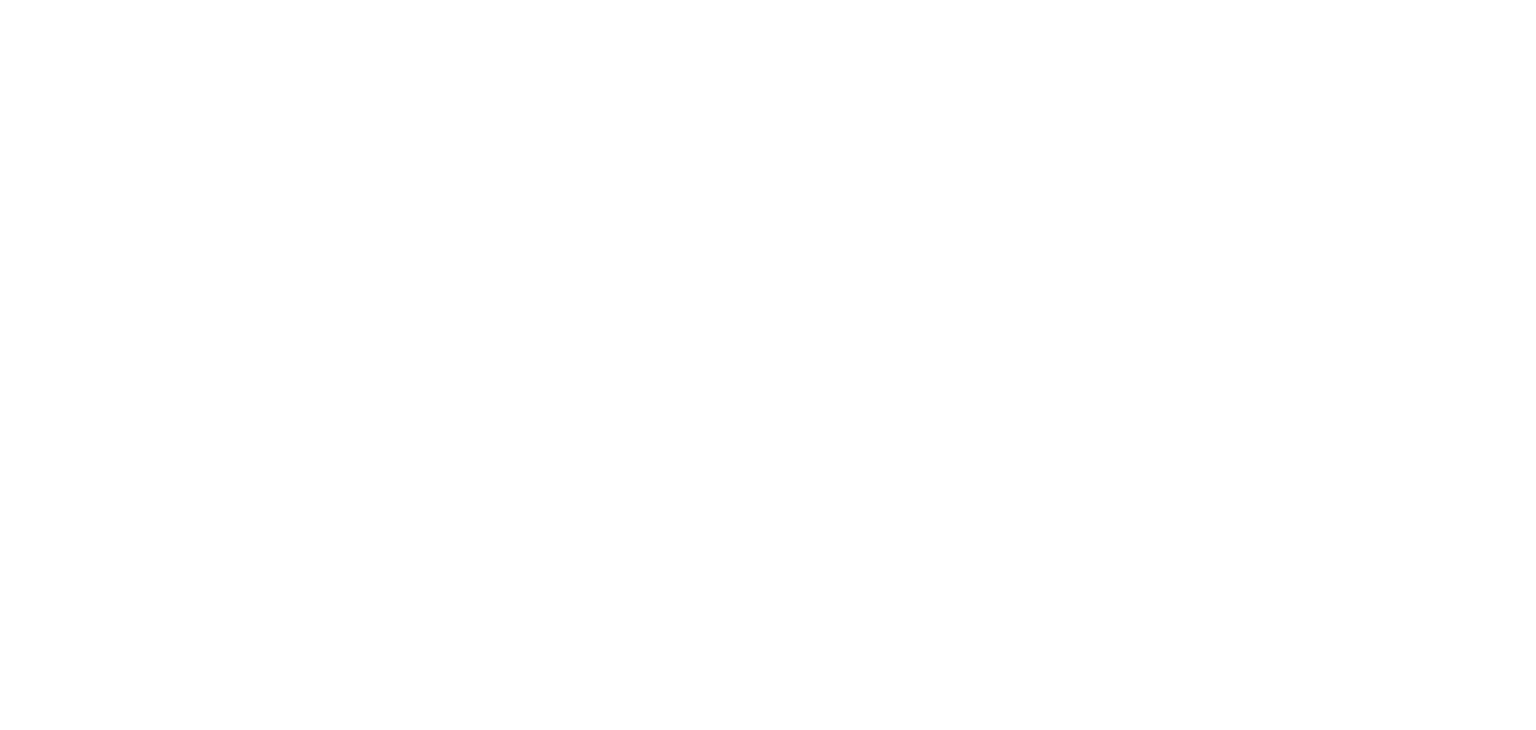 scroll, scrollTop: 0, scrollLeft: 0, axis: both 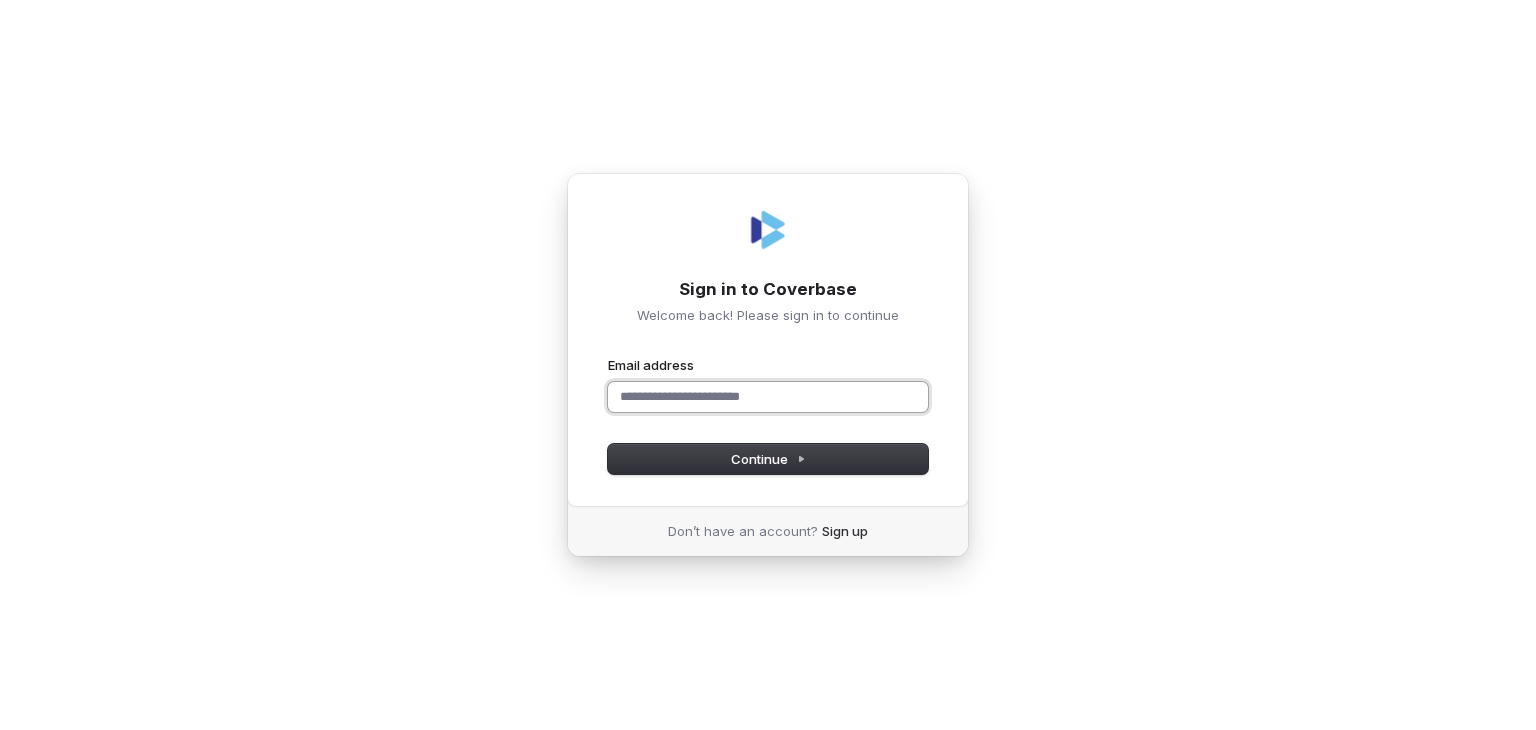 click on "Email address" at bounding box center [768, 397] 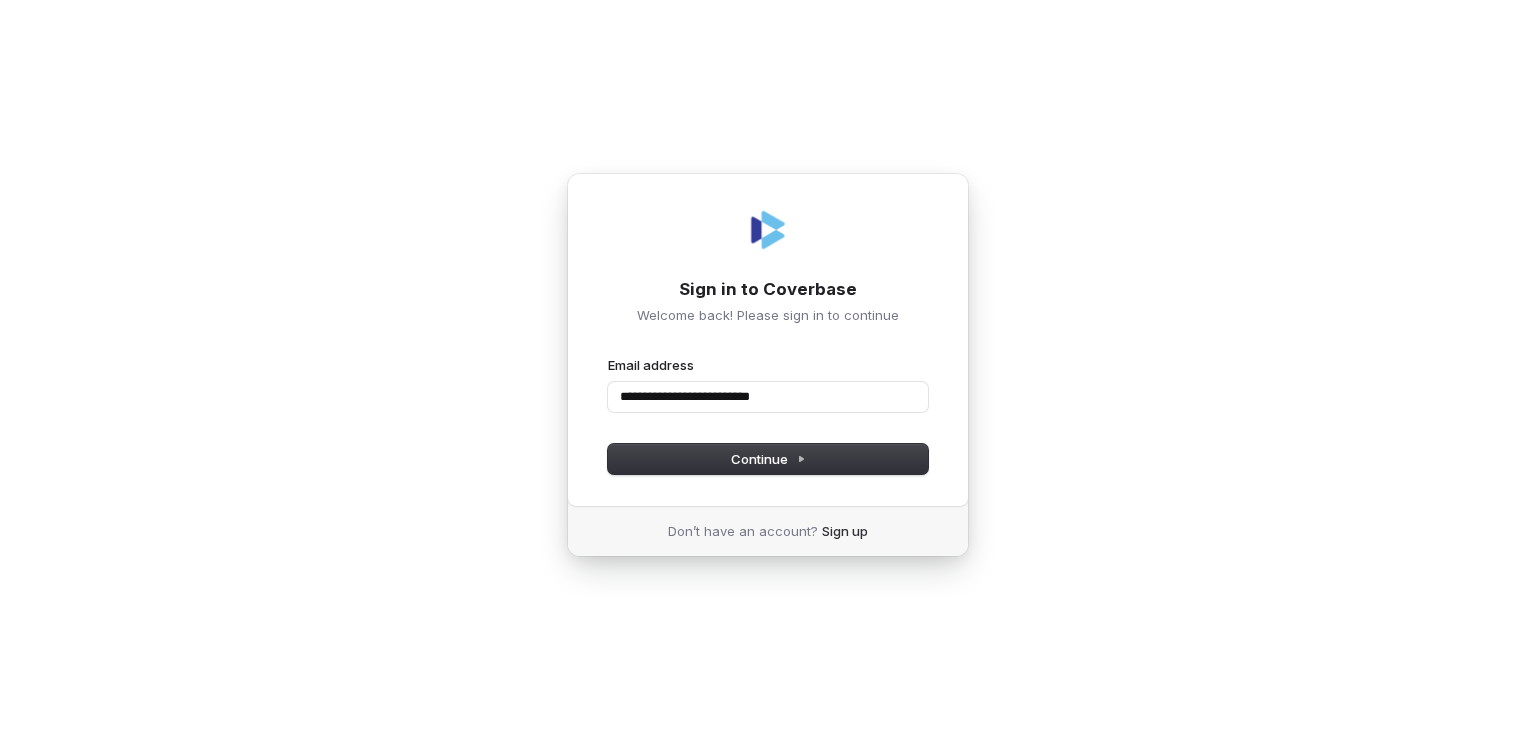 type on "**********" 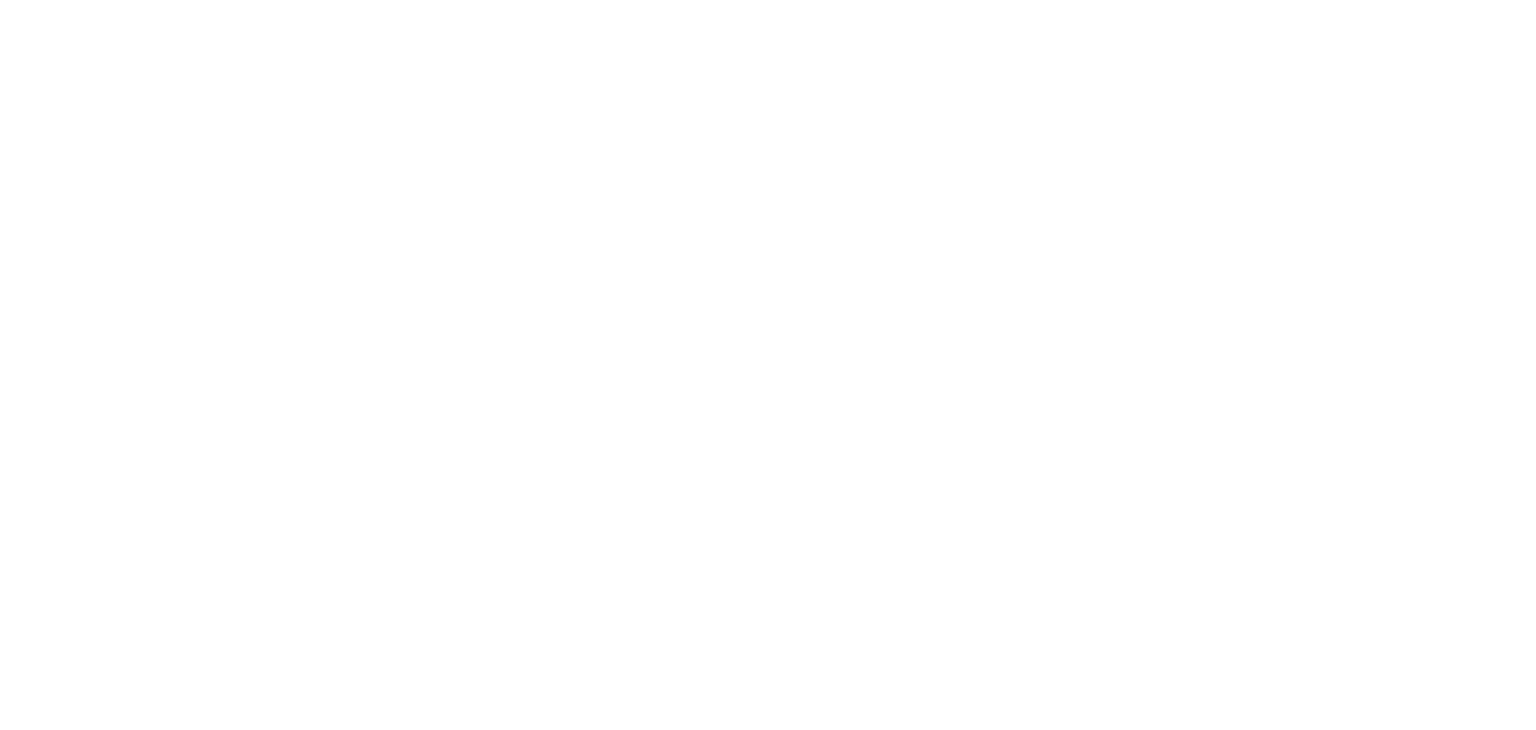 scroll, scrollTop: 0, scrollLeft: 0, axis: both 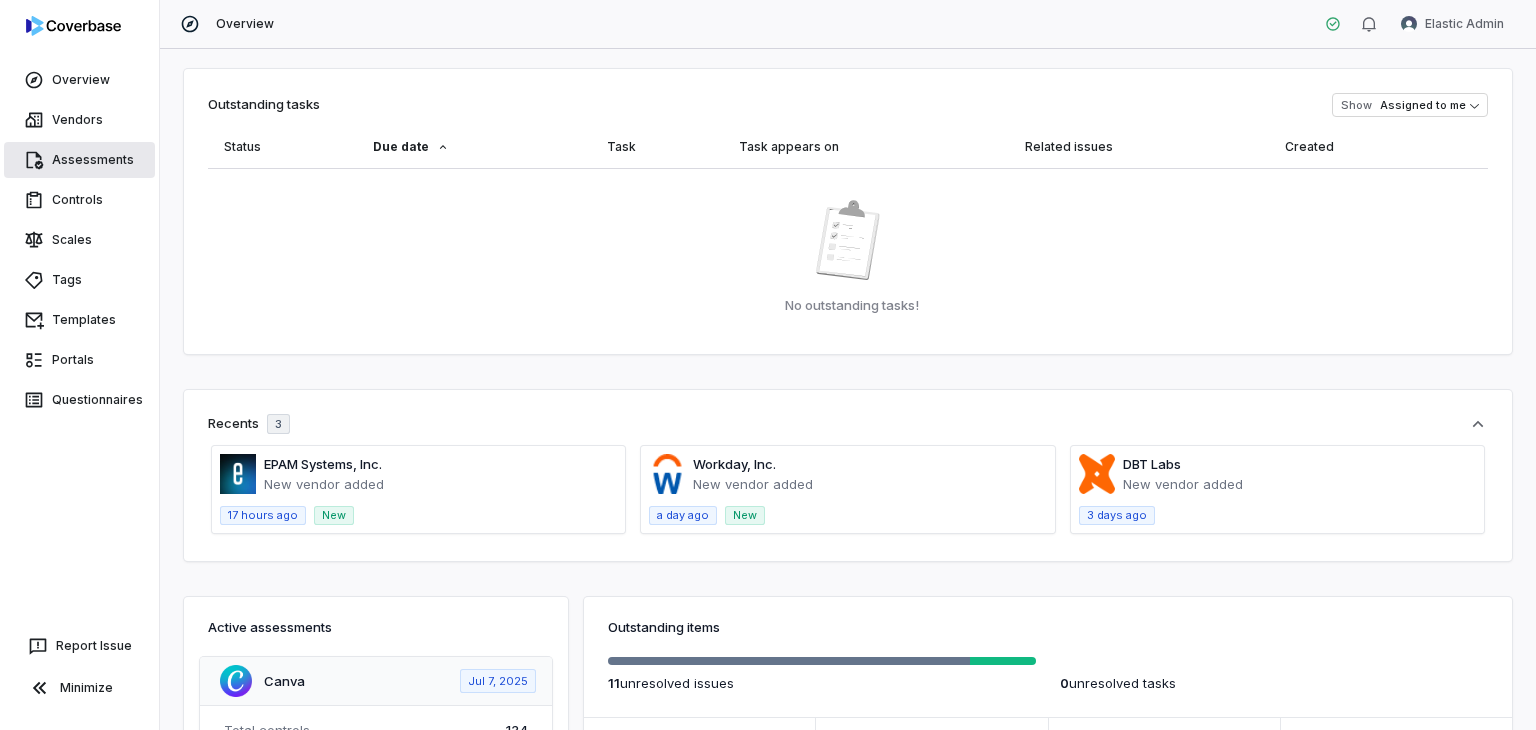 click on "Assessments" at bounding box center (79, 160) 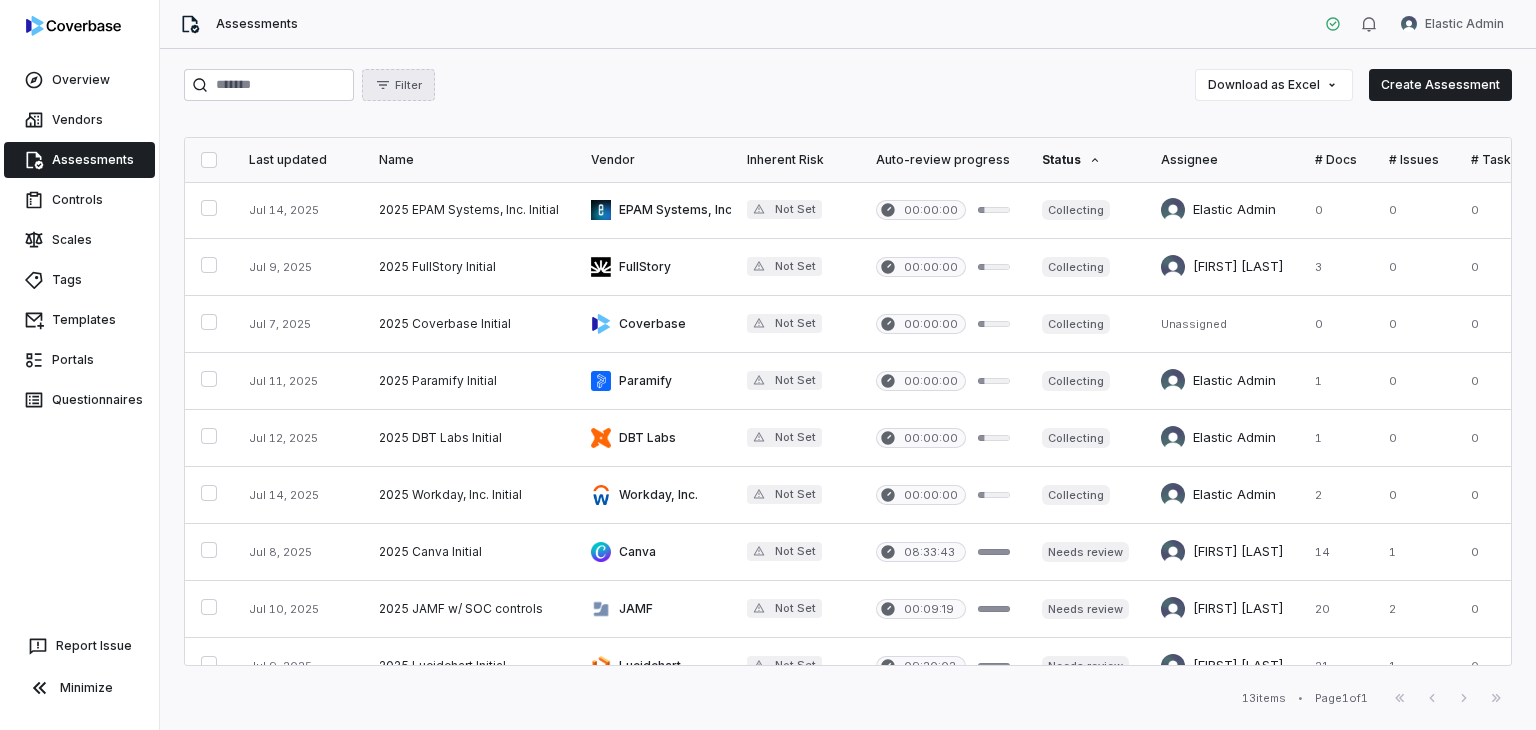 click on "Filter" at bounding box center [408, 85] 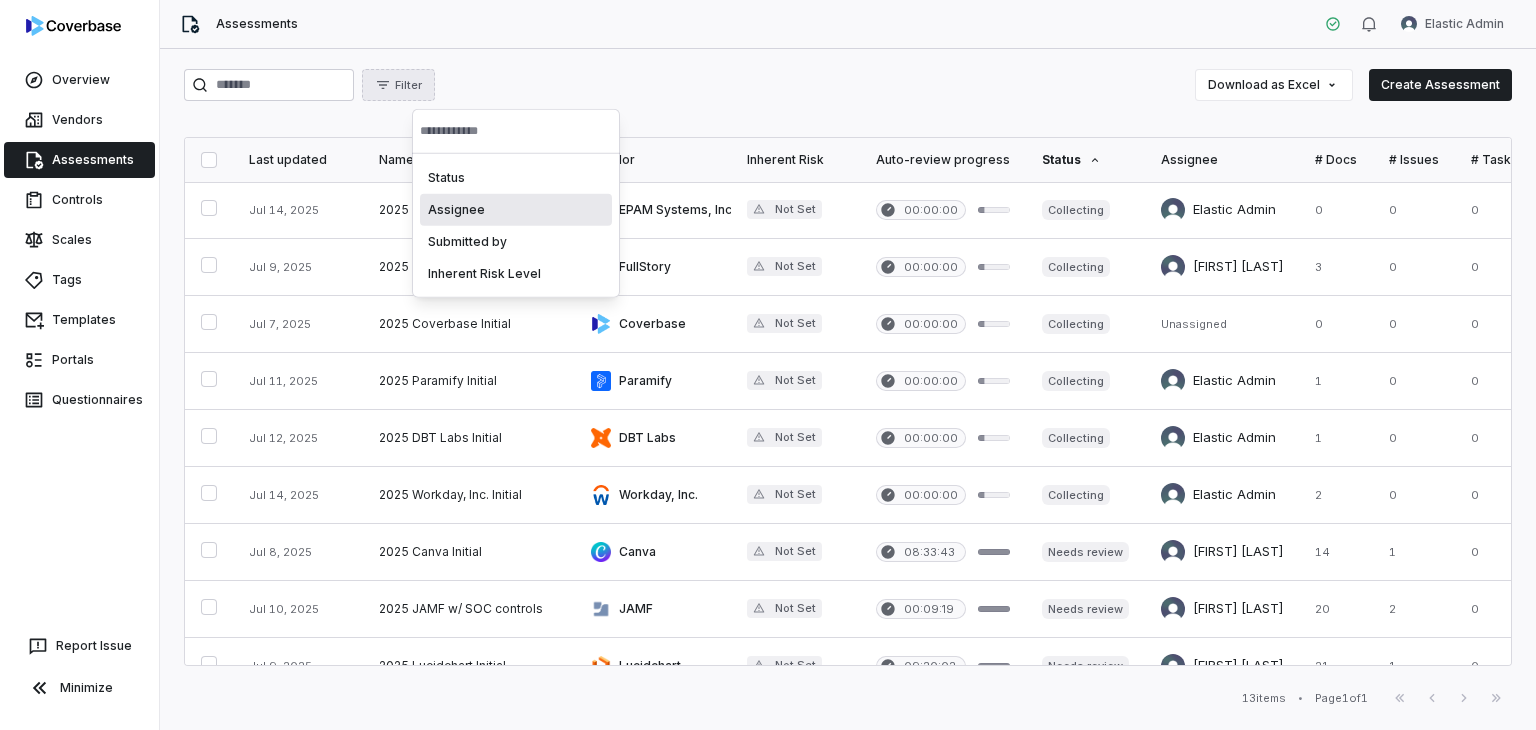 click on "Assignee" at bounding box center [516, 210] 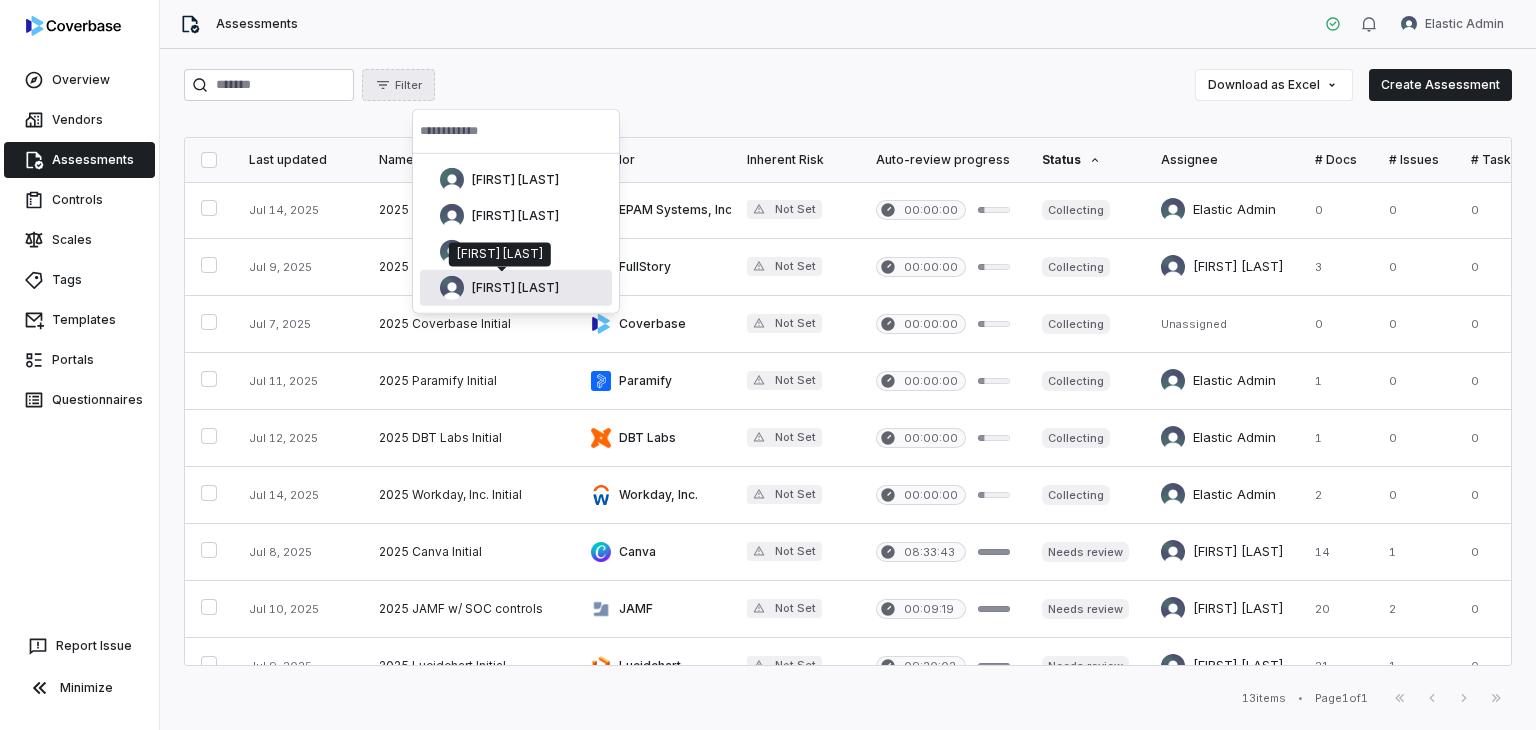 drag, startPoint x: 512, startPoint y: 250, endPoint x: 592, endPoint y: 247, distance: 80.05623 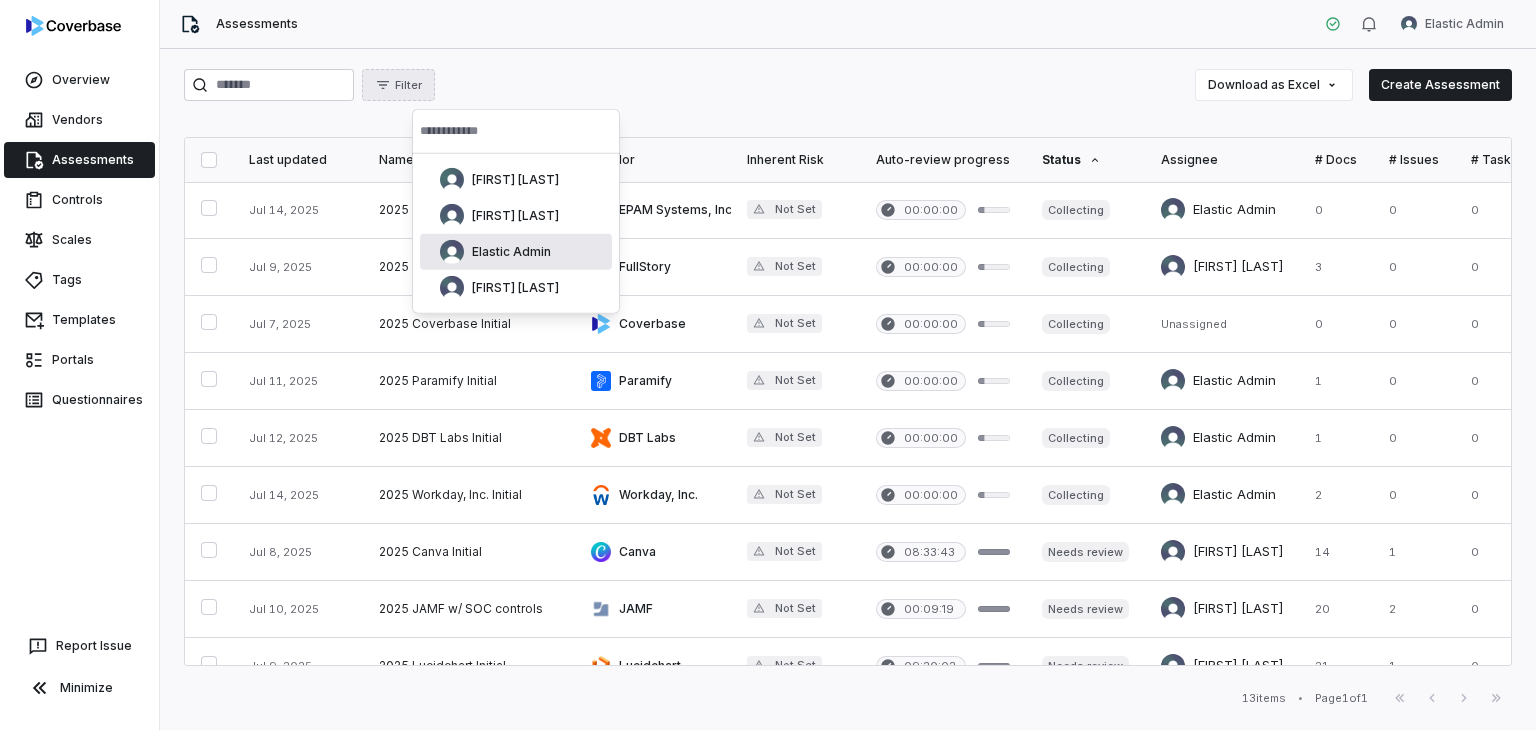 click on "Elastic Admin" at bounding box center [516, 252] 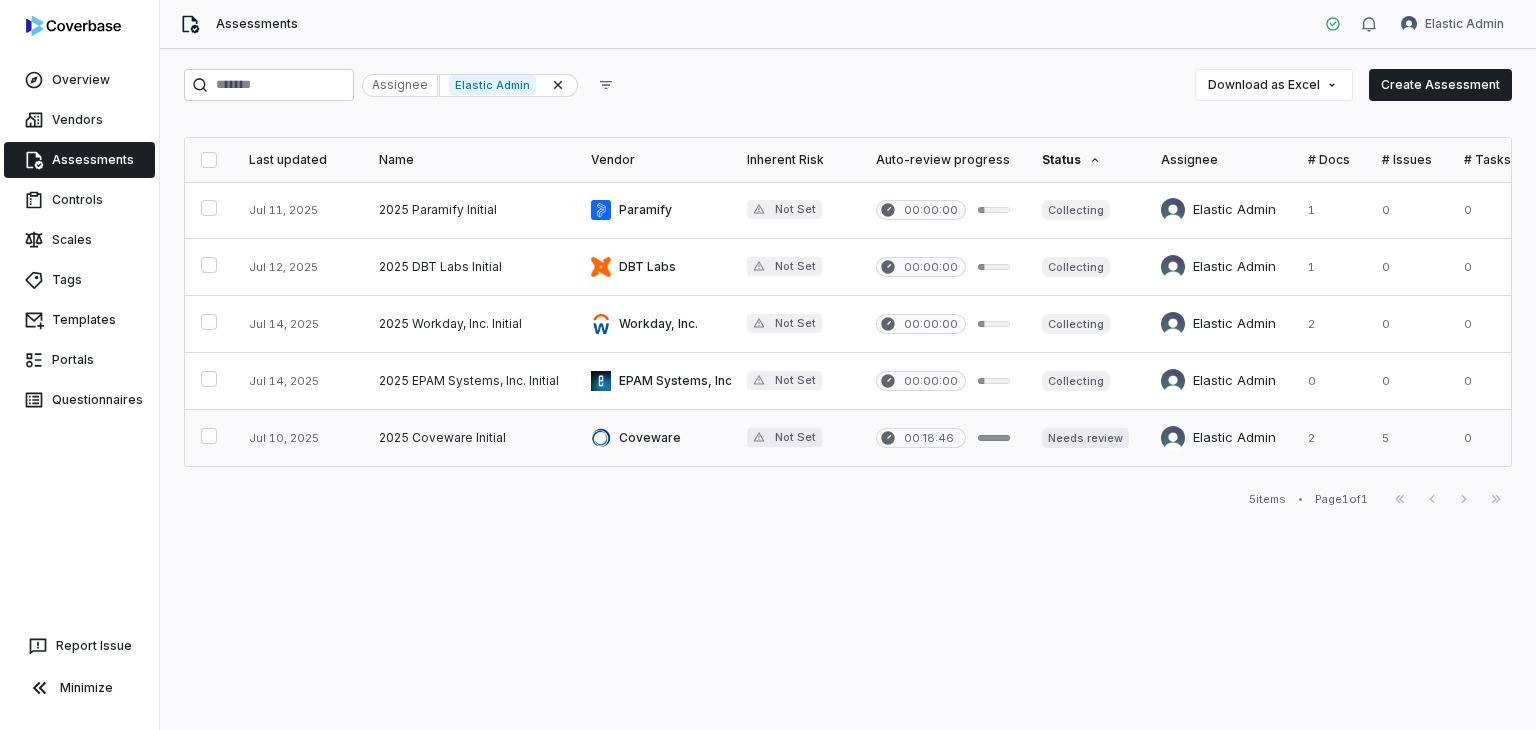 click at bounding box center (943, 438) 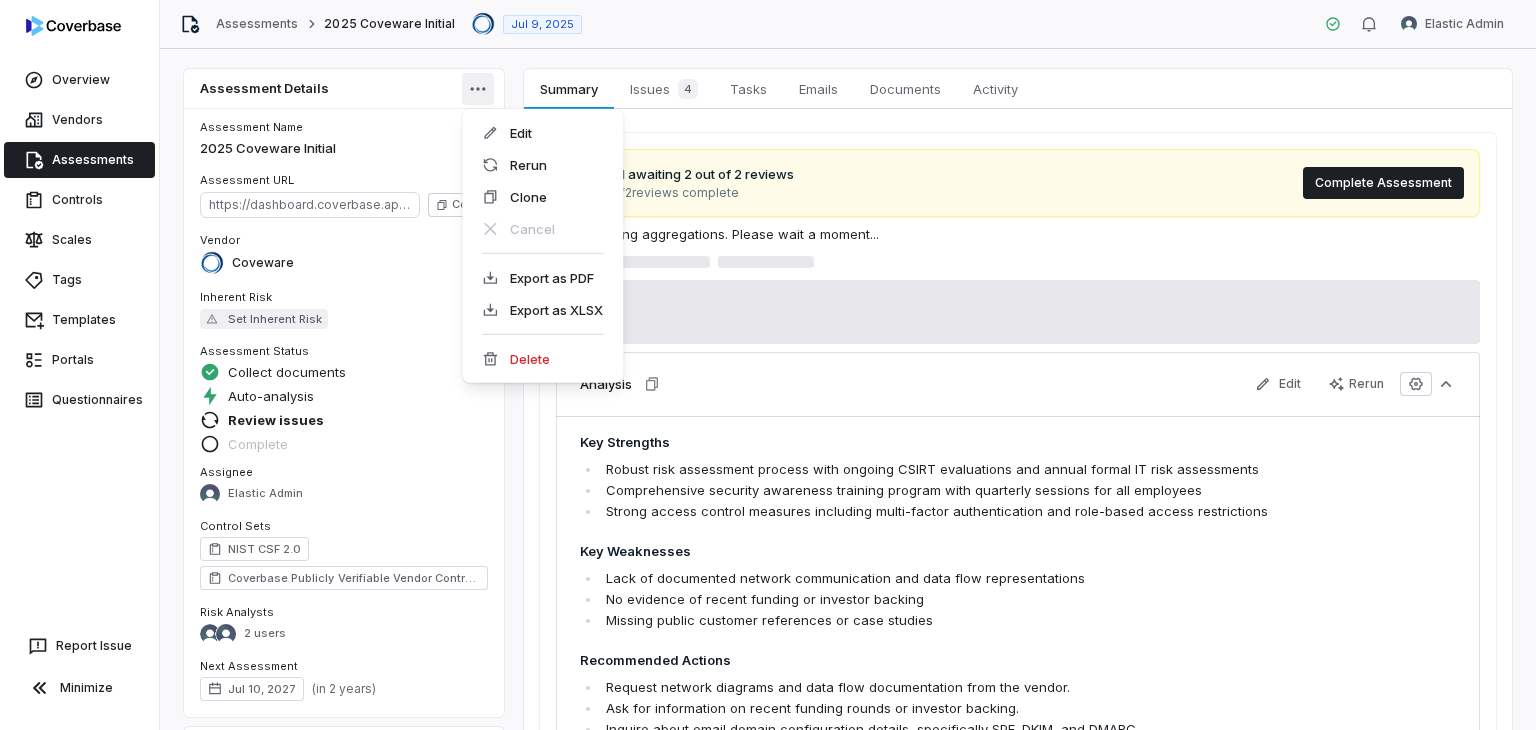 click on "Overview Vendors Assessments Controls Scales Tags Templates Portals Questionnaires Report Issue Minimize Assessments 2025 Coveware Initial Jul 9, 2025 Elastic Admin Assessment Details Assessment Name 2025 Coveware Initial Assessment URL  https://dashboard.coverbase.app/assessments/cbqsrw_6ccca80f691d41ff8010177f5e286fb5 Copy Vendor Coveware Inherent Risk Set Inherent Risk Assessment Status Collect documents Auto-analysis Review issues Complete Assignee Elastic Admin Control Sets NIST CSF 2.0 Coverbase Publicly Verifiable Vendor Controls Risk Analysts 2 users Next Assessment Jul 10, 2027 ( in 2 years ) Properties Summary Summary Issues 4 Issues 4 Tasks Tasks Emails Emails Documents Documents Activity Activity Still awaiting 2 out of 2 reviews 0  of  2  reviews complete Complete Assessment Recomputing aggregations. Please wait a moment... Analysis Edit Rerun Key Strengths
Robust risk assessment process with ongoing CSIRT evaluations and annual formal IT risk assessments" at bounding box center [768, 365] 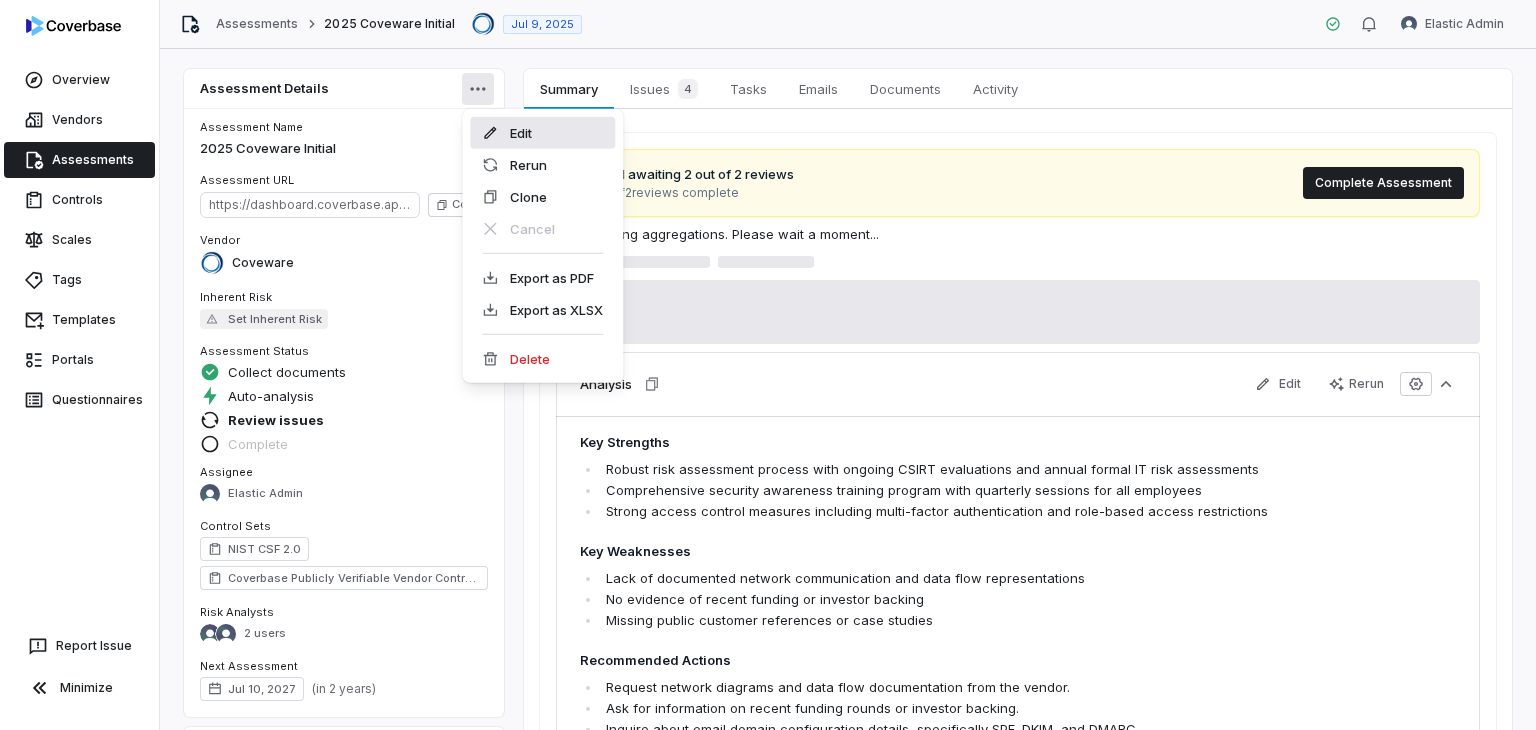 click 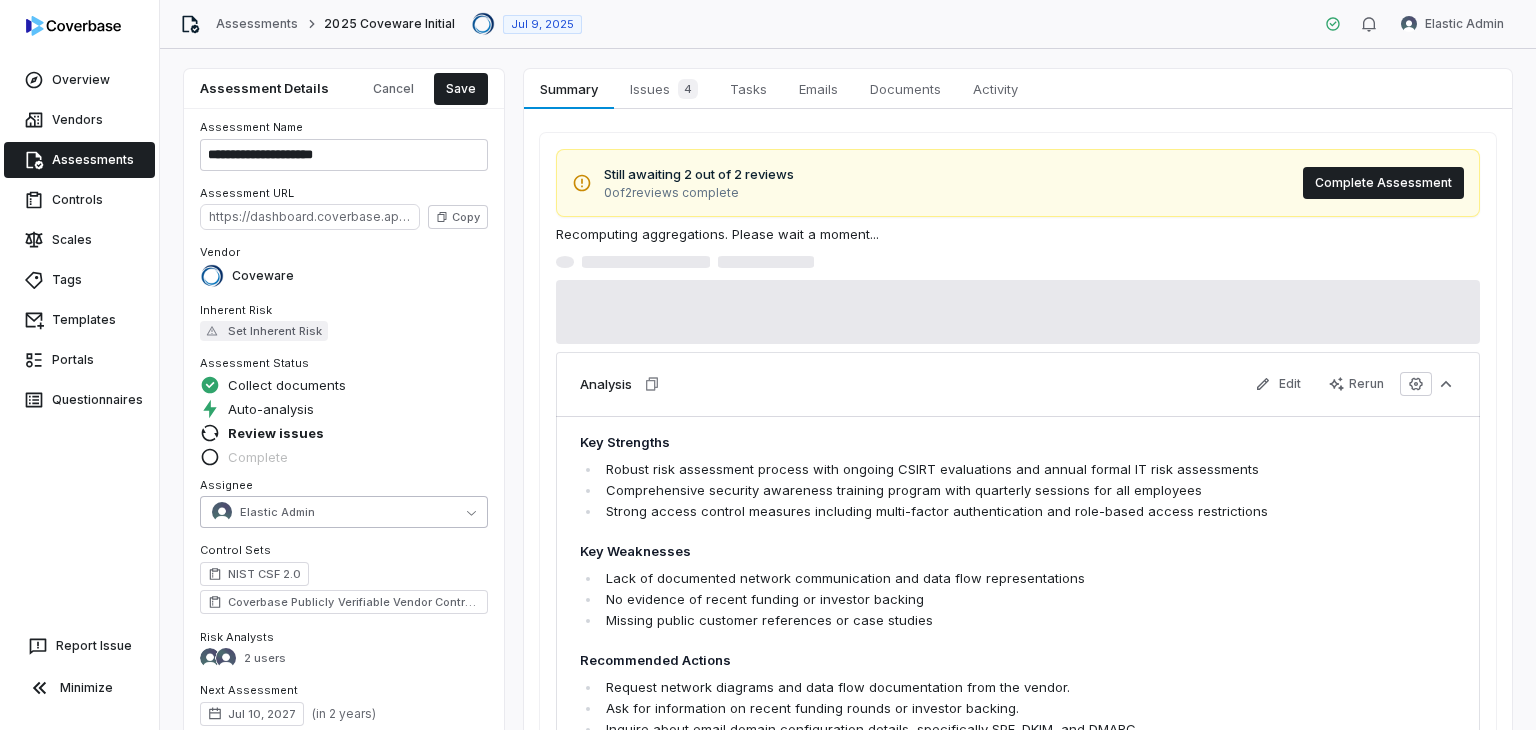 click on "Elastic Admin" at bounding box center [344, 512] 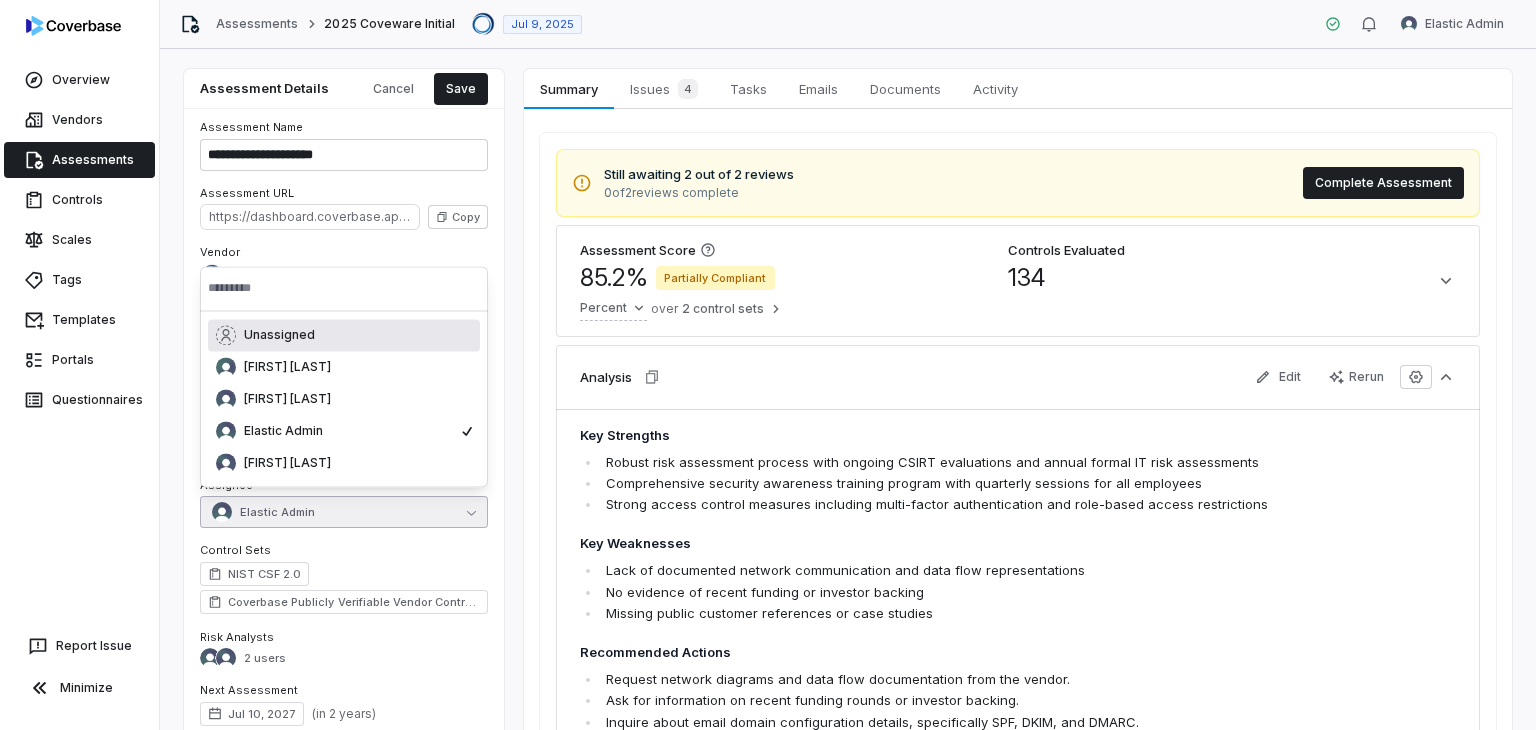 click on "Unassigned" at bounding box center [344, 335] 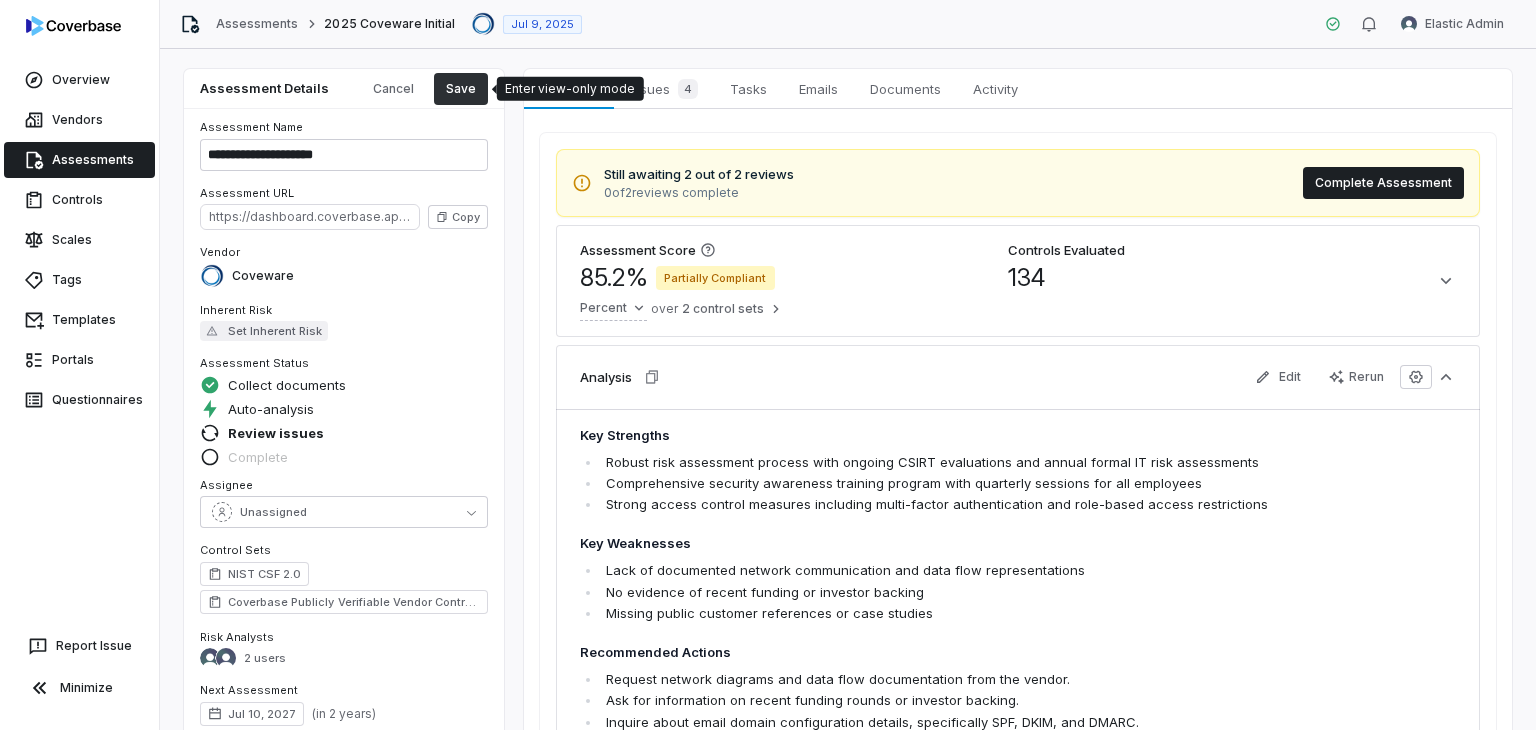 click on "Save" at bounding box center [461, 89] 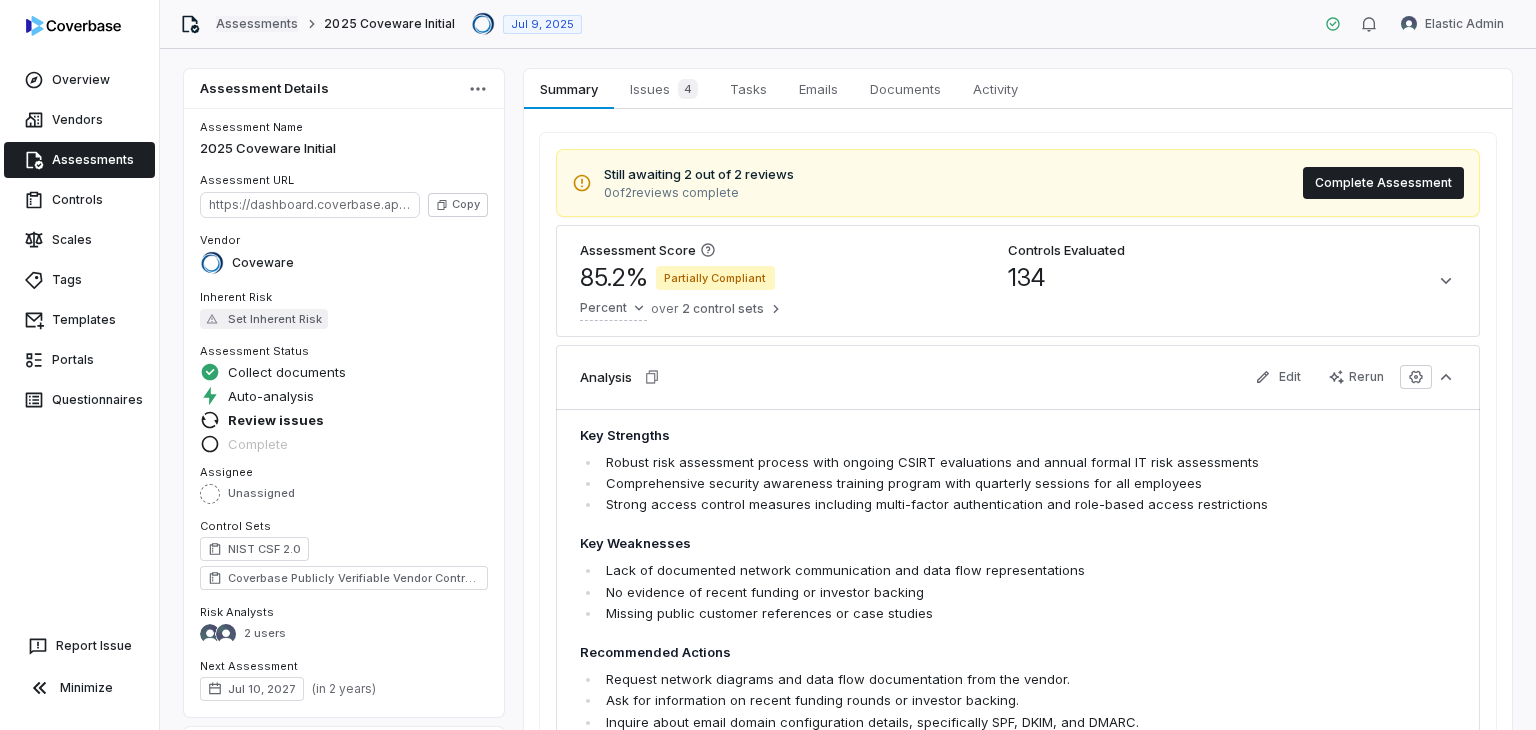click on "Assessments" at bounding box center (257, 24) 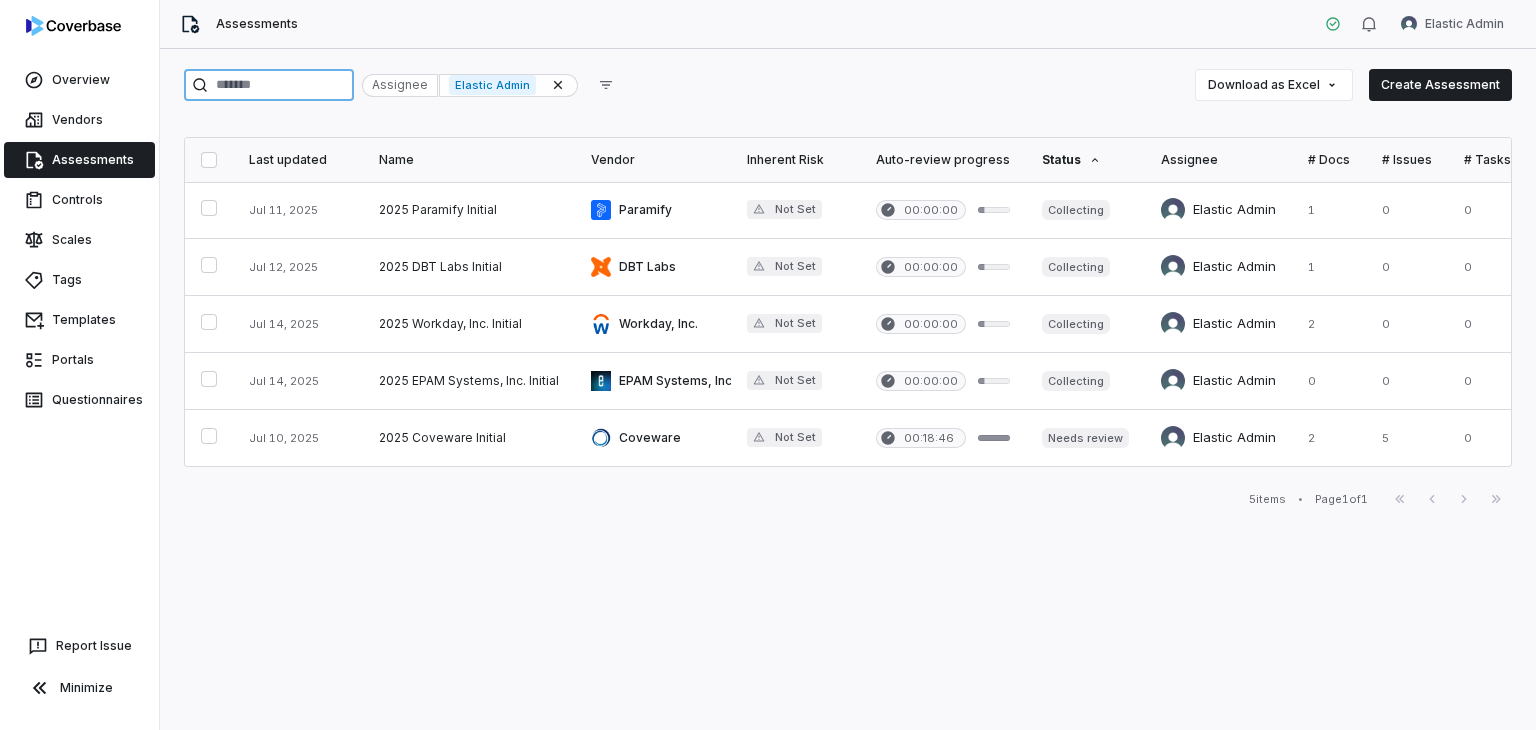 click at bounding box center [269, 85] 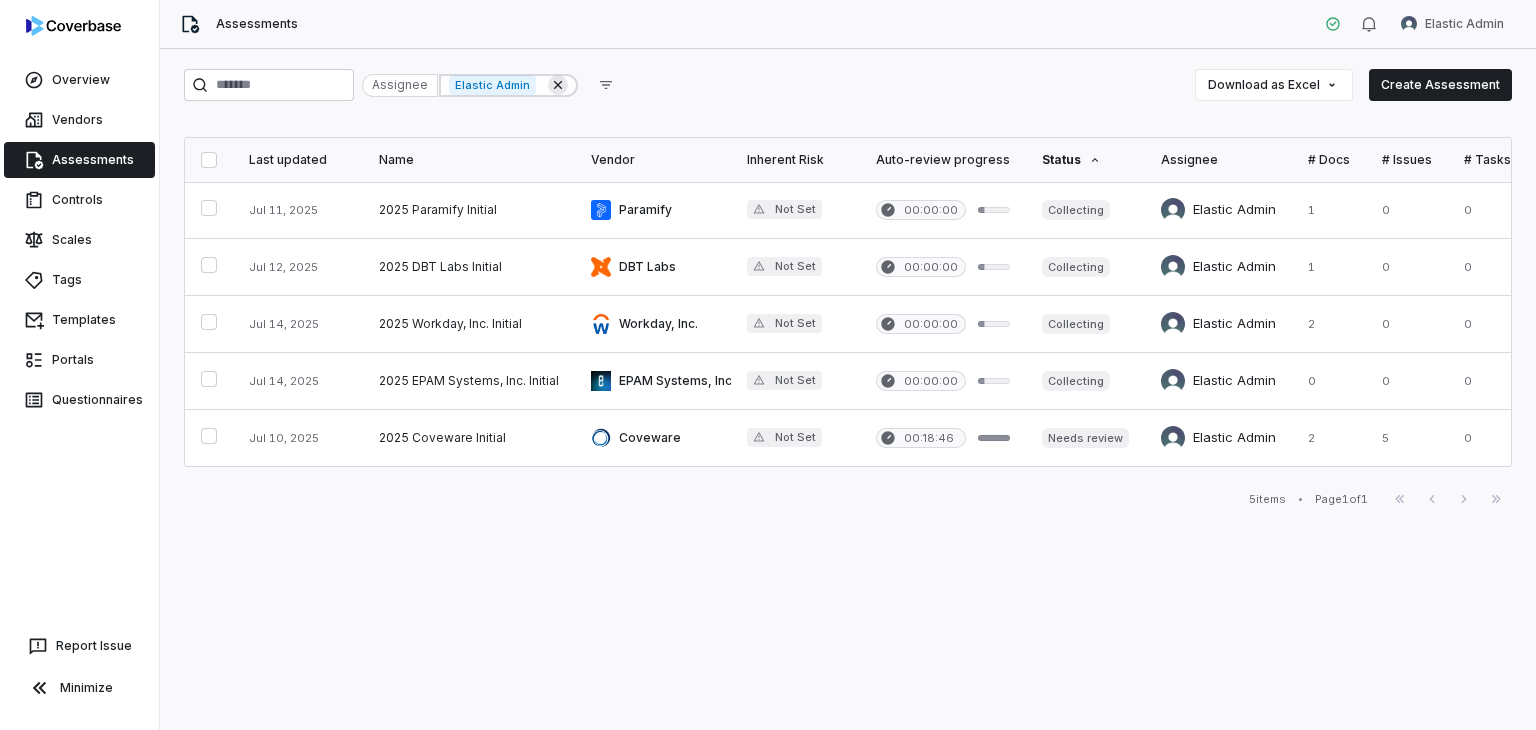 click 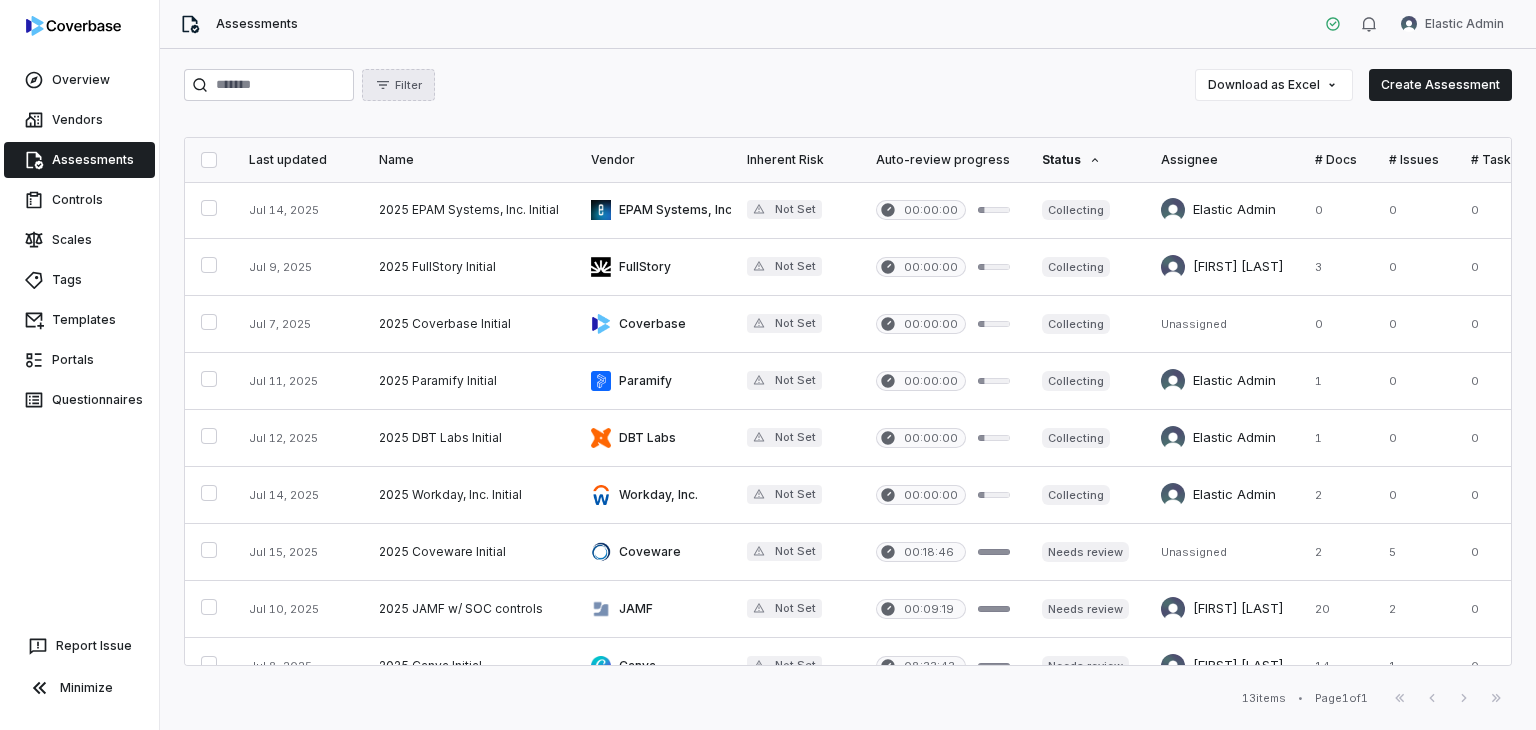 click on "Filter" at bounding box center (398, 85) 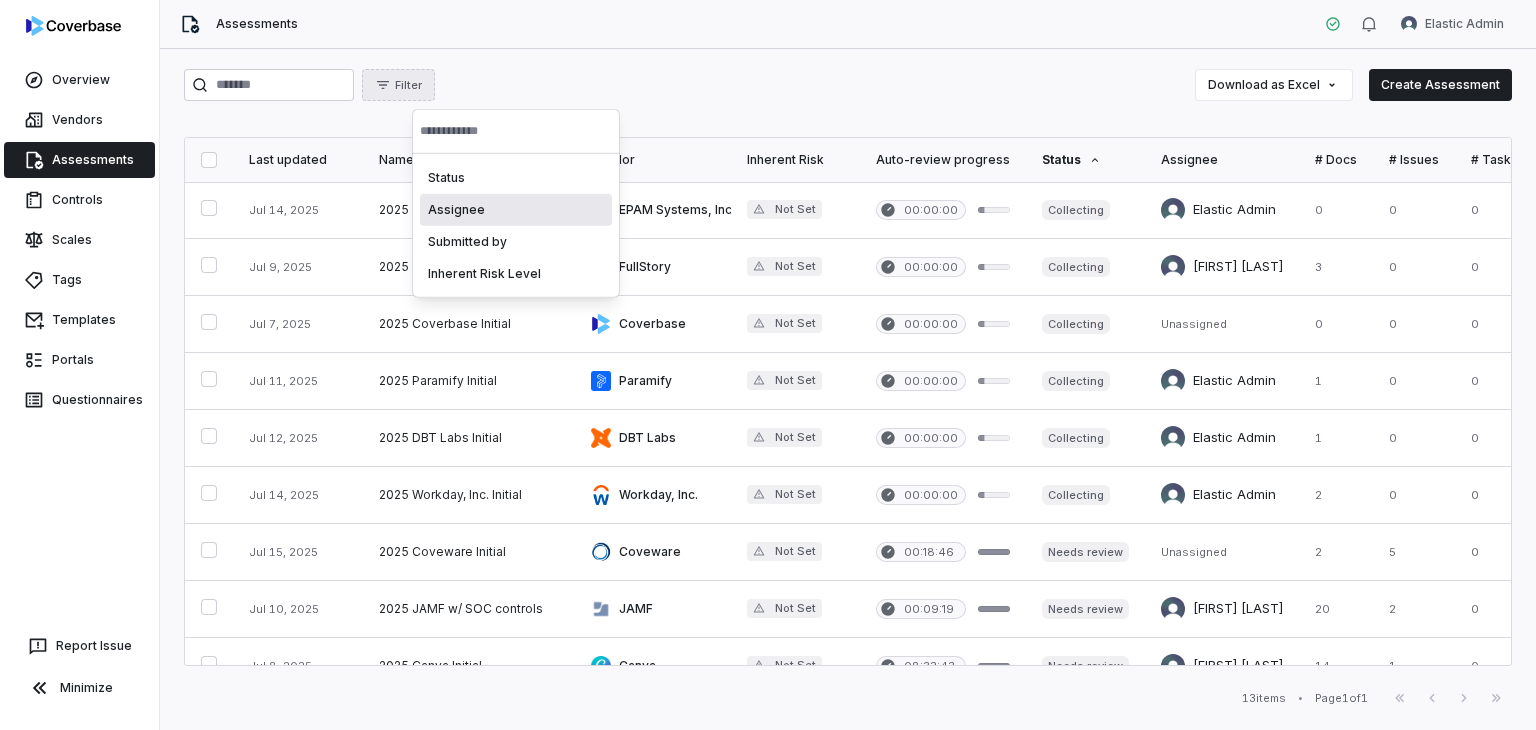 click on "Assignee" at bounding box center [516, 210] 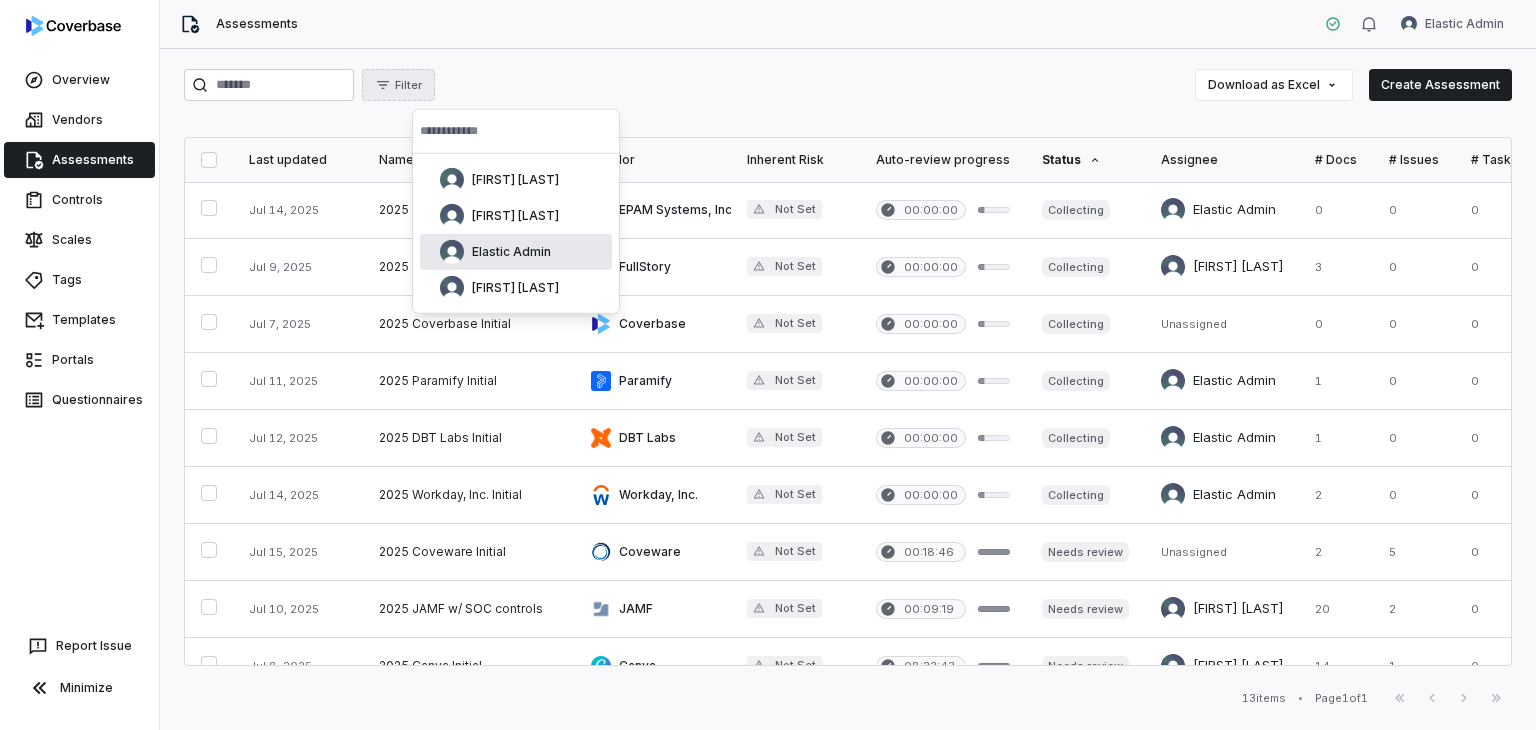 click on "Elastic Admin" at bounding box center [511, 252] 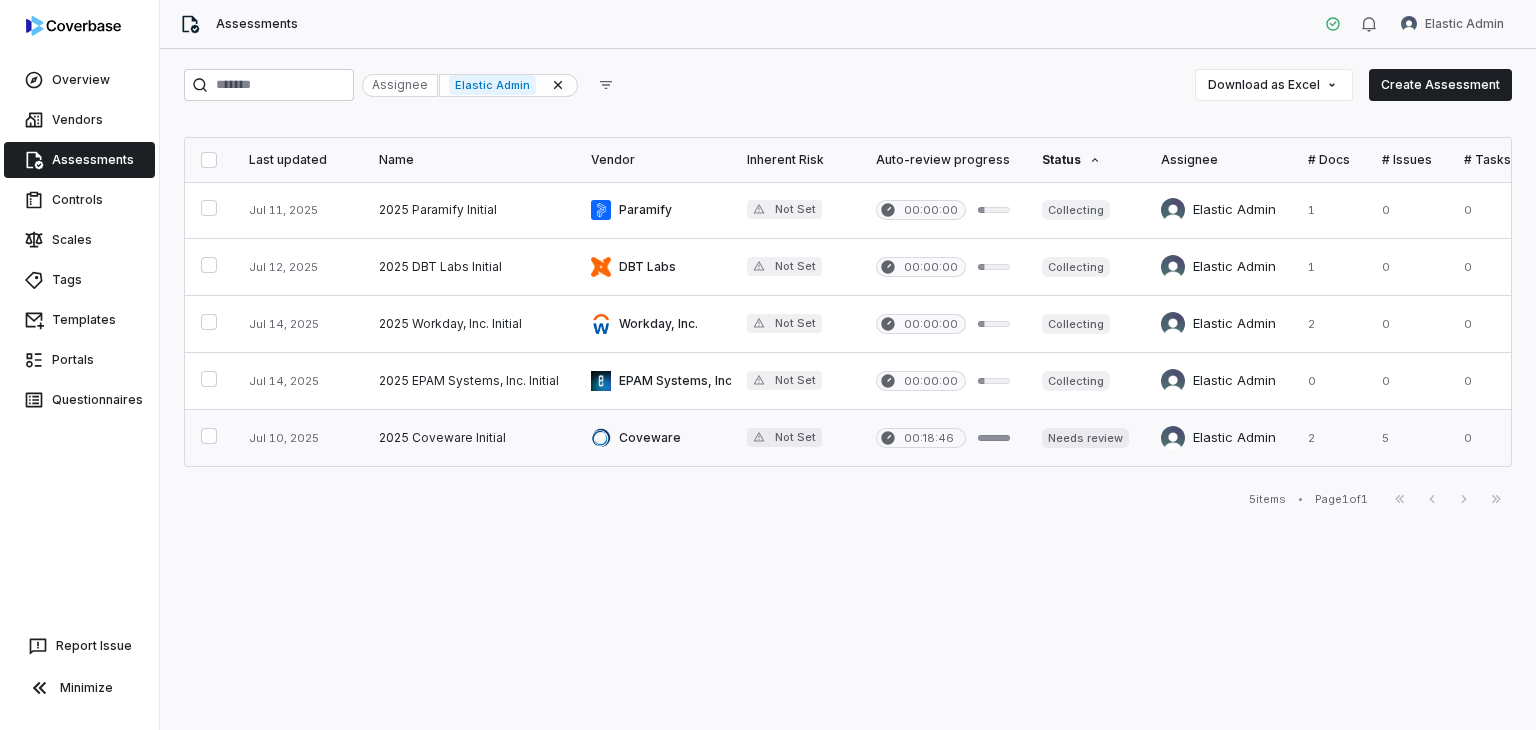 click at bounding box center [653, 438] 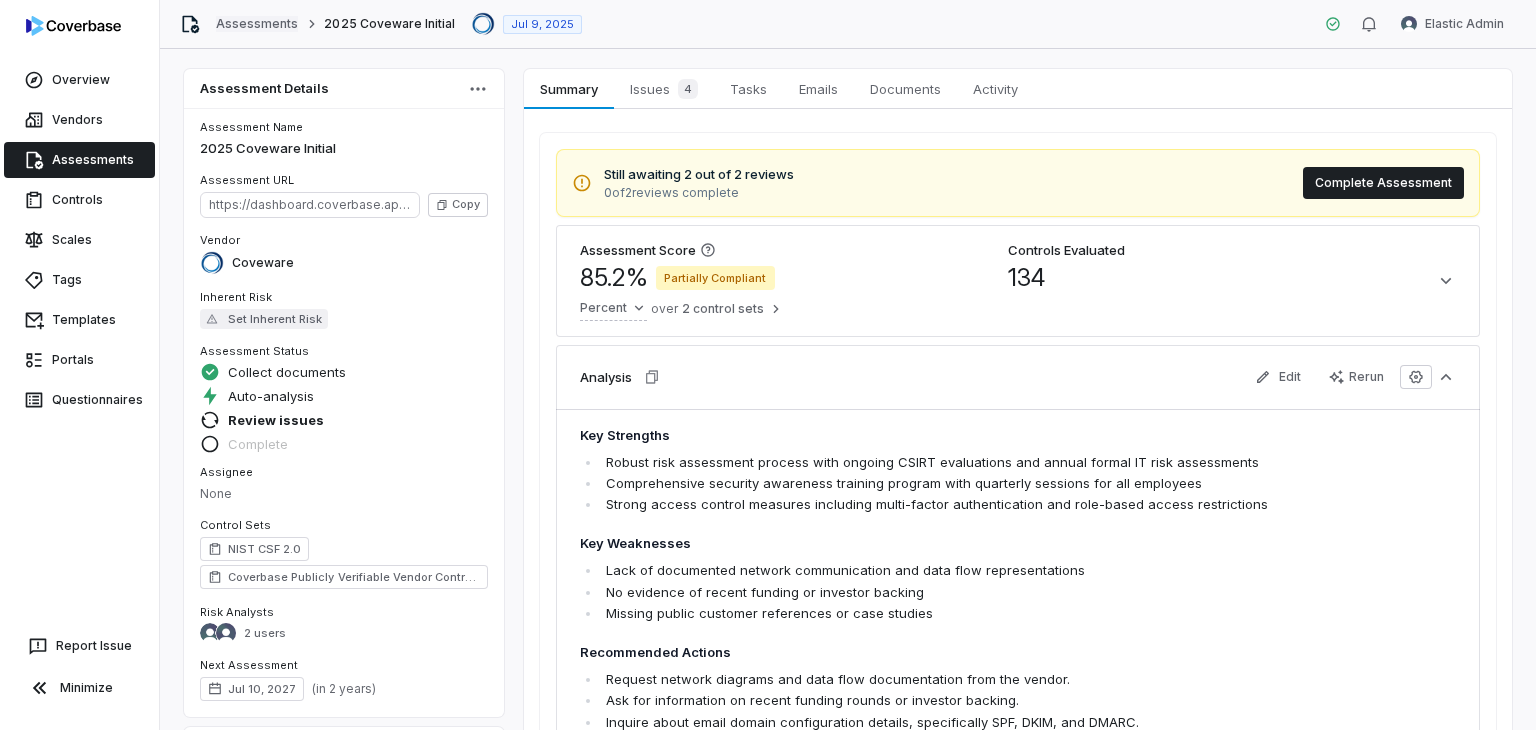 click on "Assessments 2025 Coveware Initial" at bounding box center [335, 24] 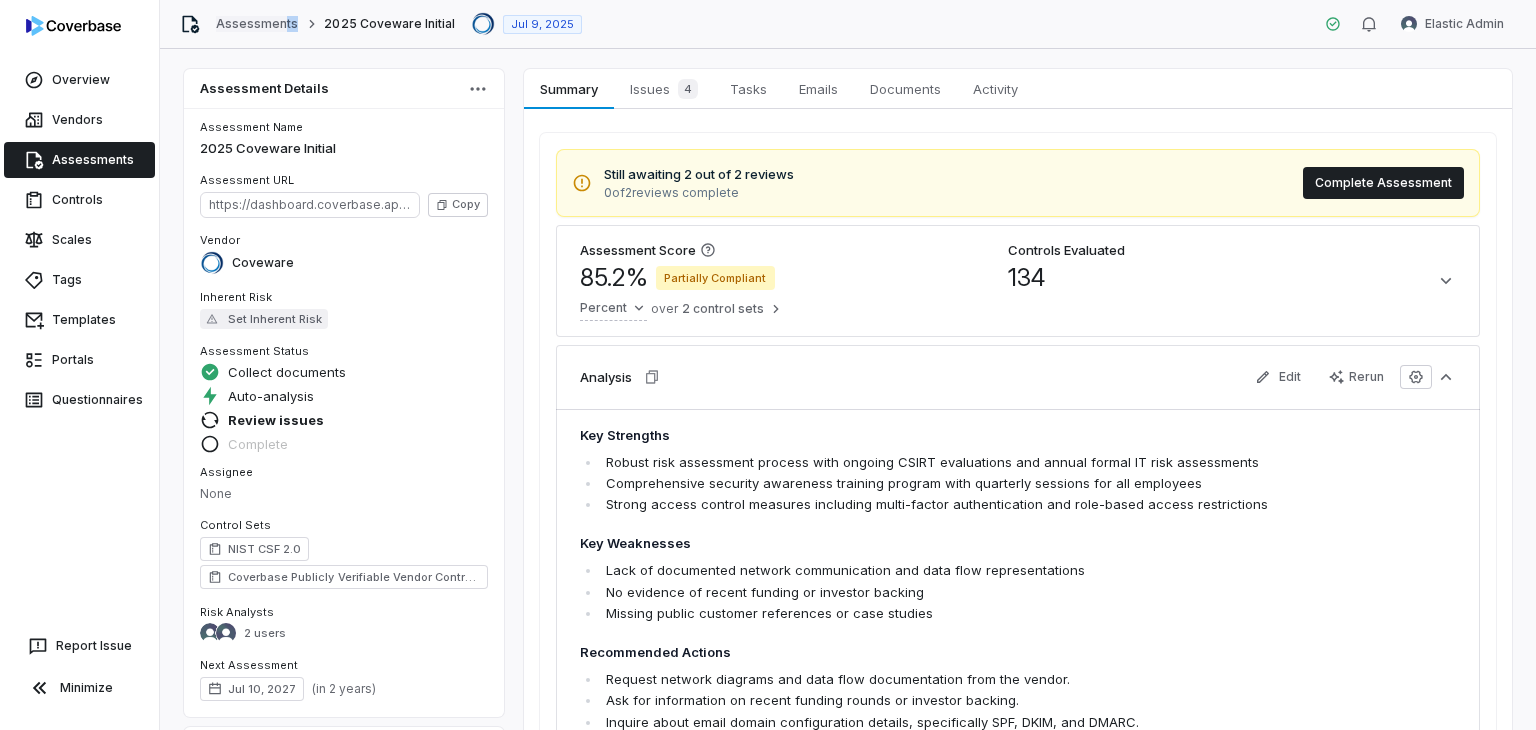 click on "Assessments" at bounding box center [257, 24] 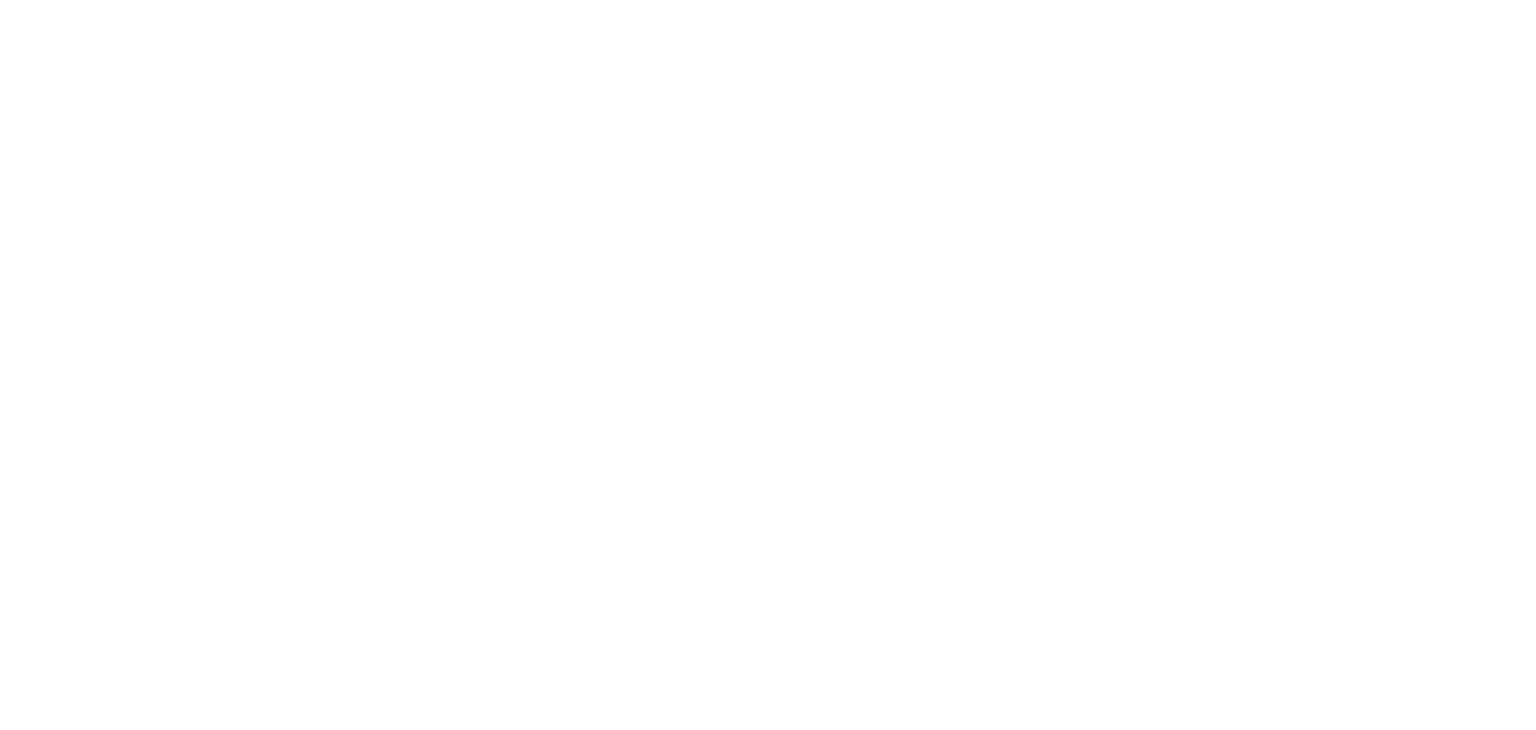 scroll, scrollTop: 0, scrollLeft: 0, axis: both 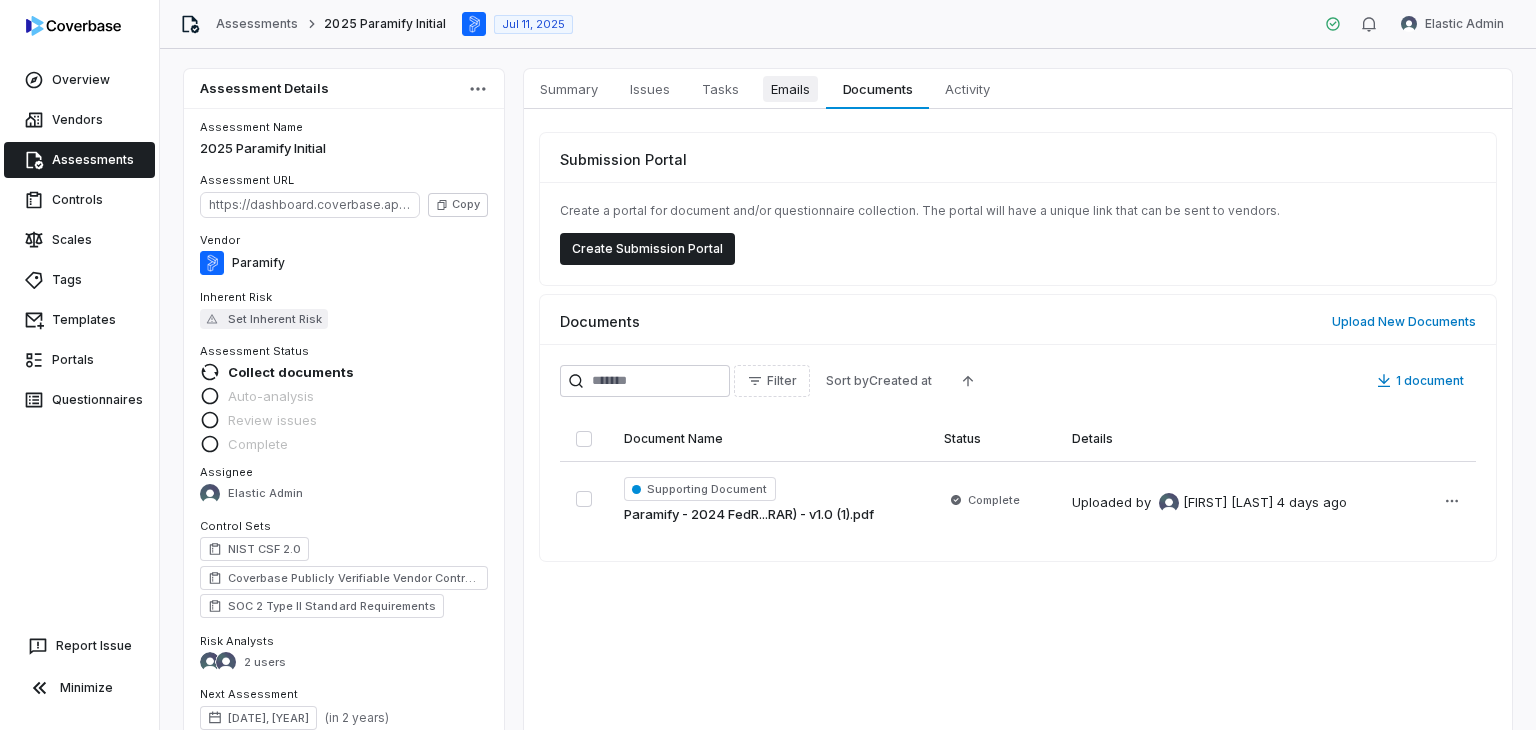 click on "Emails" at bounding box center [790, 89] 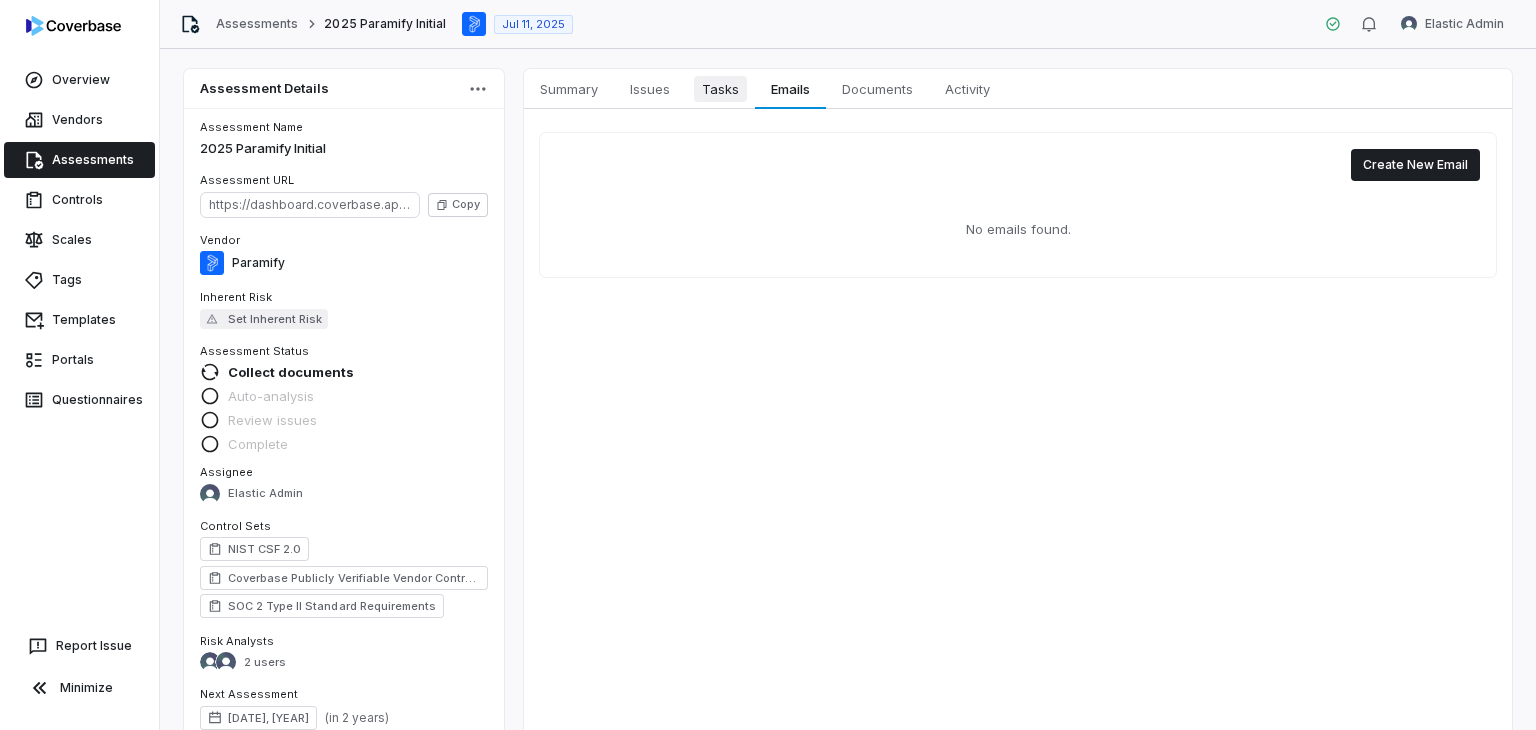 click on "Tasks" at bounding box center [720, 89] 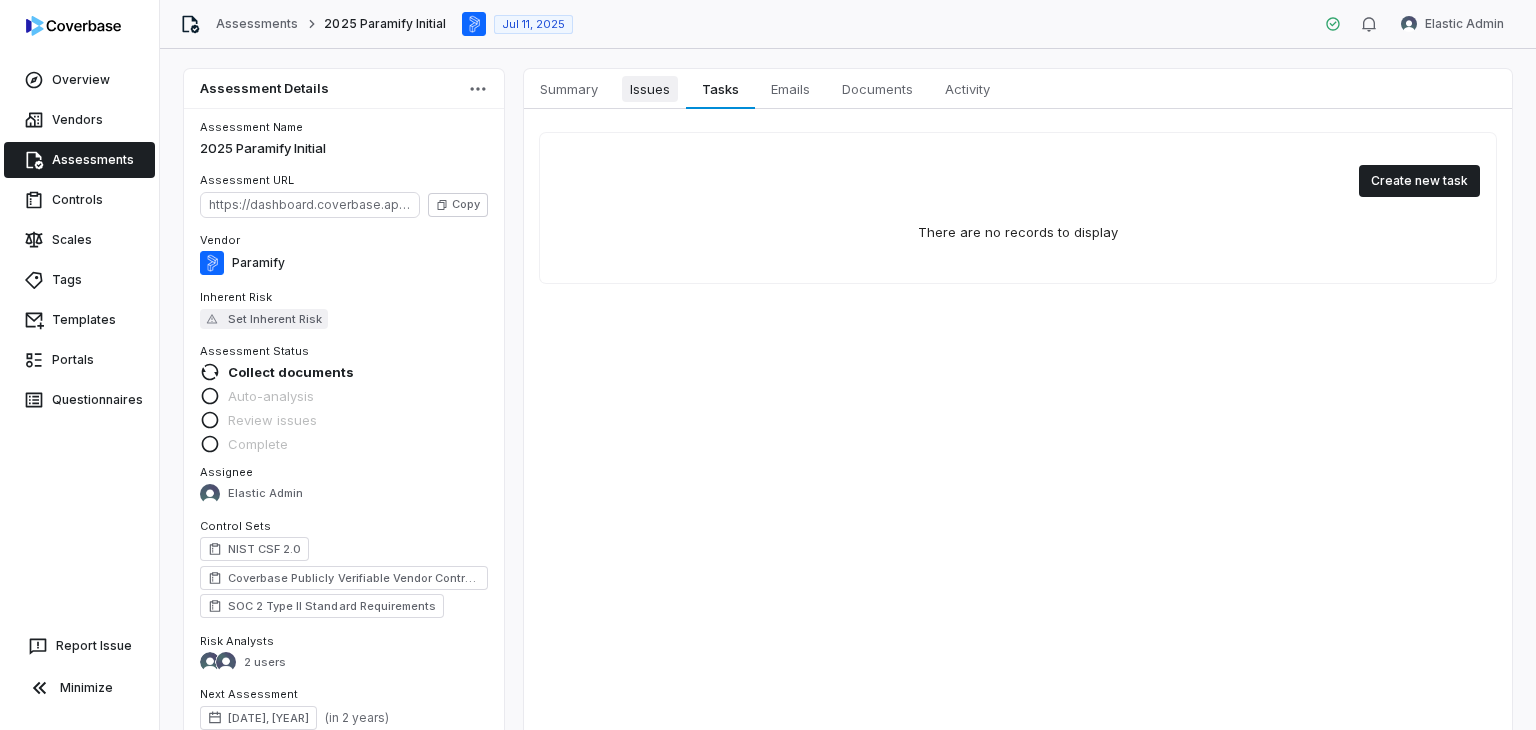 click on "Issues" at bounding box center (650, 89) 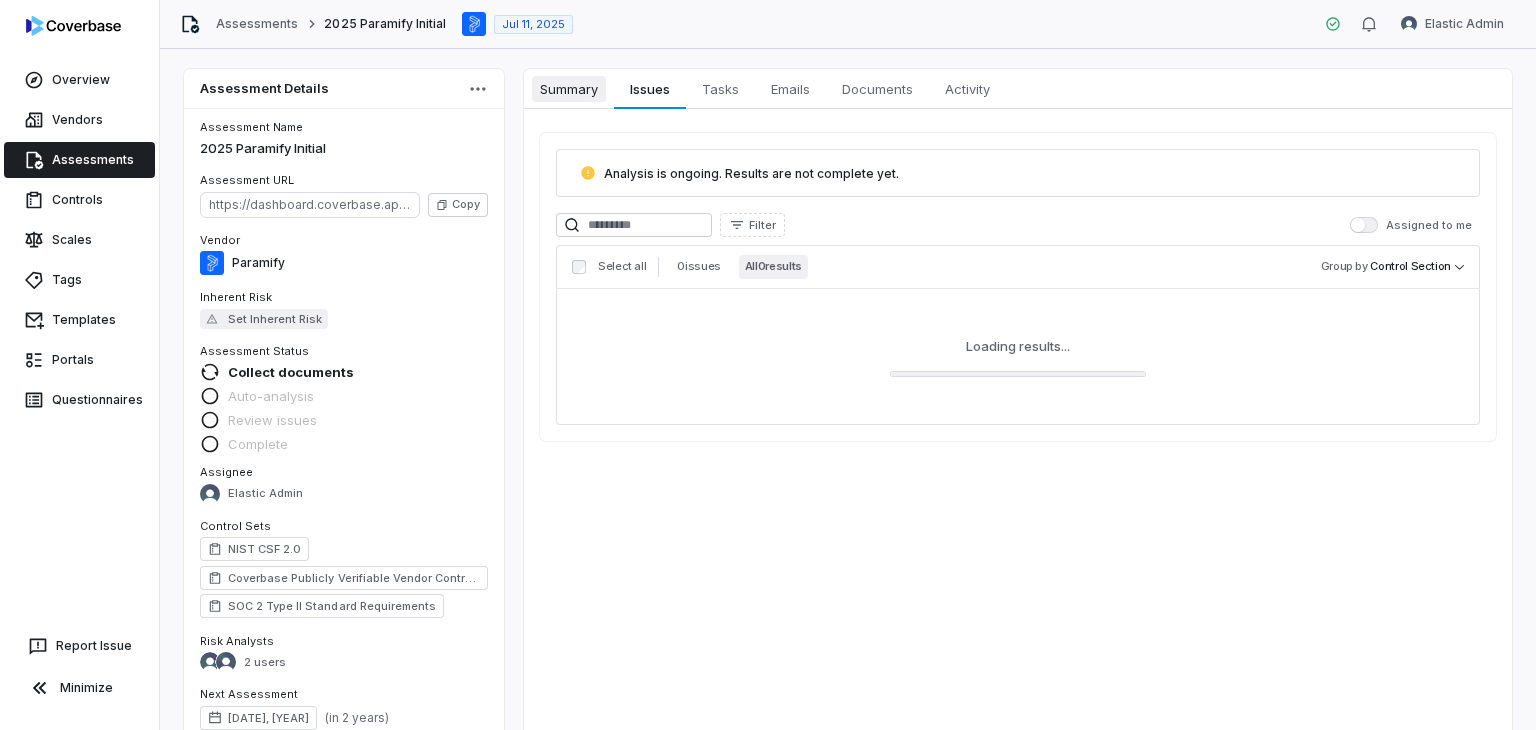 click on "Summary" at bounding box center (569, 89) 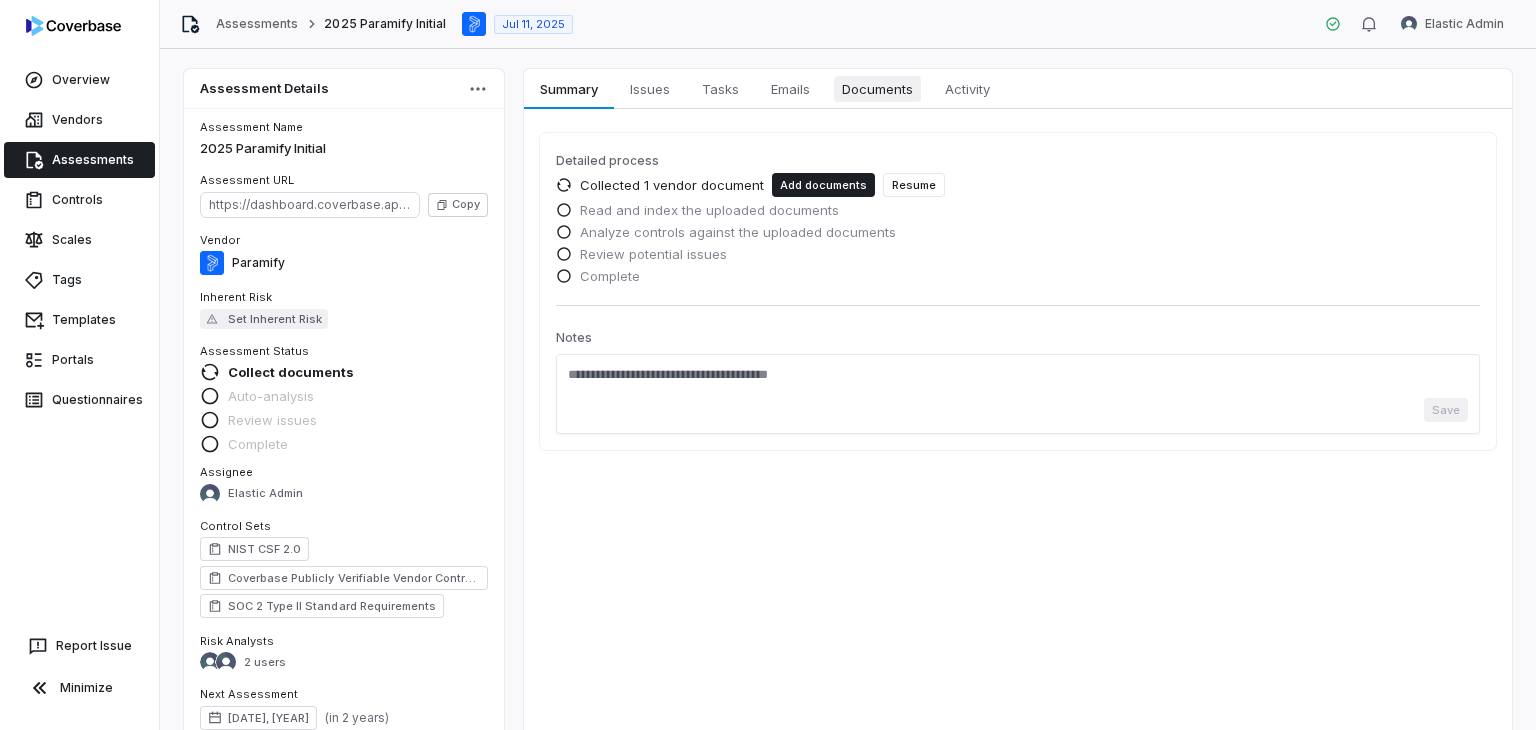 click on "Documents" at bounding box center (877, 89) 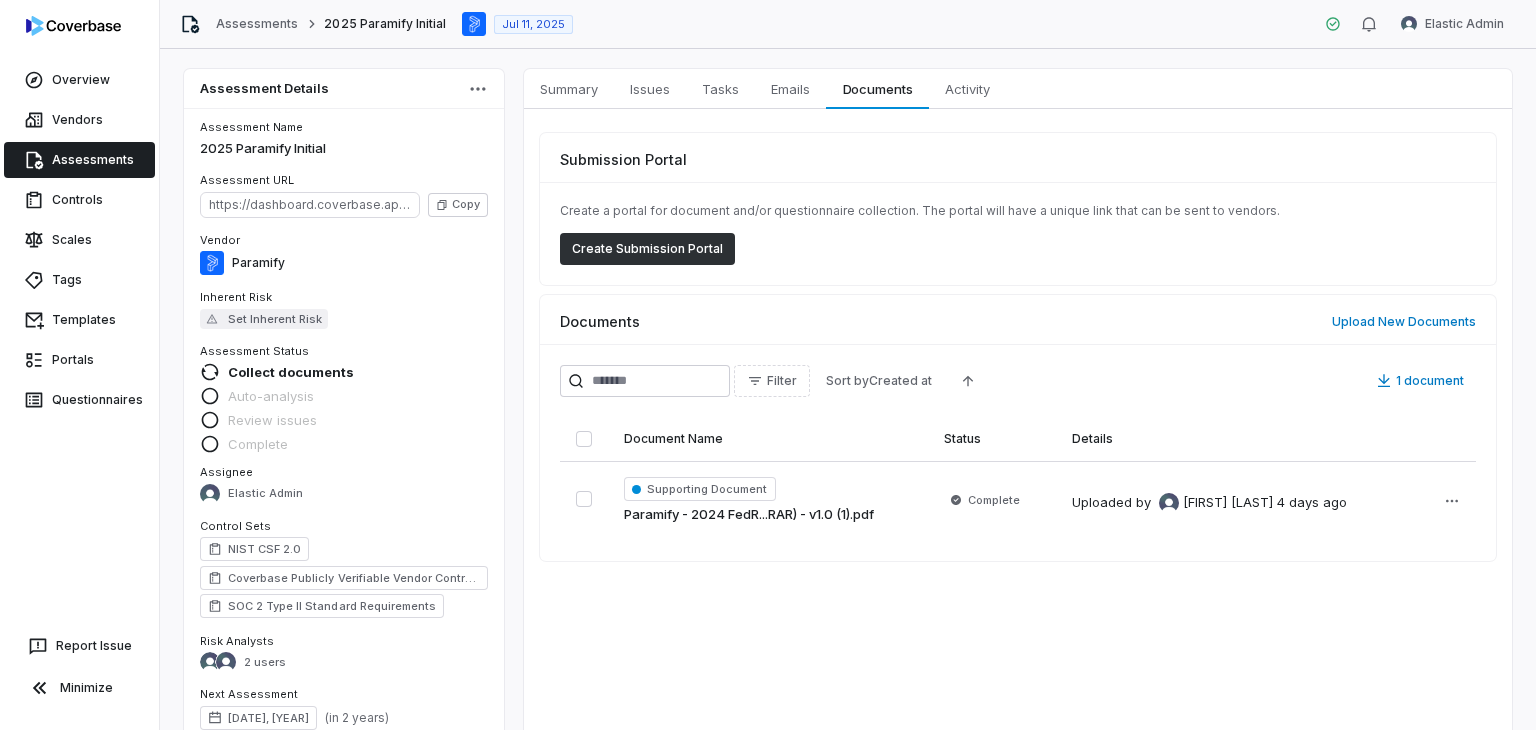click on "Create Submission Portal" at bounding box center (647, 249) 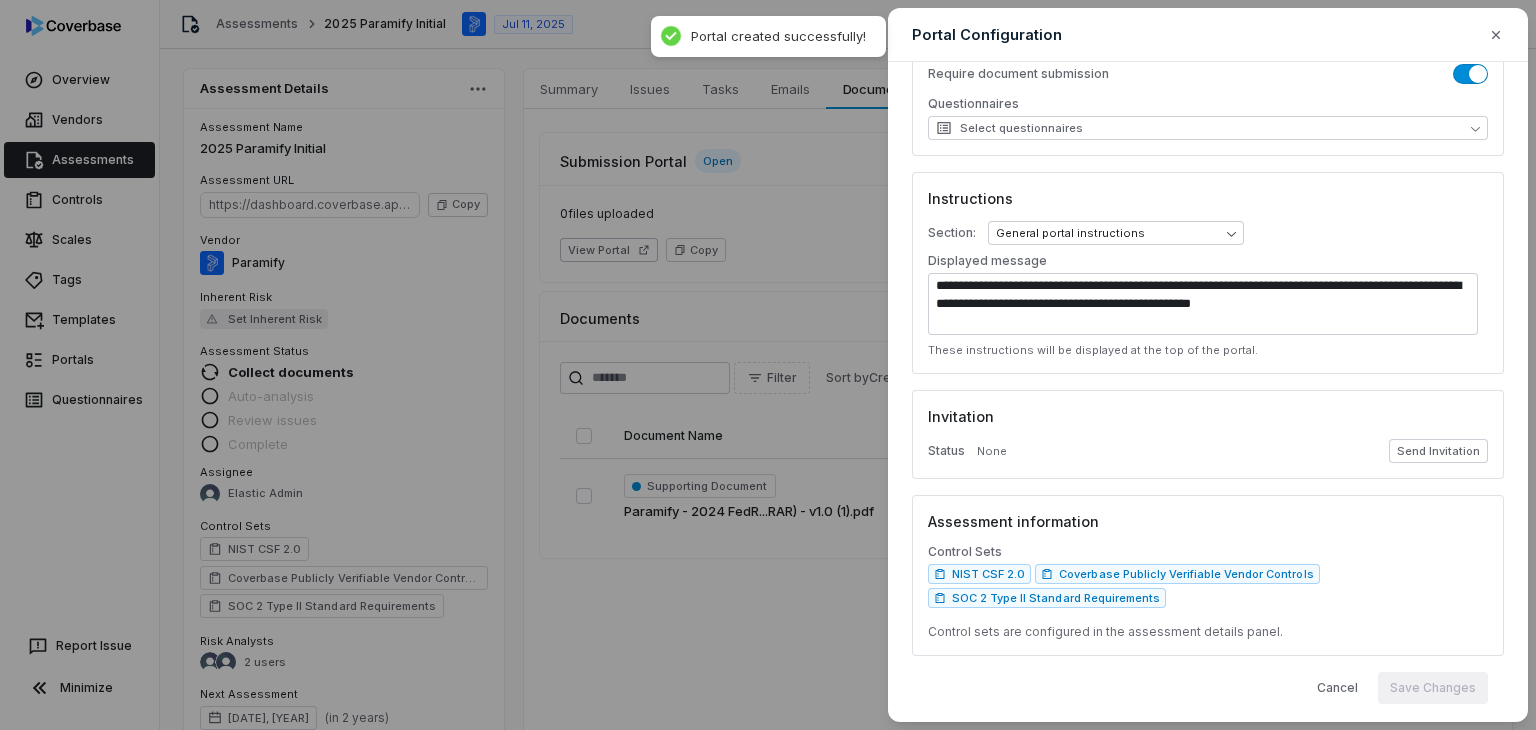 scroll, scrollTop: 314, scrollLeft: 0, axis: vertical 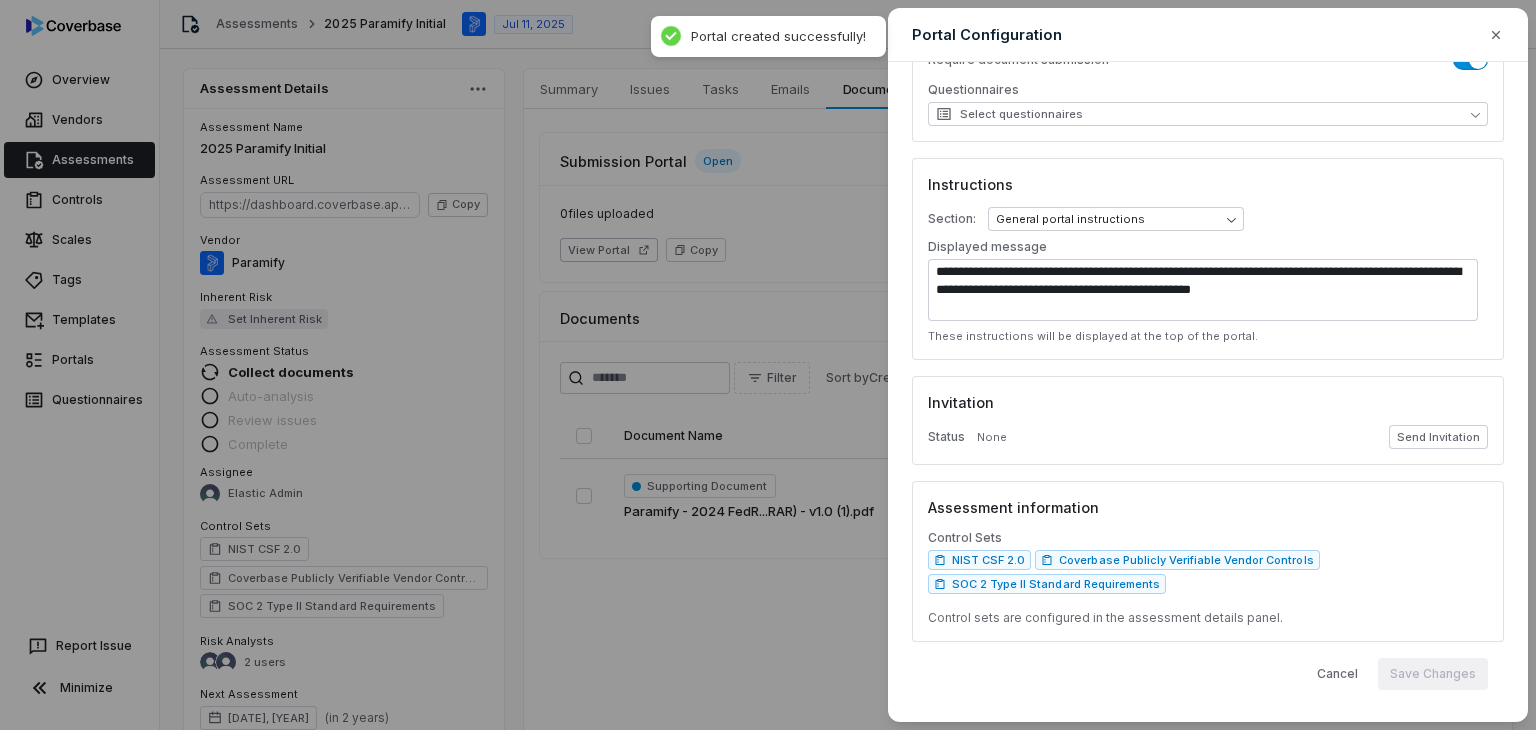 click on "Invitation Status None Send Invitation" at bounding box center [1208, 420] 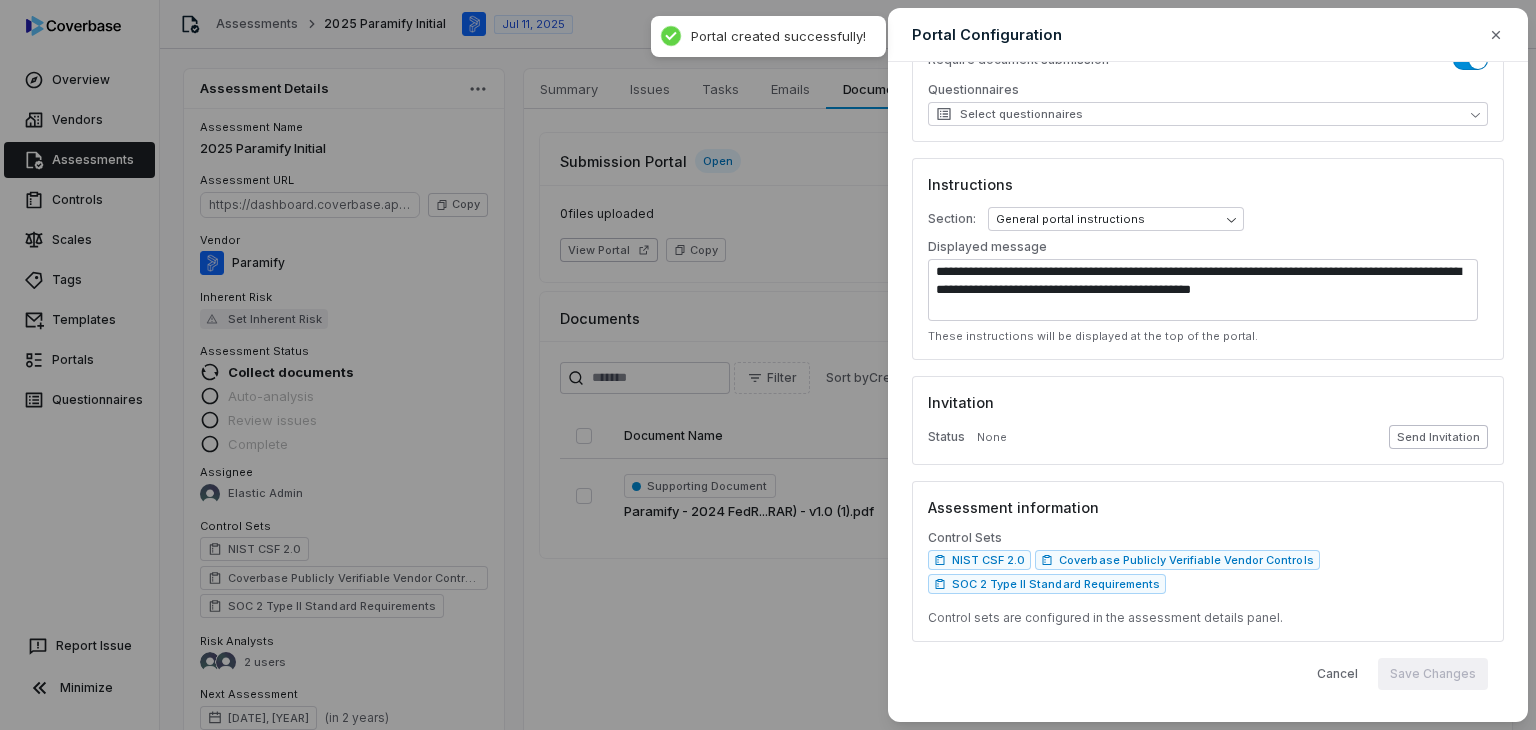 click on "Send Invitation" at bounding box center [1438, 437] 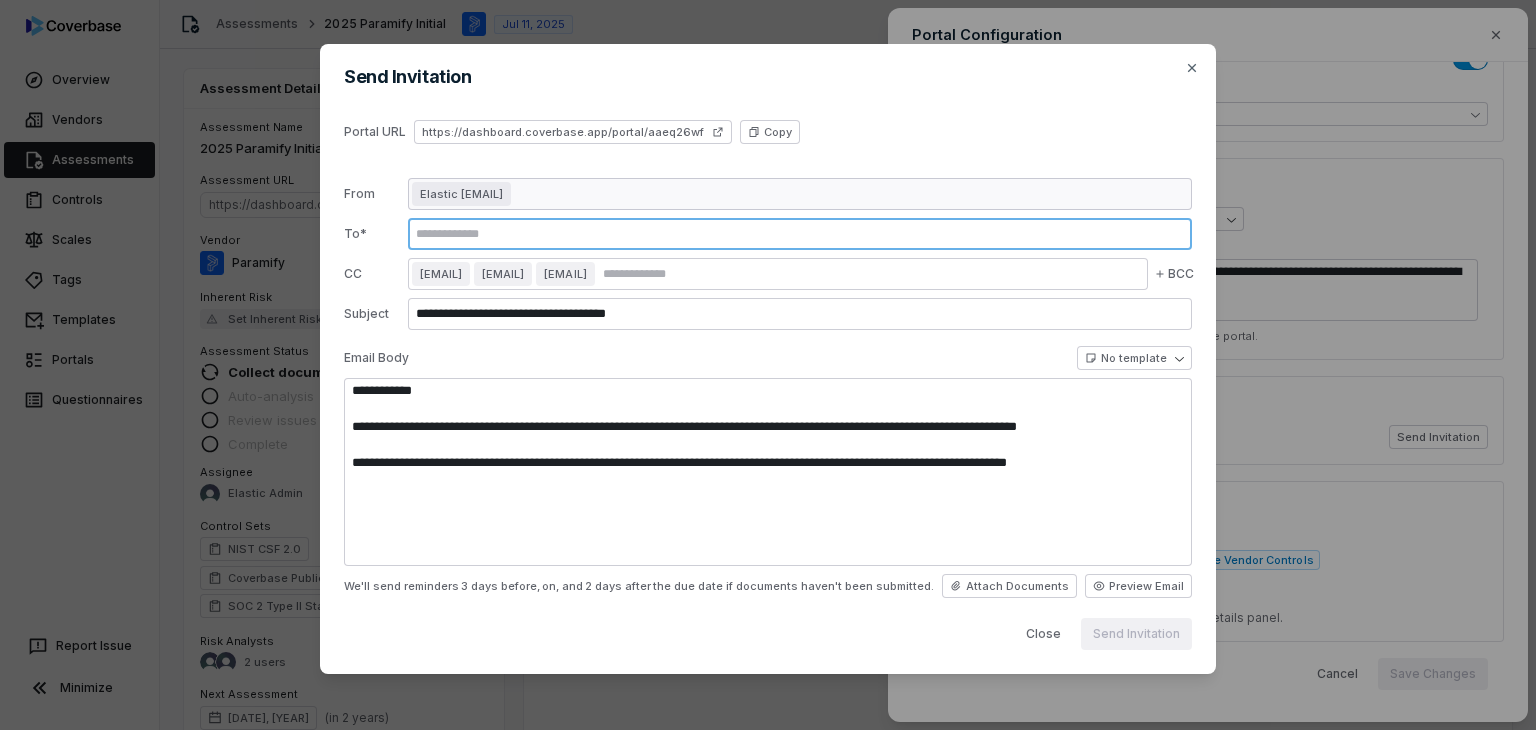 click at bounding box center (800, 234) 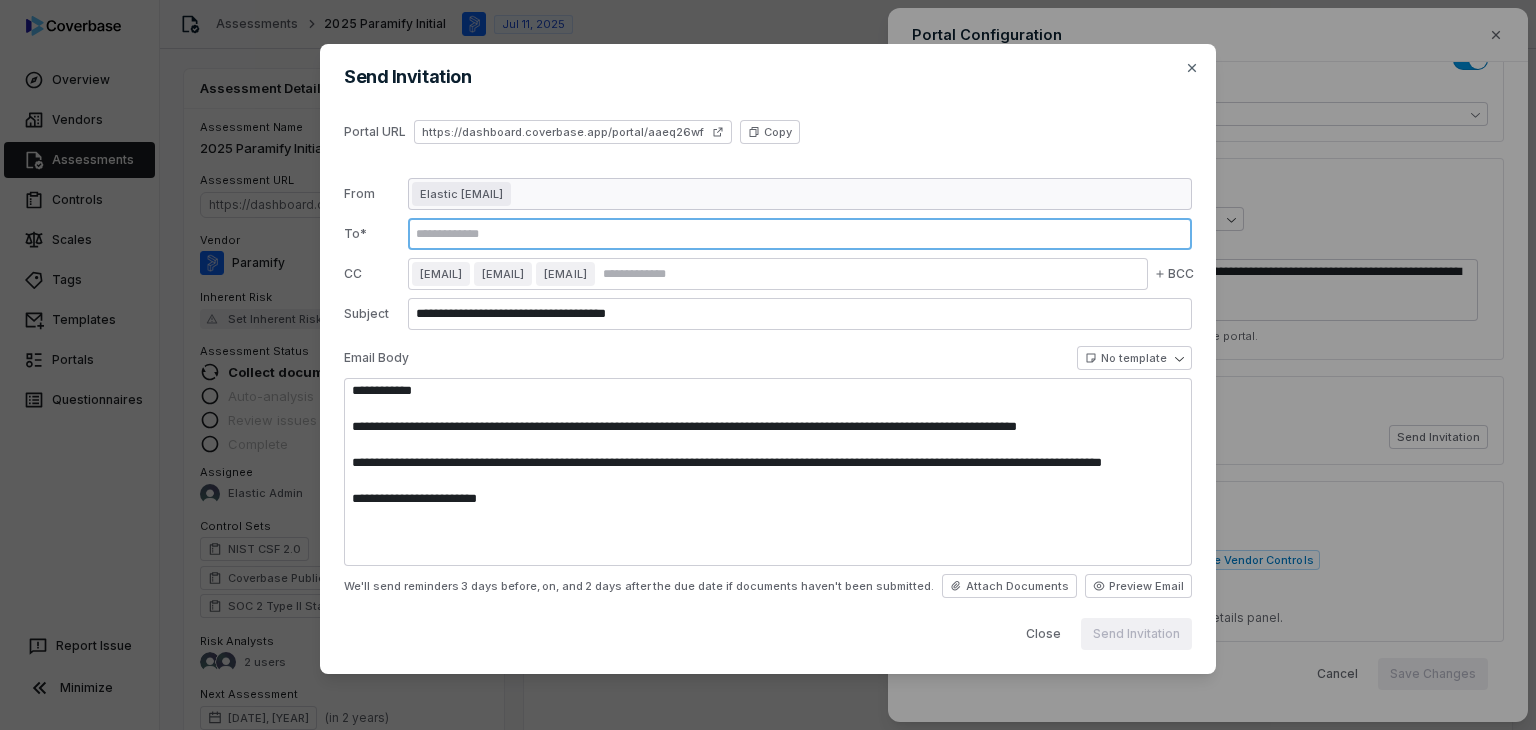 type on "**********" 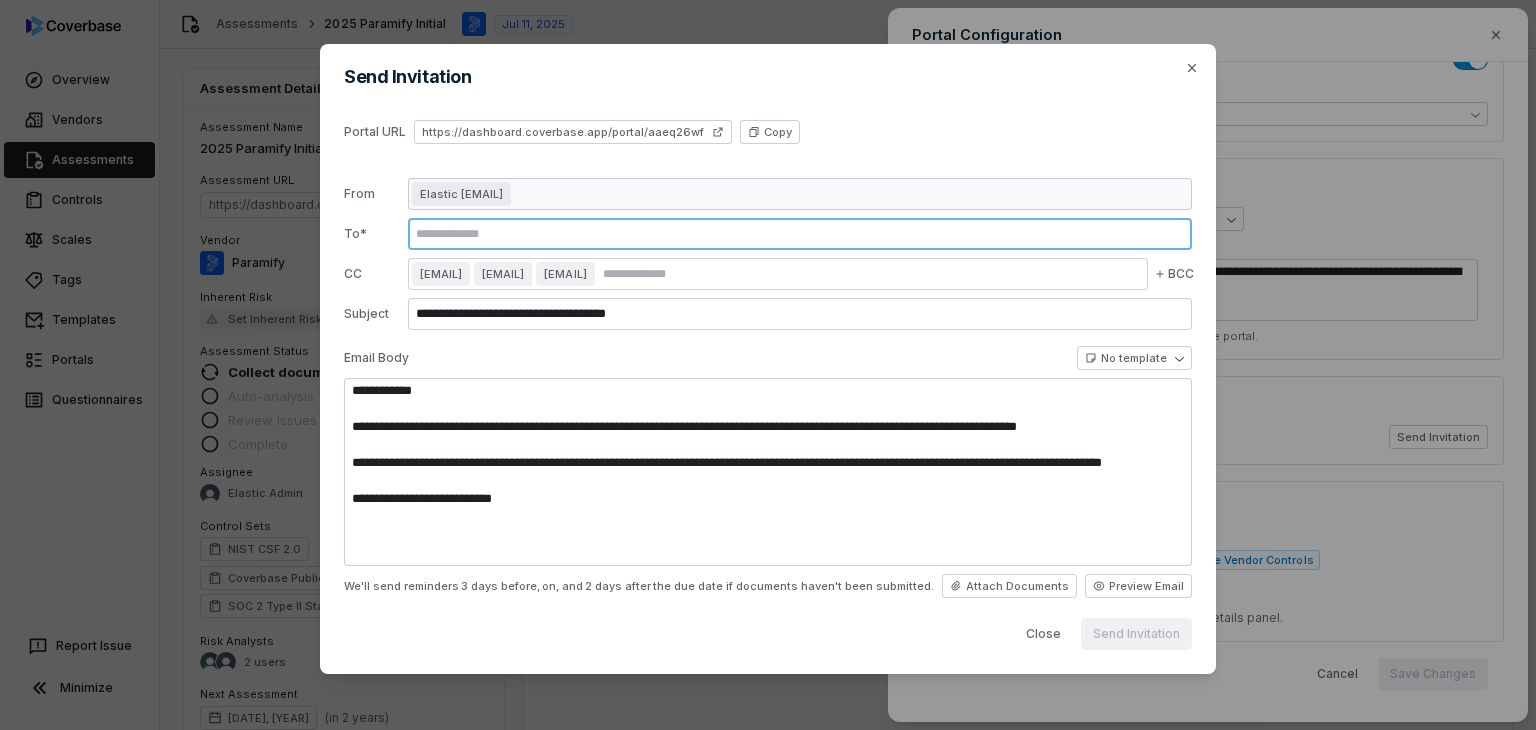paste on "**********" 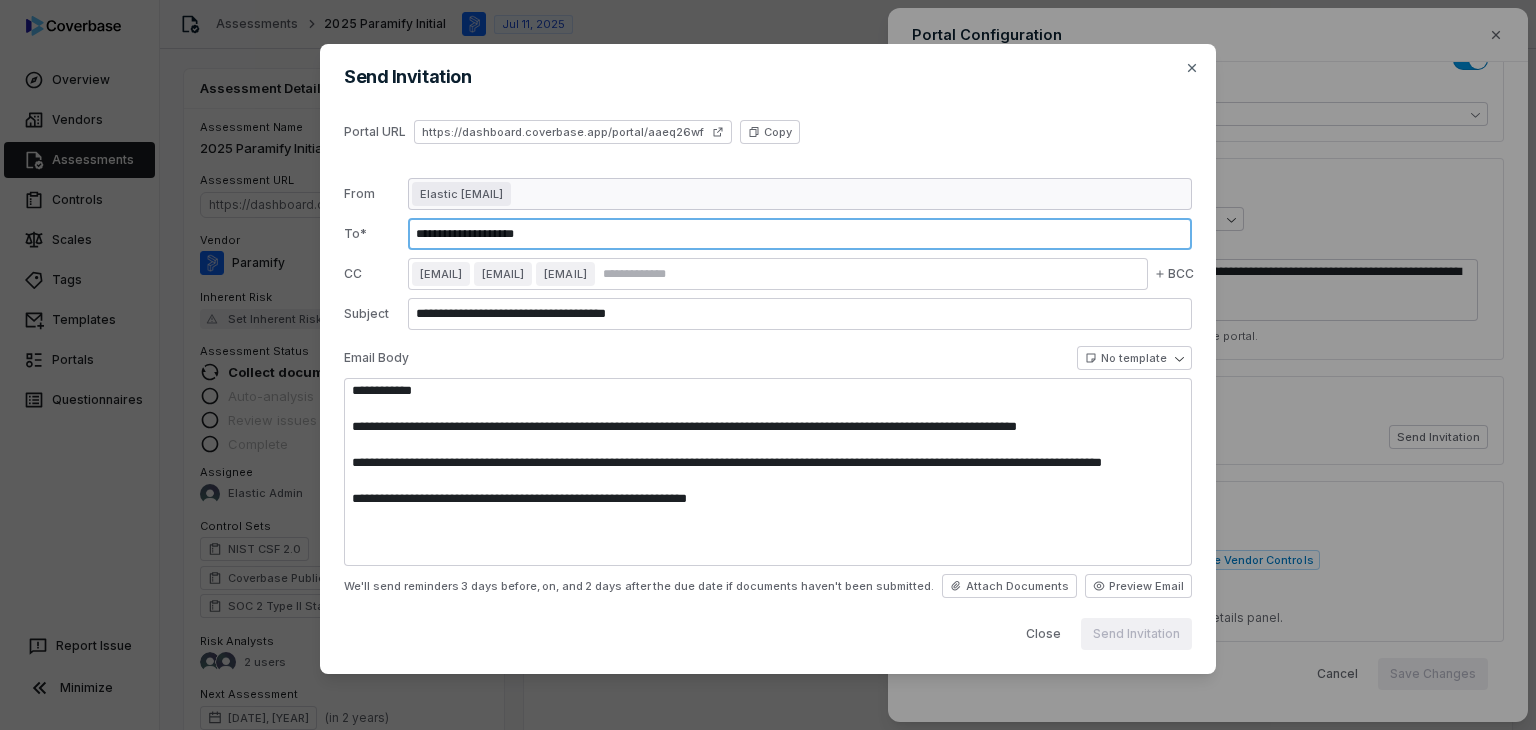 type on "**********" 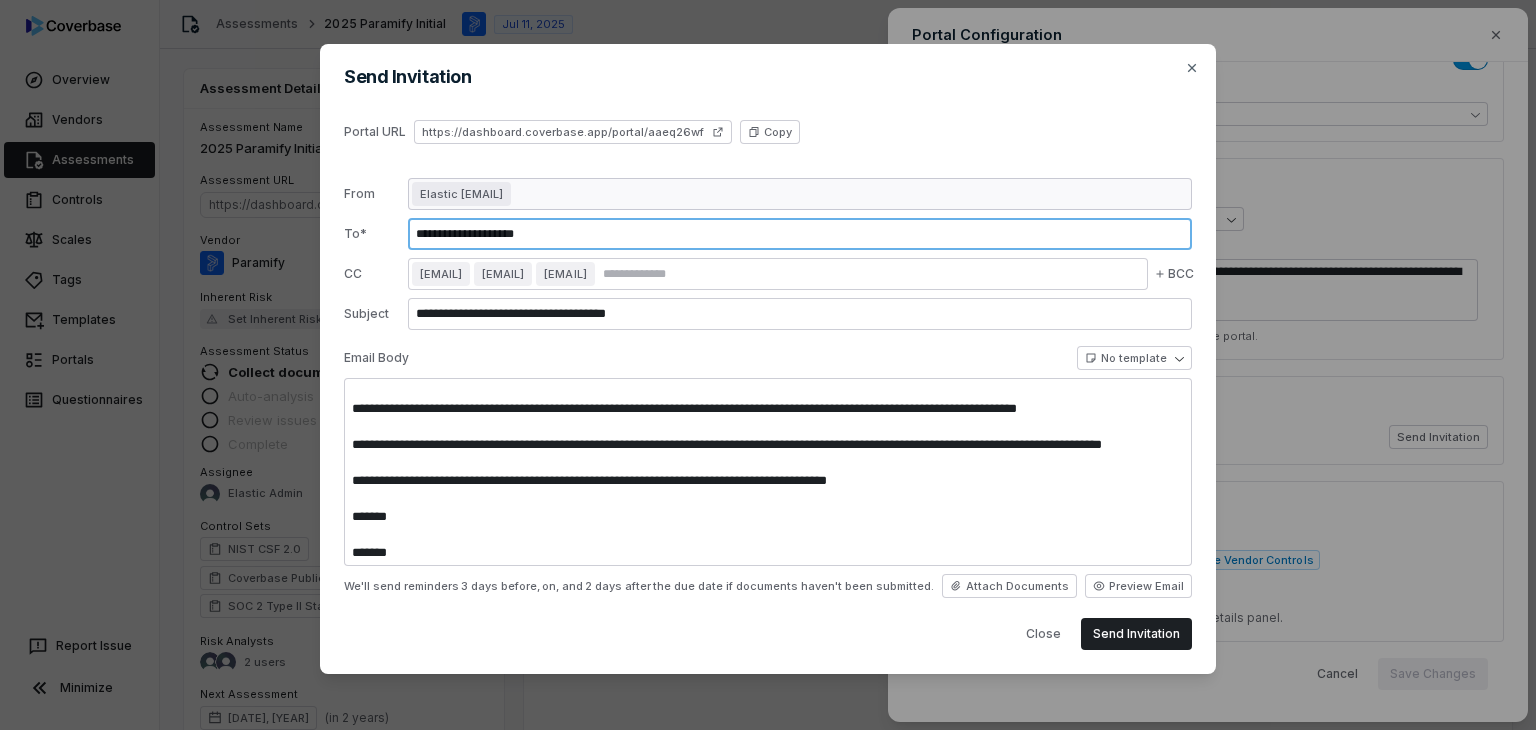 scroll, scrollTop: 0, scrollLeft: 0, axis: both 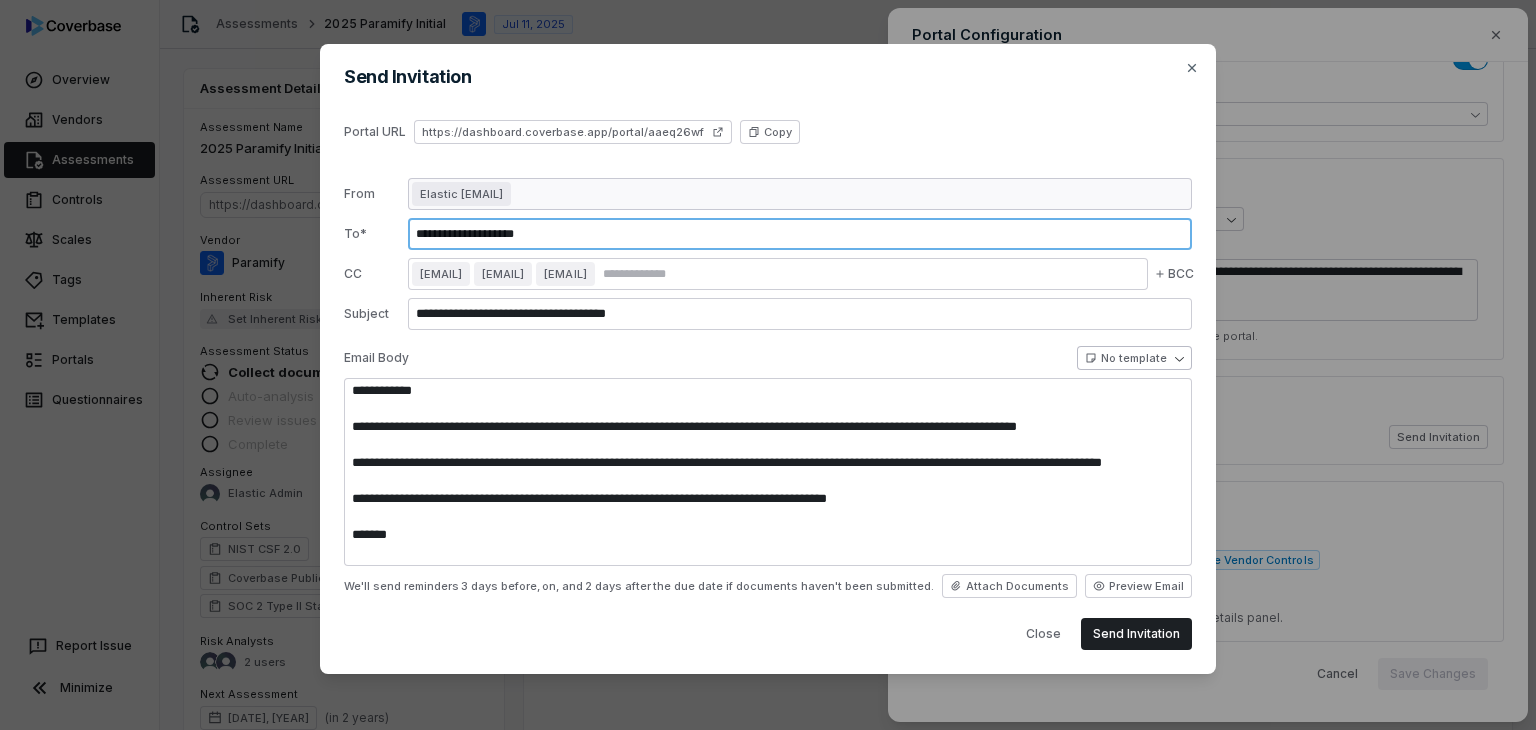 type on "**********" 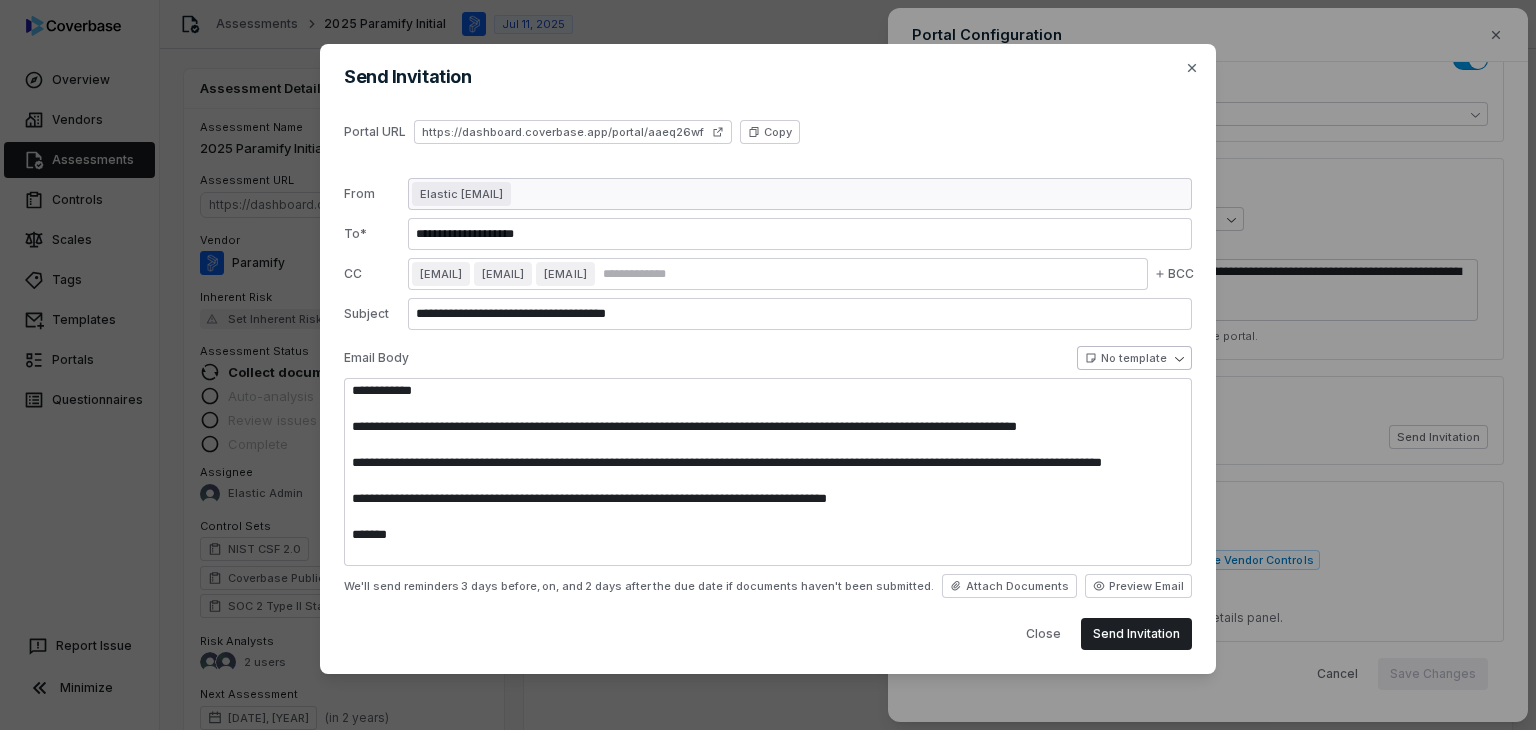 type 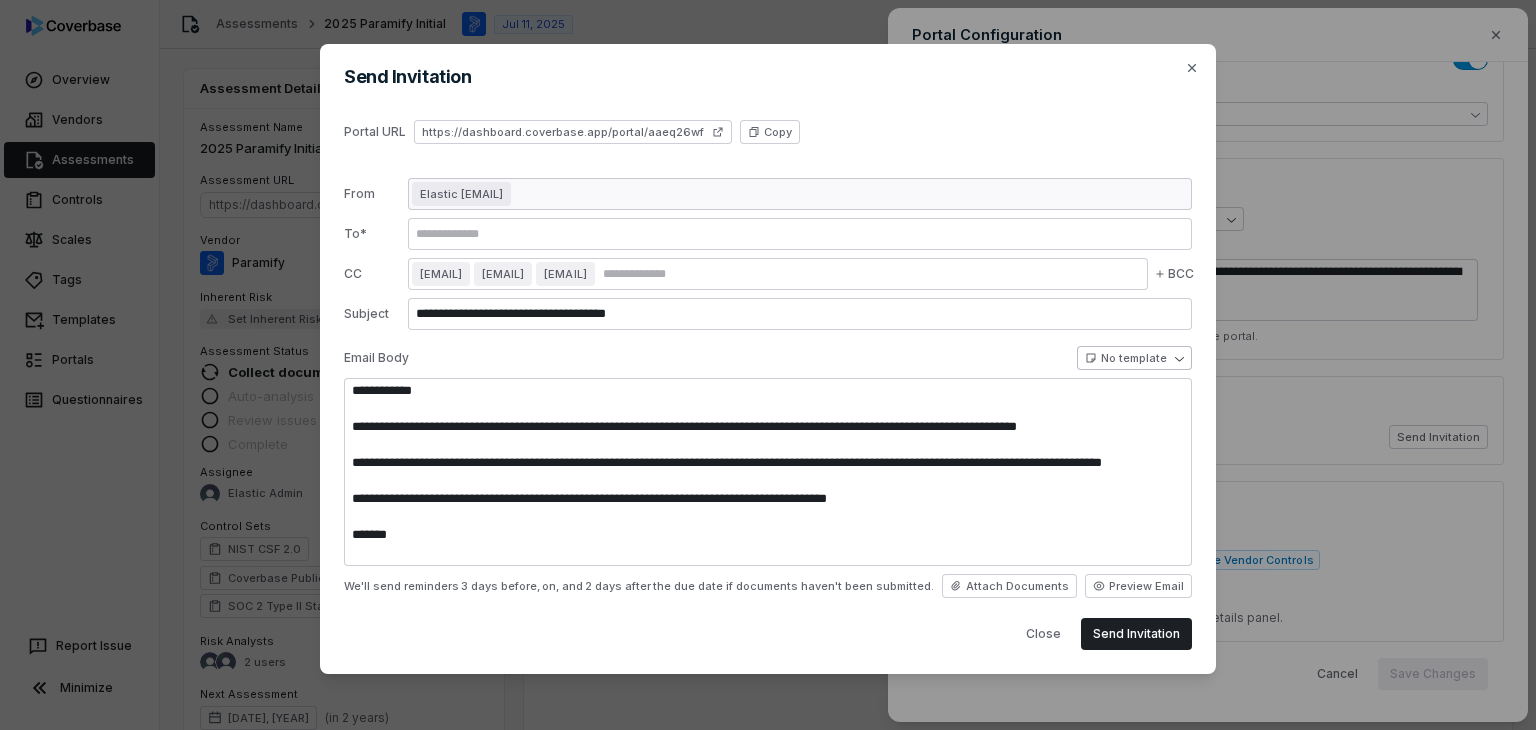 click on "Overview Vendors Assessments Controls Scales Tags Templates Portals Questionnaires Report Issue Minimize Assessments 2025 Paramify Initial Jul 11, 2025 Elastic Admin Assessment Details Assessment Name 2025 Paramify Initial Assessment URL  https://dashboard.coverbase.app/assessments/cbqsrw_189db8224b144cec8896a1b6fd5d3ad1 Copy Vendor Paramify Inherent Risk Set Inherent Risk Assessment Status Collect documents Auto-analysis Review issues Complete Assignee Elastic Admin Control Sets NIST CSF 2.0 Coverbase Publicly Verifiable Vendor Controls SOC 2 Type II Standard Requirements Risk Analysts 2 users Next Assessment Jul 11, 2027 ( in 2 years ) Submission Portal Open View Portal Copy Properties Summary Summary Issues Issues Tasks Tasks Emails Emails Documents Documents Activity Activity Submission Portal Open Jul 22, 2025 0  files uploaded View Portal Copy Documents Upload New Documents Filter Sort by  Created at 1 document Document Name Status Details Supporting Document Complete Uploaded by 4 days ago" at bounding box center [768, 365] 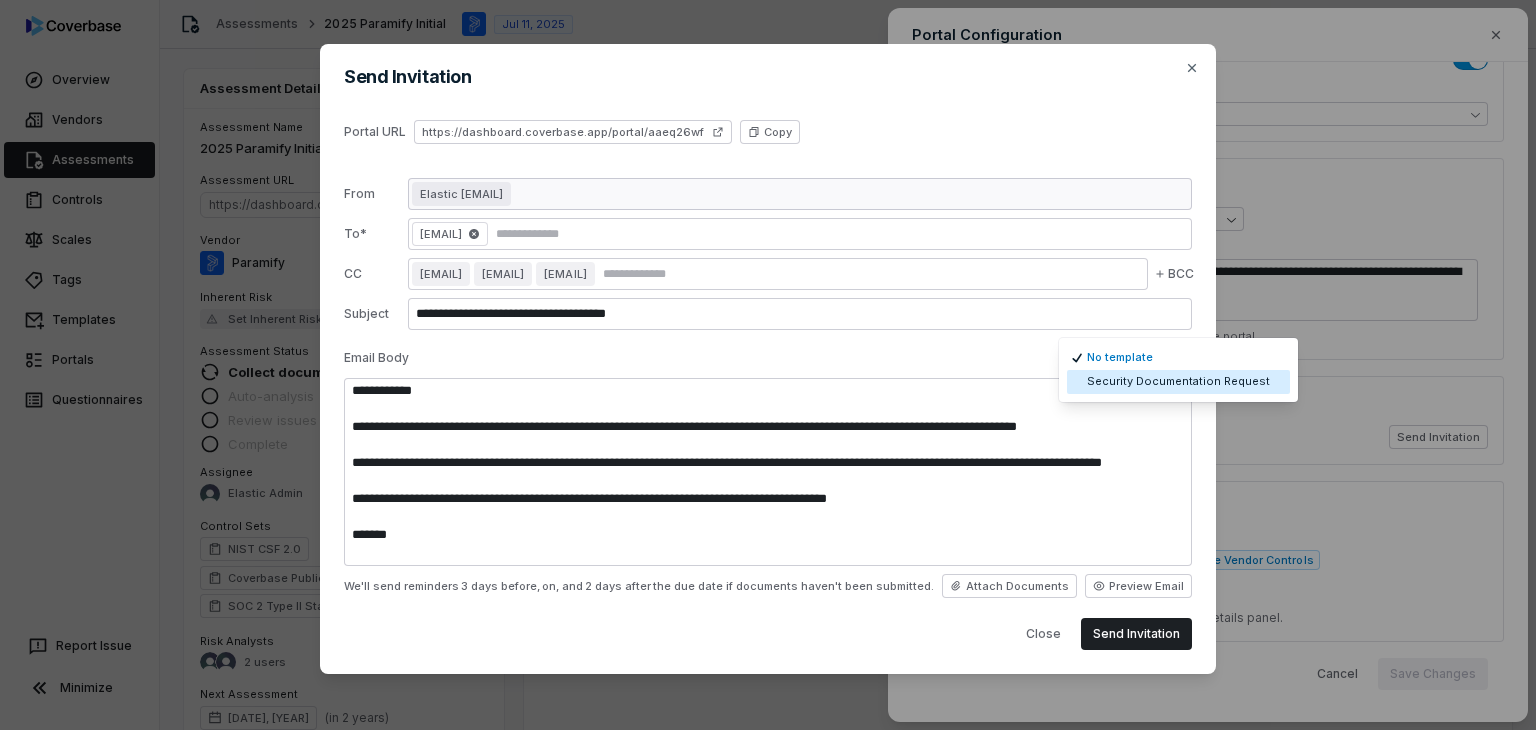 select on "**********" 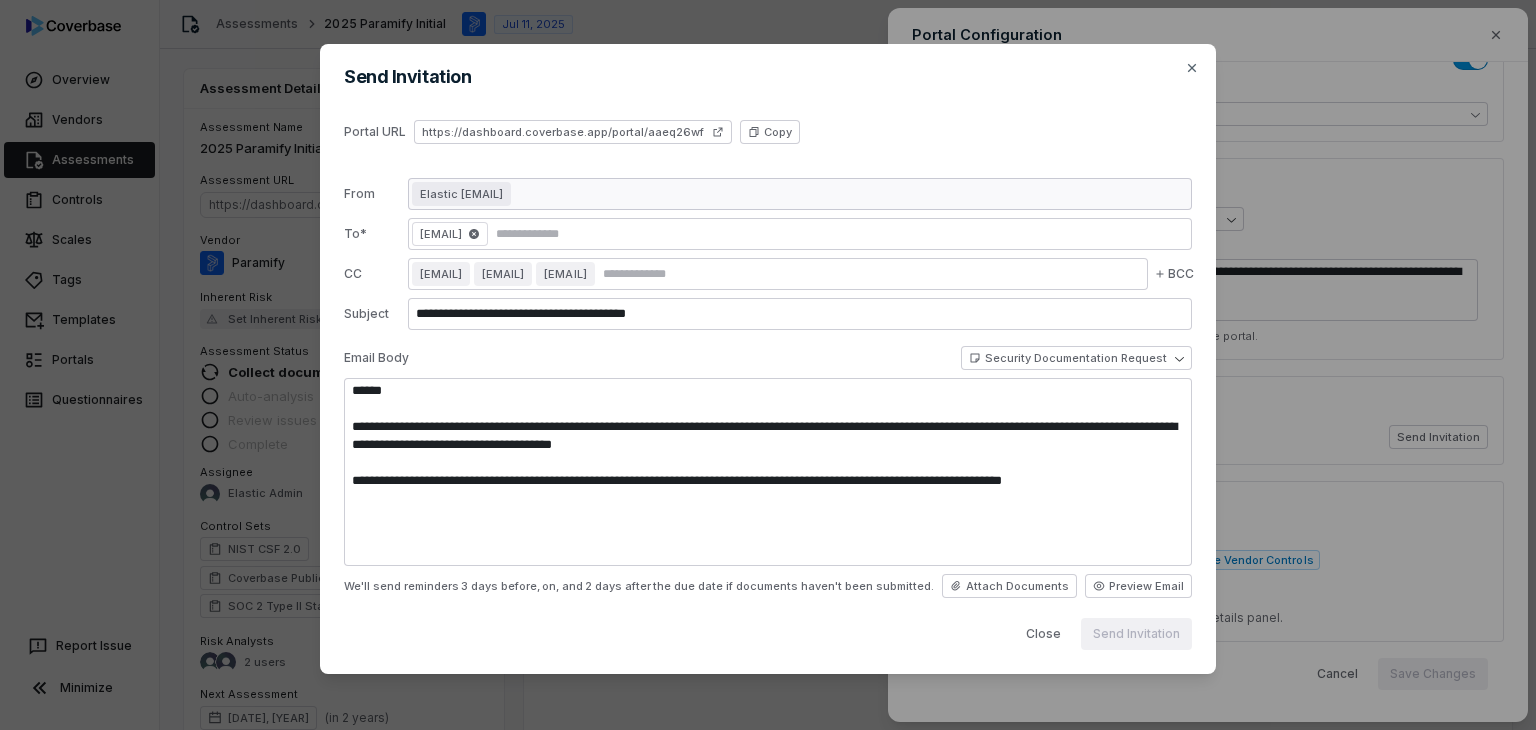 type on "**********" 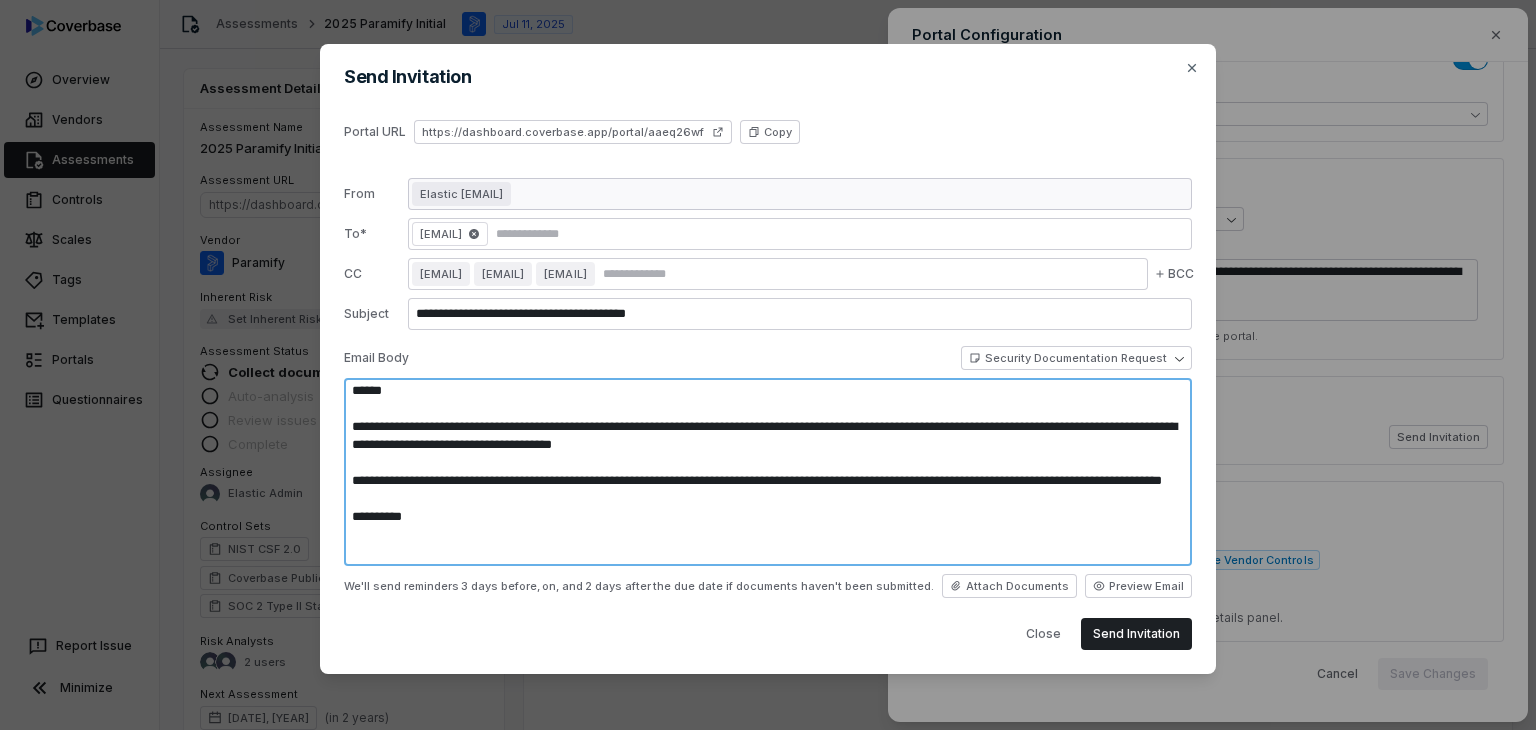 click on "**********" at bounding box center (768, 472) 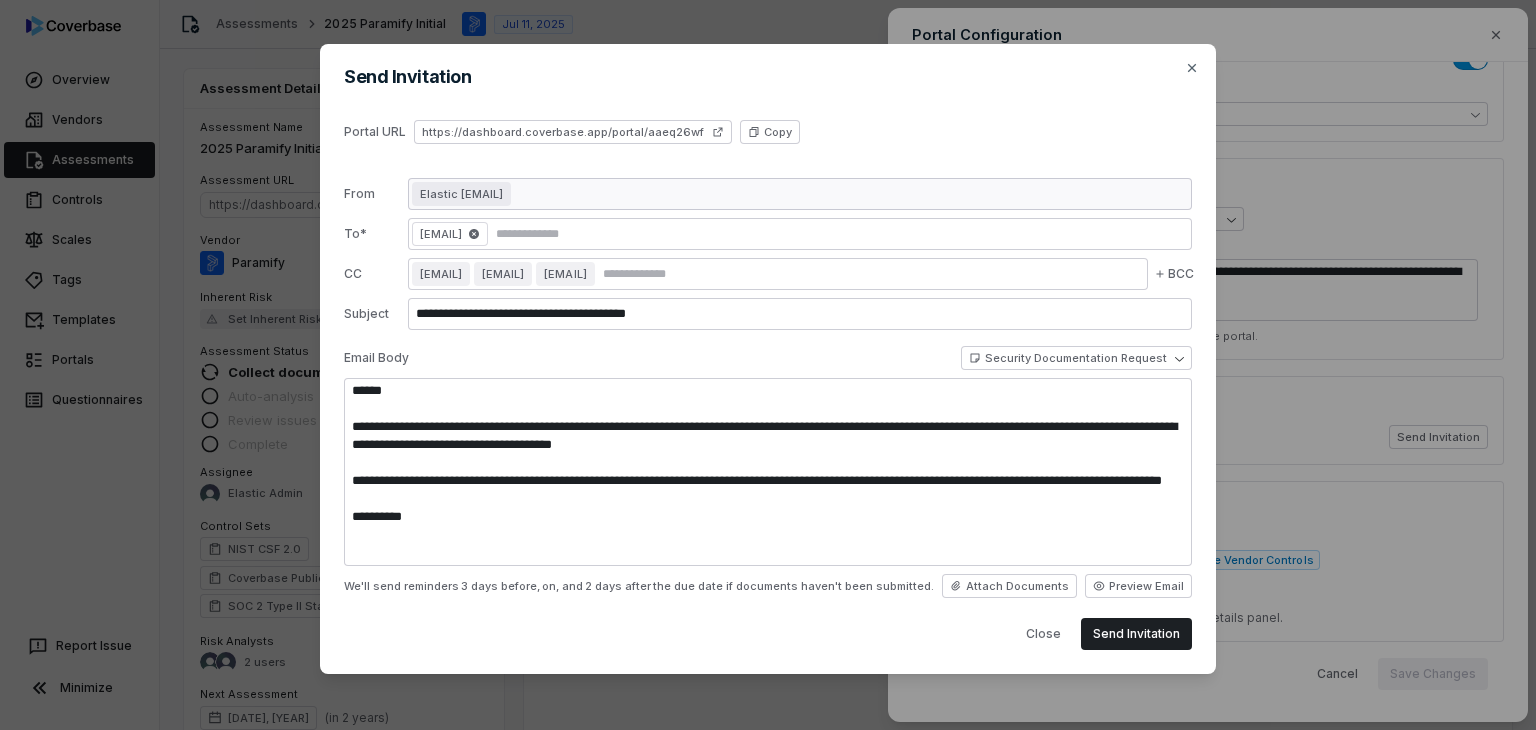 click on "**********" at bounding box center [768, 359] 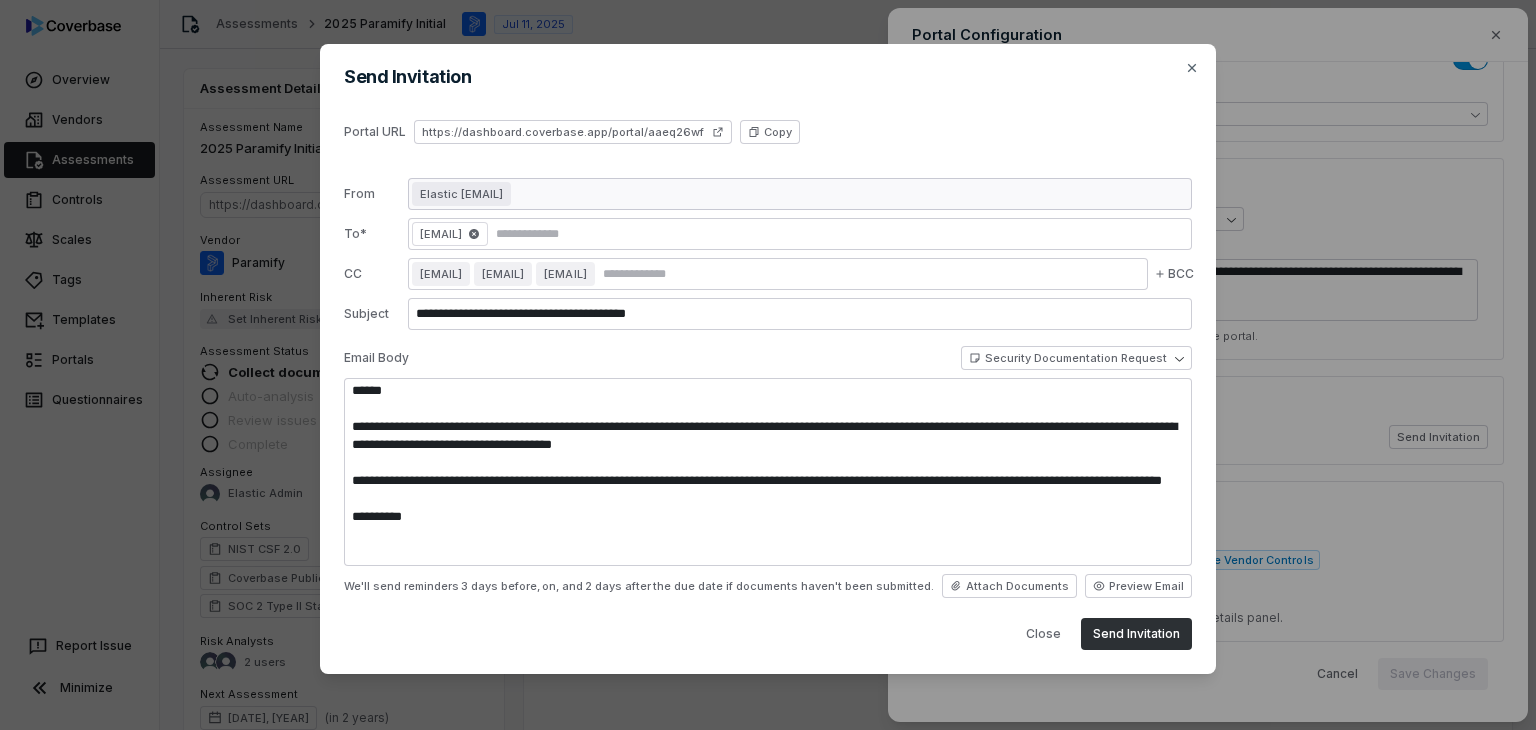 click on "Send Invitation" at bounding box center (1136, 634) 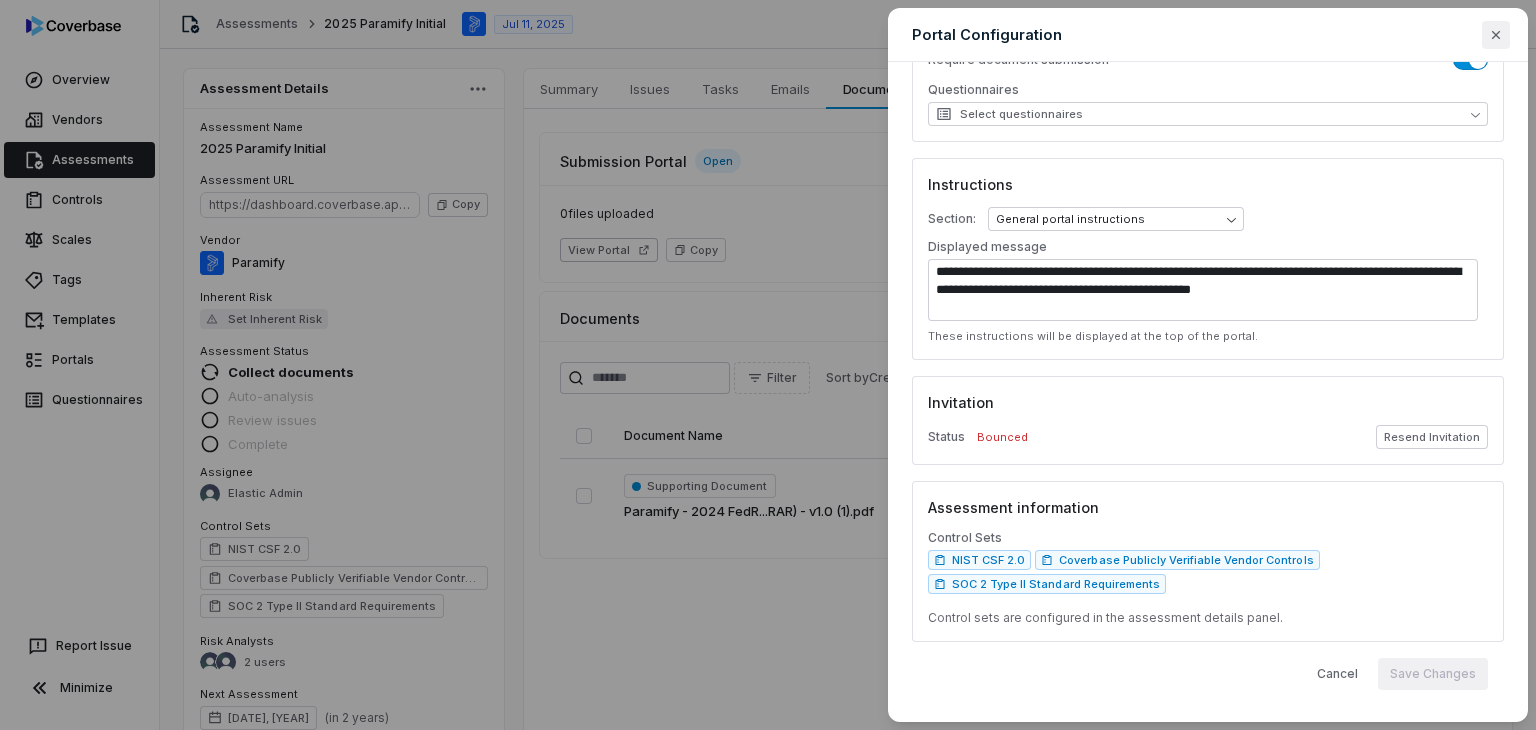 click 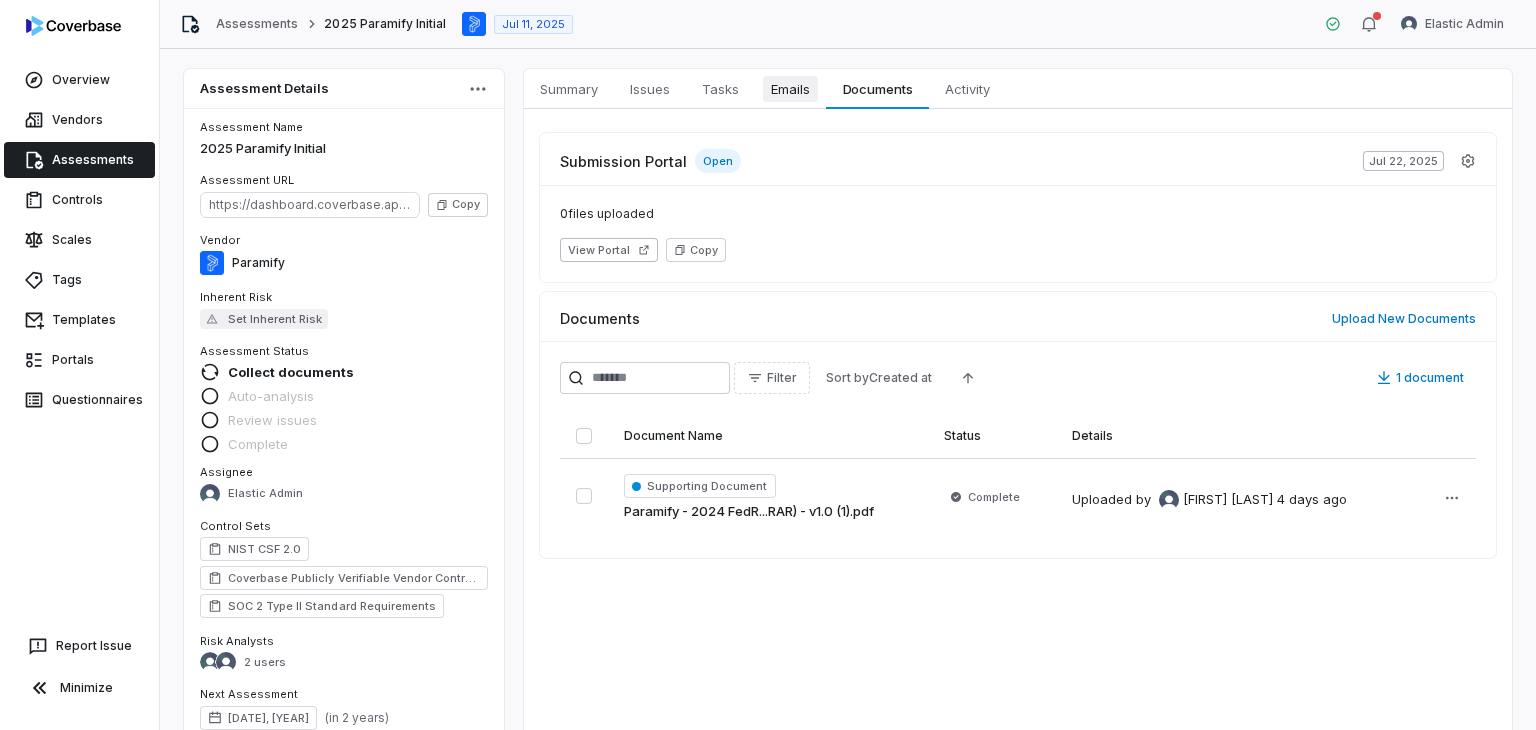 click on "Emails" at bounding box center (790, 89) 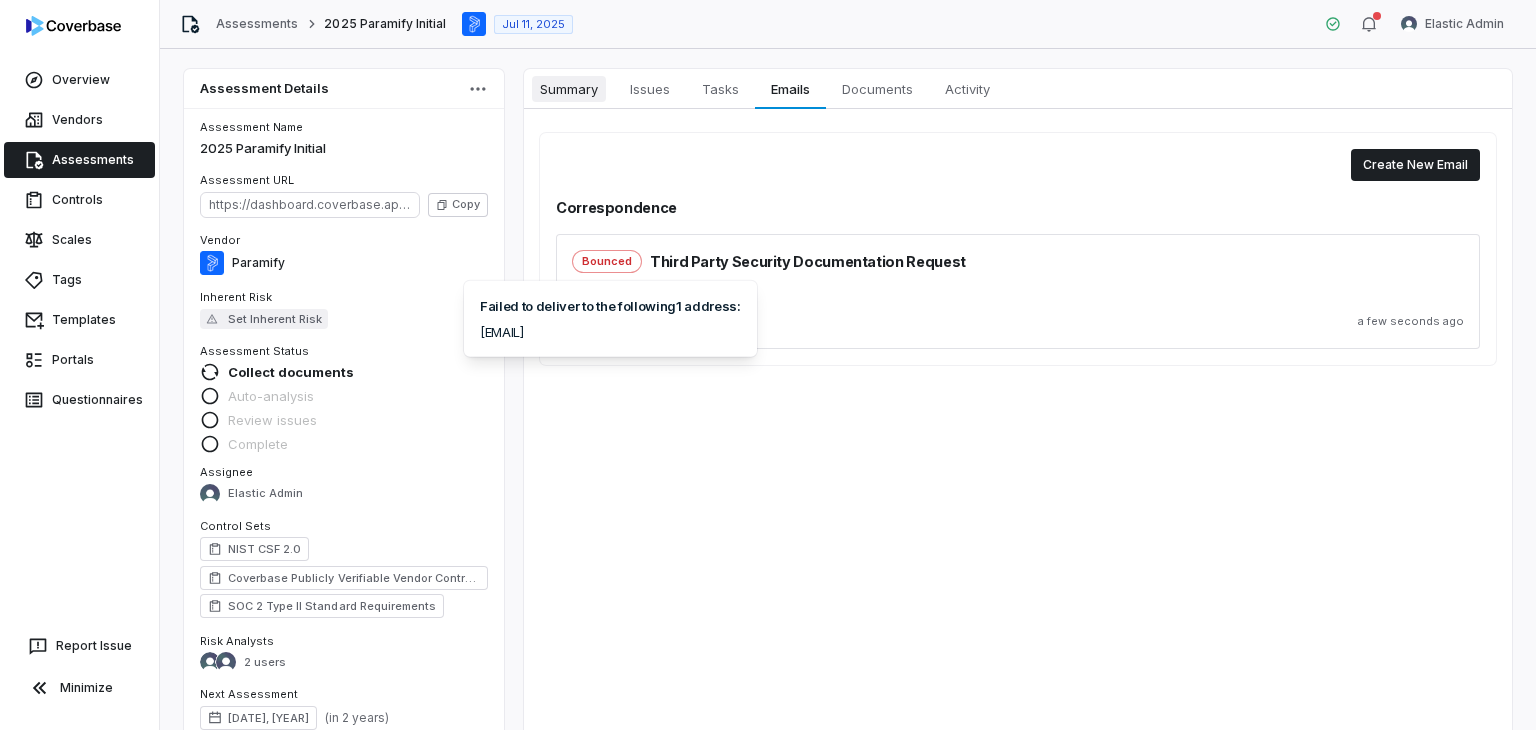 click on "Summary Summary" at bounding box center [569, 89] 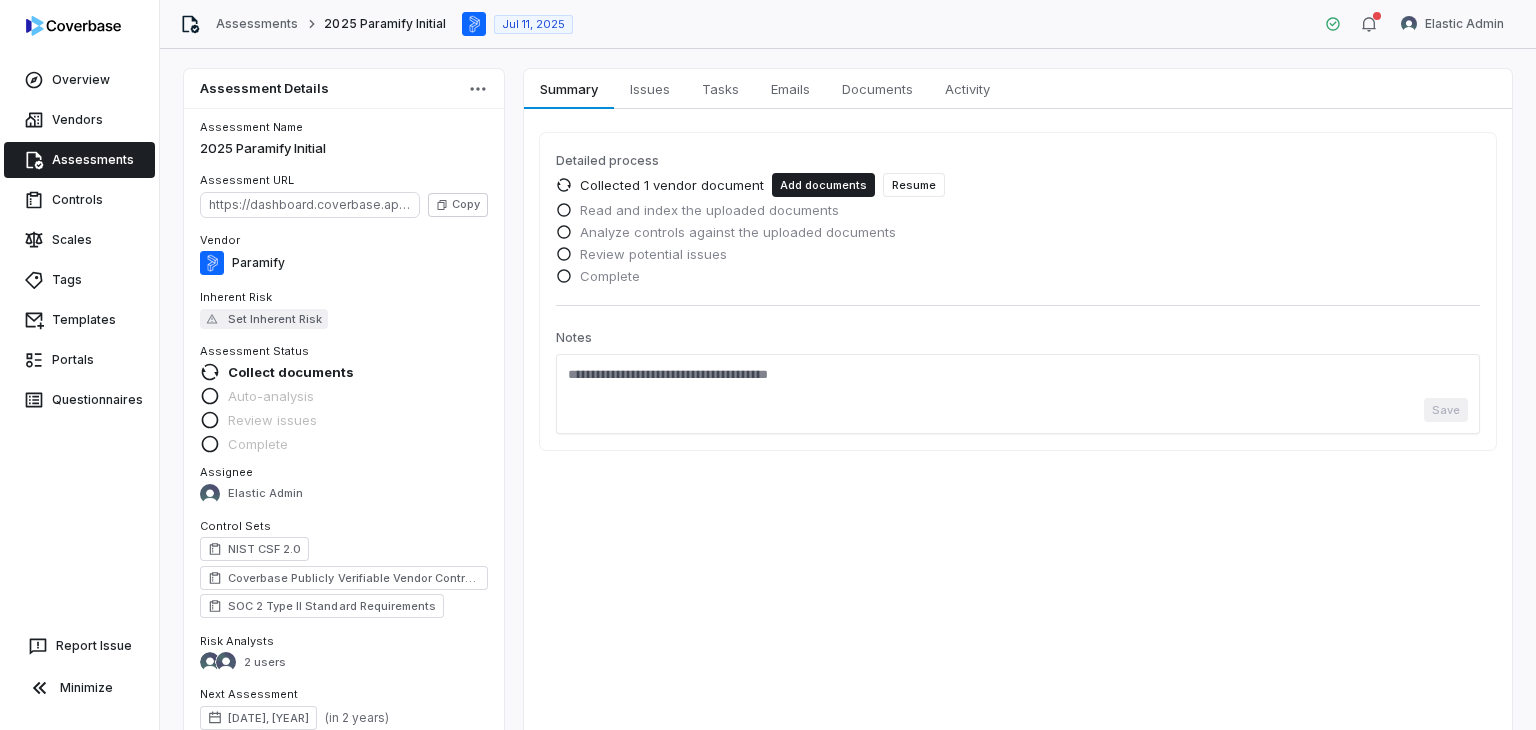 click on "Assessments" at bounding box center [79, 160] 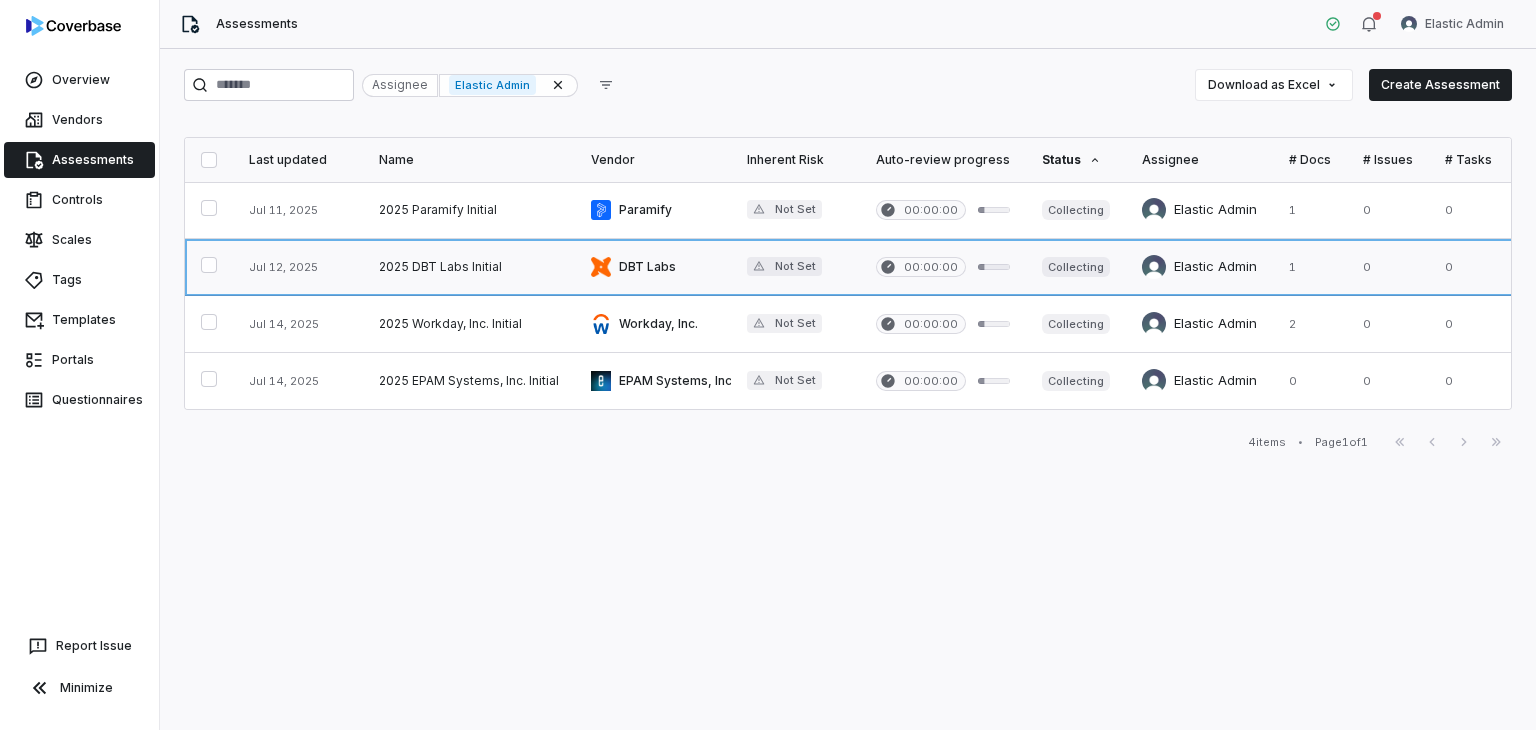 click at bounding box center [653, 267] 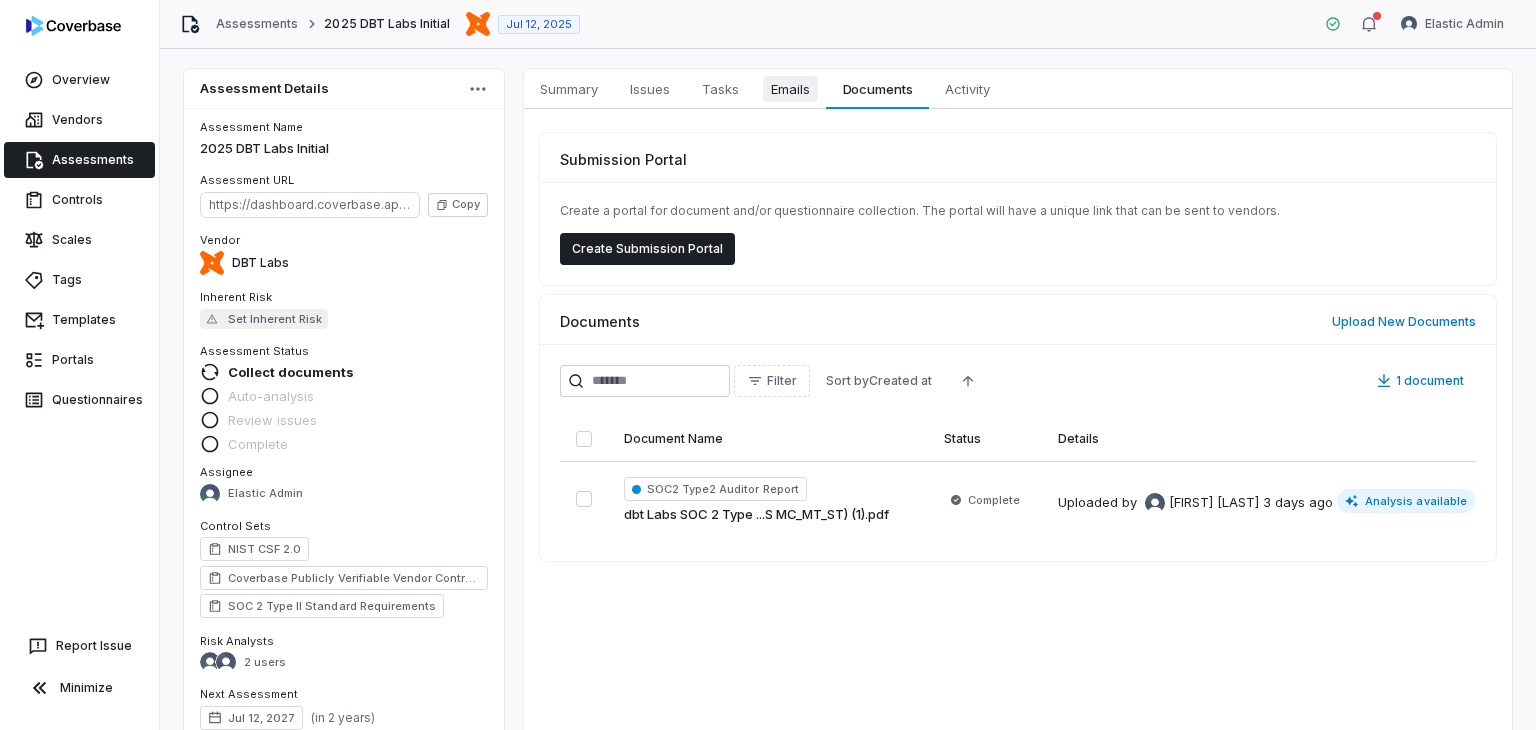 click on "Emails" at bounding box center [790, 89] 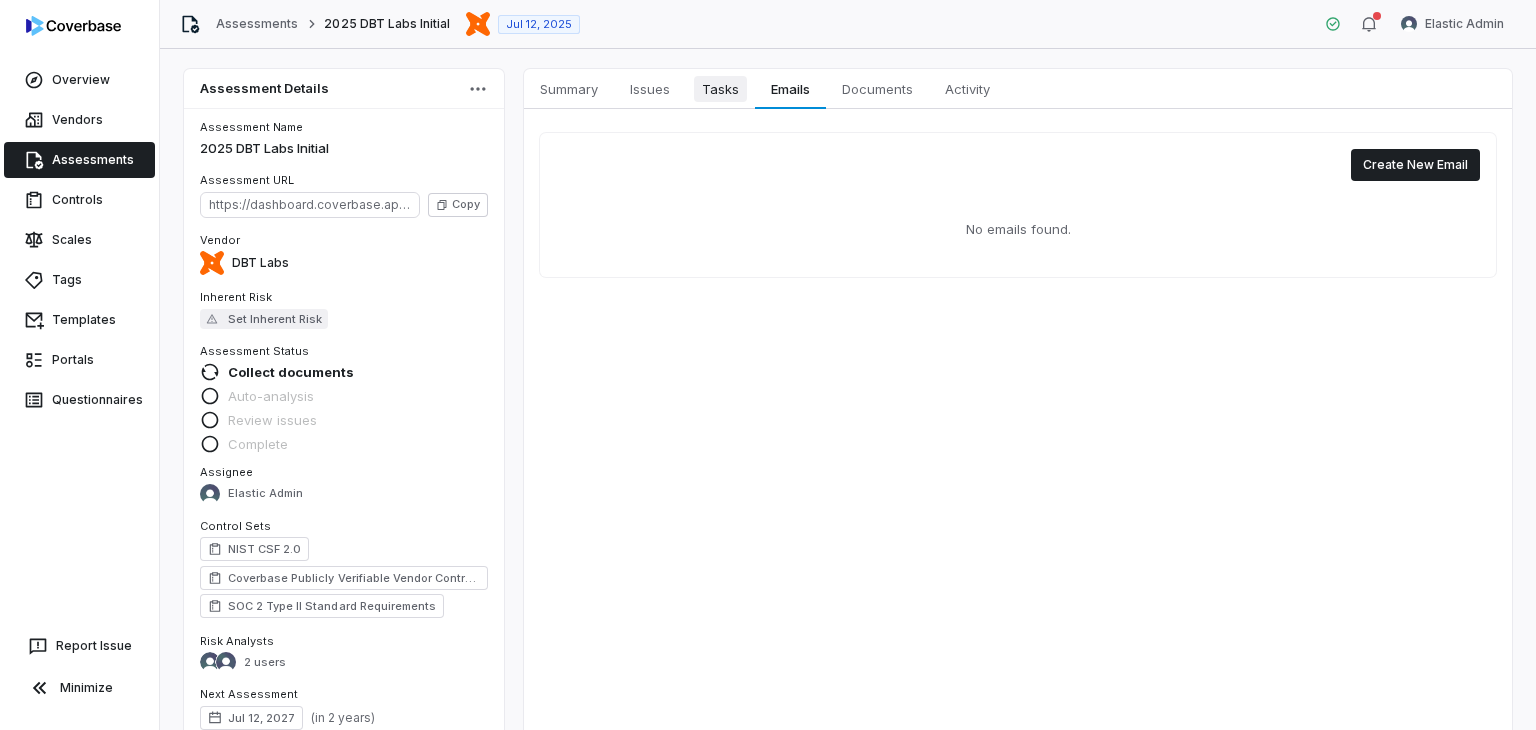 click on "Tasks" at bounding box center (720, 89) 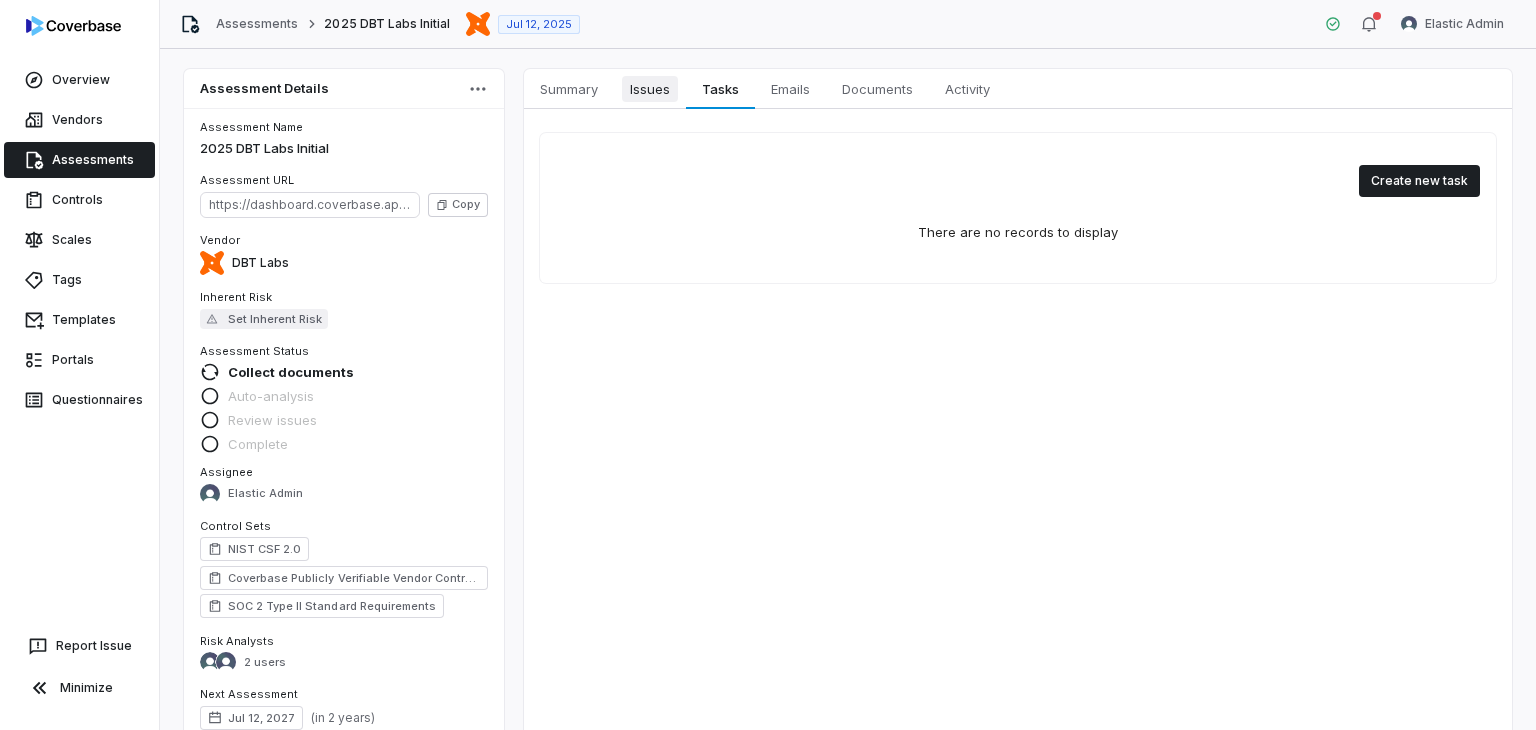click on "Issues Issues" at bounding box center (650, 89) 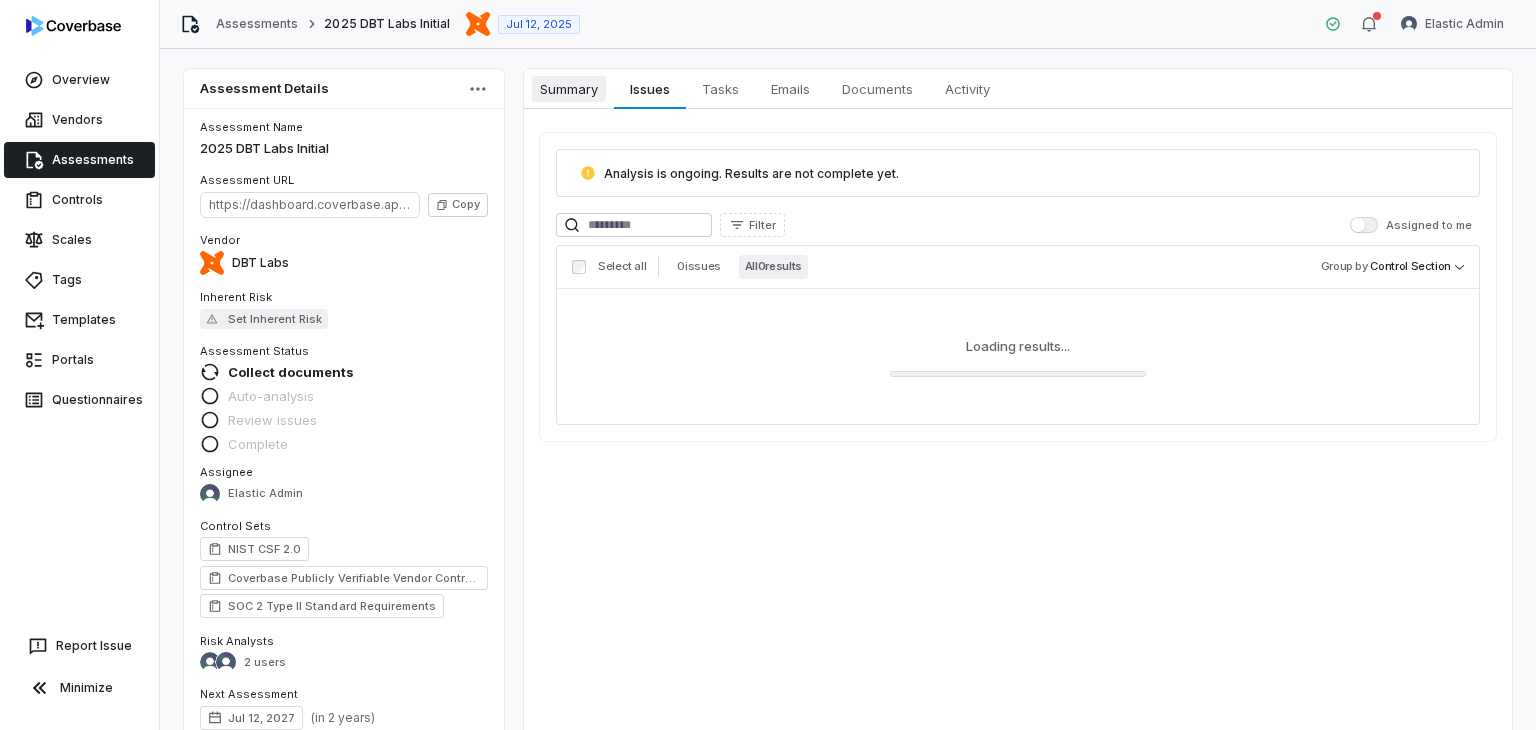 click on "Summary Summary" at bounding box center [569, 89] 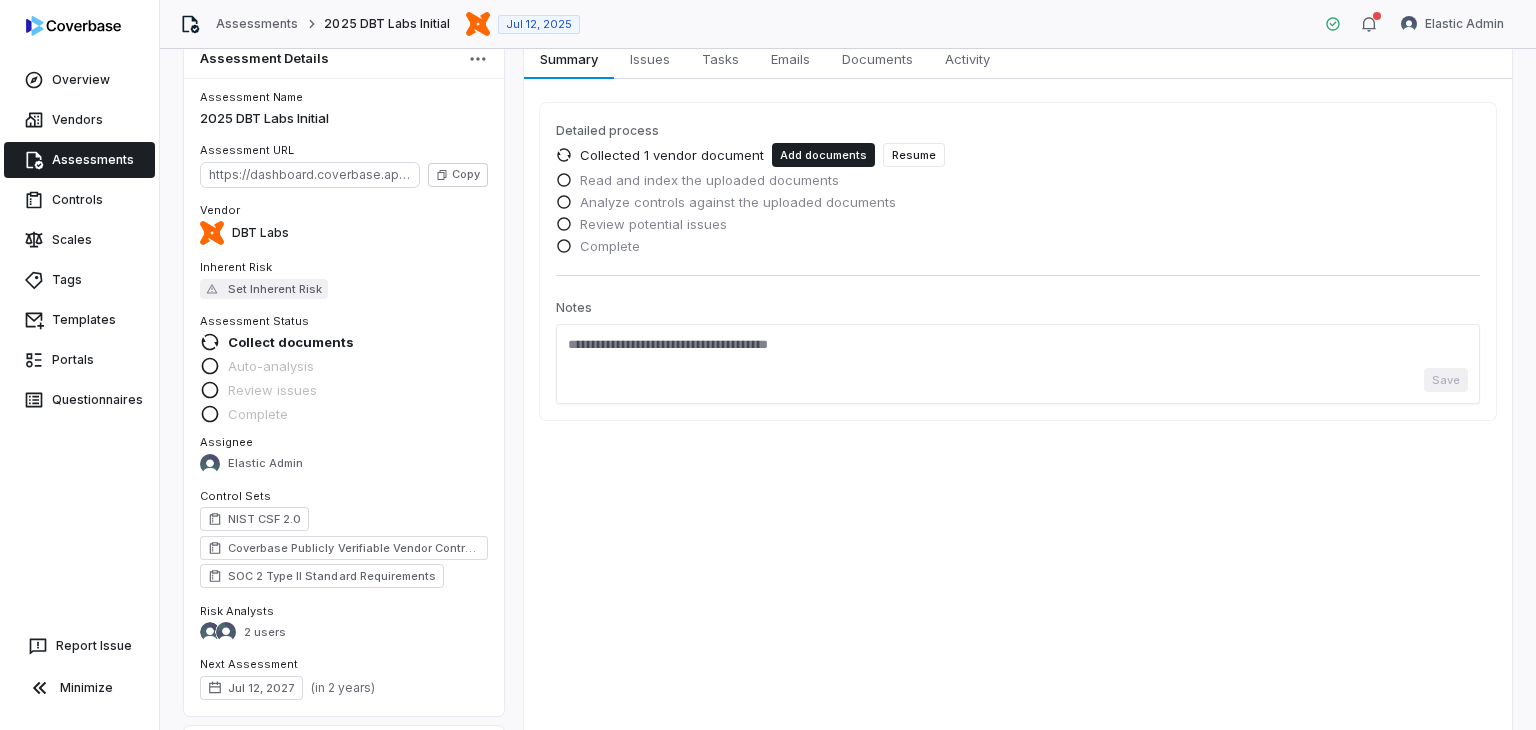 scroll, scrollTop: 0, scrollLeft: 0, axis: both 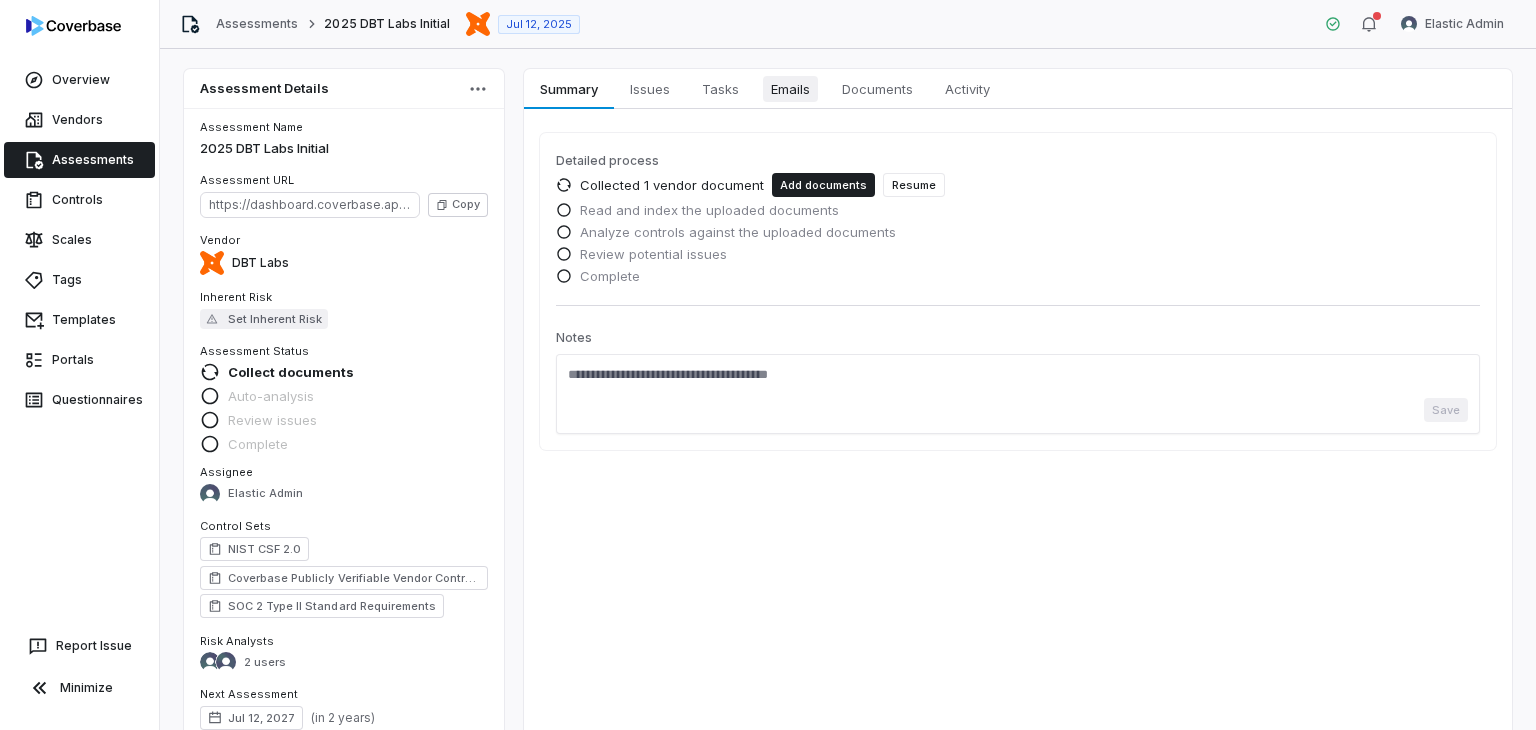 click on "Emails" at bounding box center [790, 89] 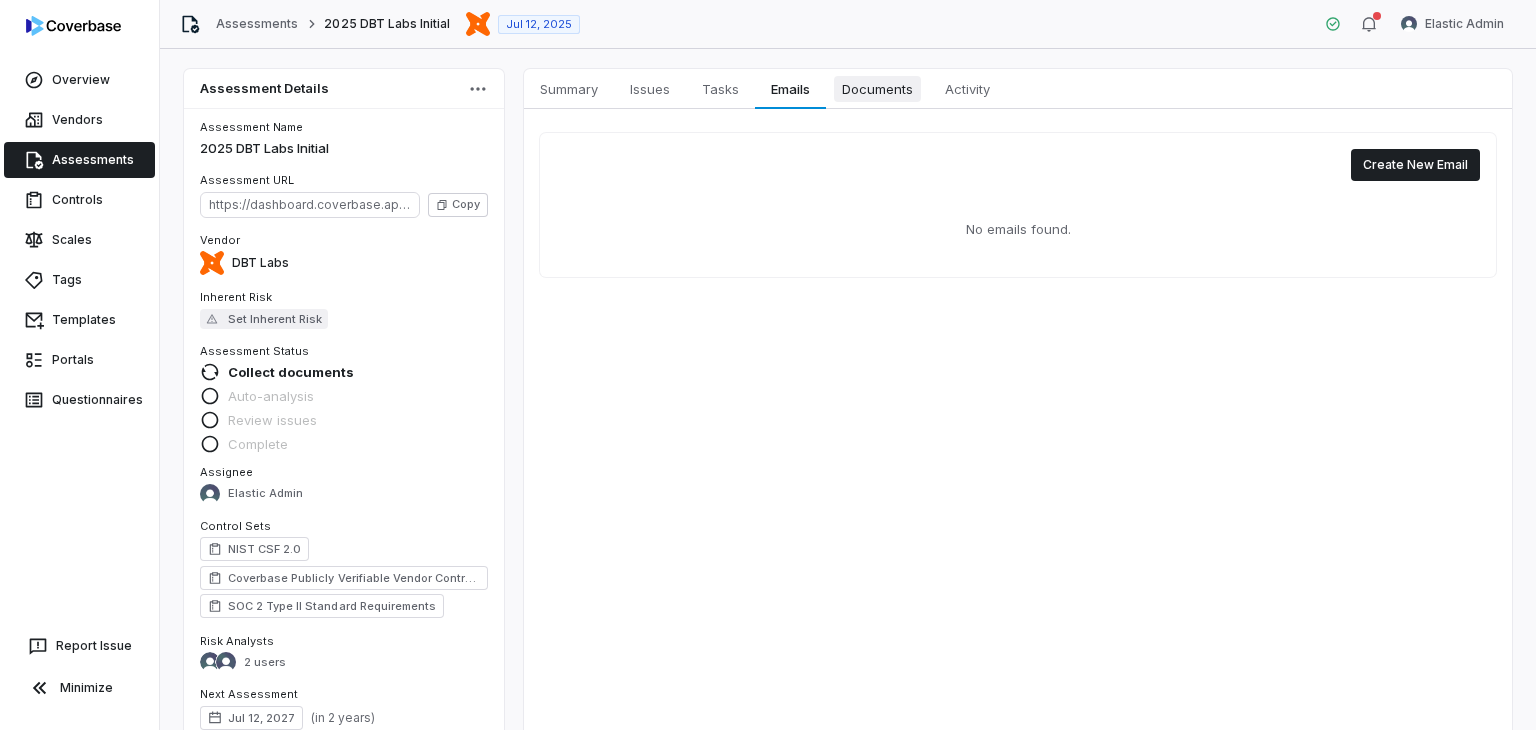 click on "Documents" at bounding box center (877, 89) 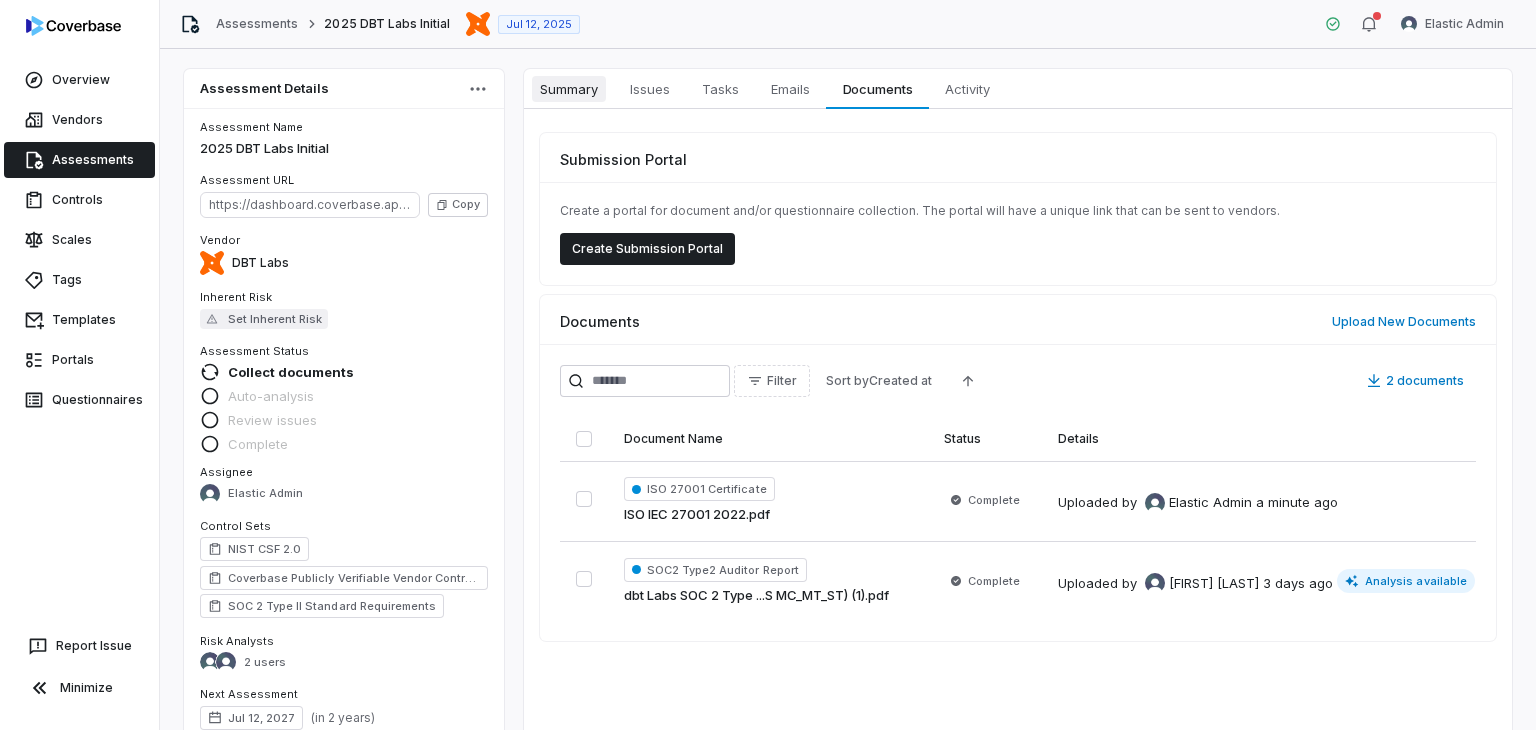 click on "Summary Summary" at bounding box center (569, 89) 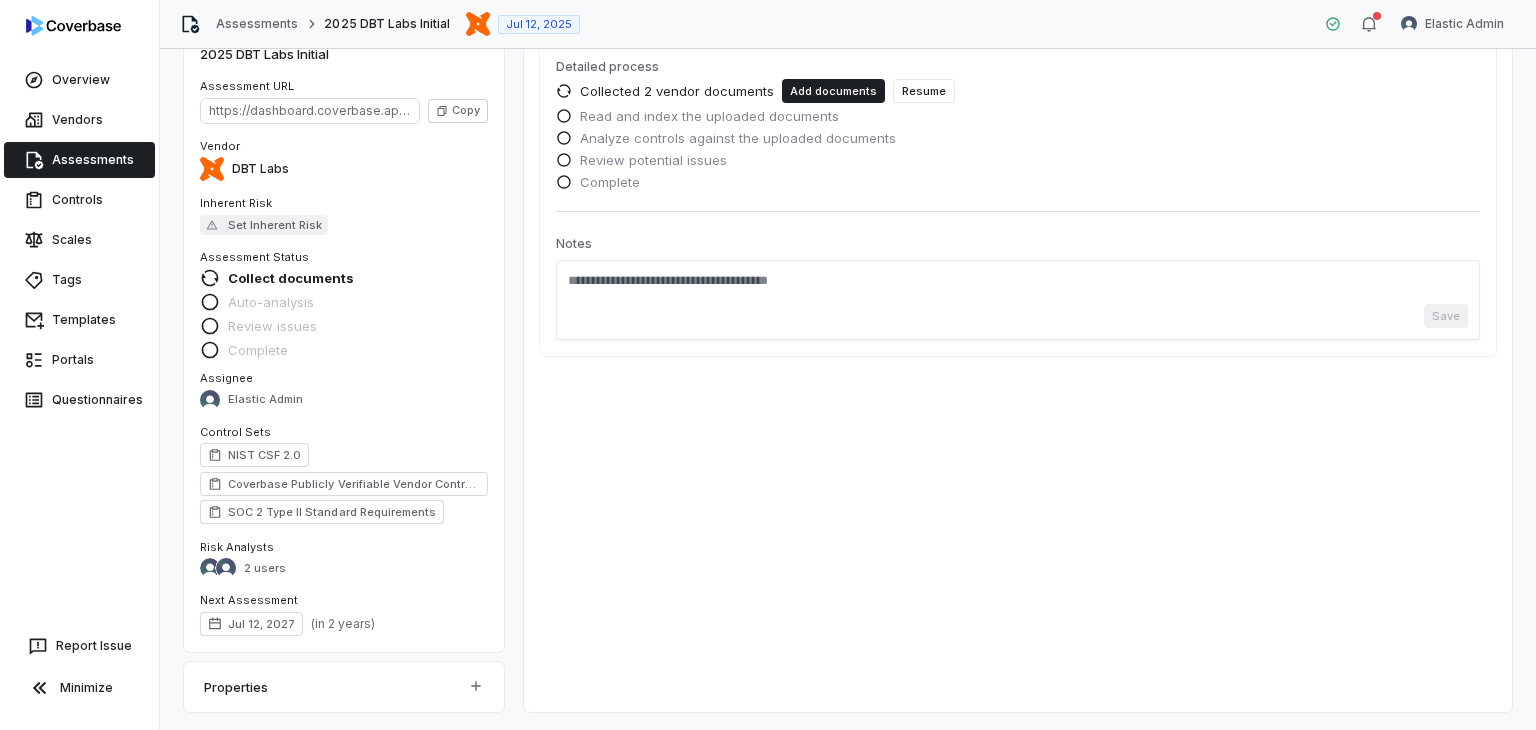 scroll, scrollTop: 0, scrollLeft: 0, axis: both 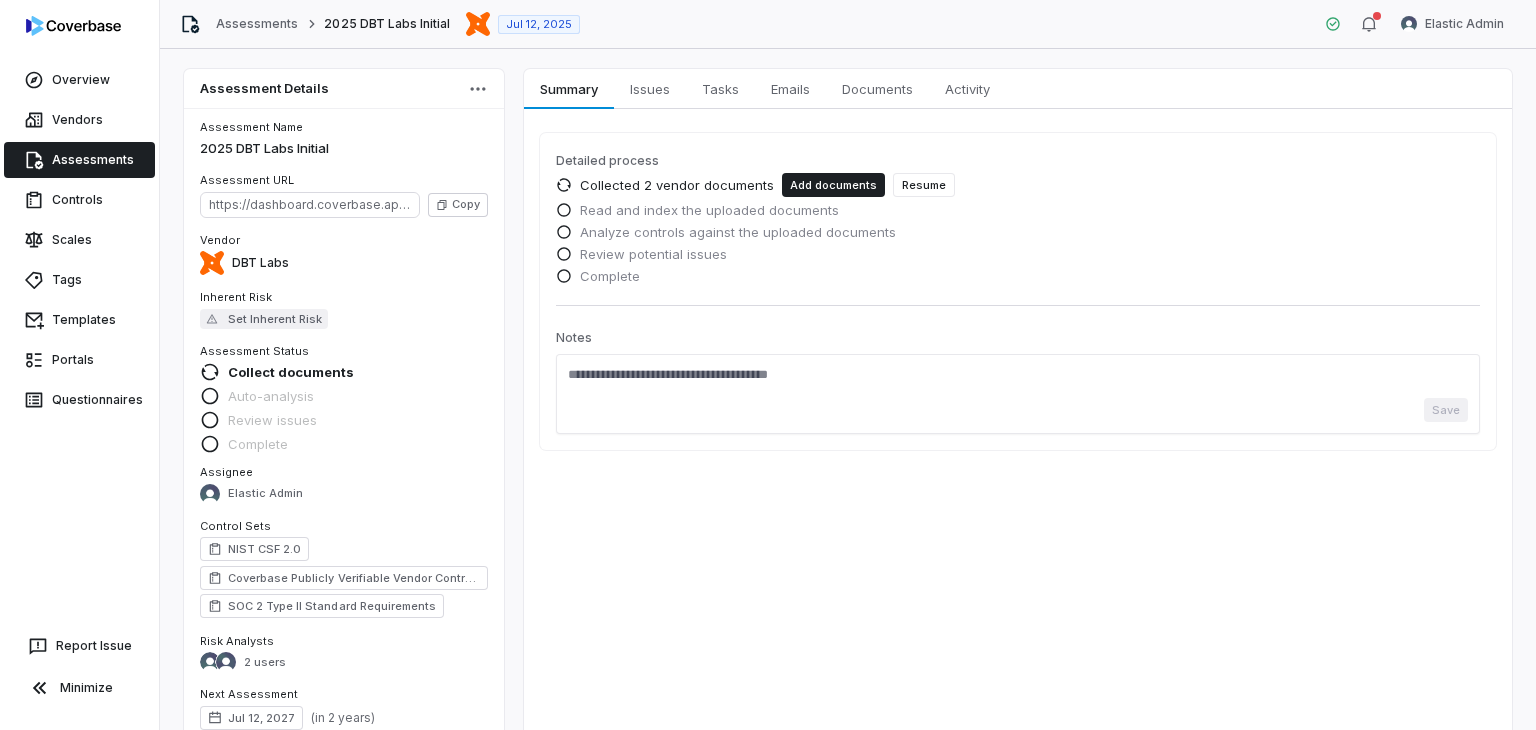 click on "Assessments" at bounding box center [79, 160] 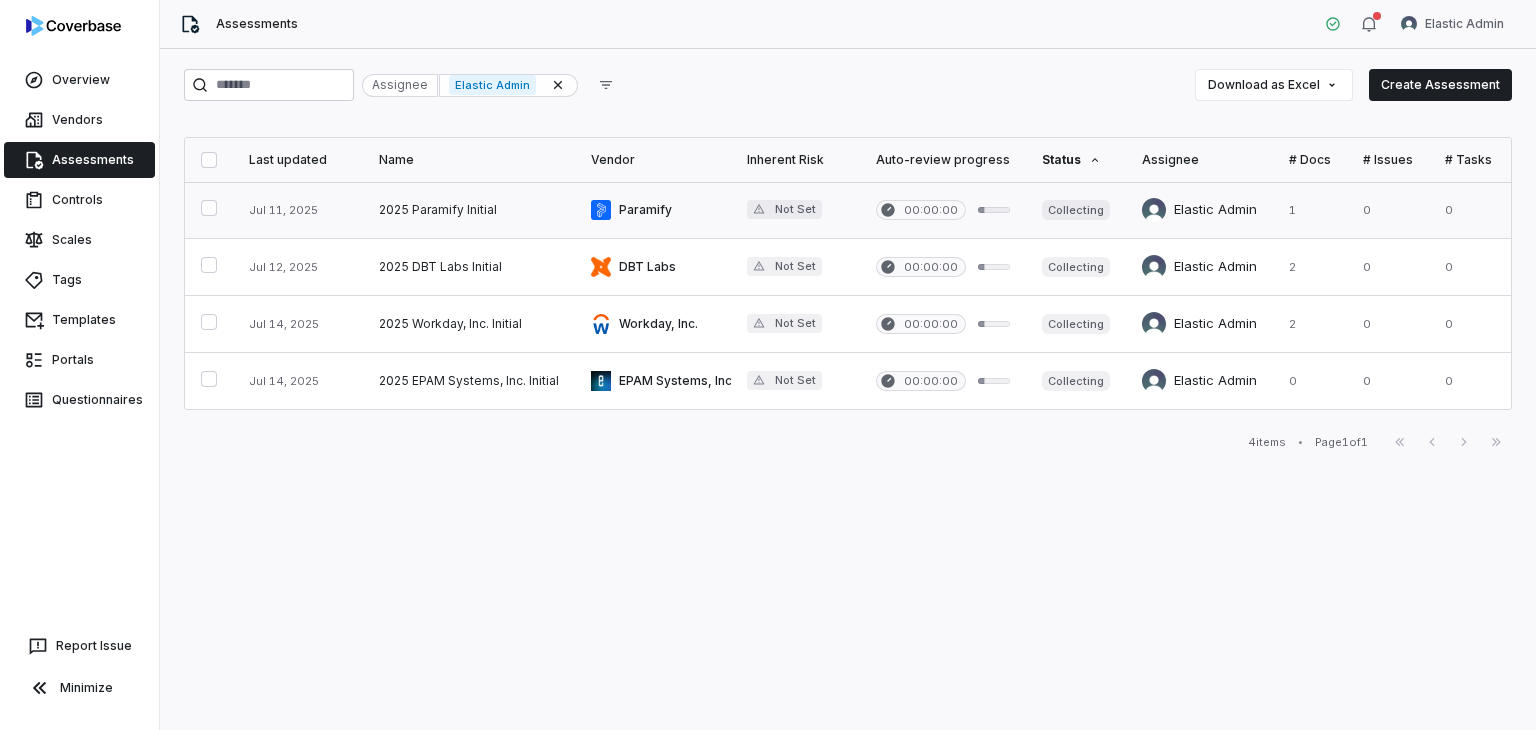 click at bounding box center (795, 210) 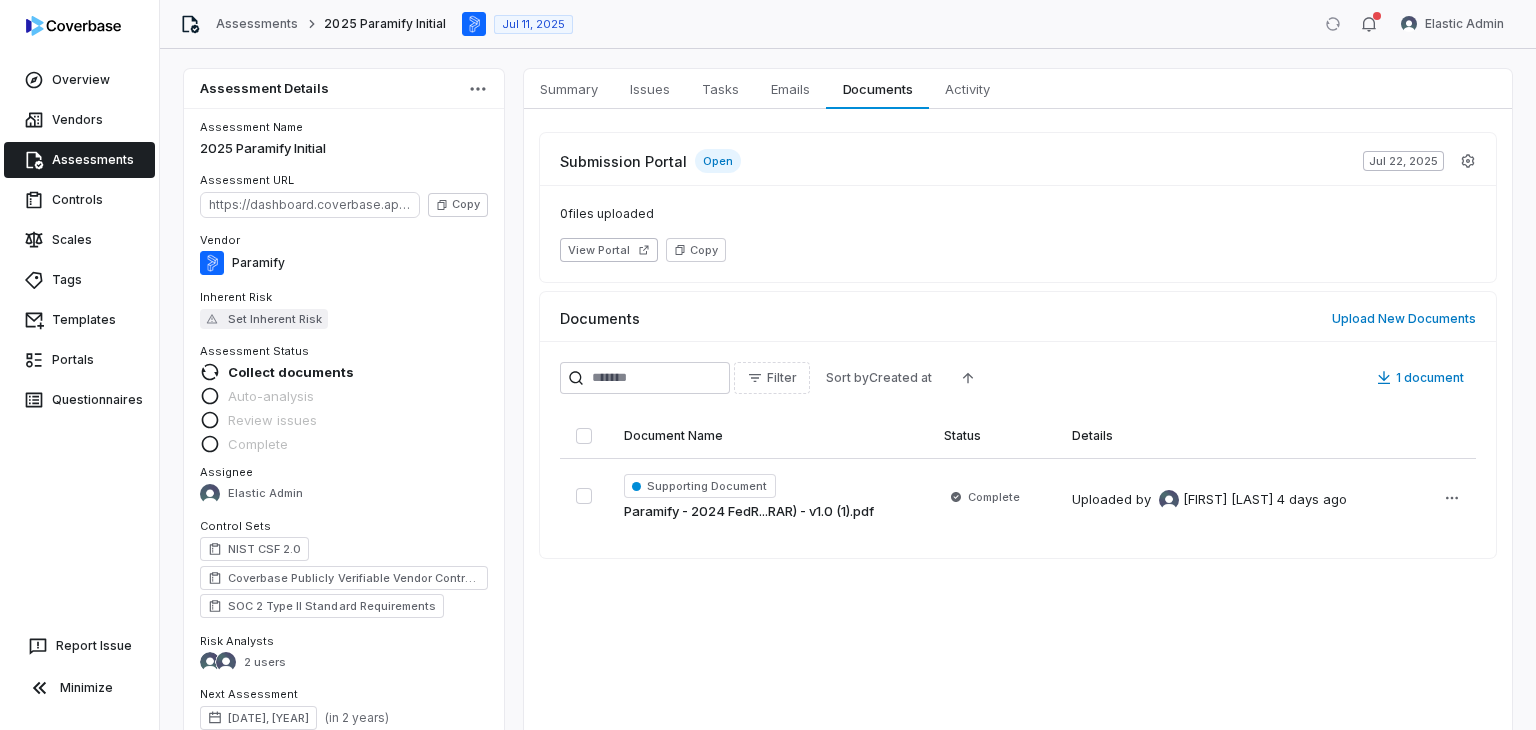 click on "Emails" at bounding box center [790, 89] 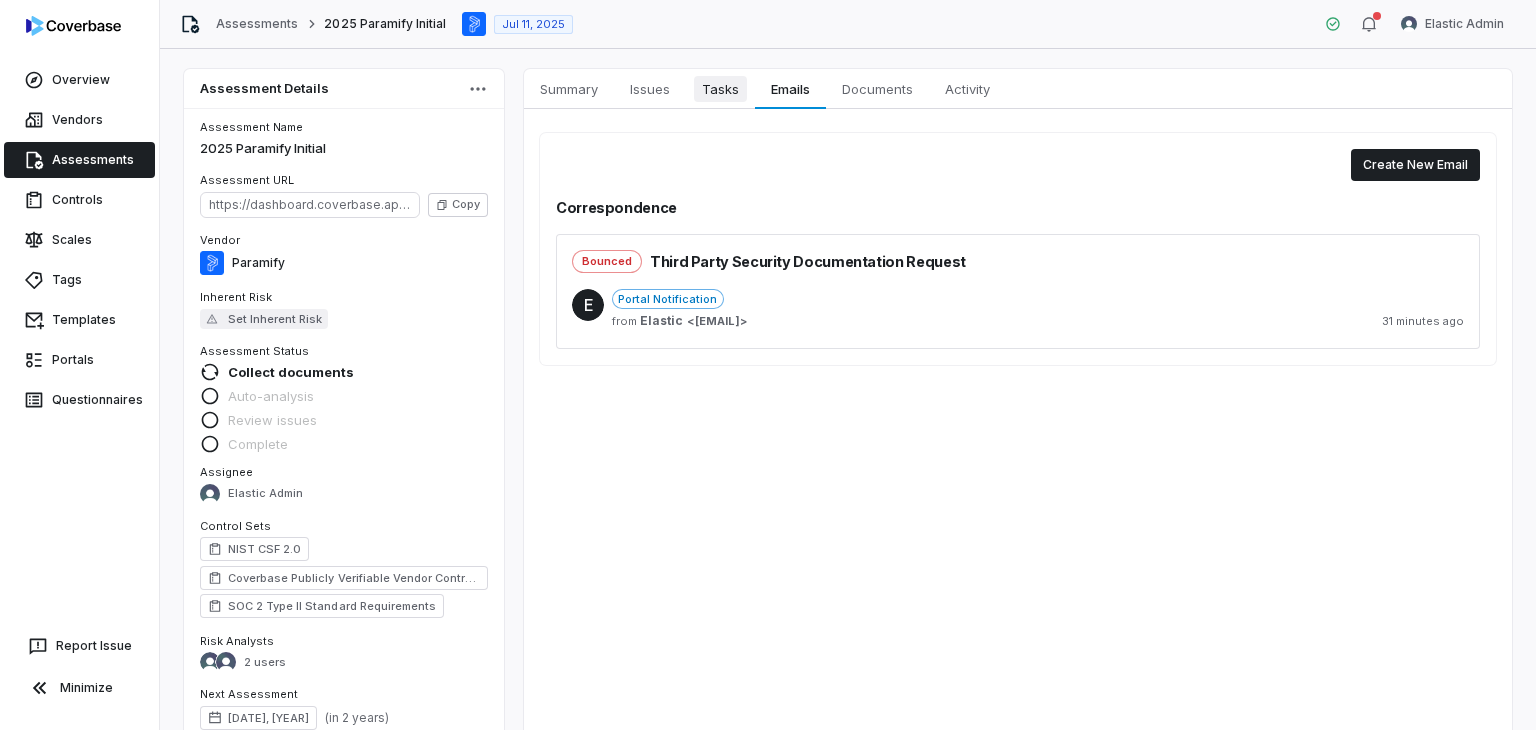 click on "Tasks" at bounding box center (720, 89) 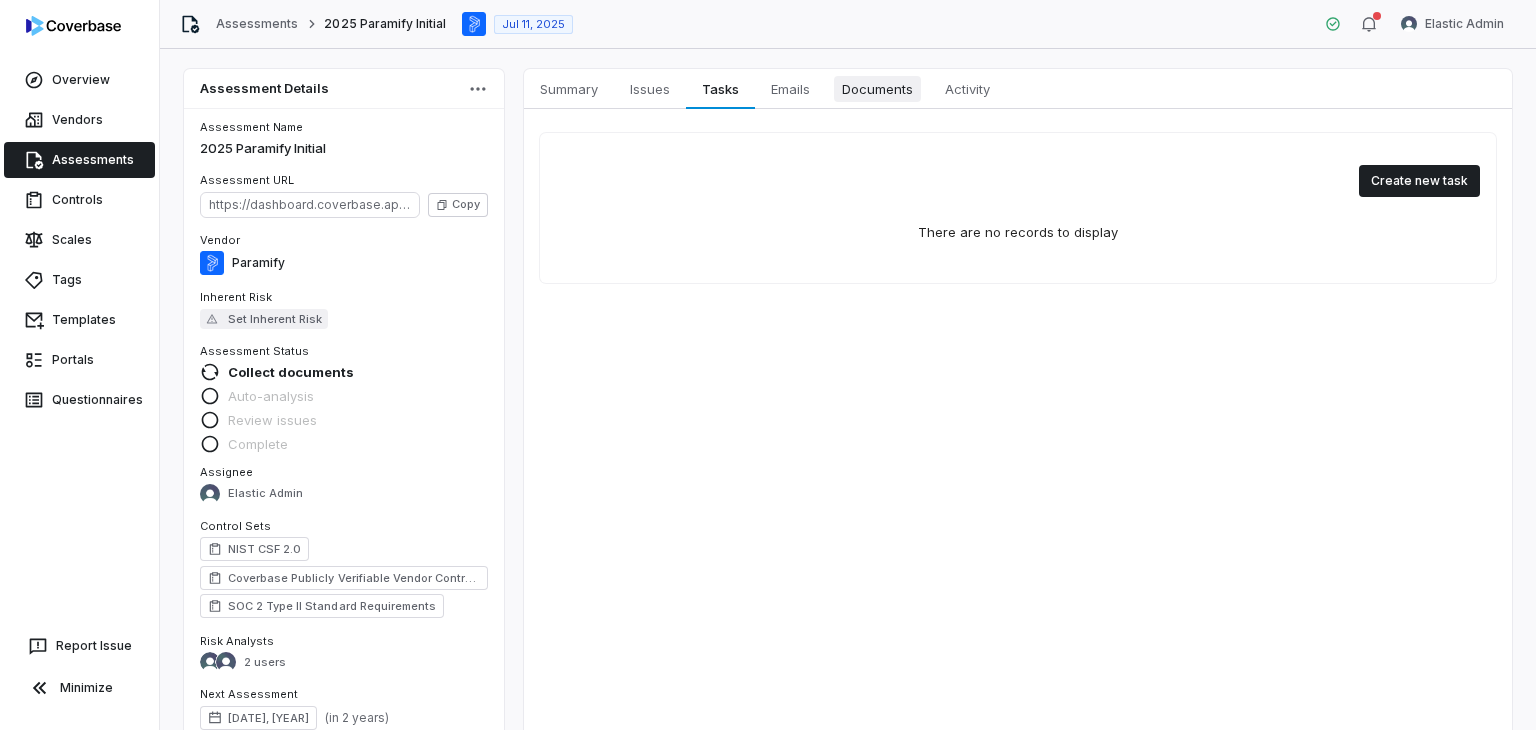 click on "Documents" at bounding box center (877, 89) 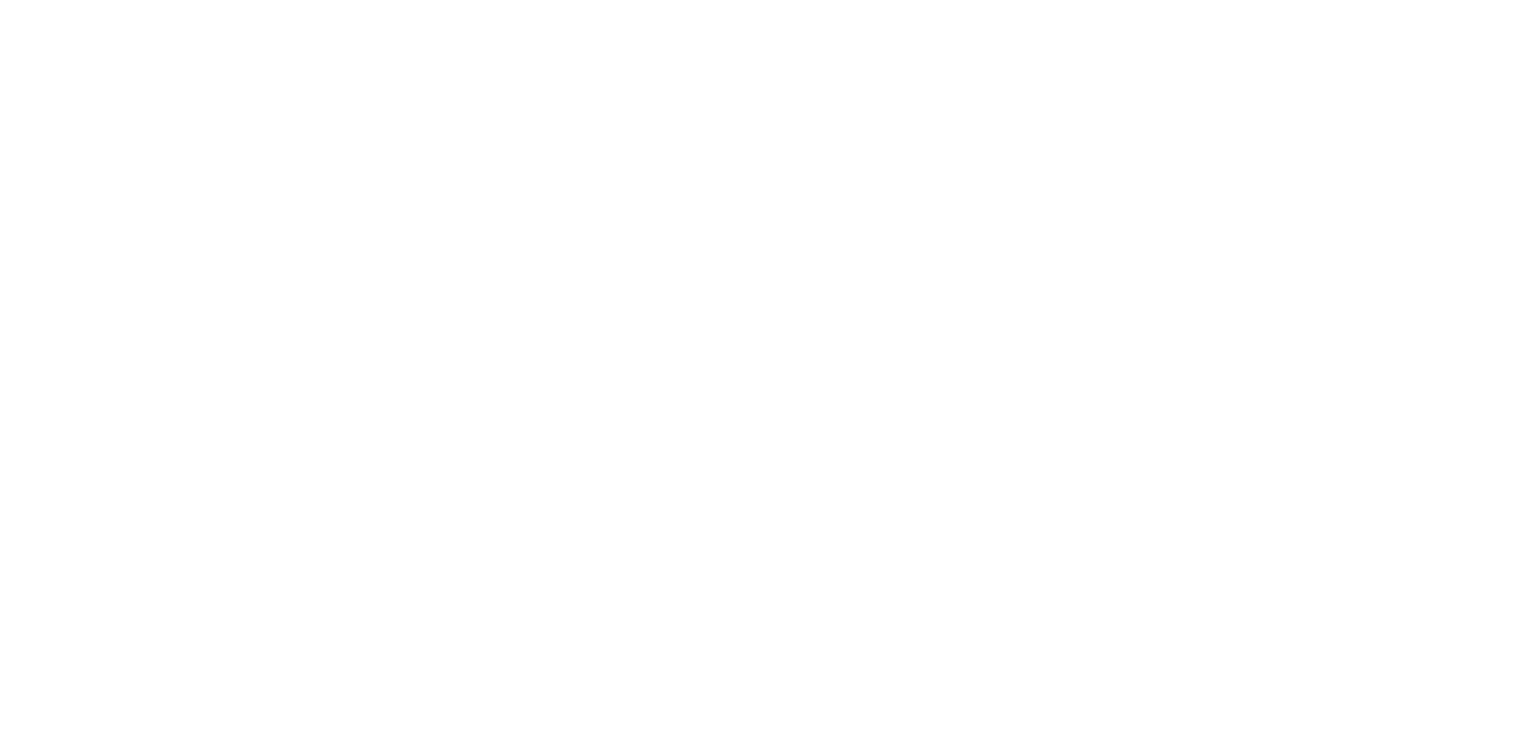 scroll, scrollTop: 0, scrollLeft: 0, axis: both 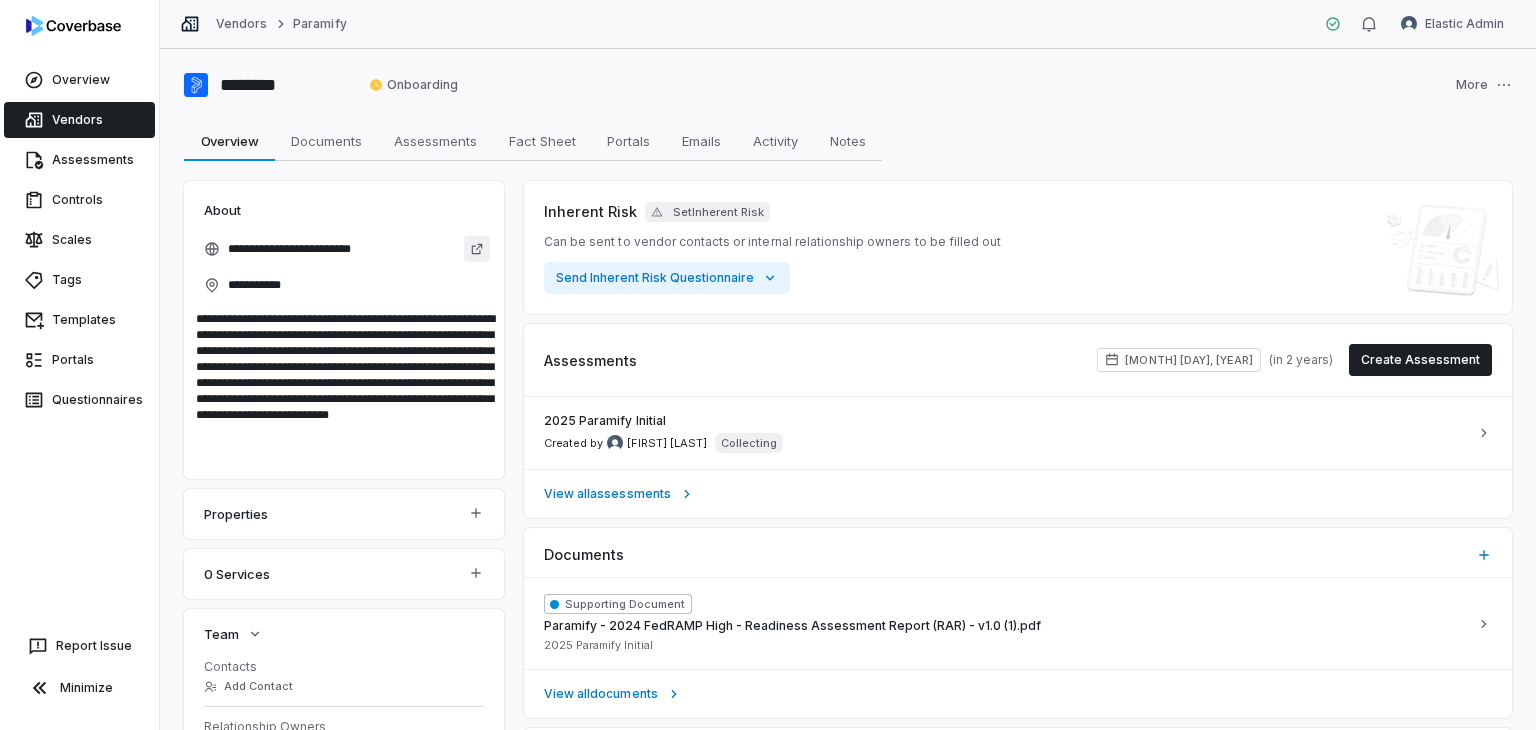 click 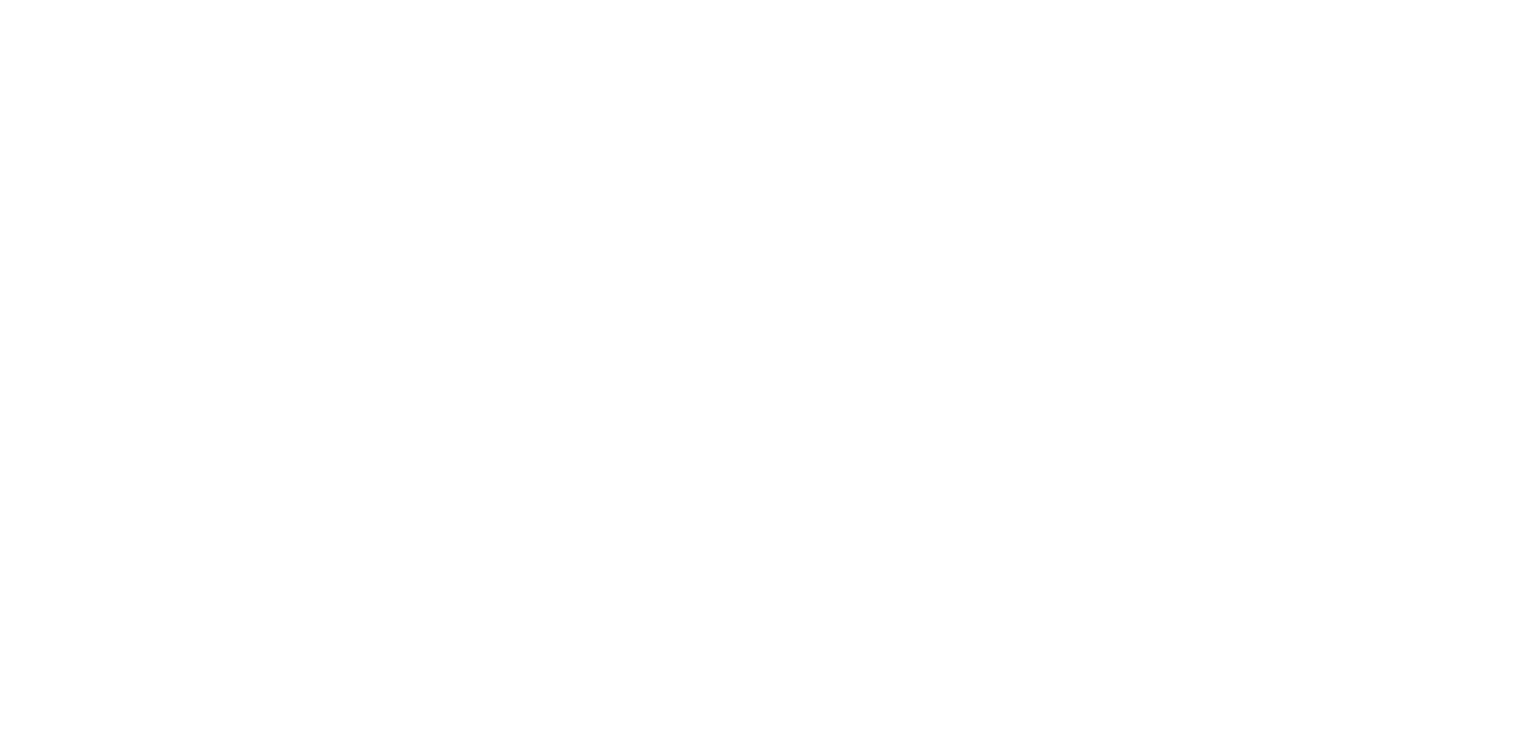 scroll, scrollTop: 0, scrollLeft: 0, axis: both 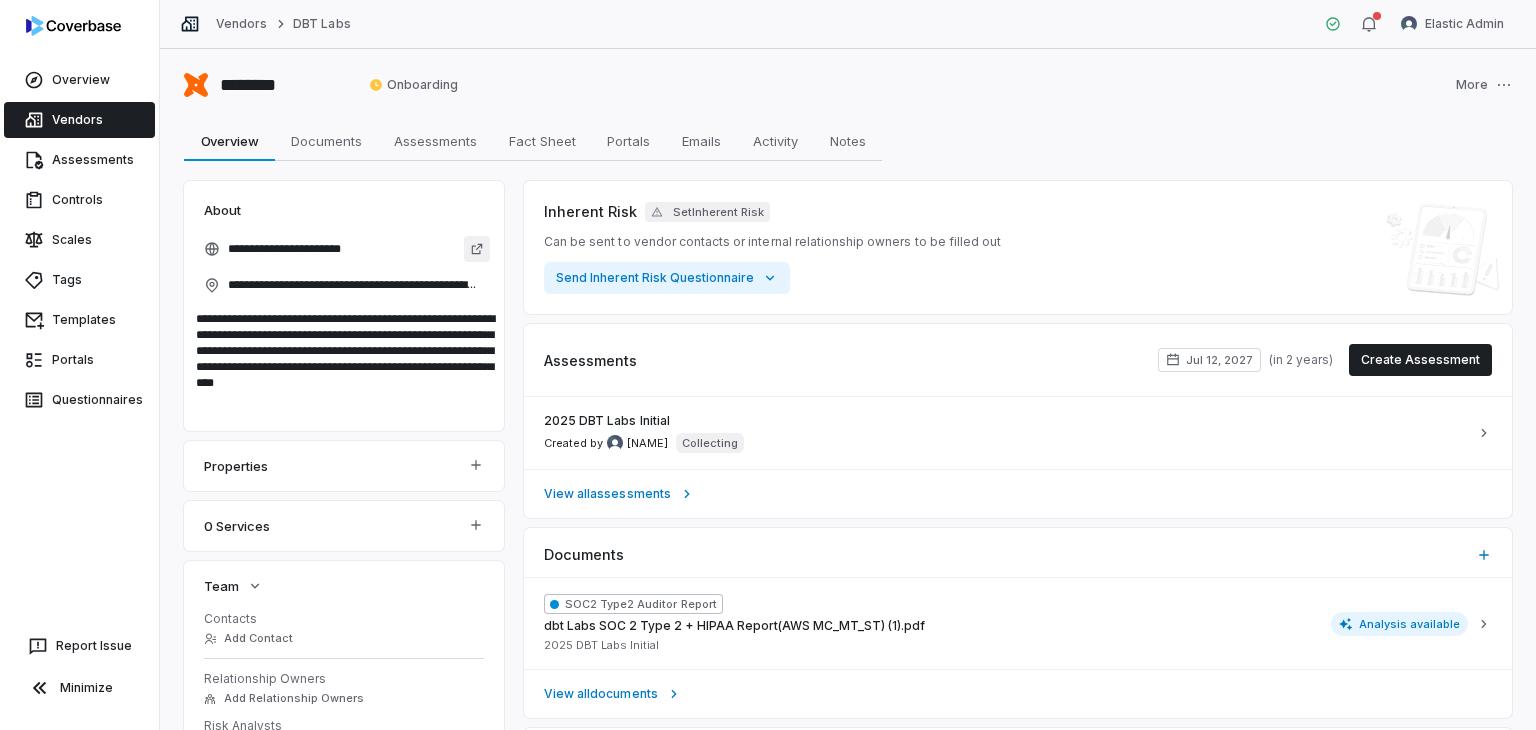 click 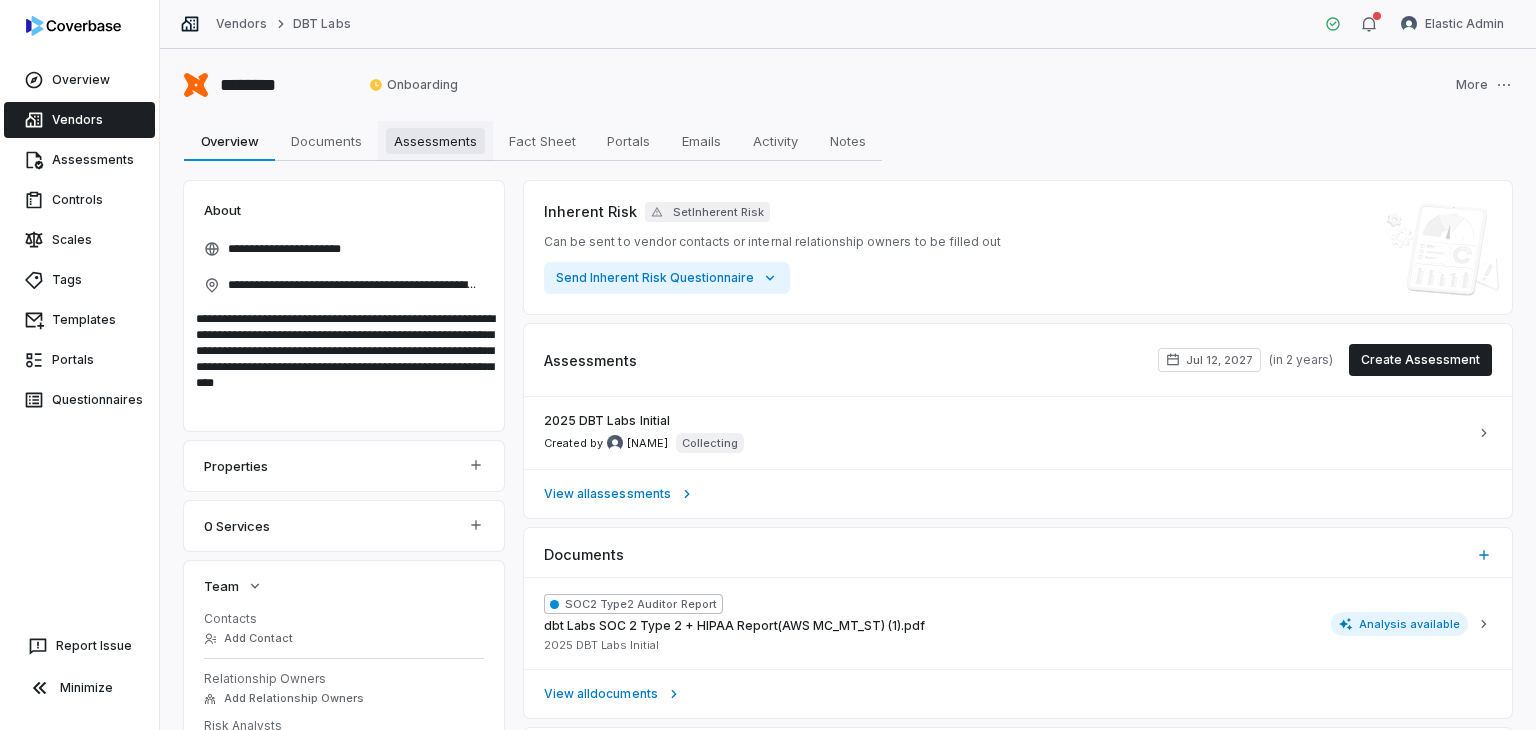 click on "Assessments" at bounding box center (435, 141) 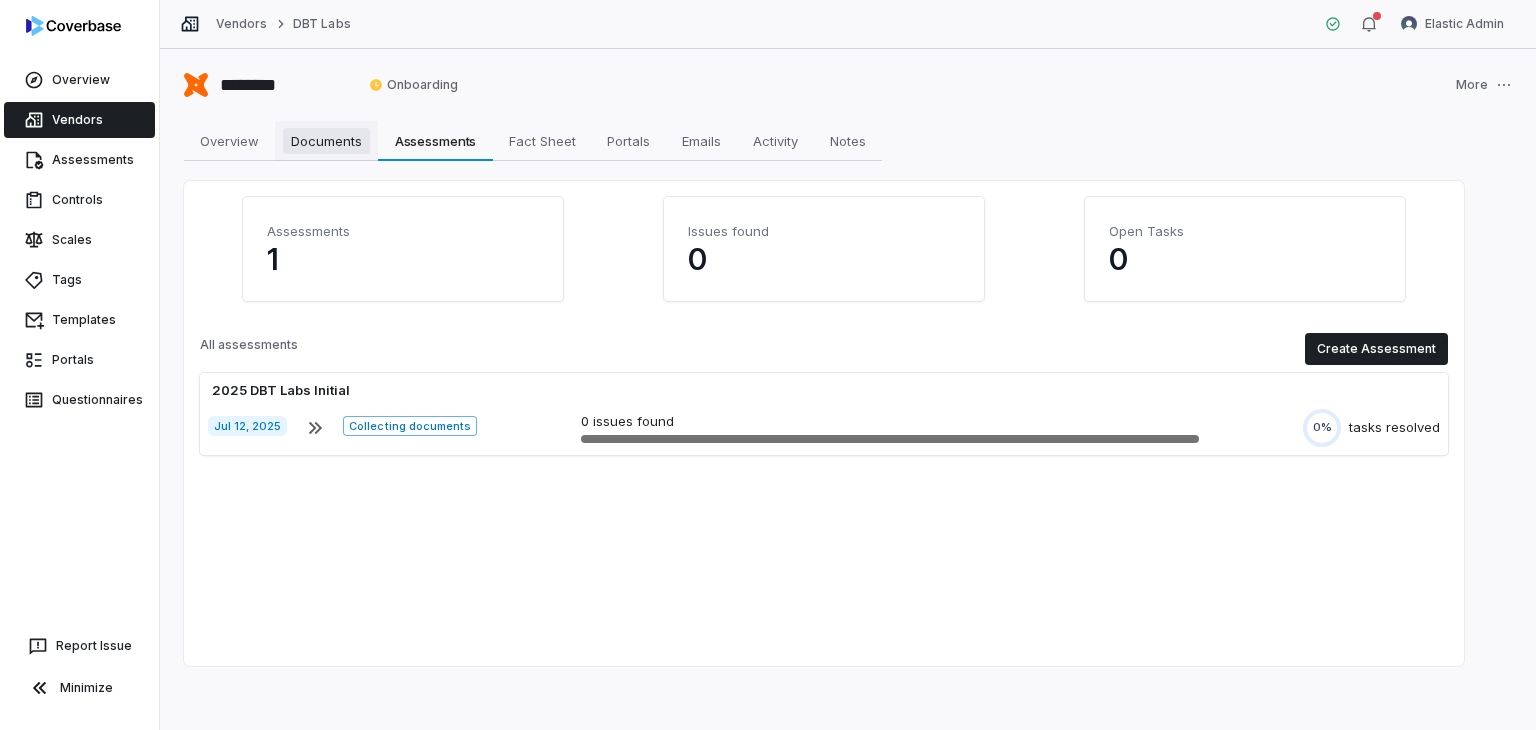 click on "Documents" at bounding box center [326, 141] 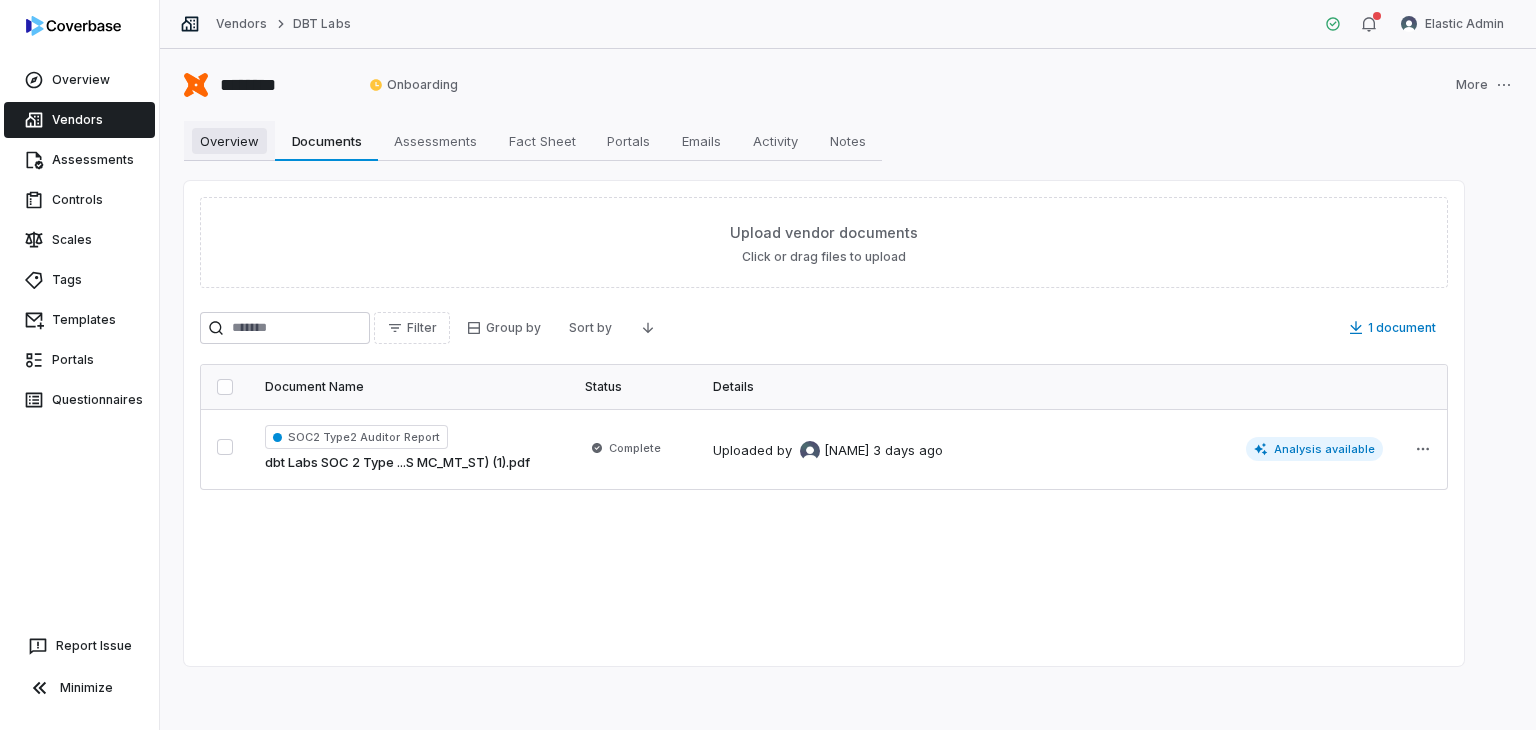 click on "Overview" at bounding box center (229, 141) 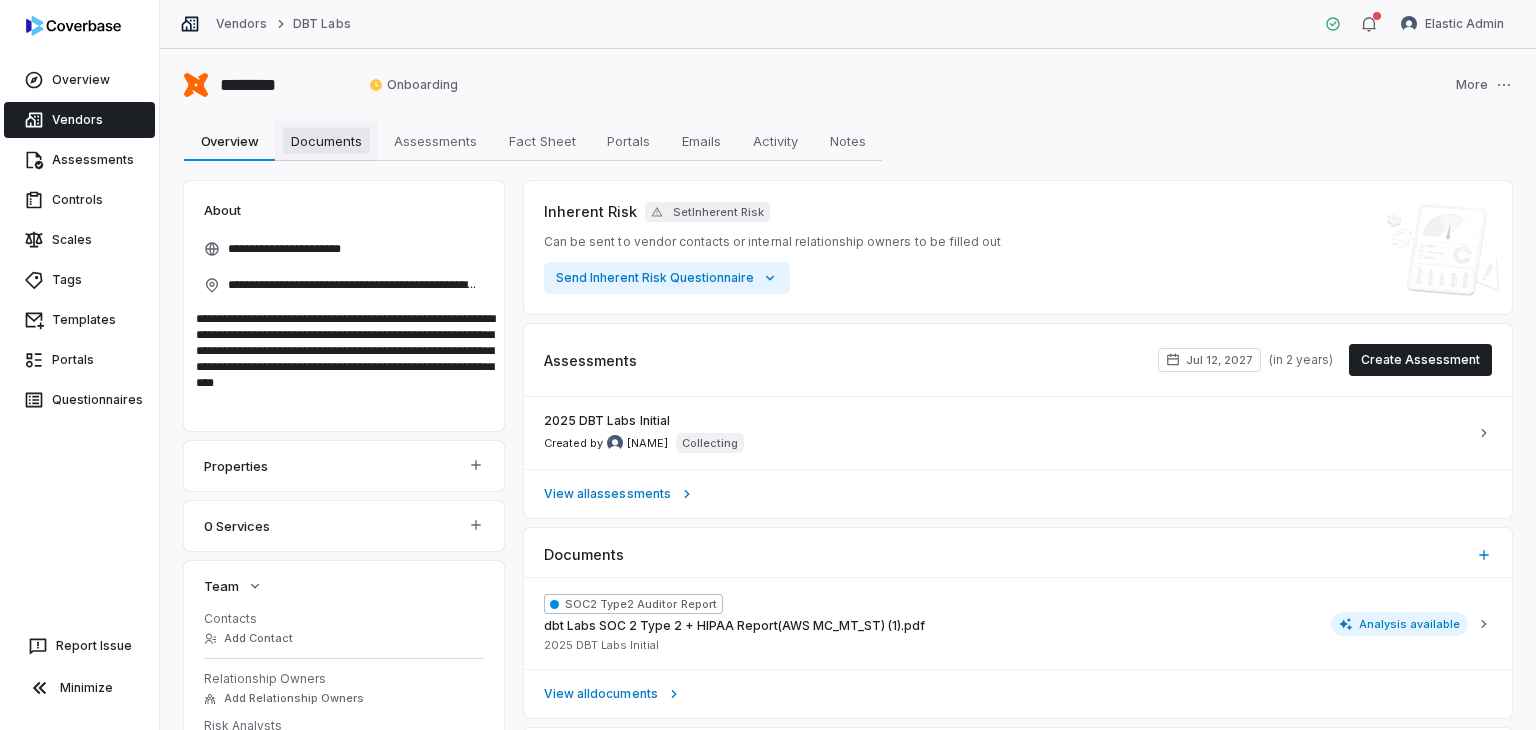 click on "Documents" at bounding box center (326, 141) 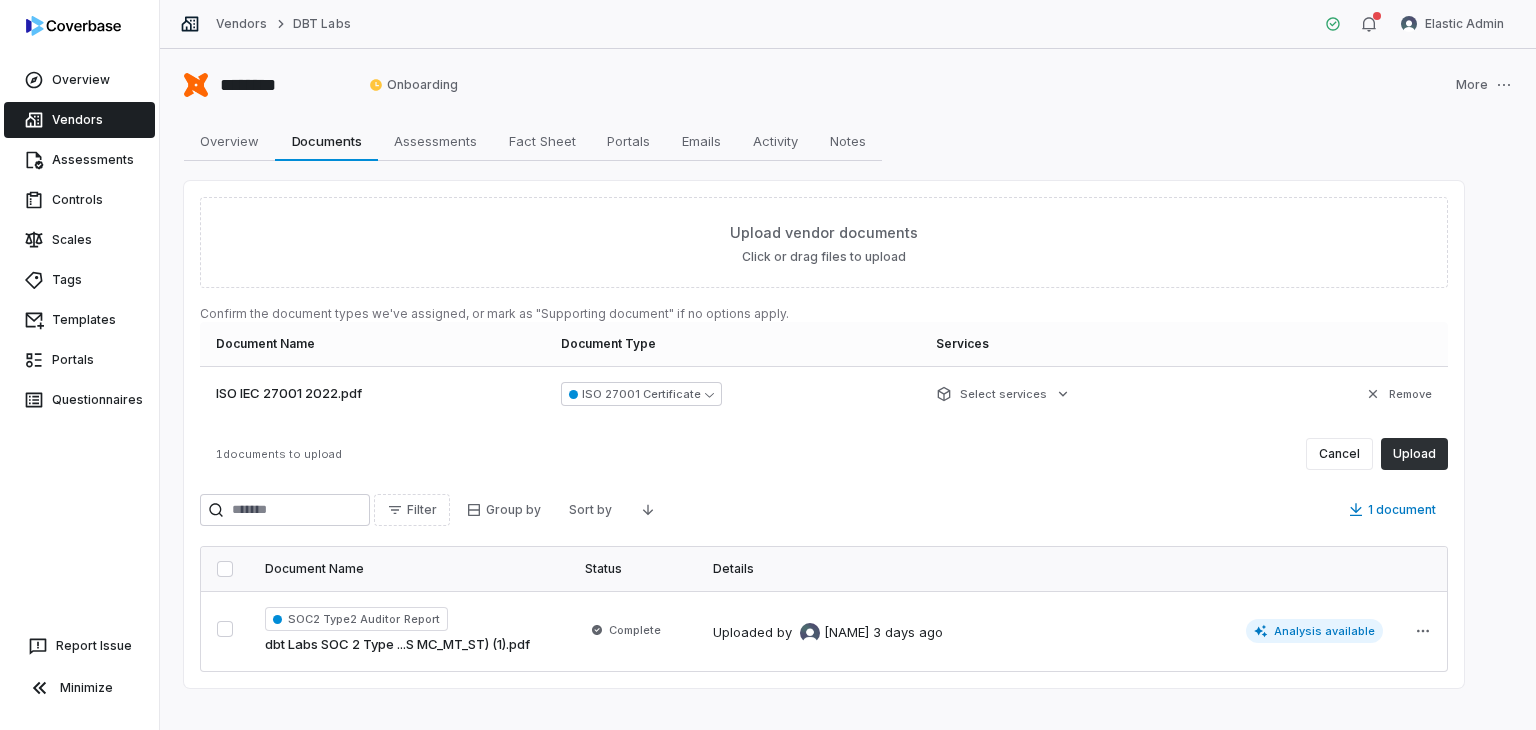 click on "Upload" at bounding box center [1414, 454] 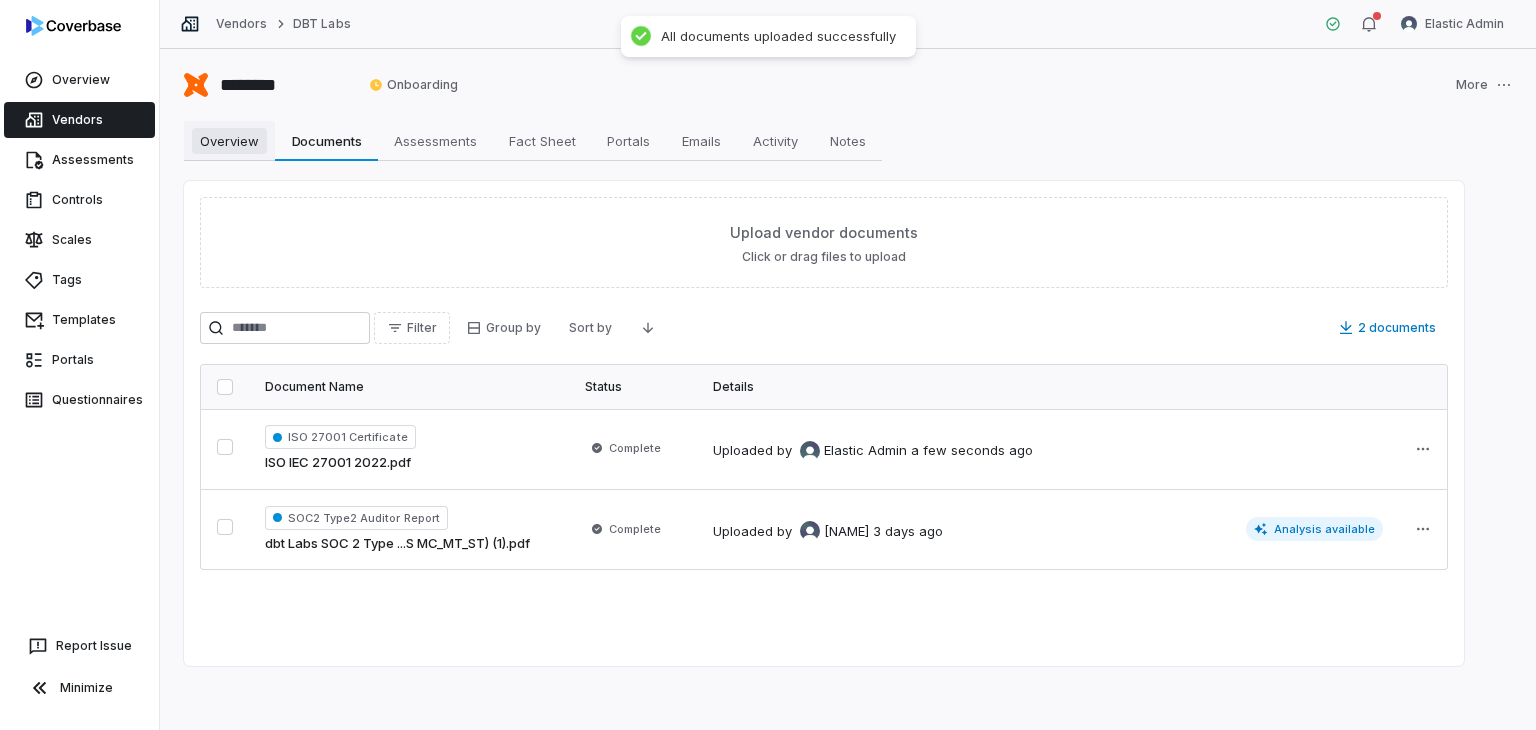 click on "Overview" at bounding box center [229, 141] 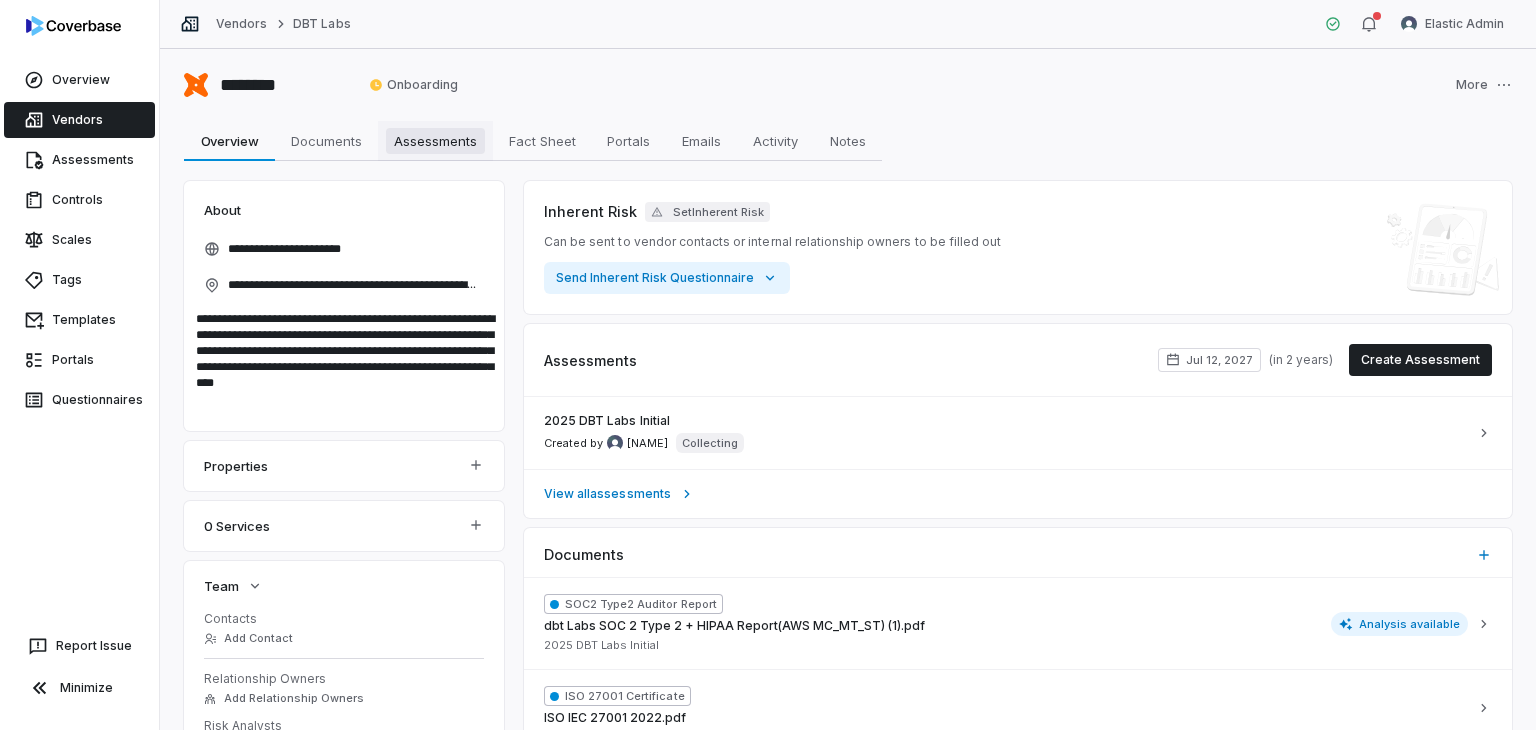click on "Assessments" at bounding box center (435, 141) 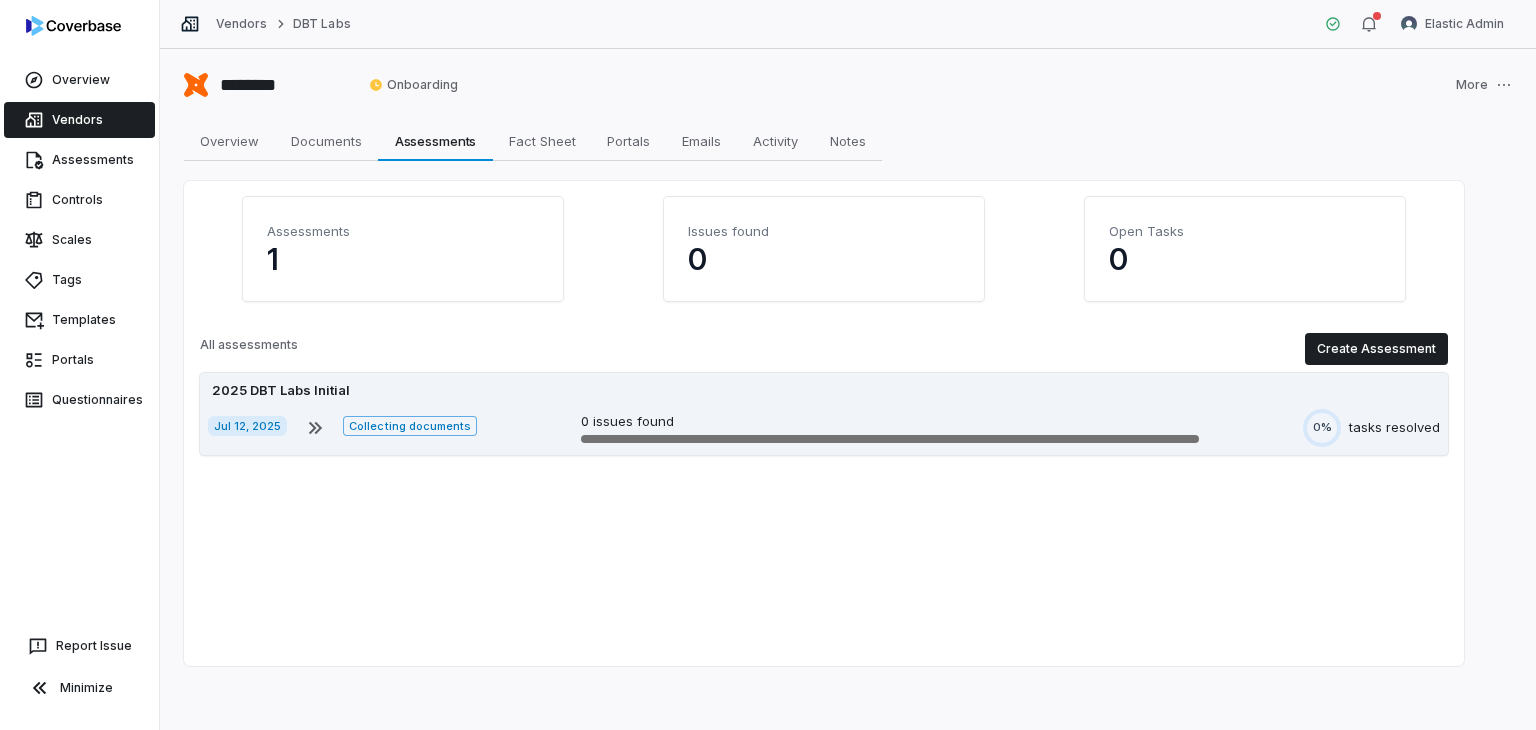 click on "2025 DBT Labs Initial" at bounding box center [824, 391] 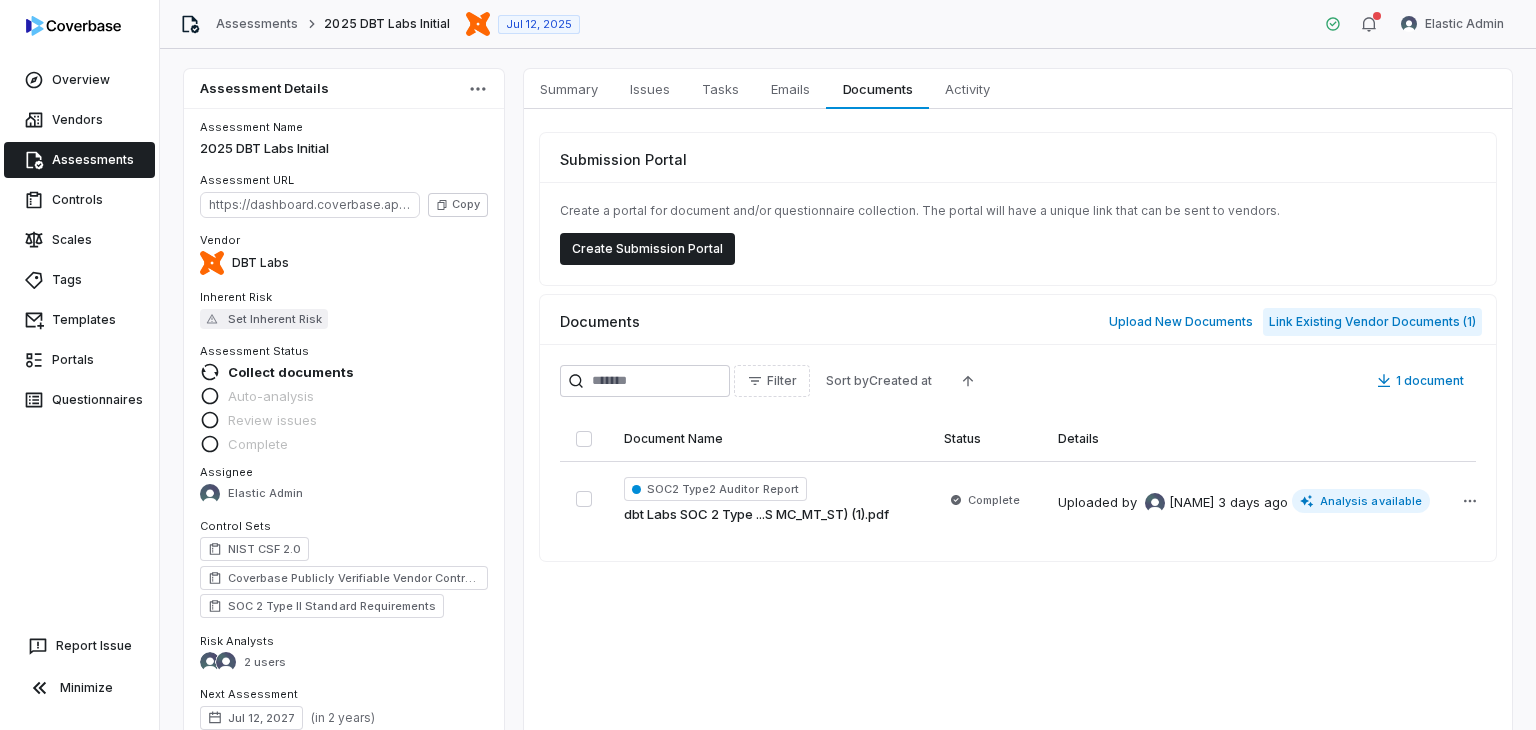 click on "Link Existing Vendor Documents ( 1 )" at bounding box center [1372, 322] 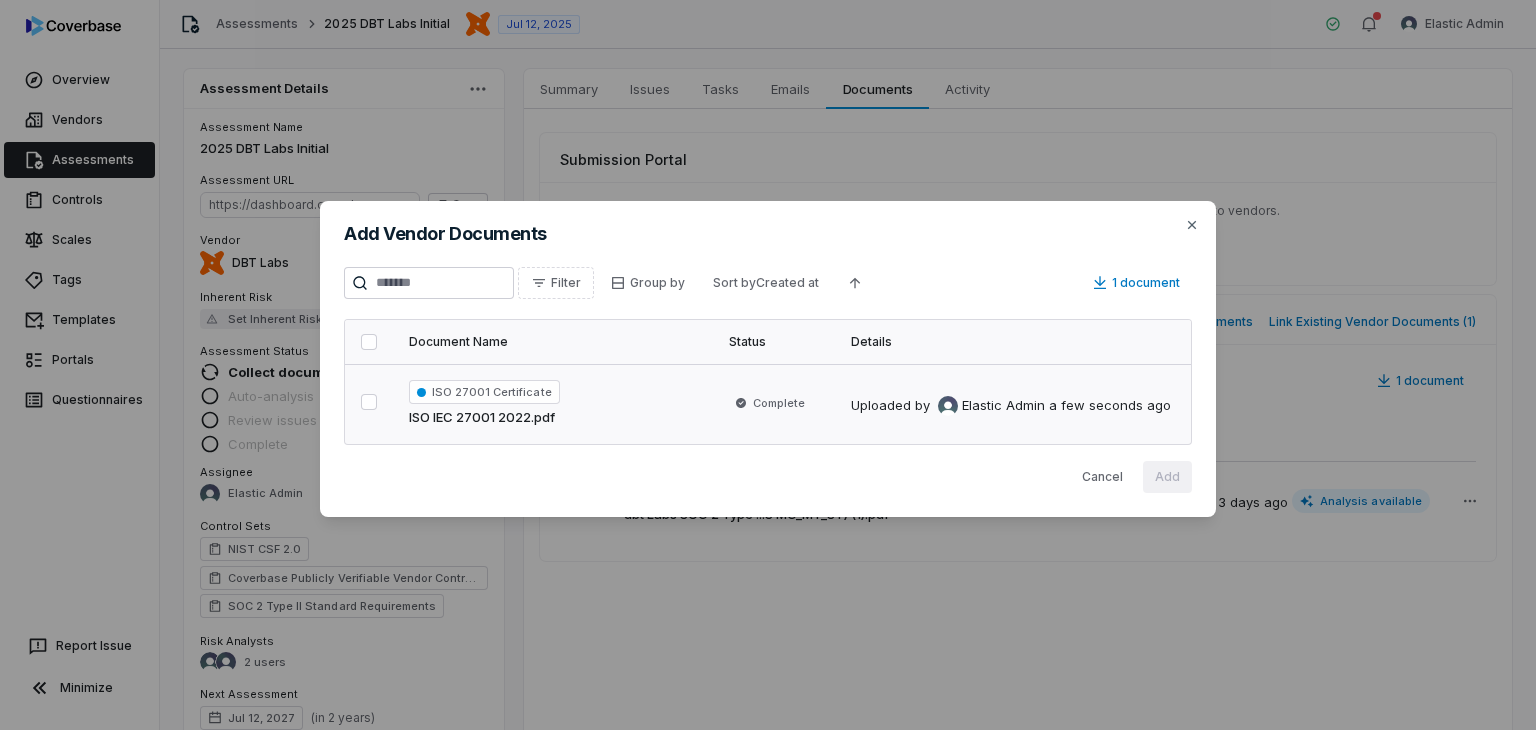 click at bounding box center [369, 402] 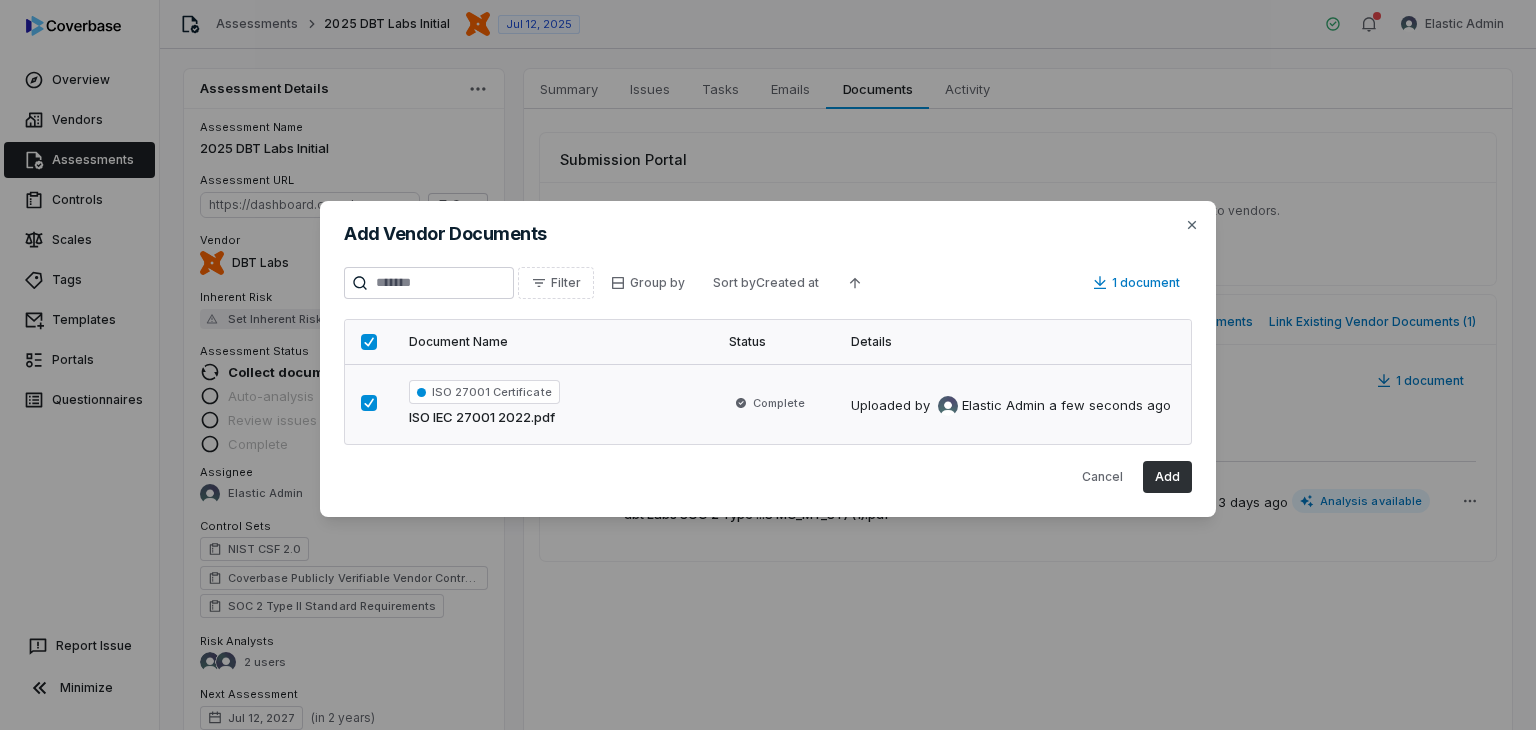 click on "Add" at bounding box center [1167, 477] 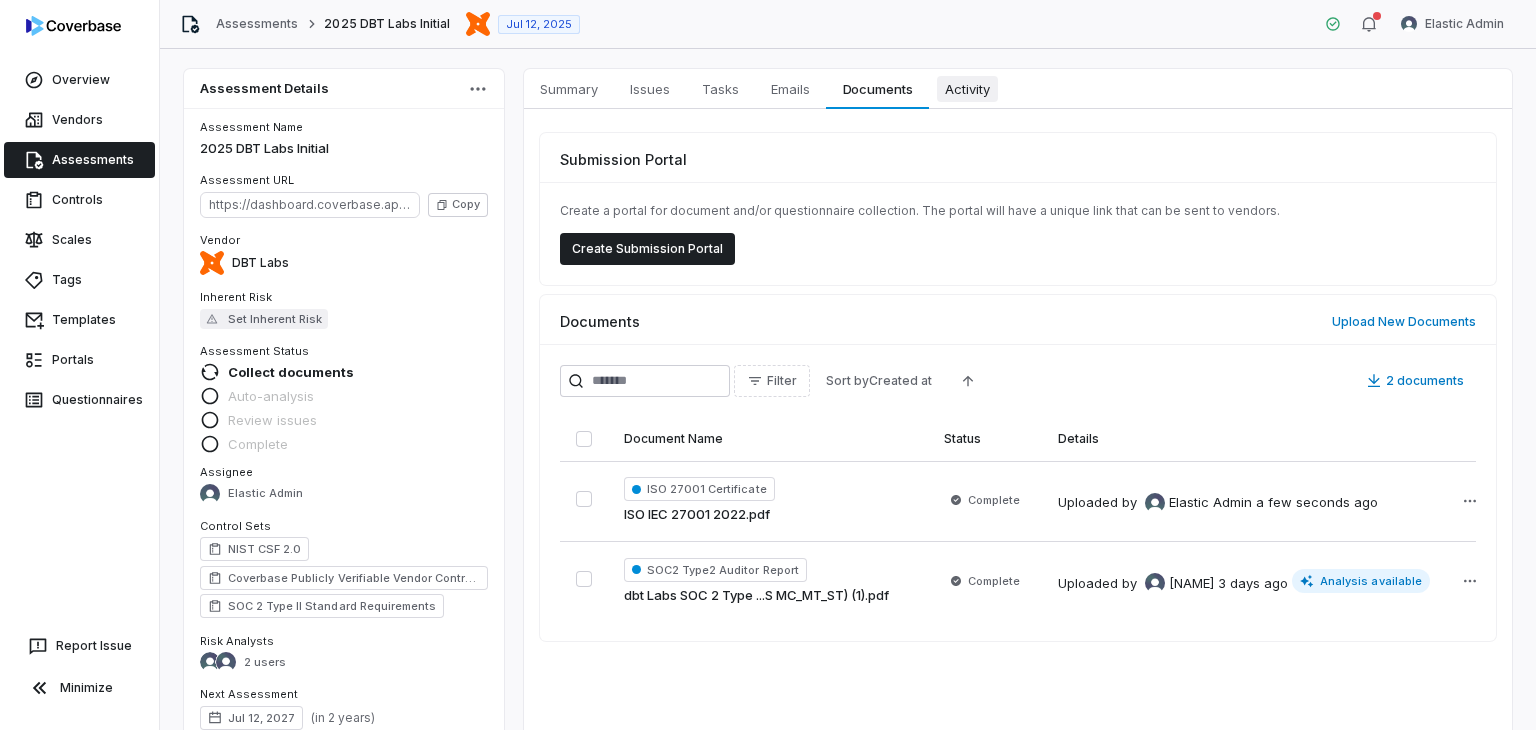 click on "Activity Activity" at bounding box center (967, 89) 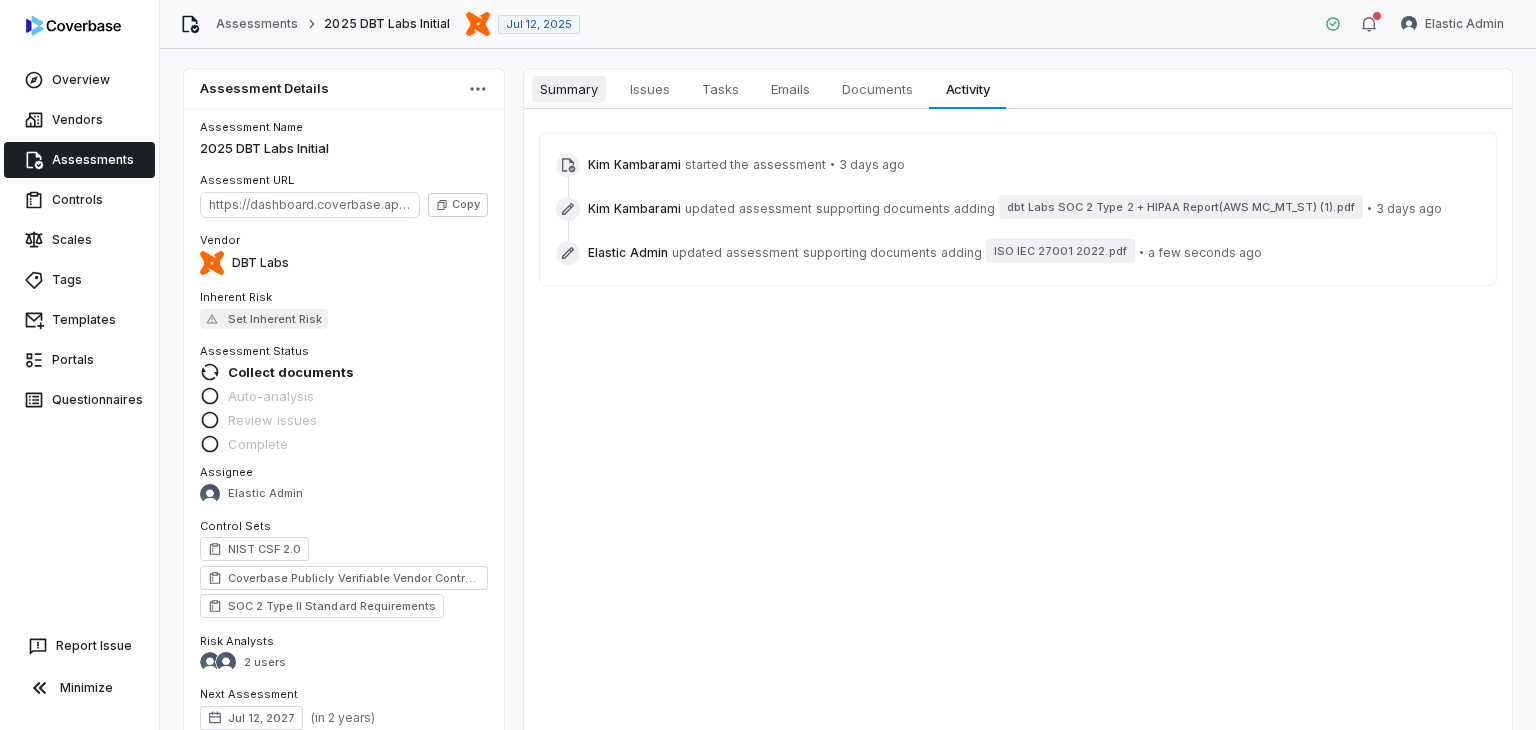 click on "Summary" at bounding box center (569, 89) 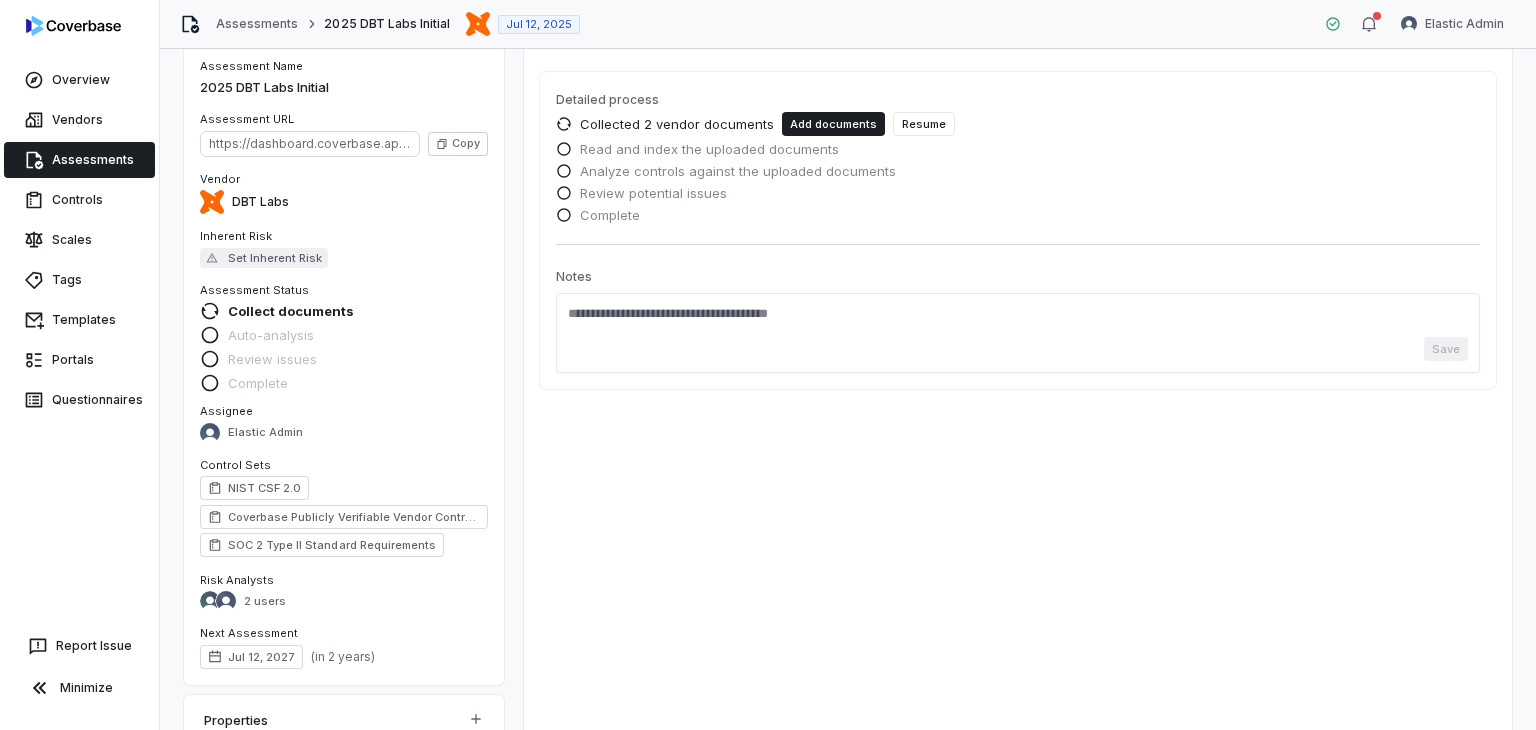 scroll, scrollTop: 94, scrollLeft: 0, axis: vertical 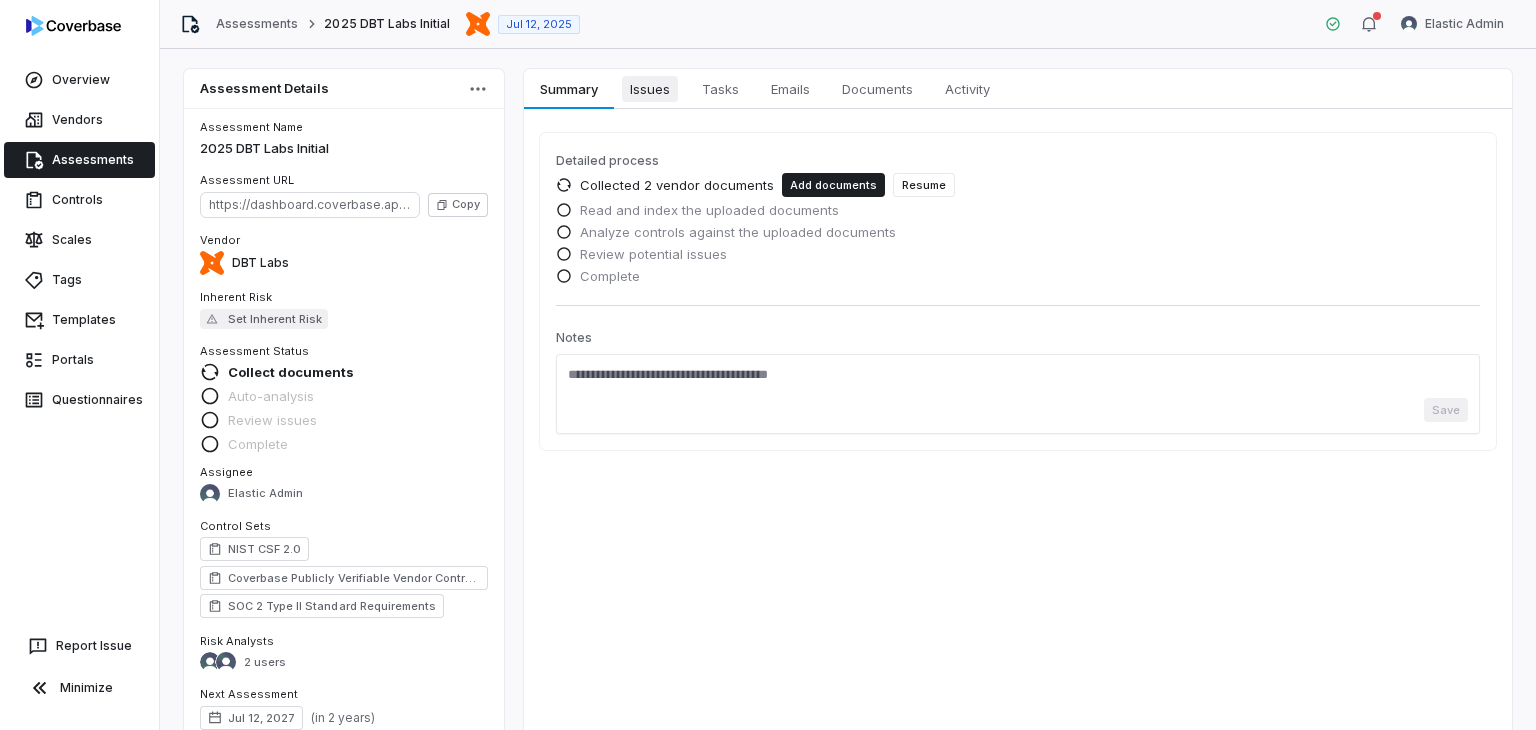 click on "Issues Issues" at bounding box center (650, 89) 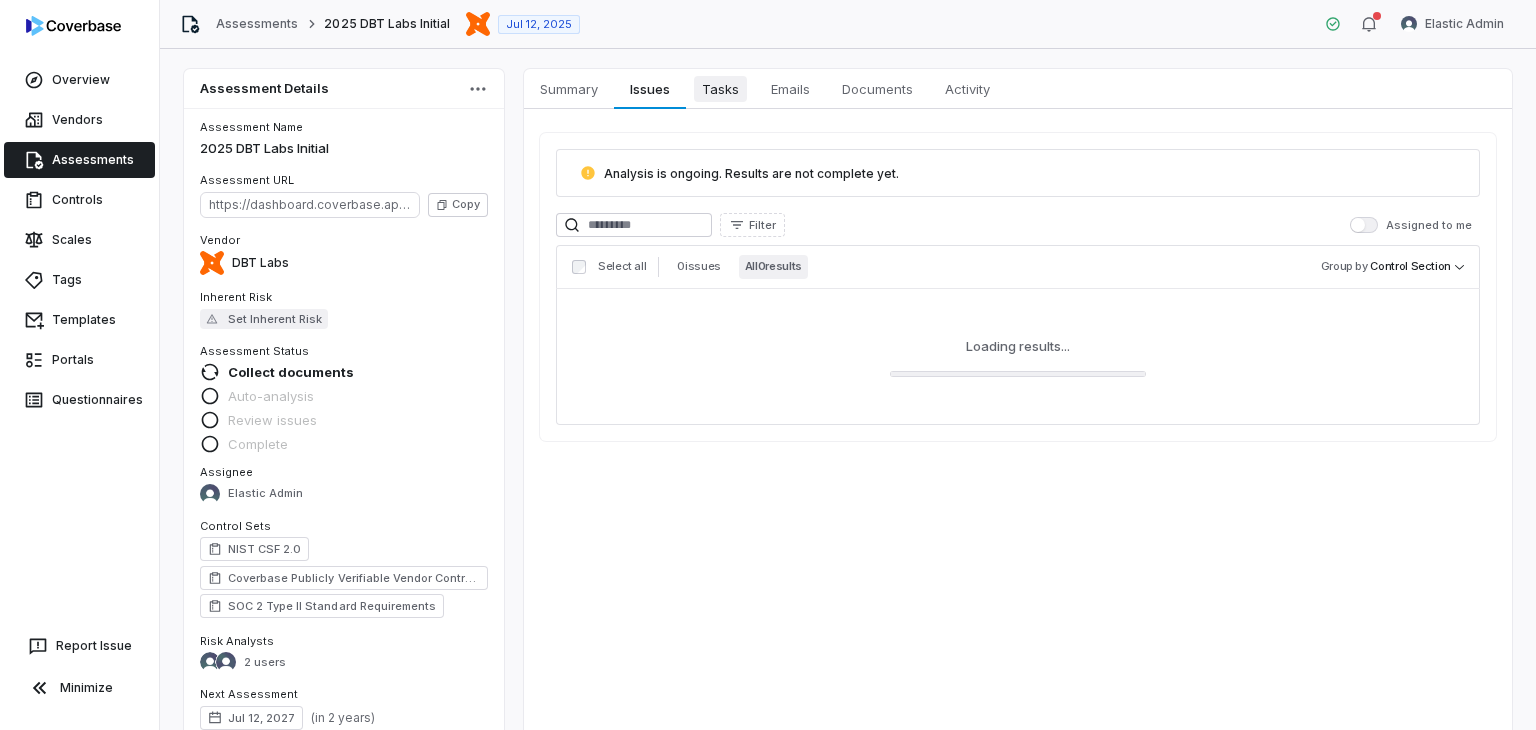 click on "Tasks" at bounding box center (720, 89) 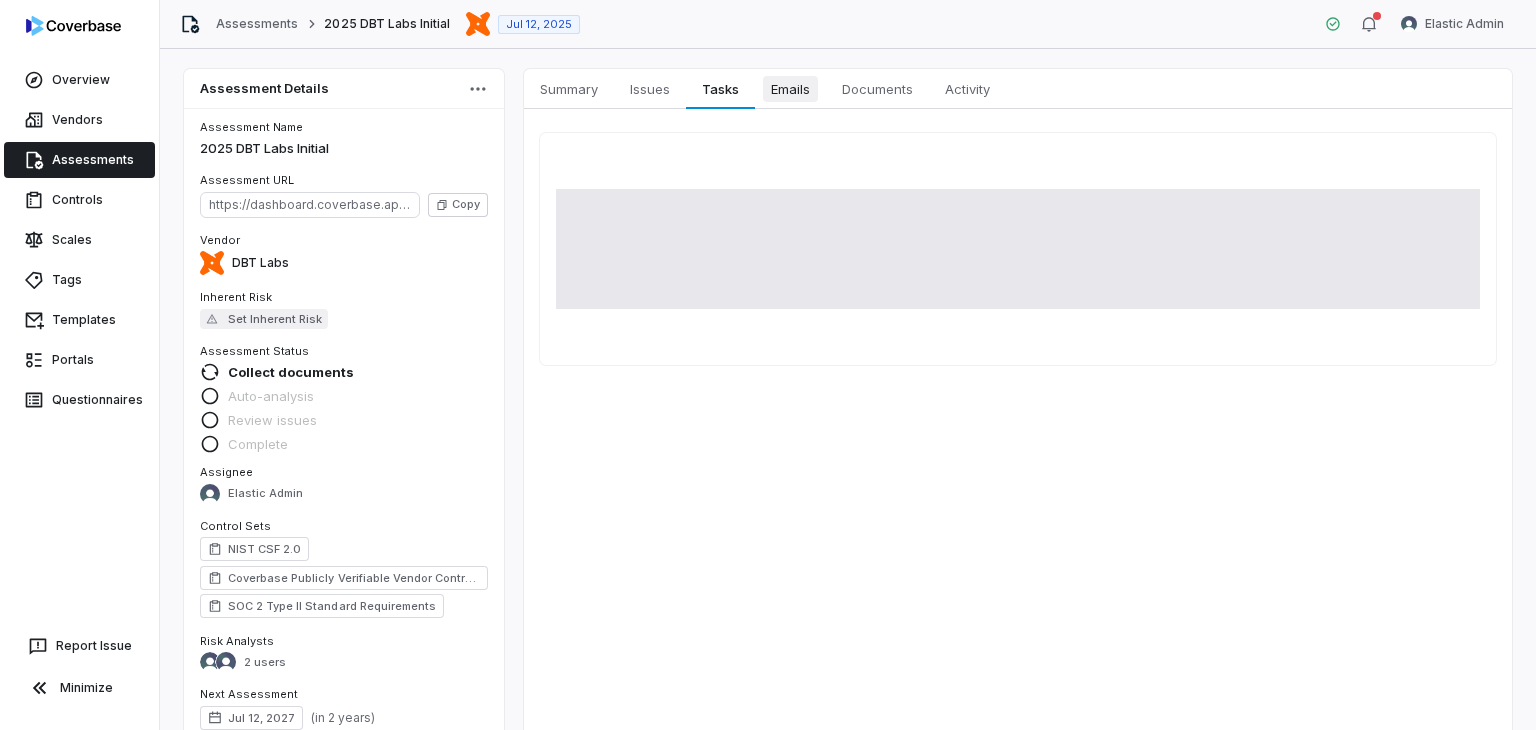 click on "Emails" at bounding box center [790, 89] 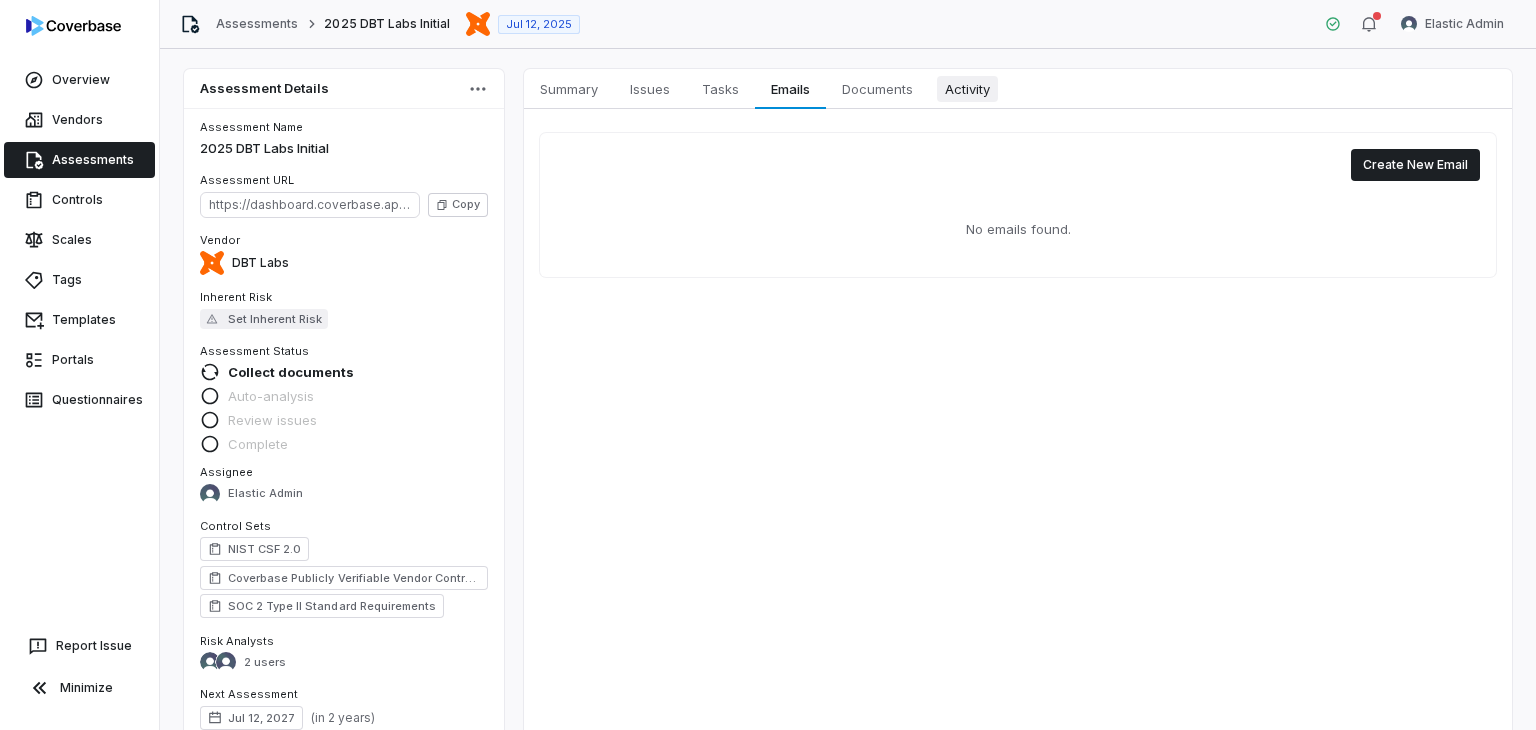 drag, startPoint x: 952, startPoint y: 92, endPoint x: 896, endPoint y: 92, distance: 56 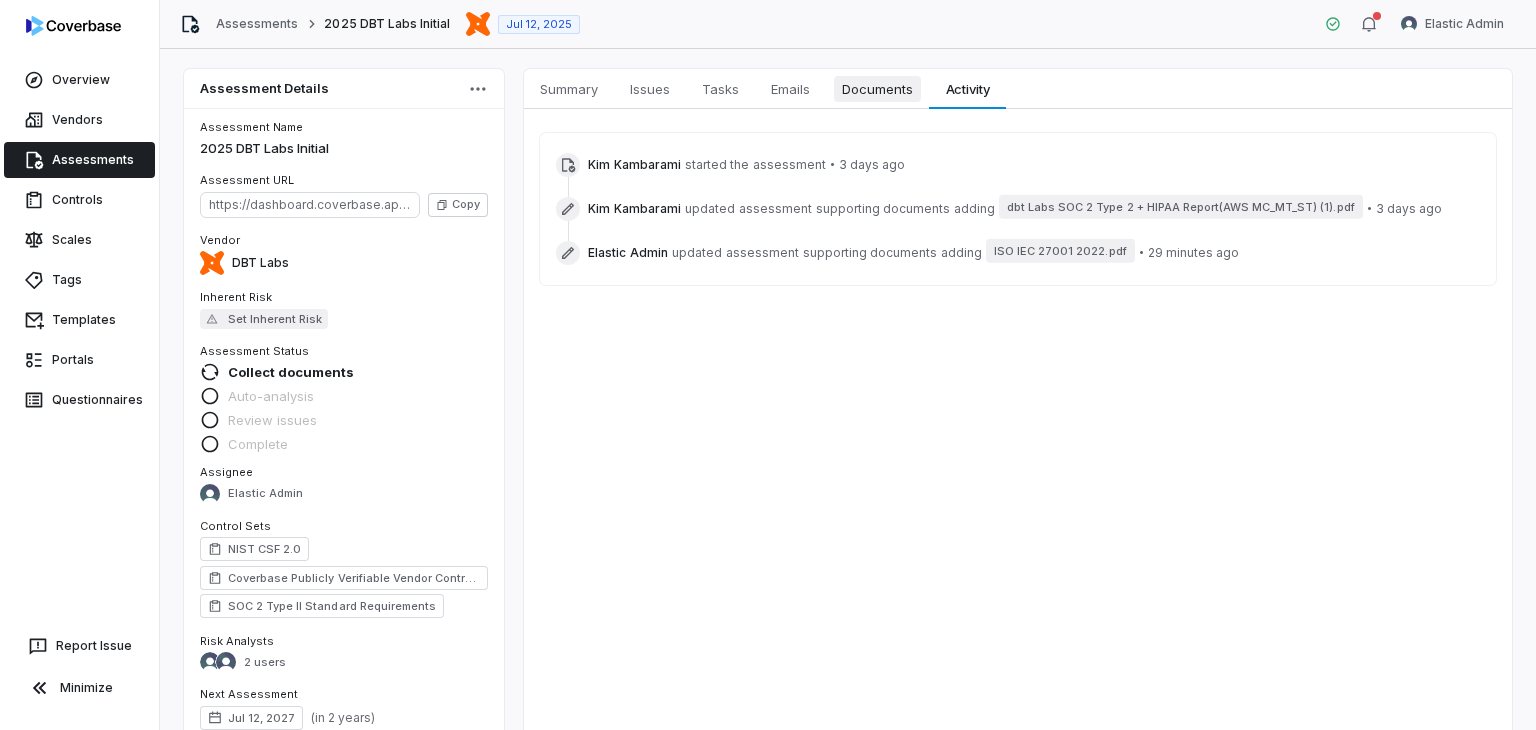click on "Documents" at bounding box center (877, 89) 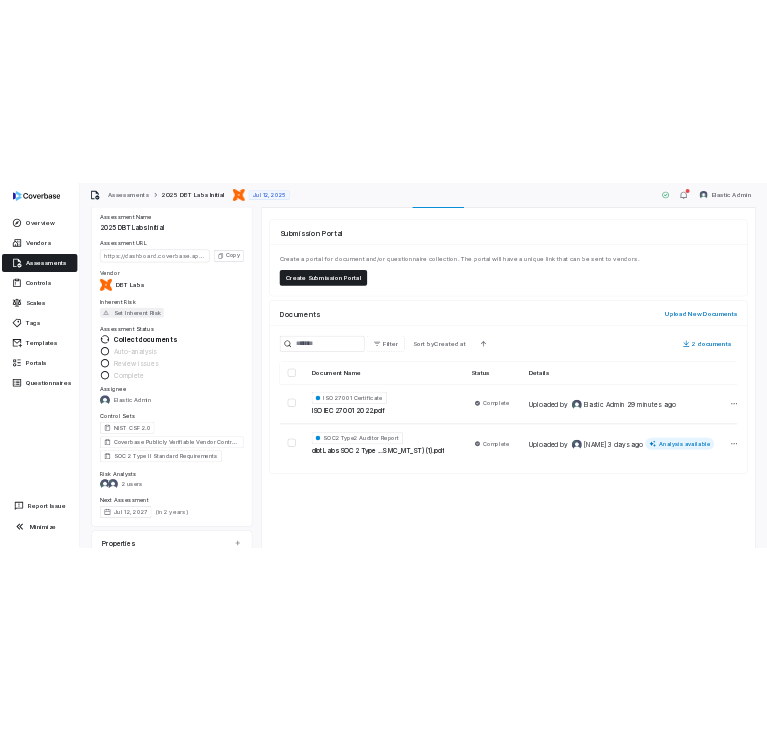 scroll, scrollTop: 94, scrollLeft: 0, axis: vertical 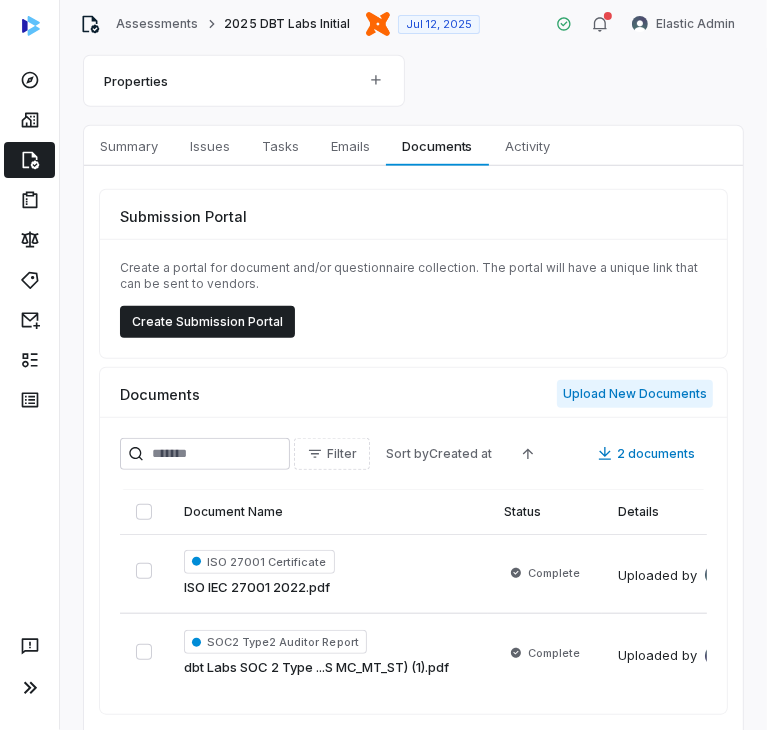 click on "Upload New Documents" at bounding box center [635, 394] 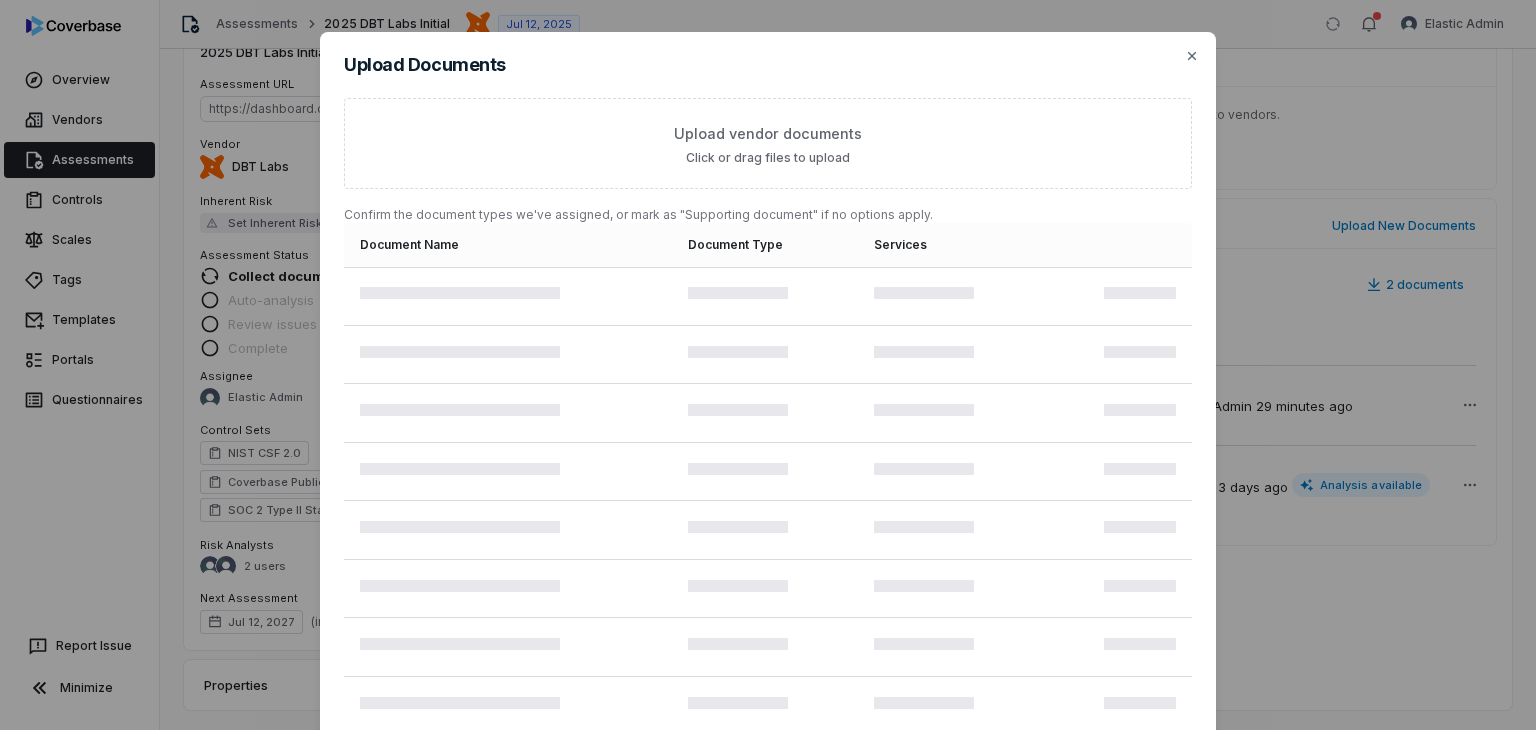 scroll, scrollTop: 94, scrollLeft: 0, axis: vertical 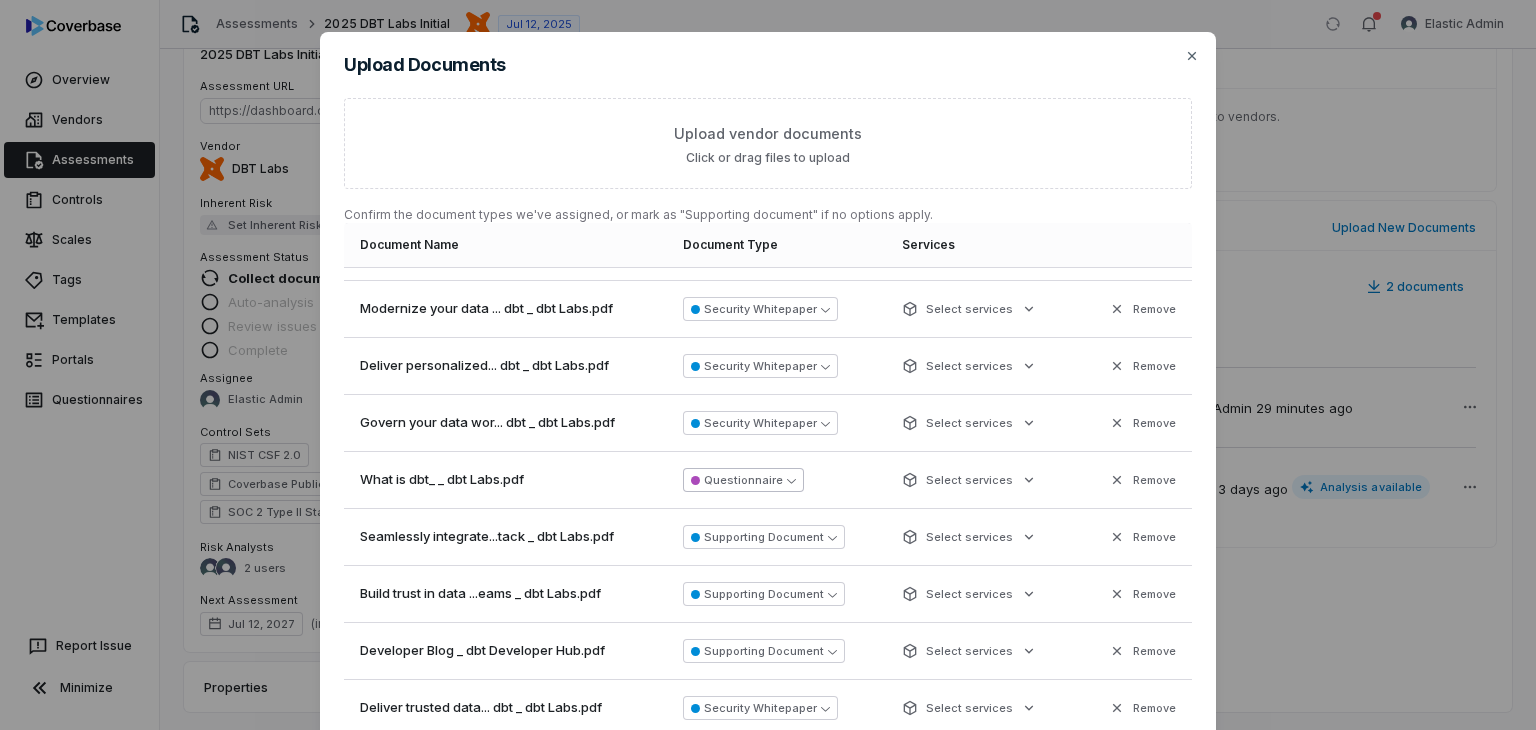 click on "Questionnaire" at bounding box center [743, 480] 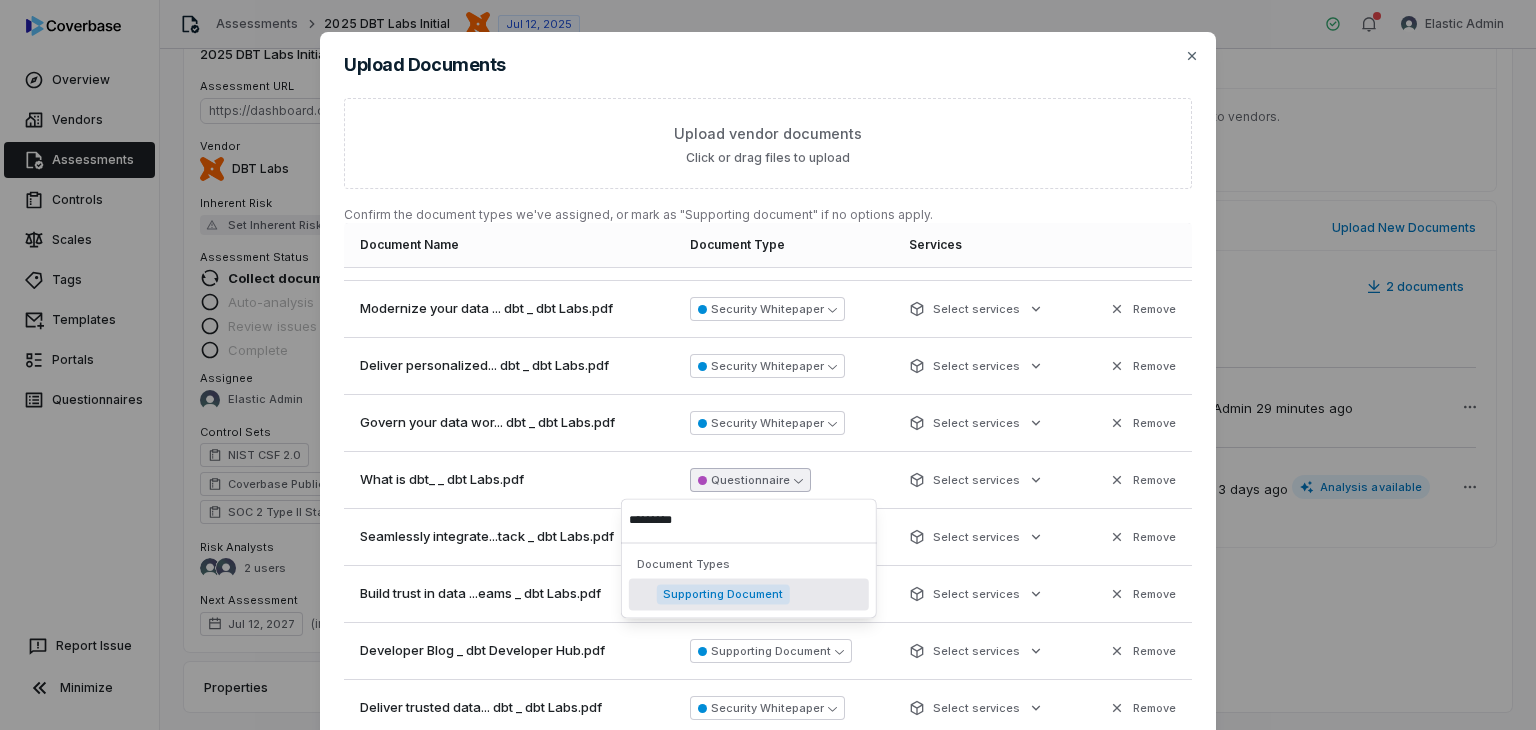 type on "**********" 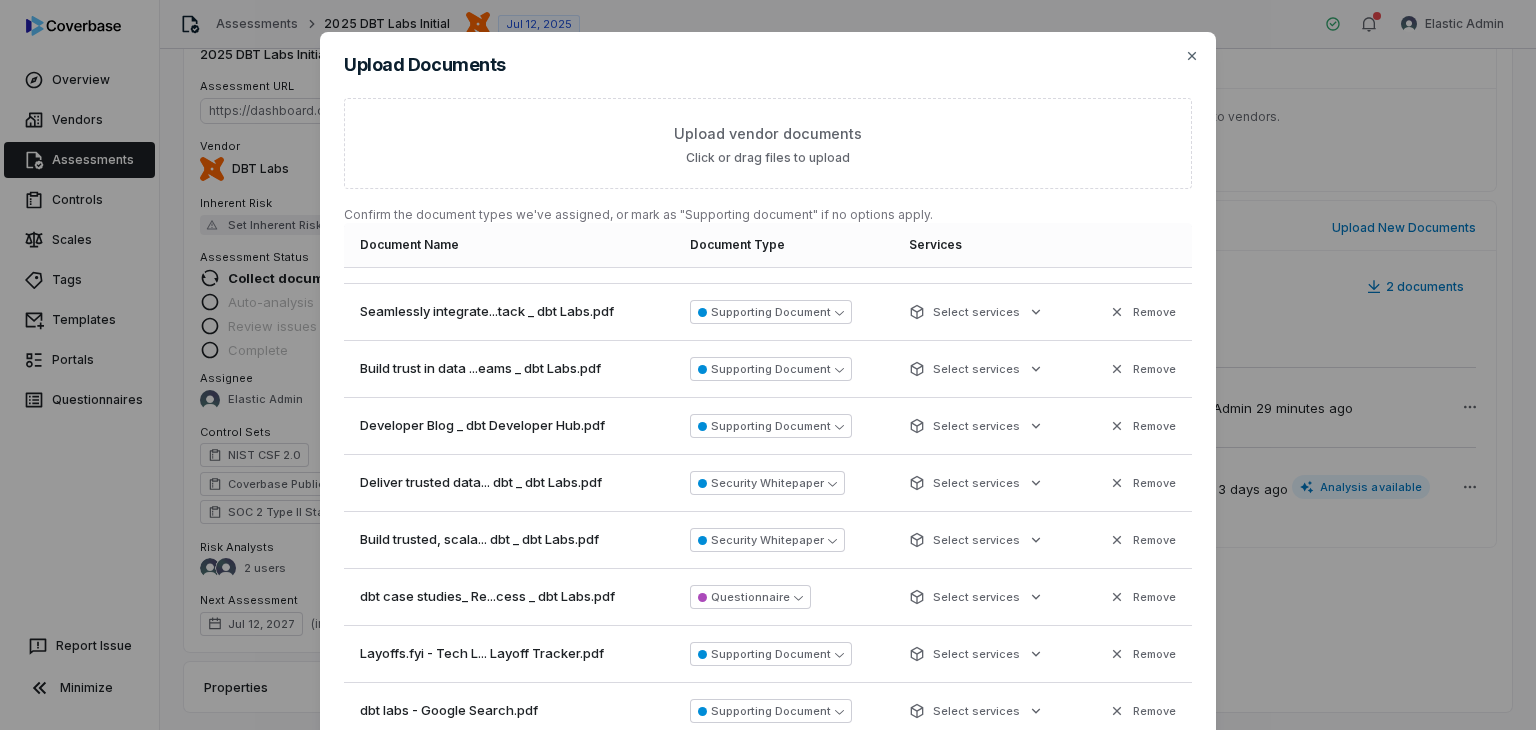 scroll, scrollTop: 400, scrollLeft: 0, axis: vertical 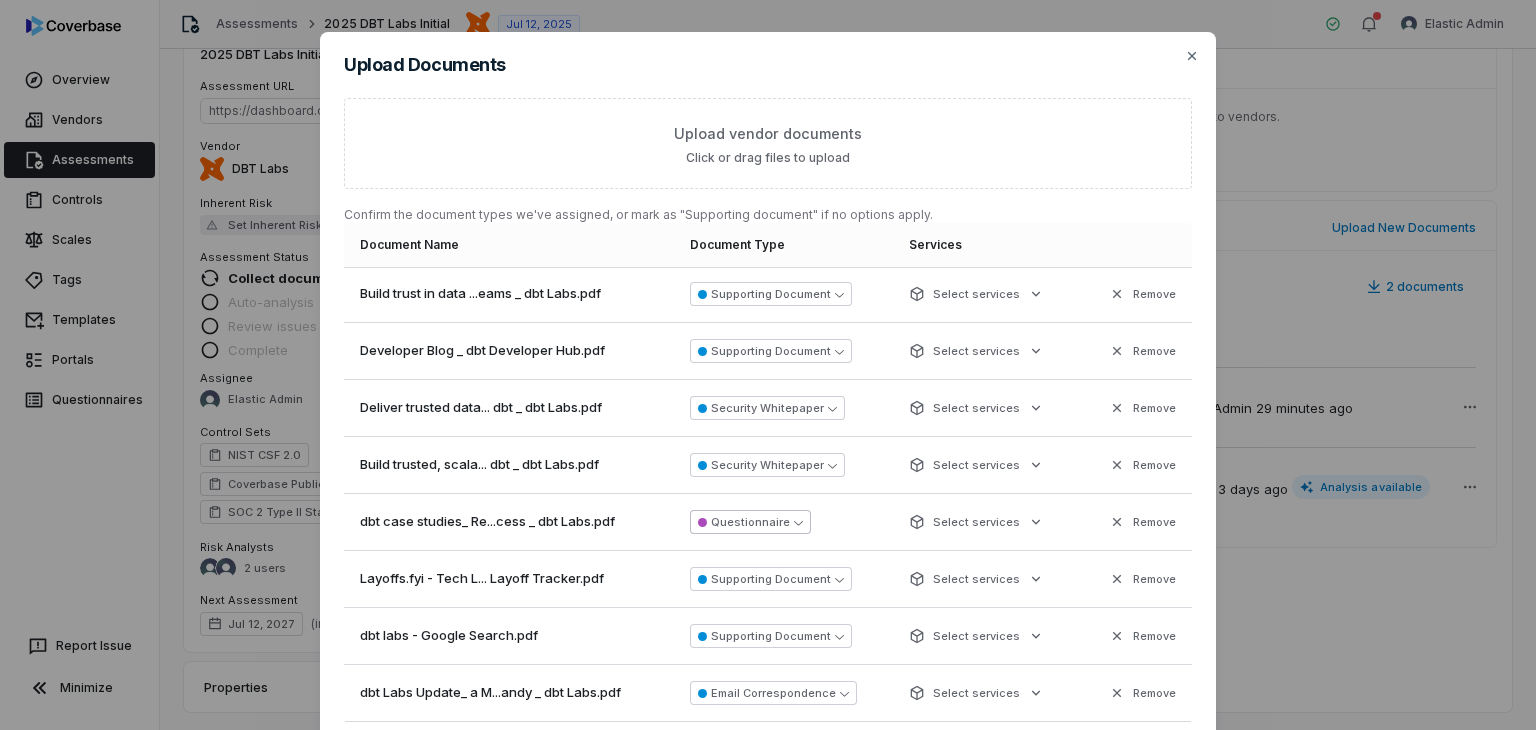 click on "Questionnaire" at bounding box center (750, 522) 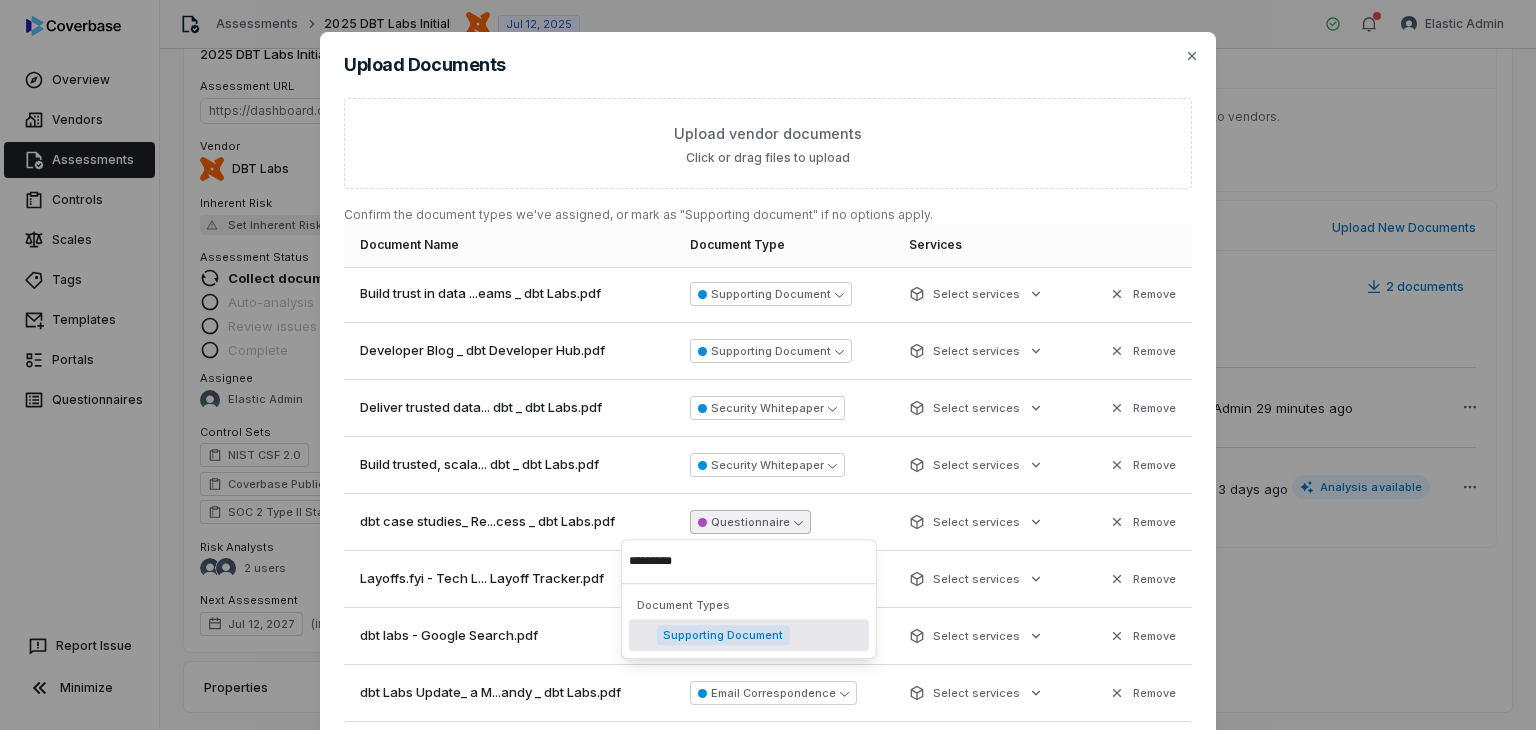 type on "**********" 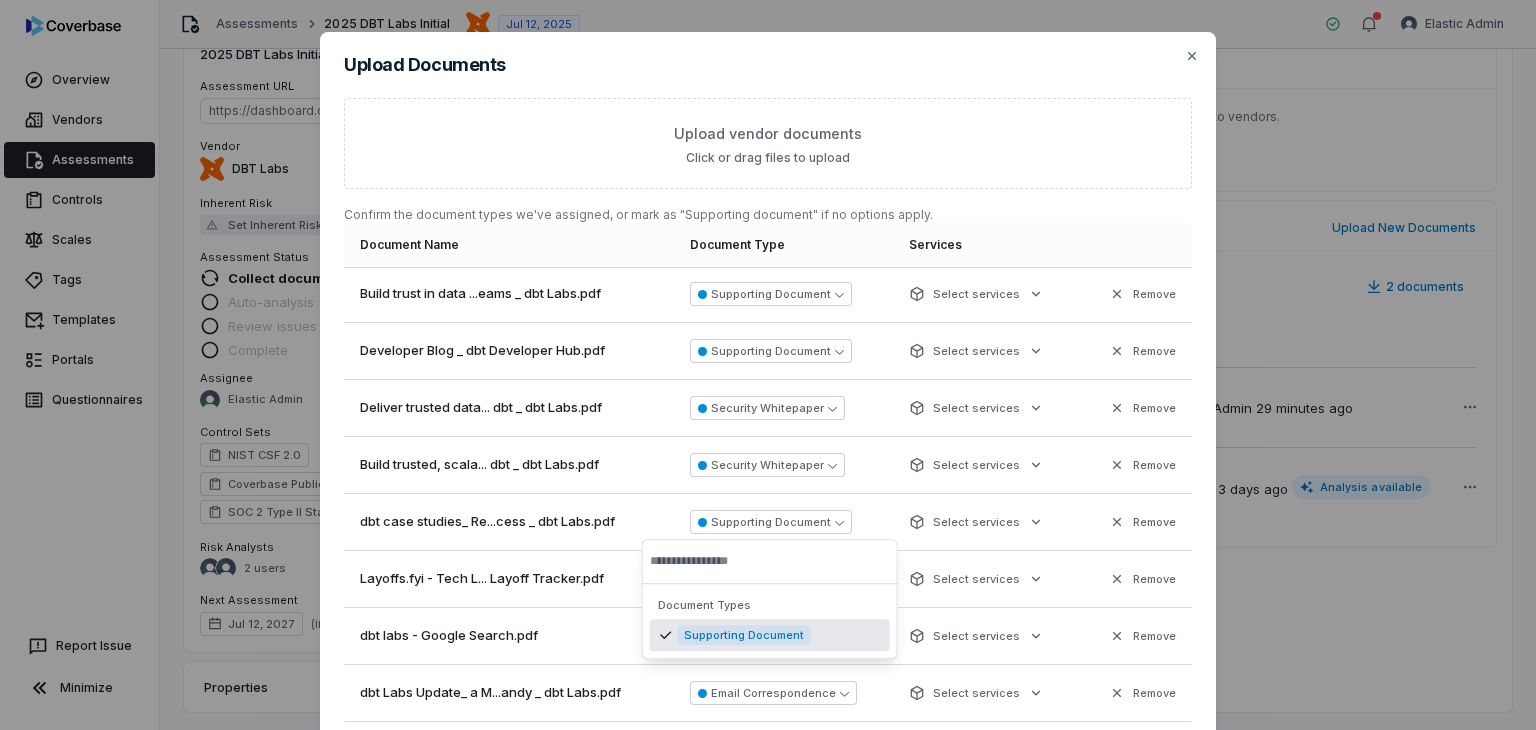 scroll, scrollTop: 0, scrollLeft: 0, axis: both 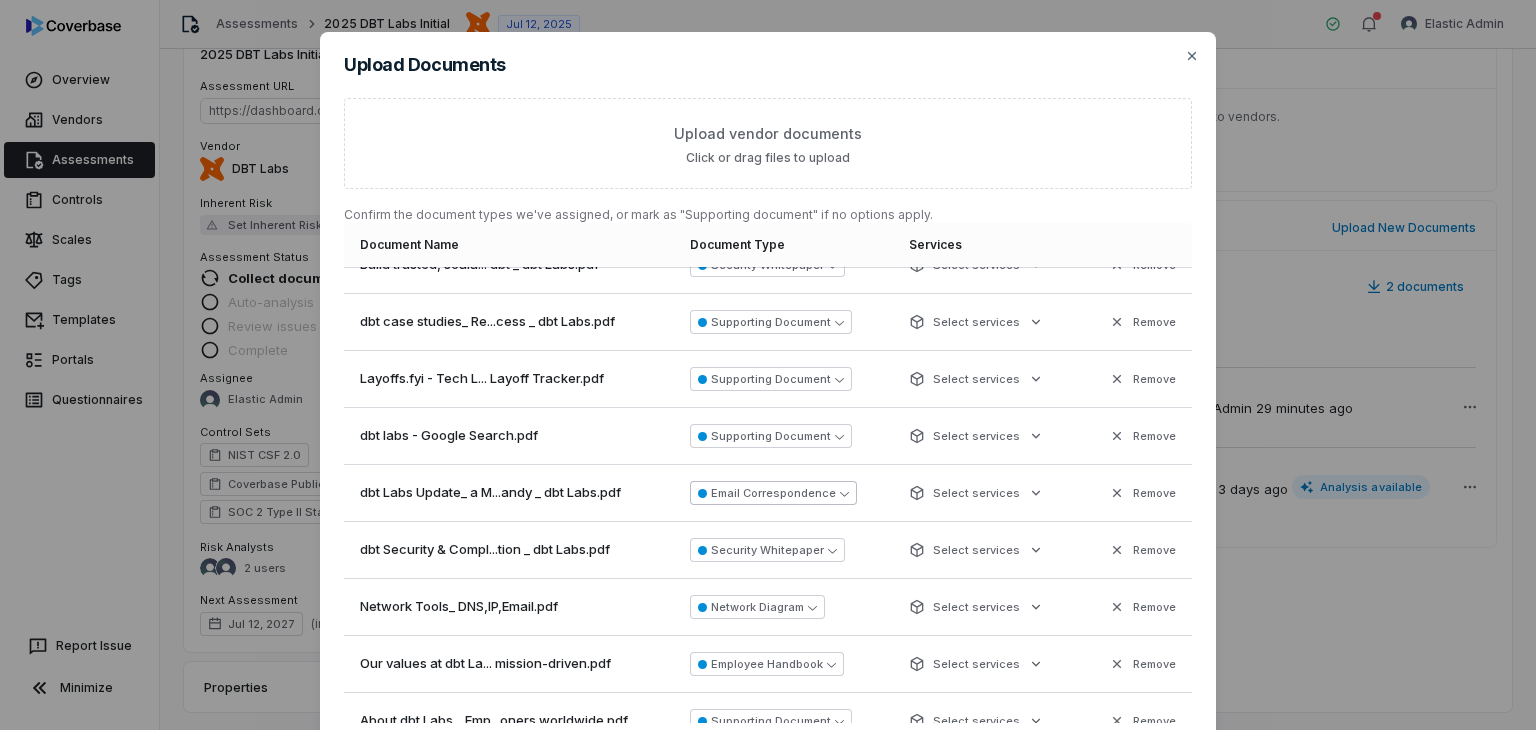 click on "Email Correspondence" at bounding box center (773, 493) 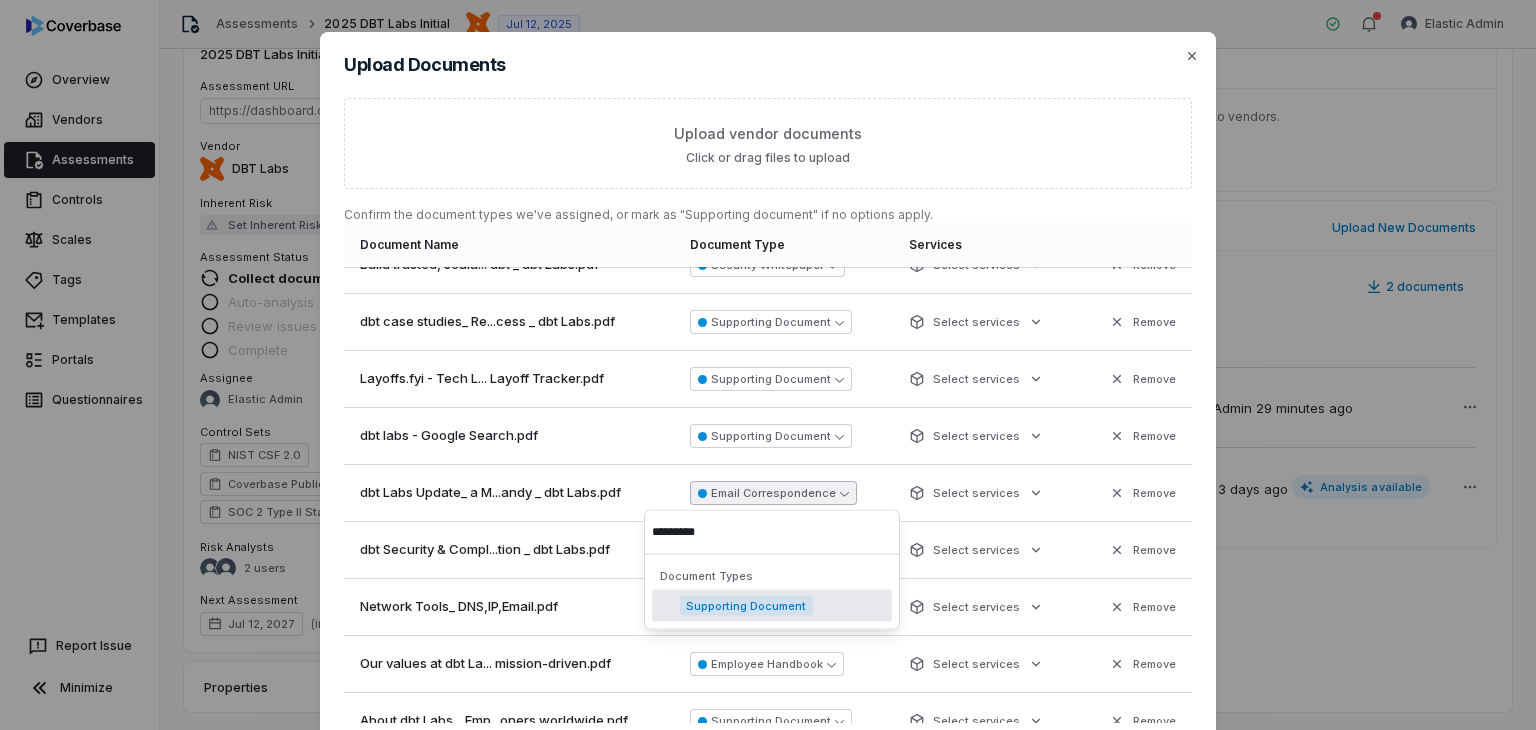 type on "**********" 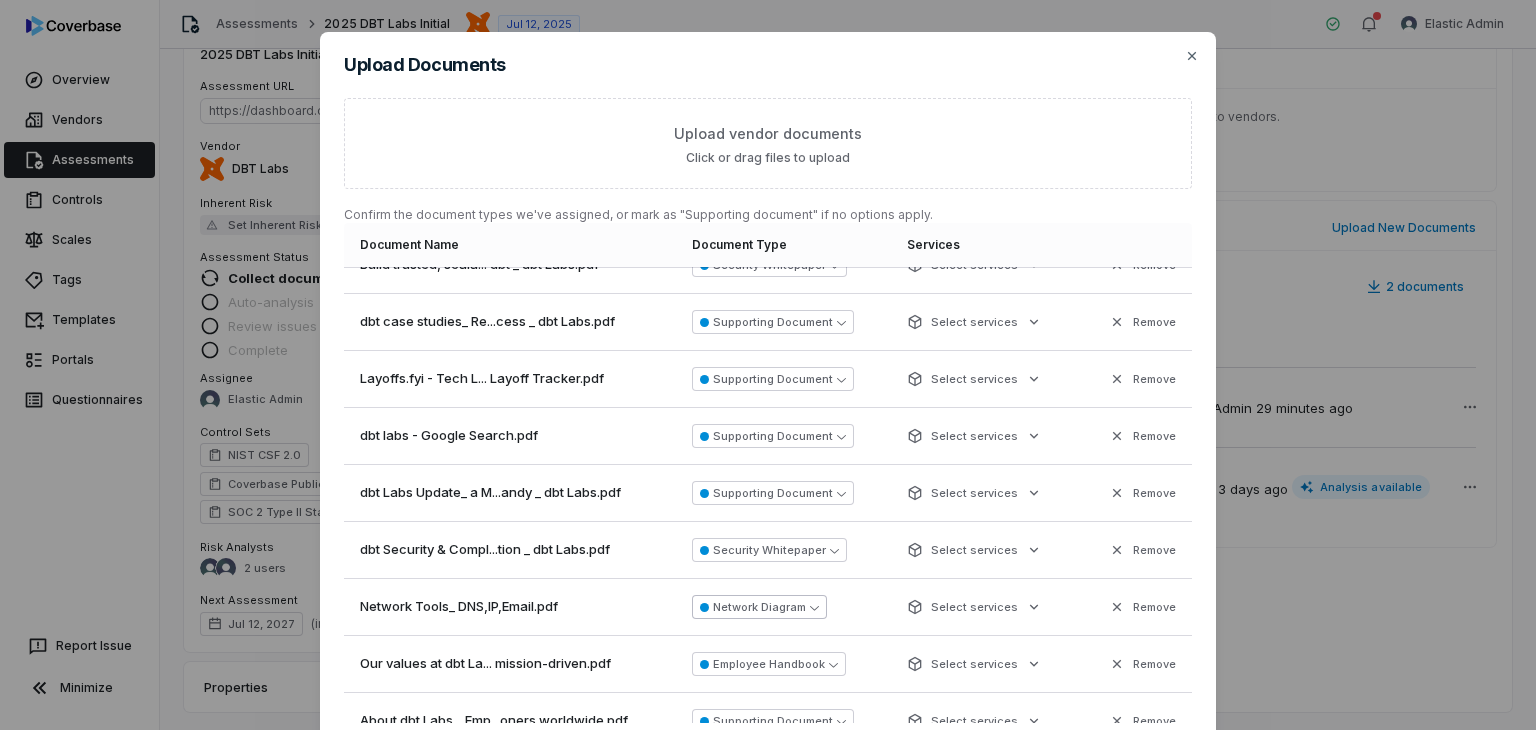 scroll, scrollTop: 679, scrollLeft: 0, axis: vertical 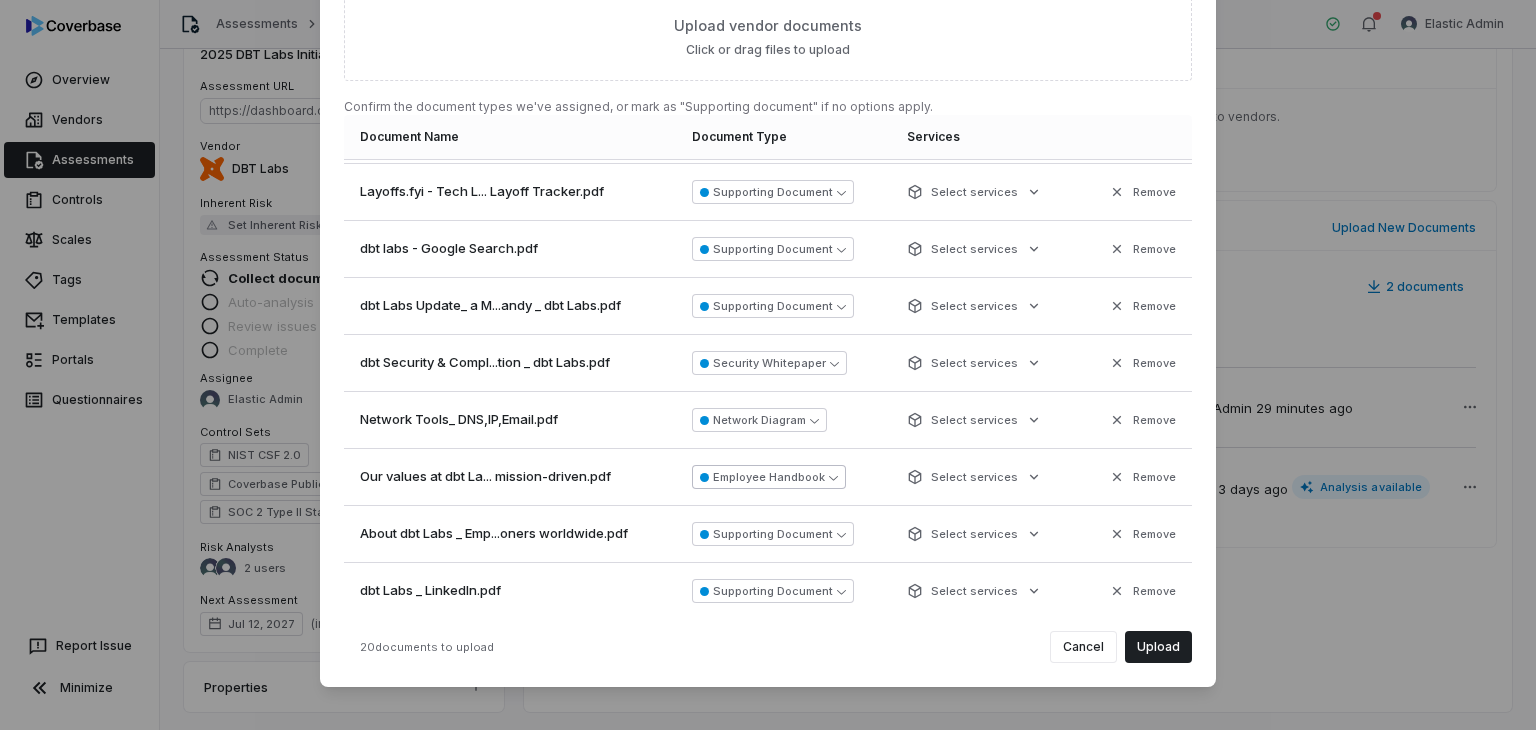 click on "Employee Handbook" at bounding box center (769, 477) 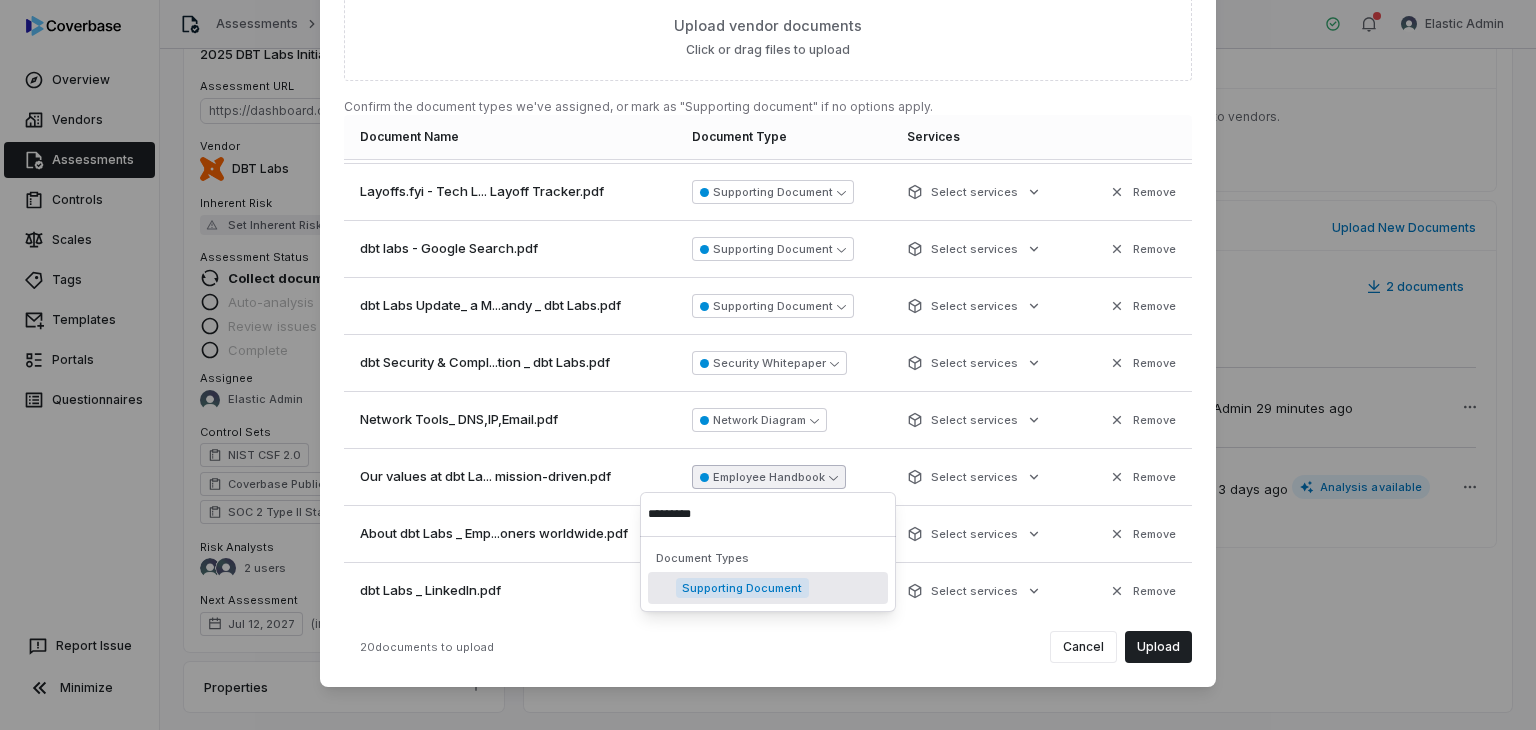 type on "**********" 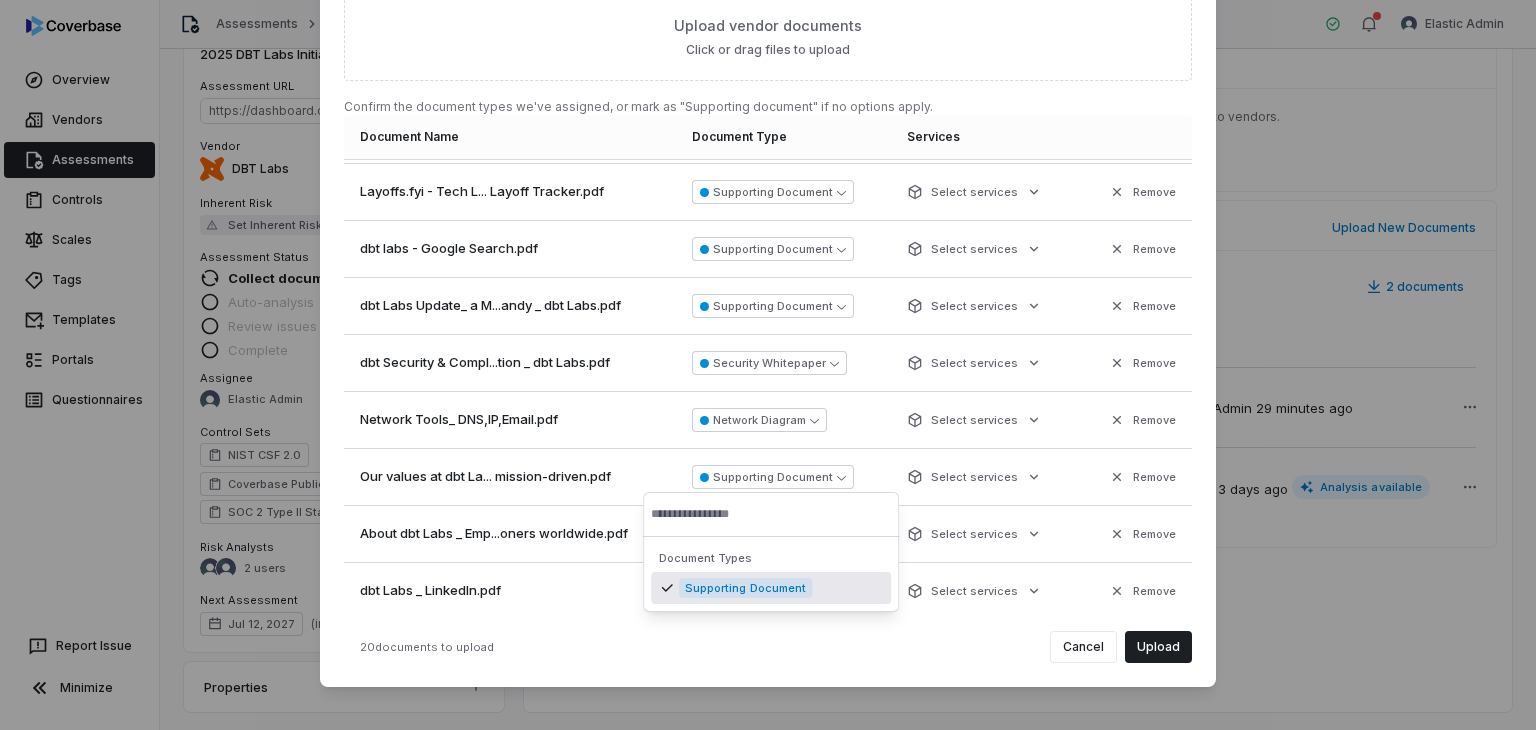 scroll, scrollTop: 0, scrollLeft: 0, axis: both 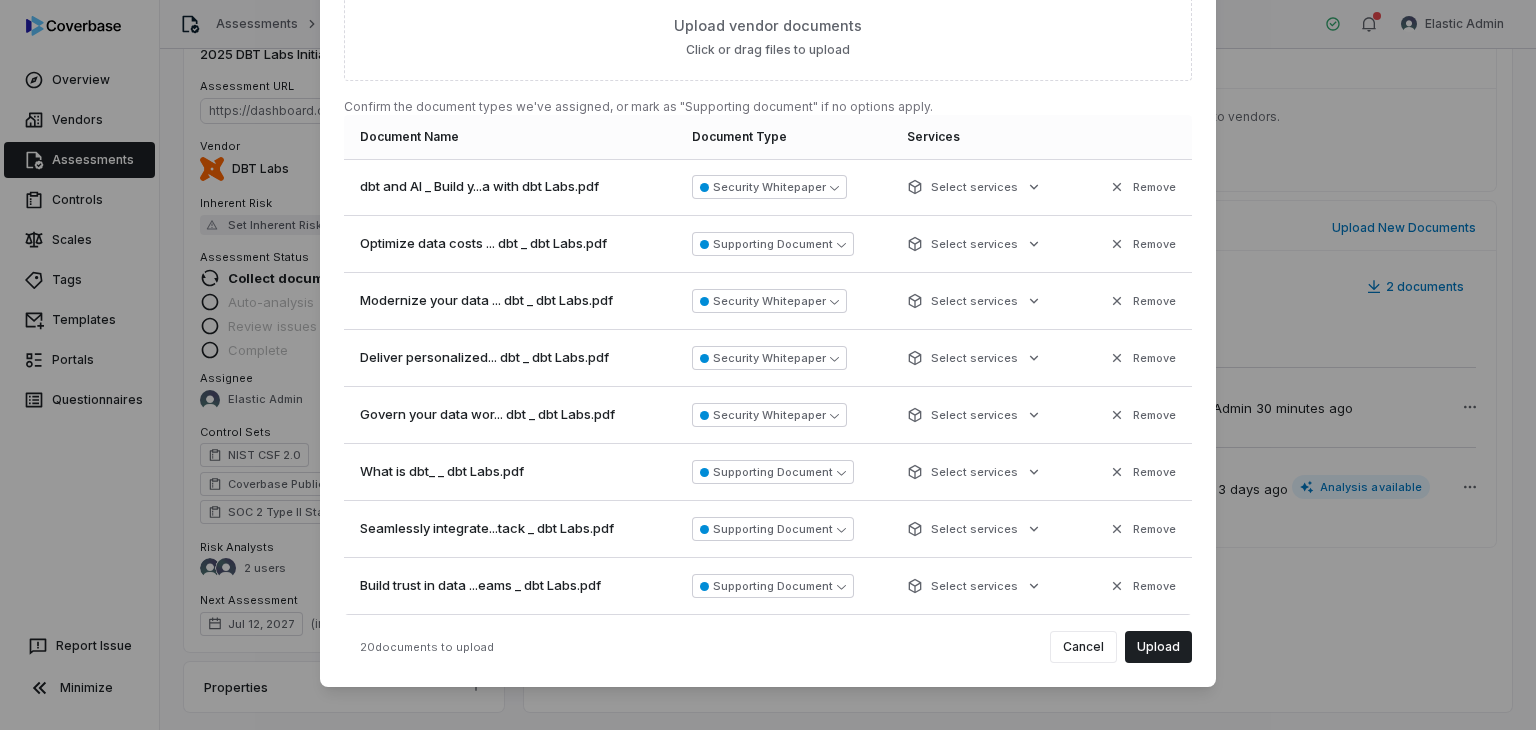 click on "Upload" at bounding box center [1158, 647] 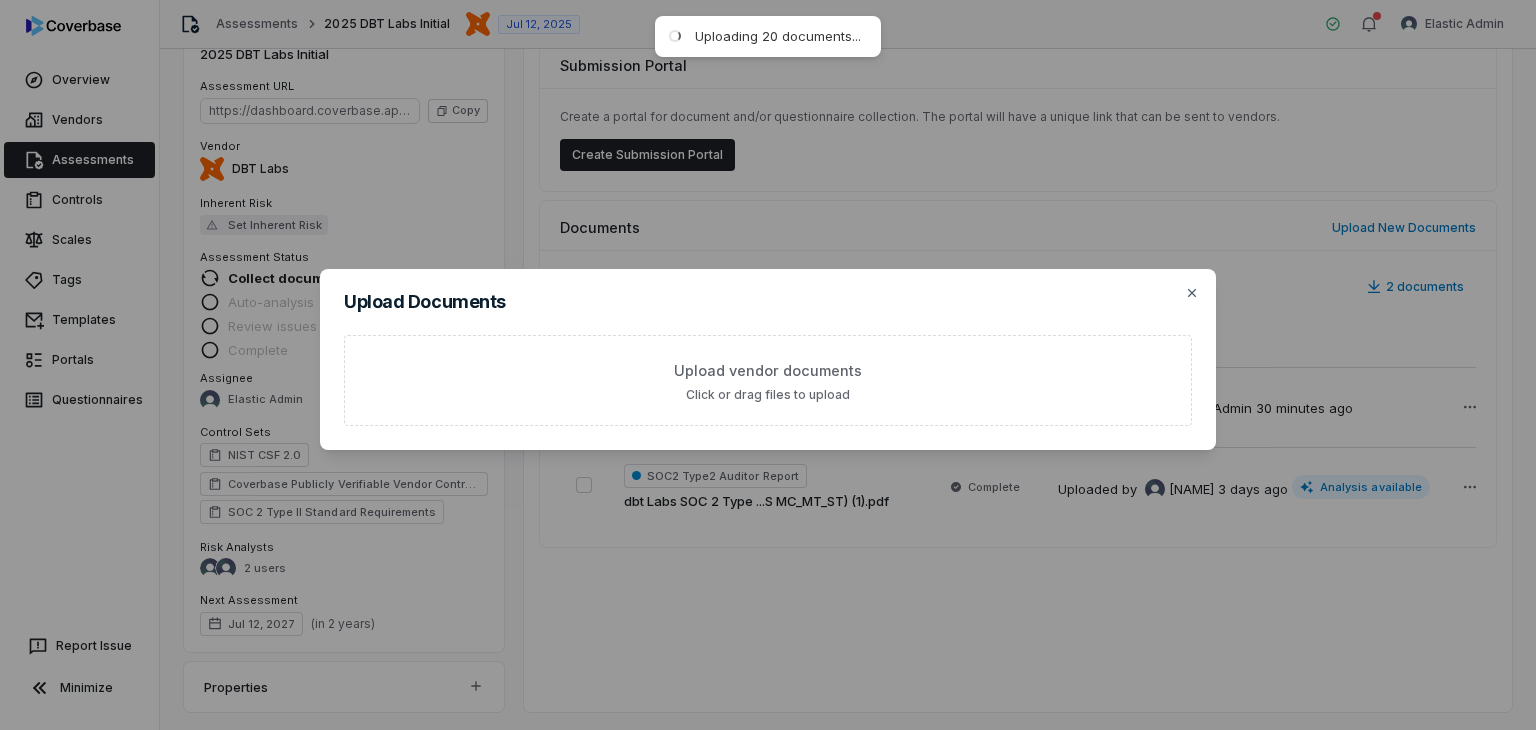 scroll, scrollTop: 0, scrollLeft: 0, axis: both 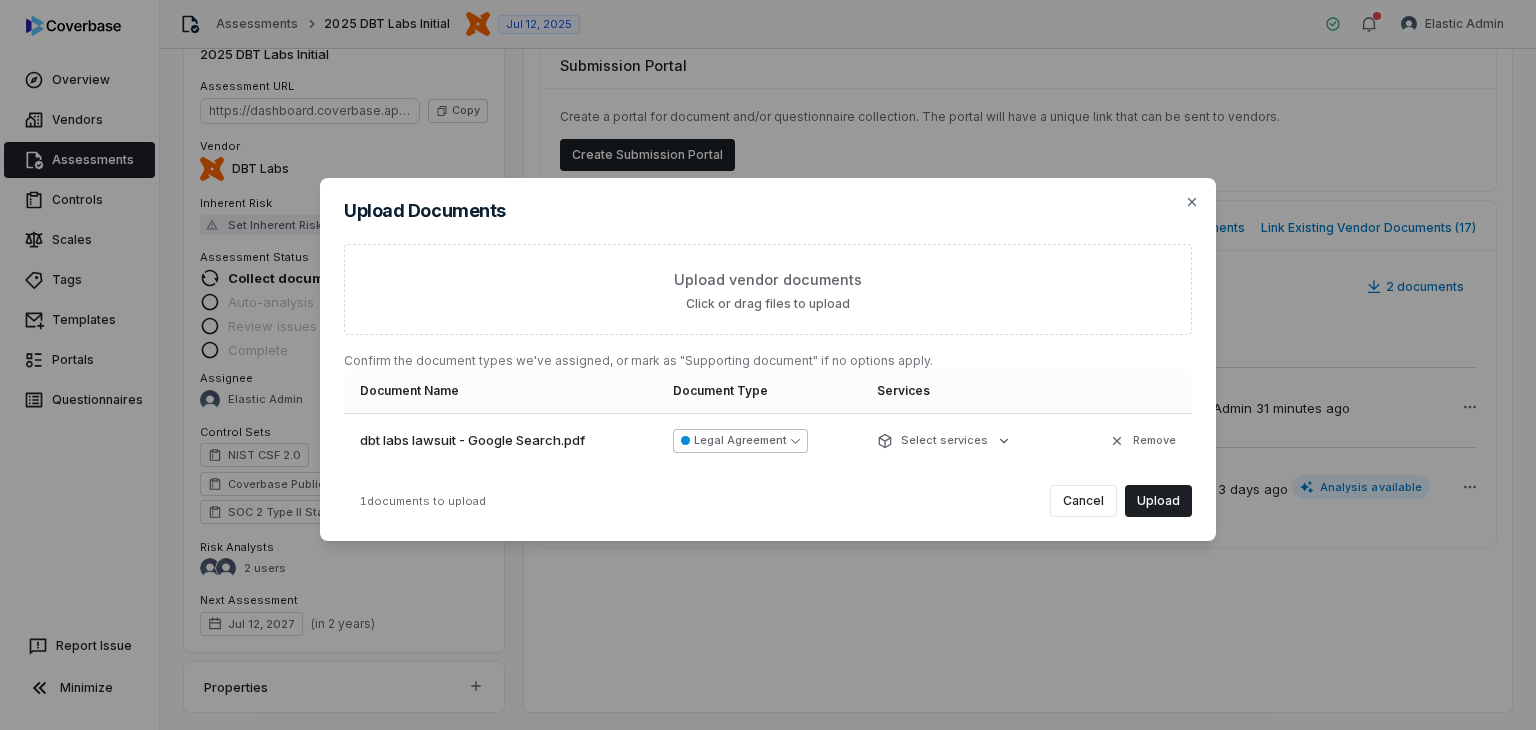 click on "Legal Agreement" at bounding box center (740, 441) 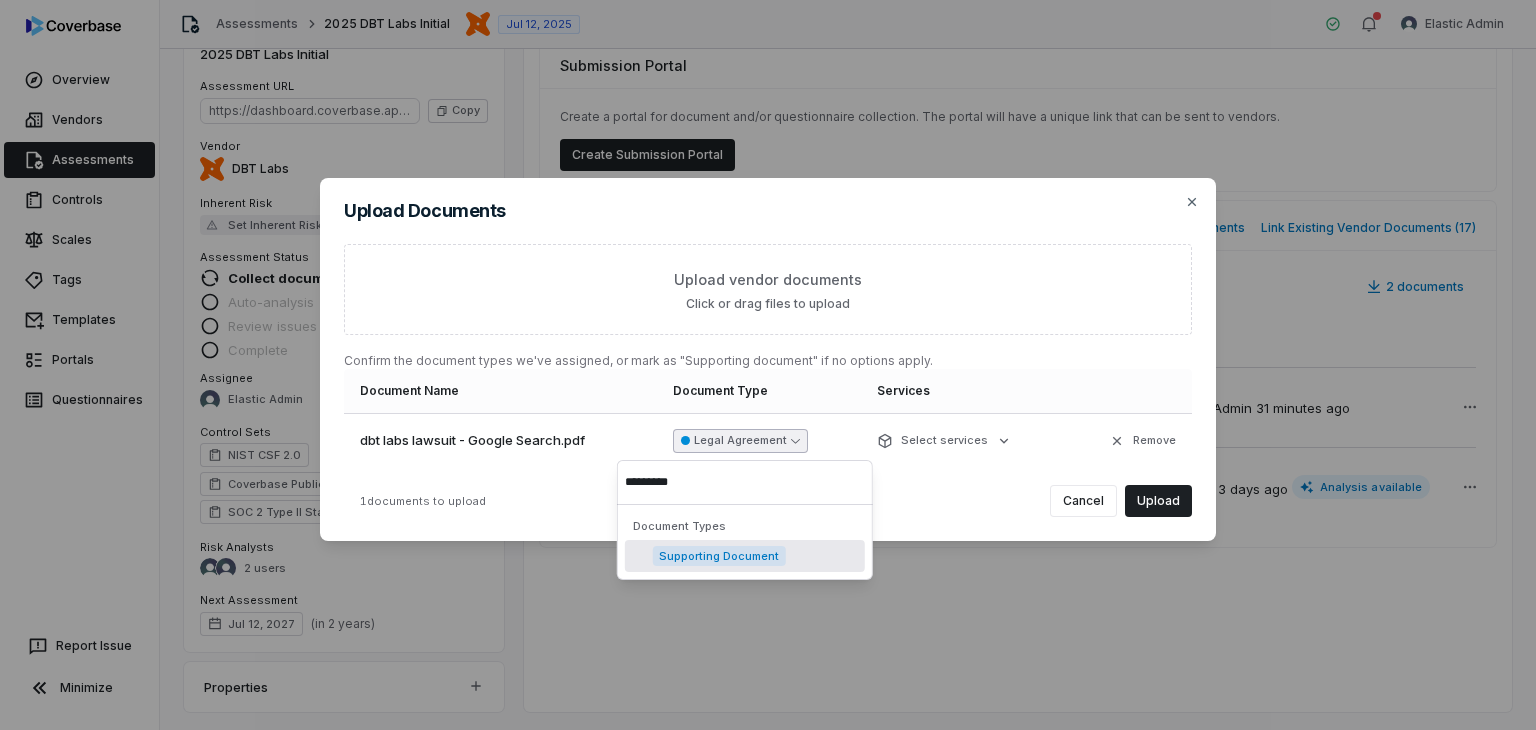 type on "**********" 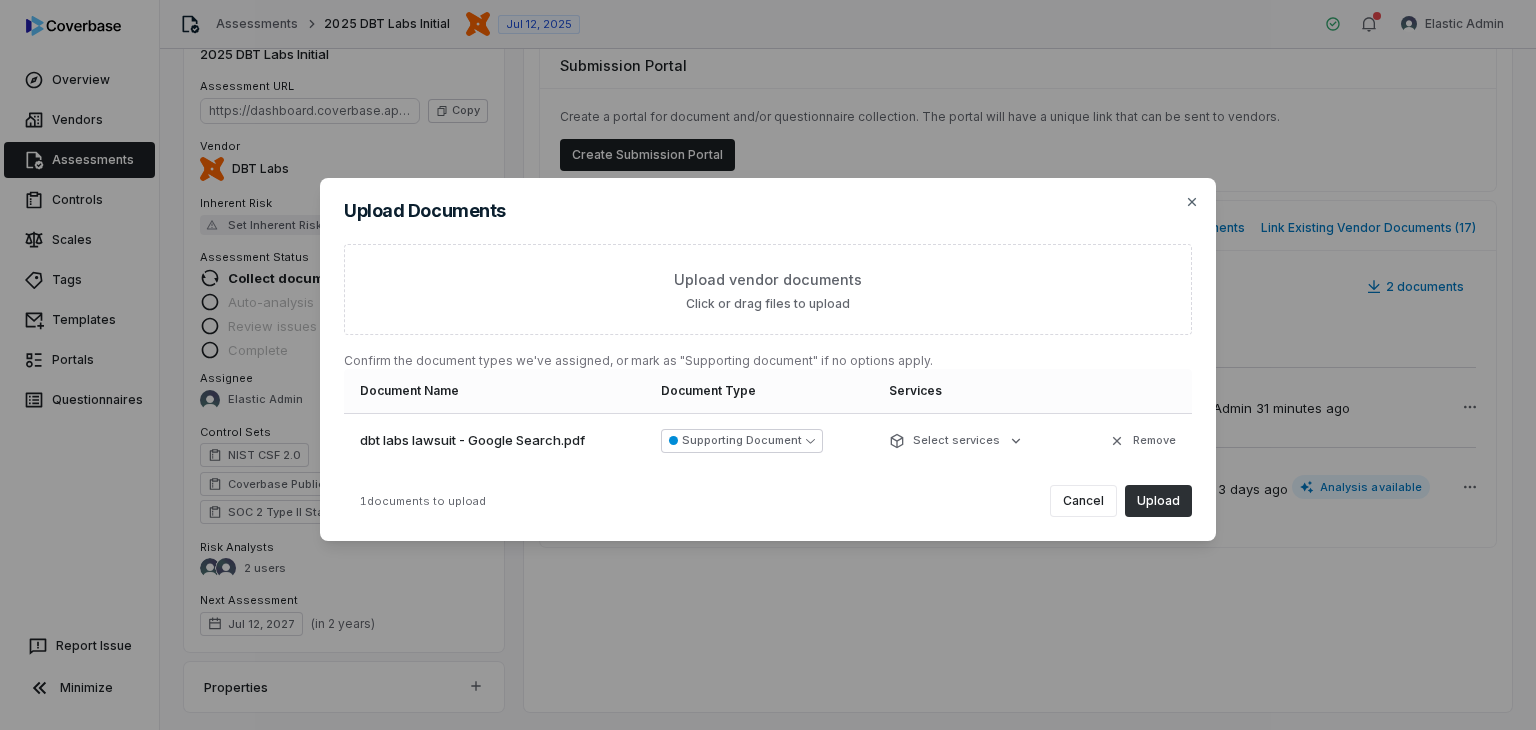 click on "Upload" at bounding box center [1158, 501] 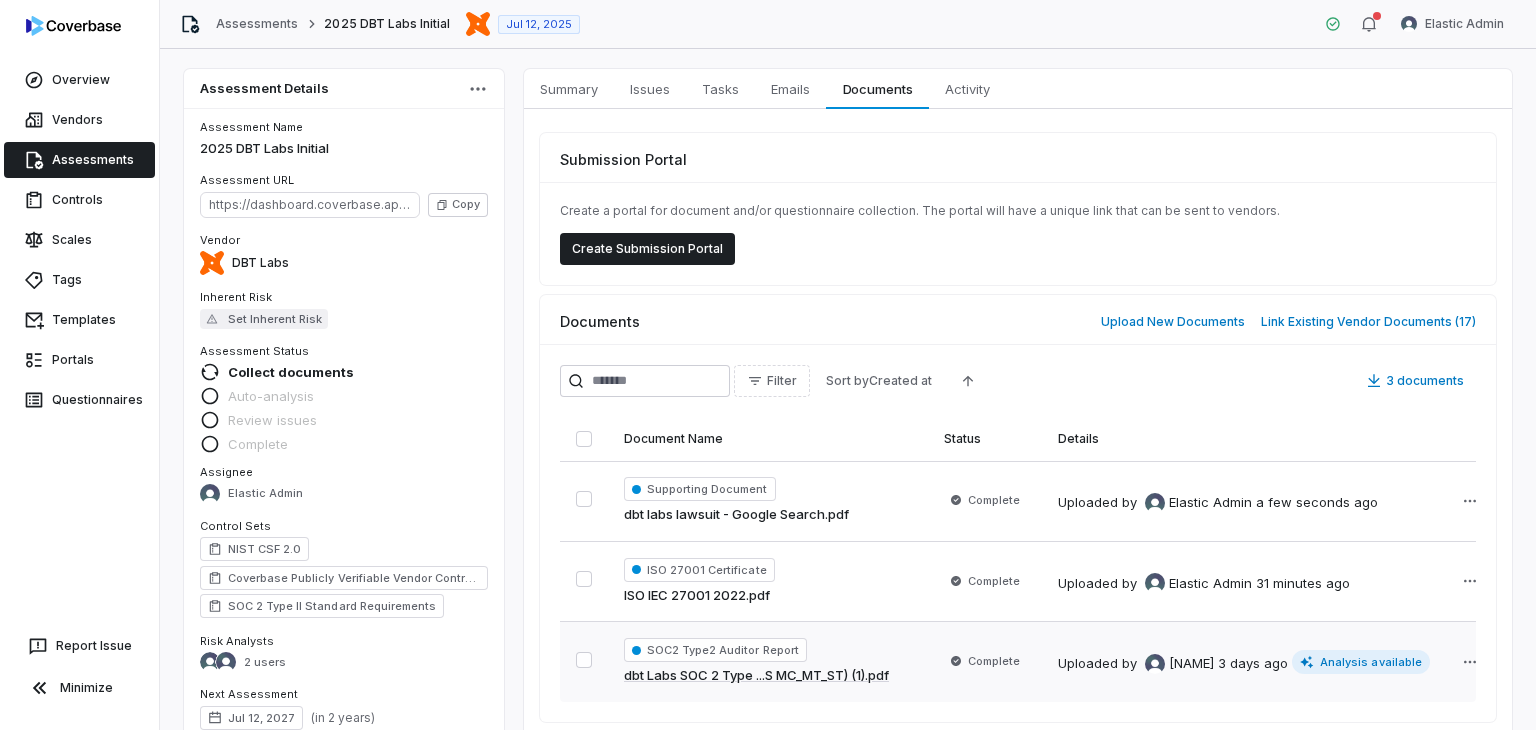 scroll, scrollTop: 94, scrollLeft: 0, axis: vertical 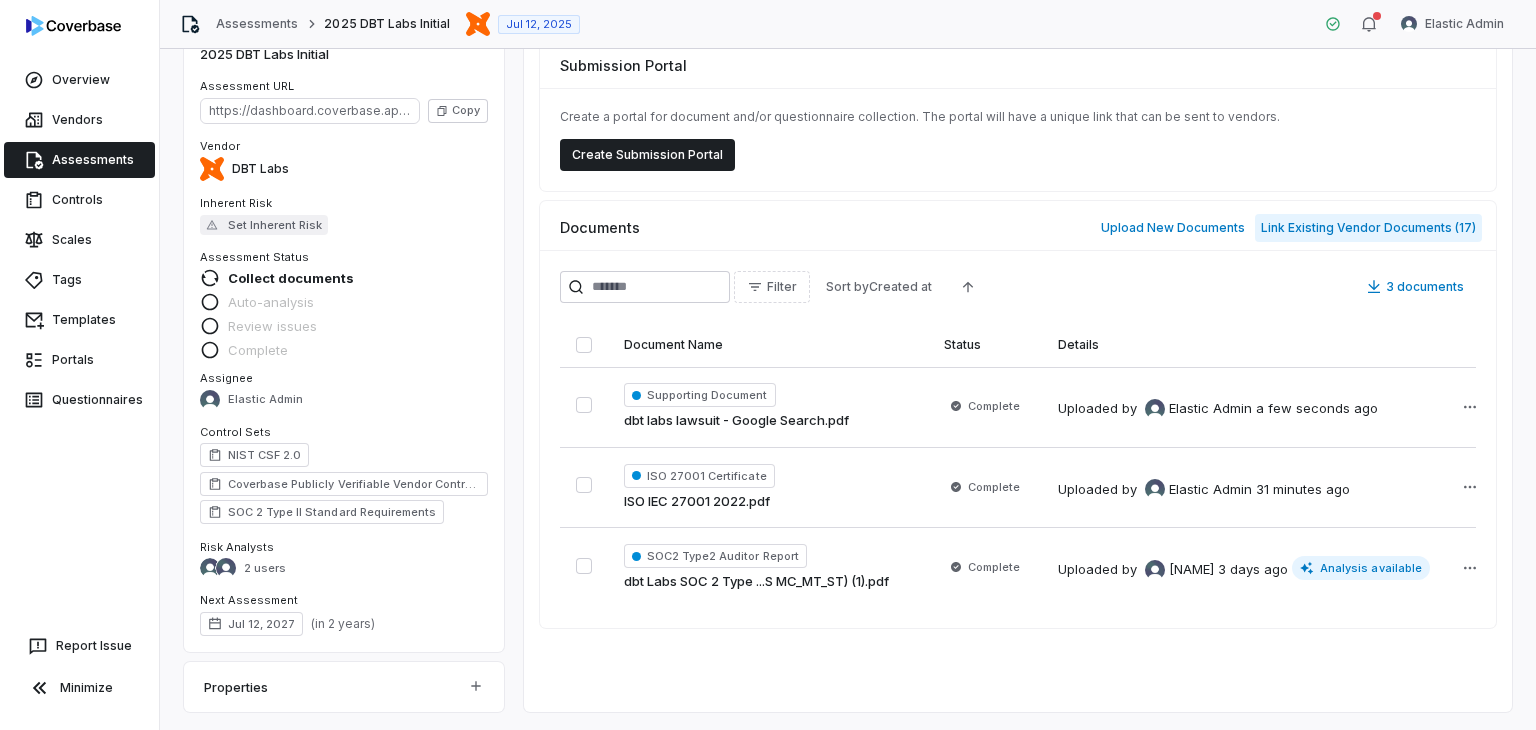 click on "Link Existing Vendor Documents ( 17 )" at bounding box center (1368, 228) 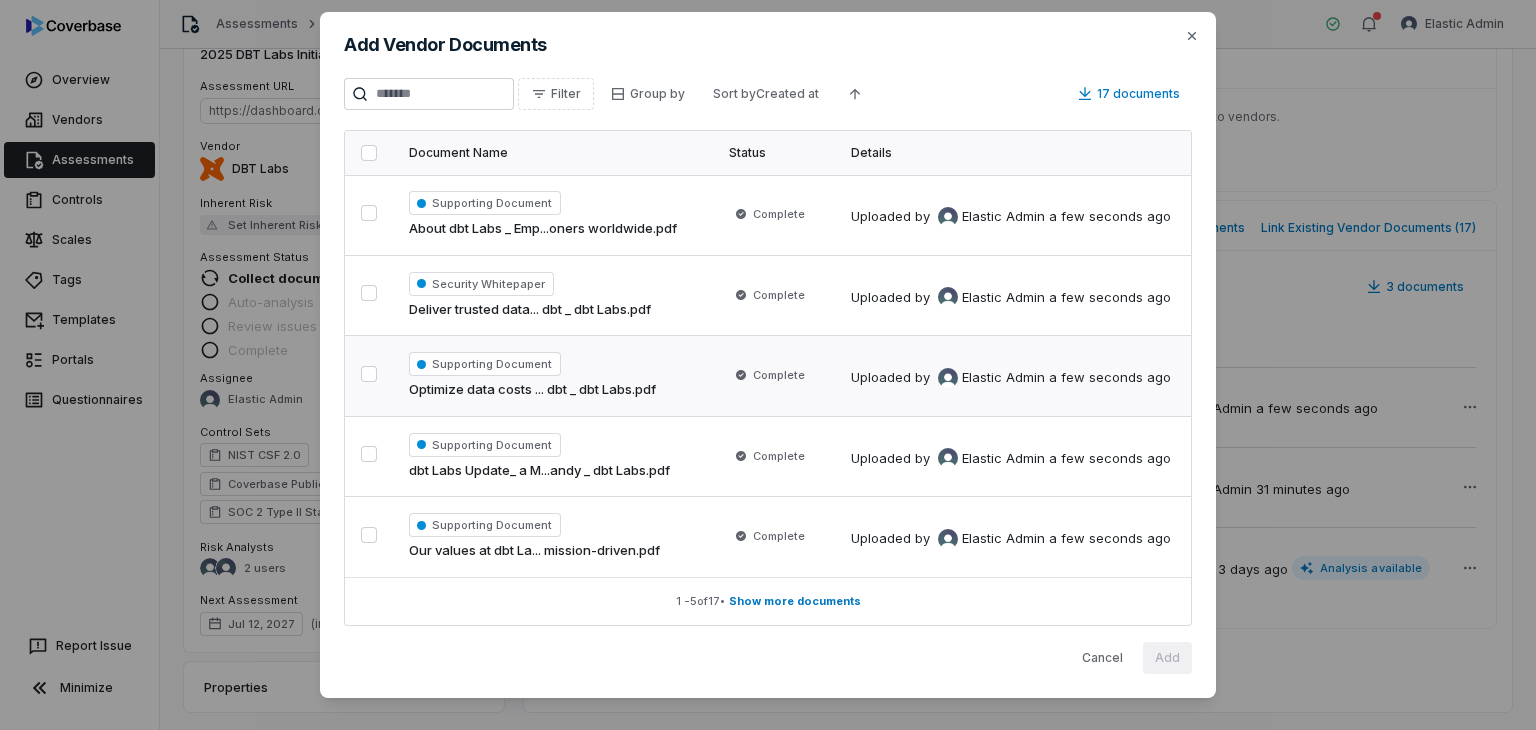 scroll, scrollTop: 30, scrollLeft: 0, axis: vertical 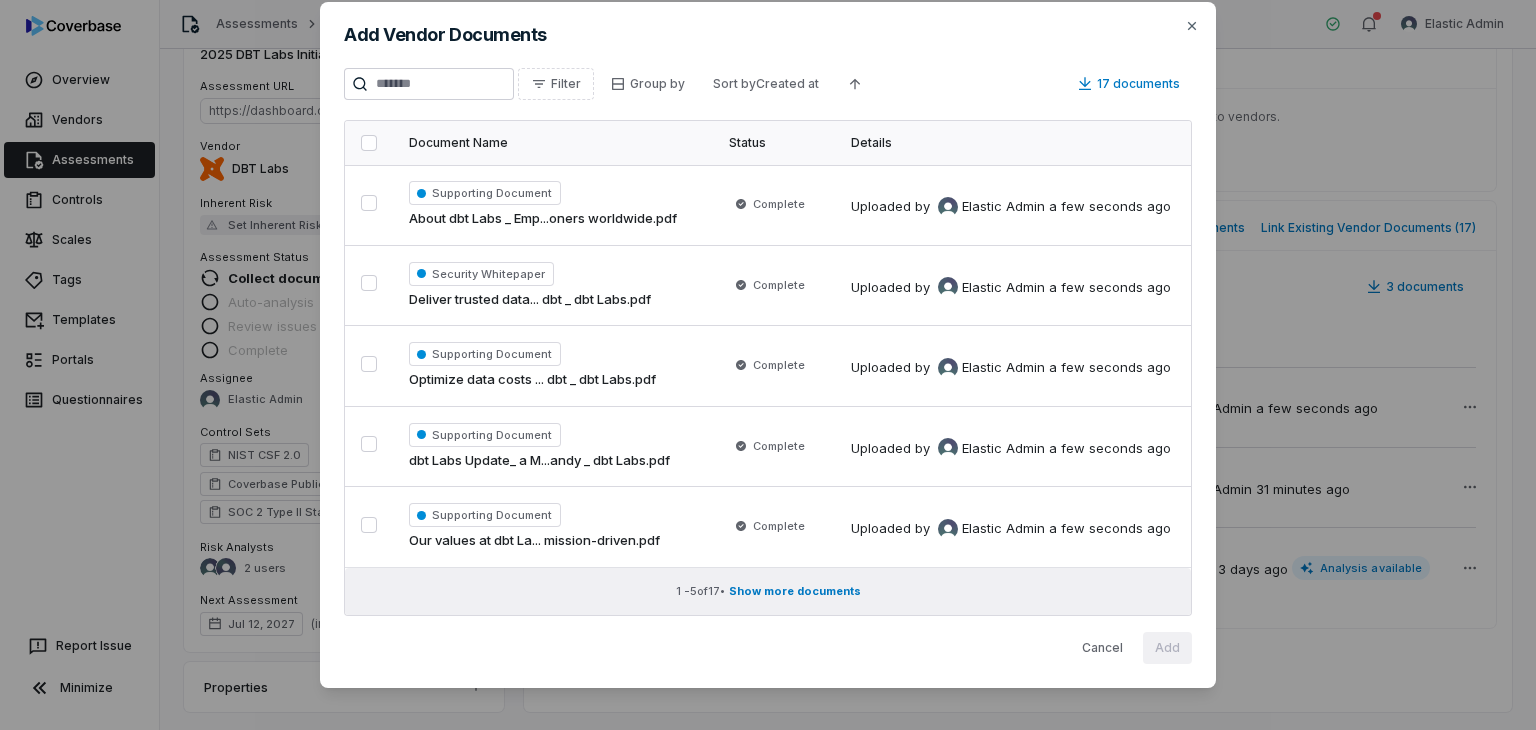 click on "Show more documents" at bounding box center (795, 591) 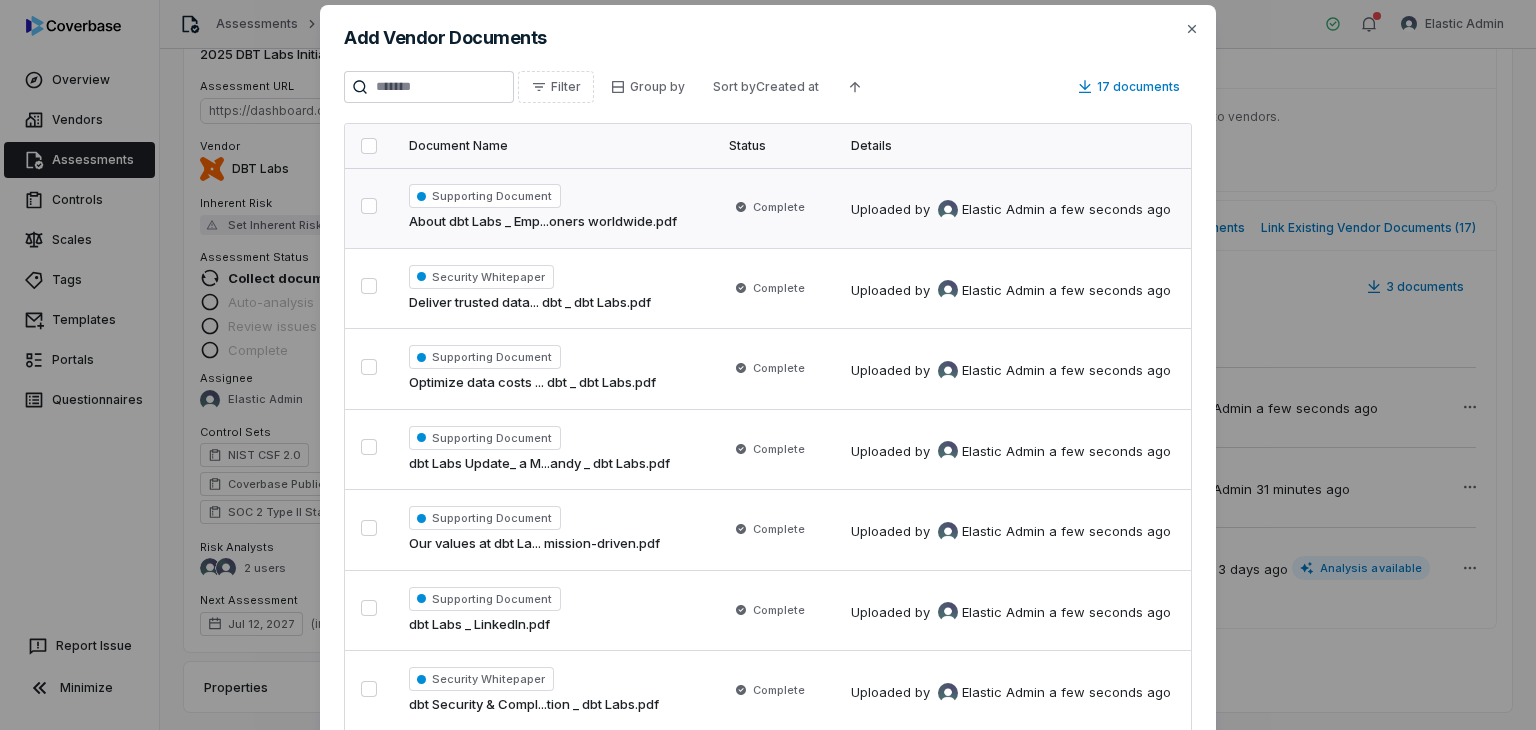 scroll, scrollTop: 0, scrollLeft: 0, axis: both 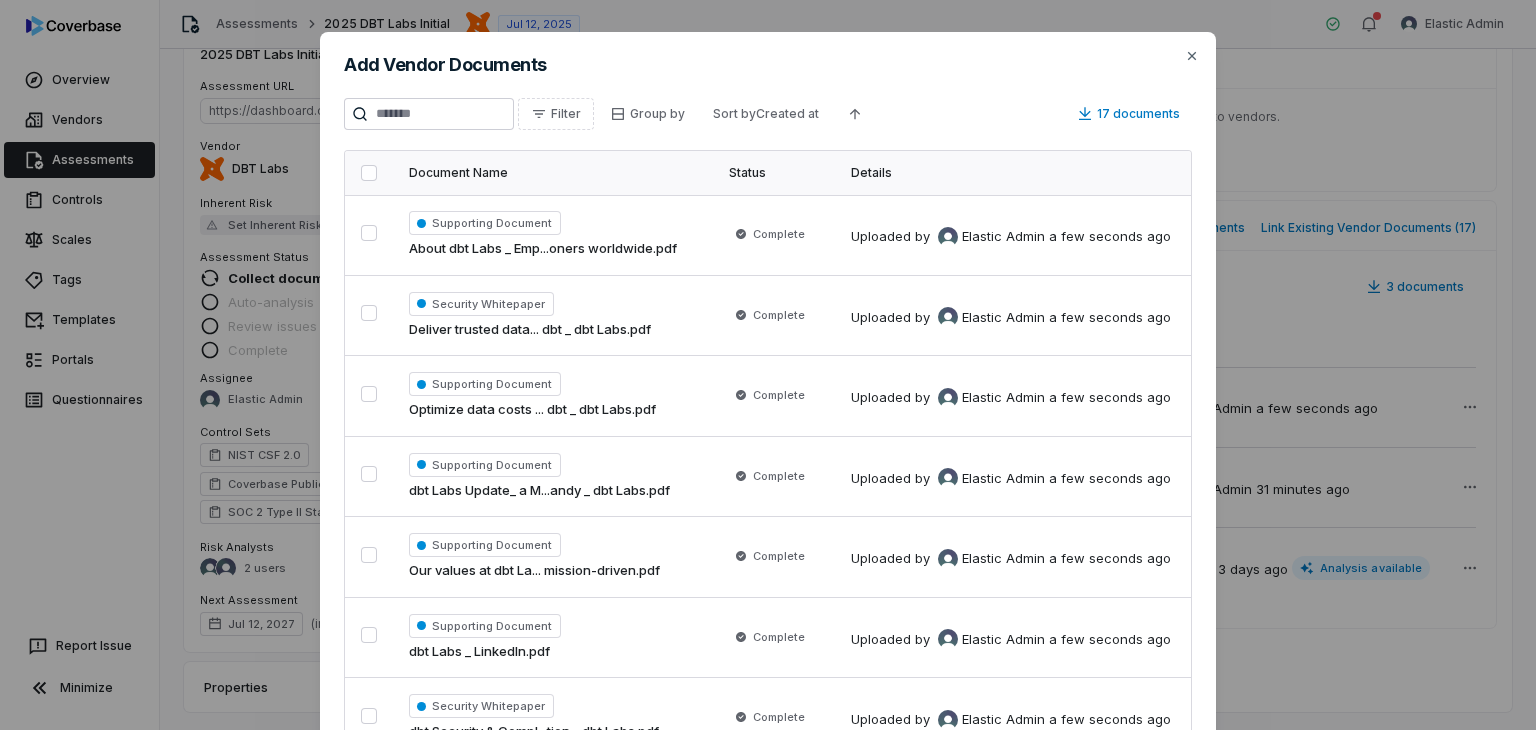 click at bounding box center (369, 173) 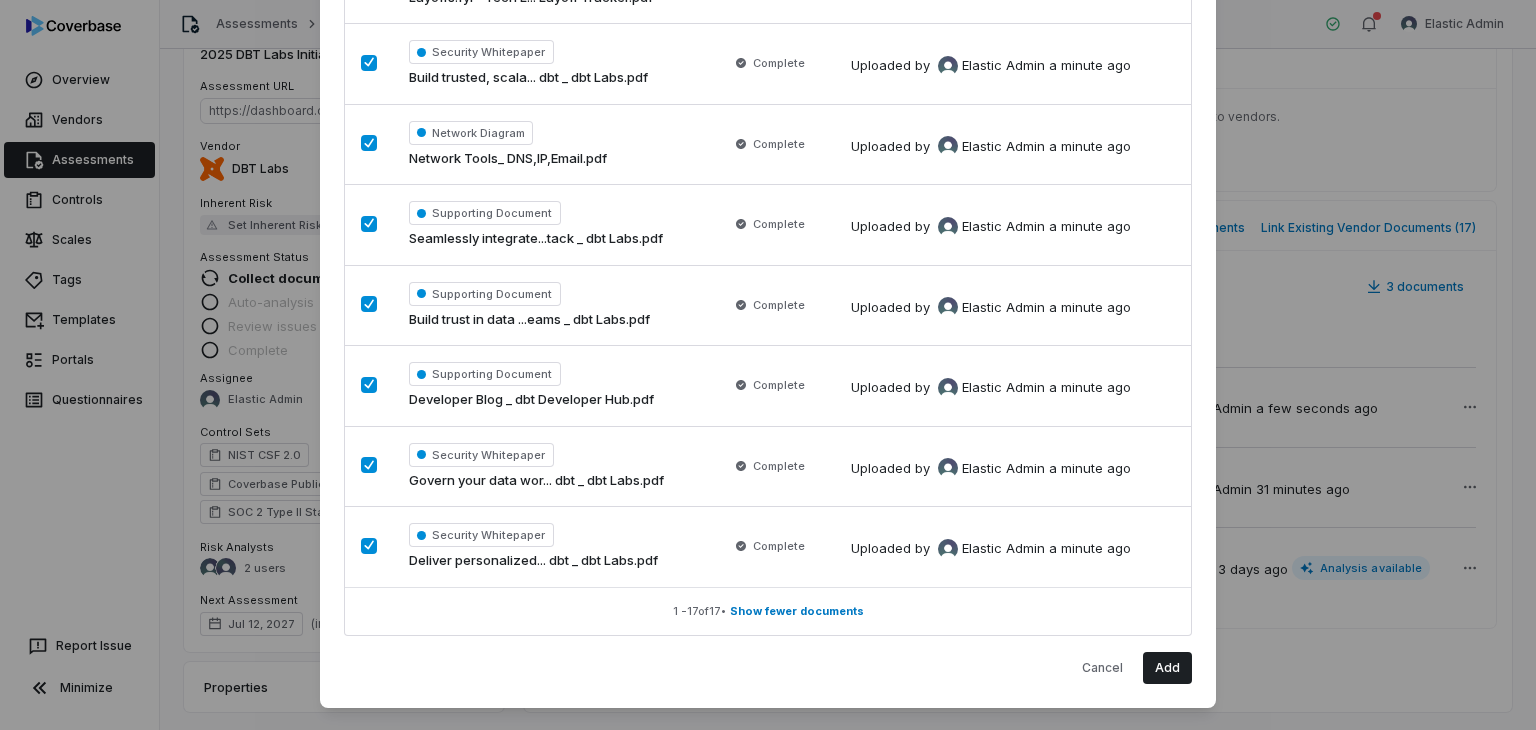 scroll, scrollTop: 993, scrollLeft: 0, axis: vertical 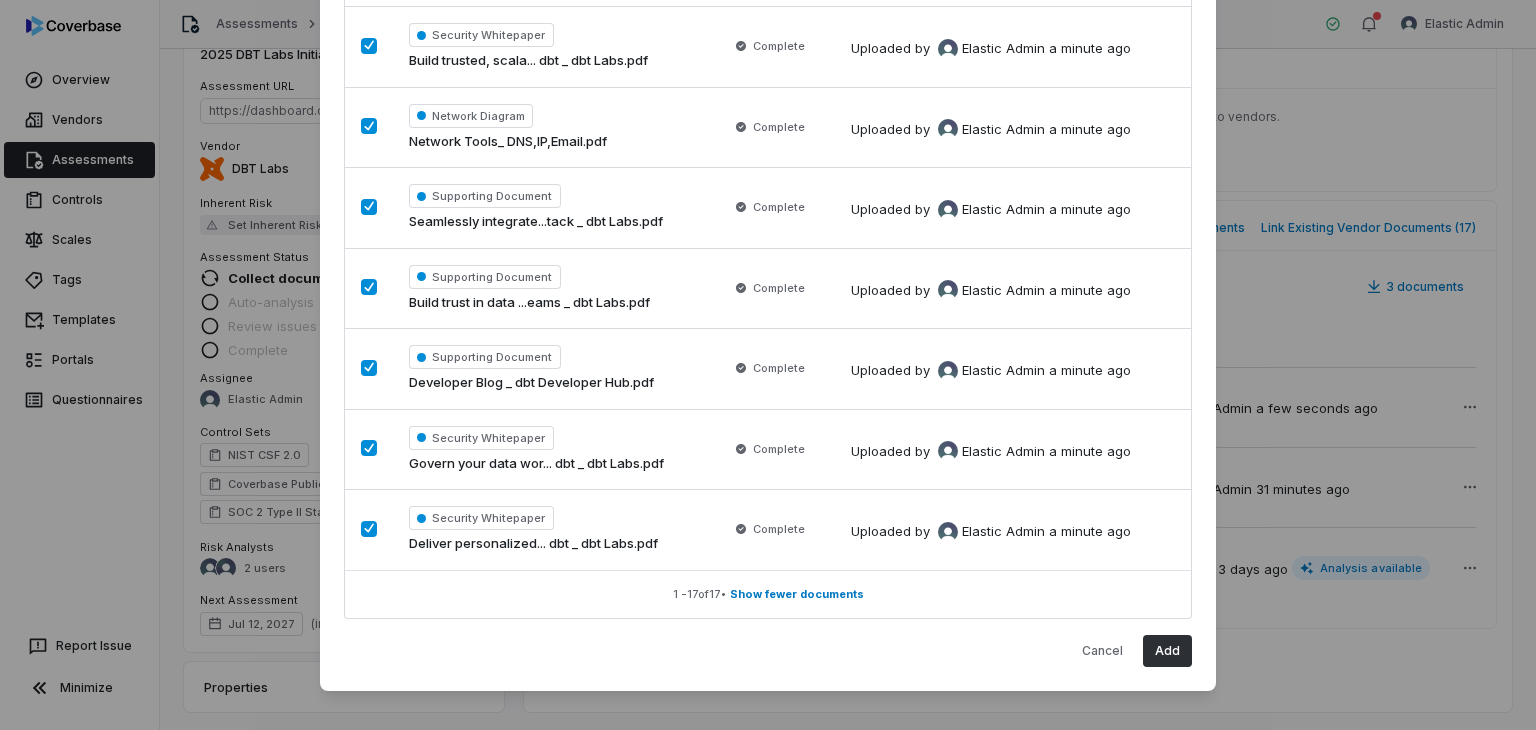 click on "Add" at bounding box center (1167, 651) 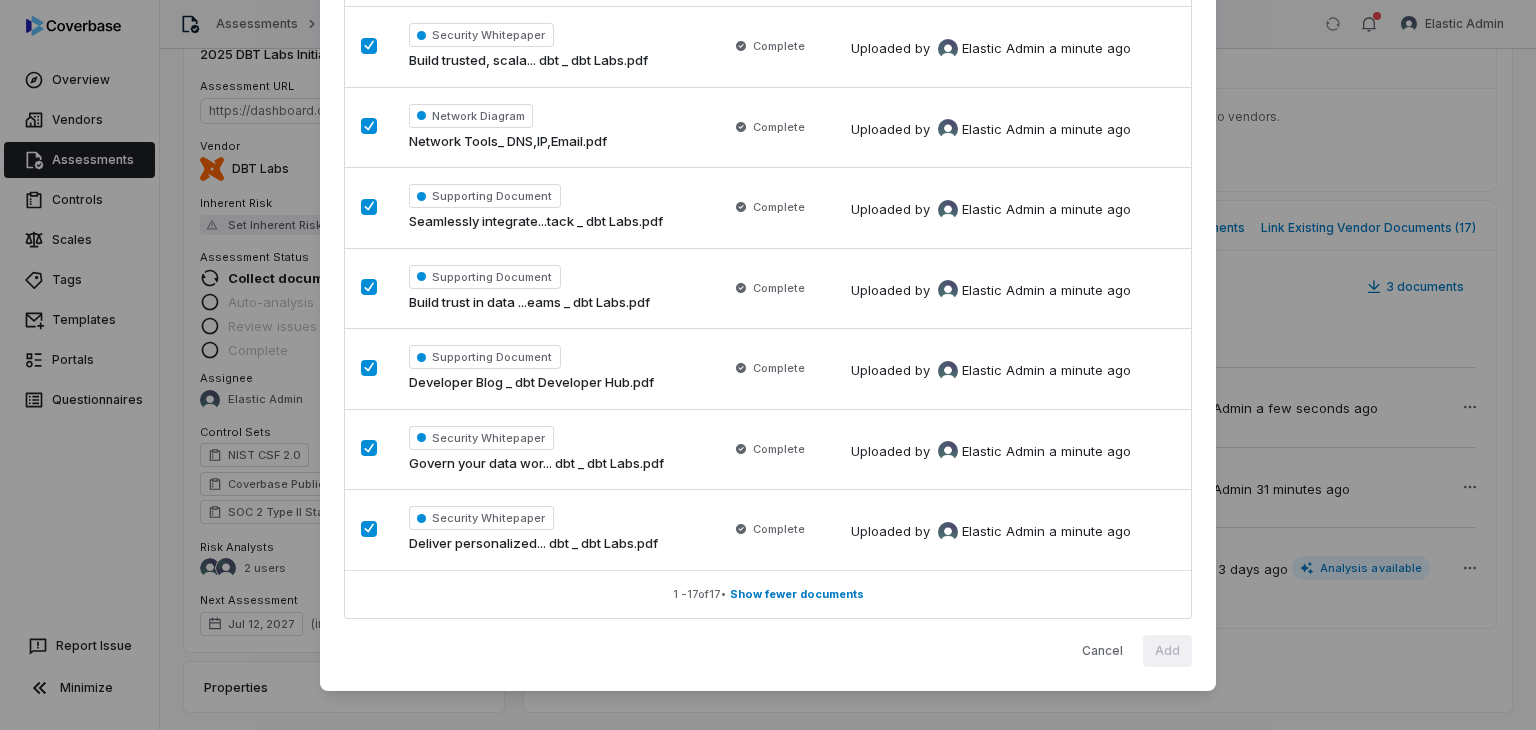 scroll, scrollTop: 0, scrollLeft: 0, axis: both 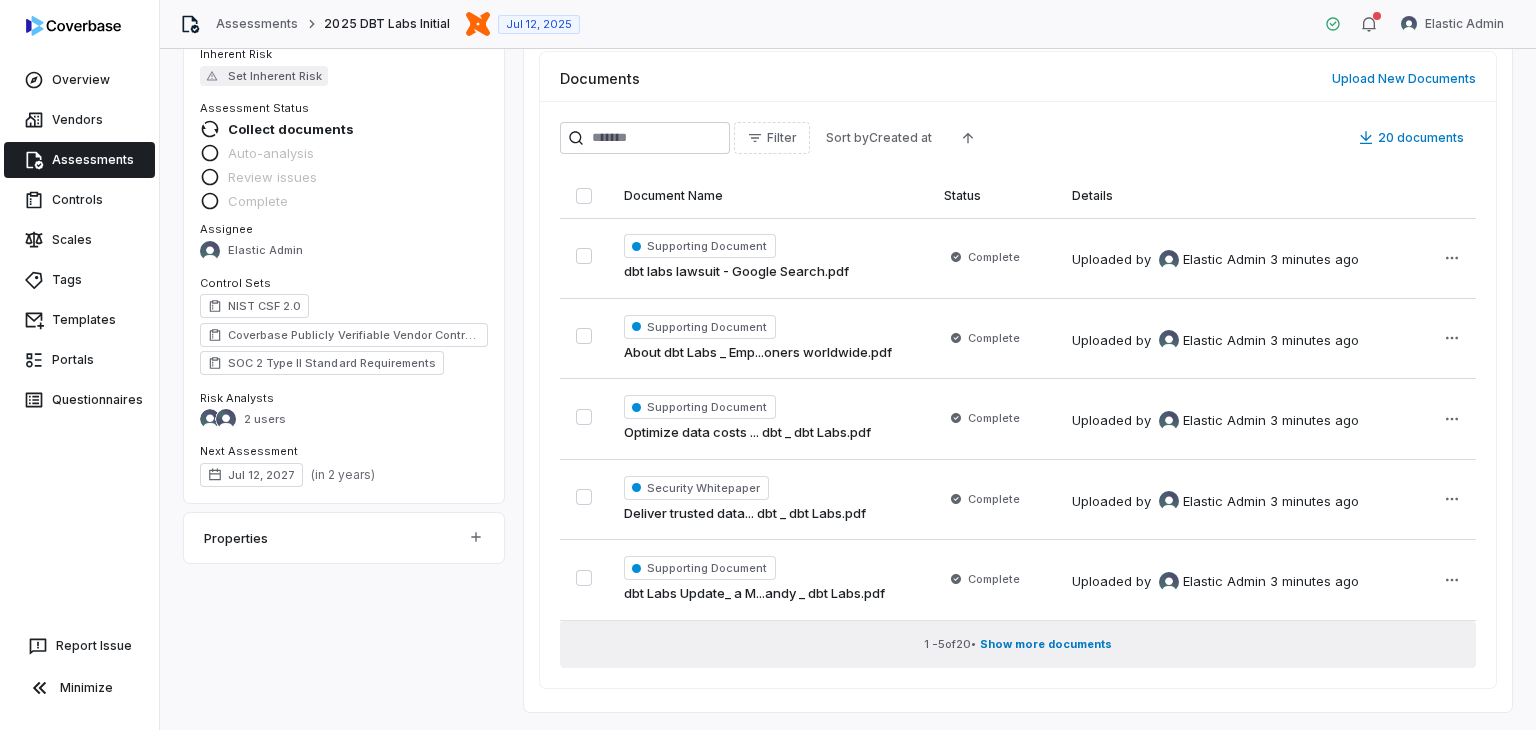 click on "1 -  5  of  20  •   Show more documents" at bounding box center (1018, 644) 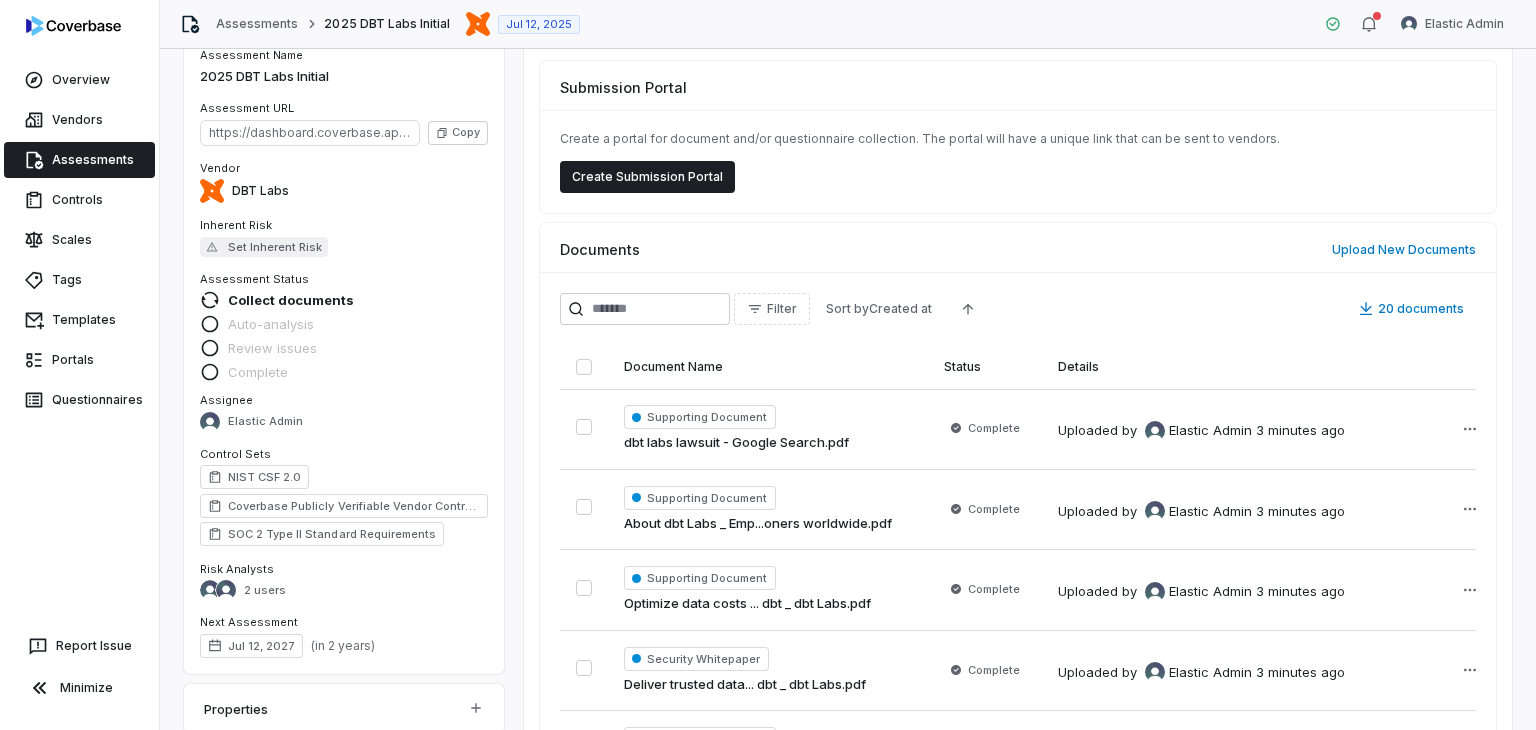 scroll, scrollTop: 0, scrollLeft: 0, axis: both 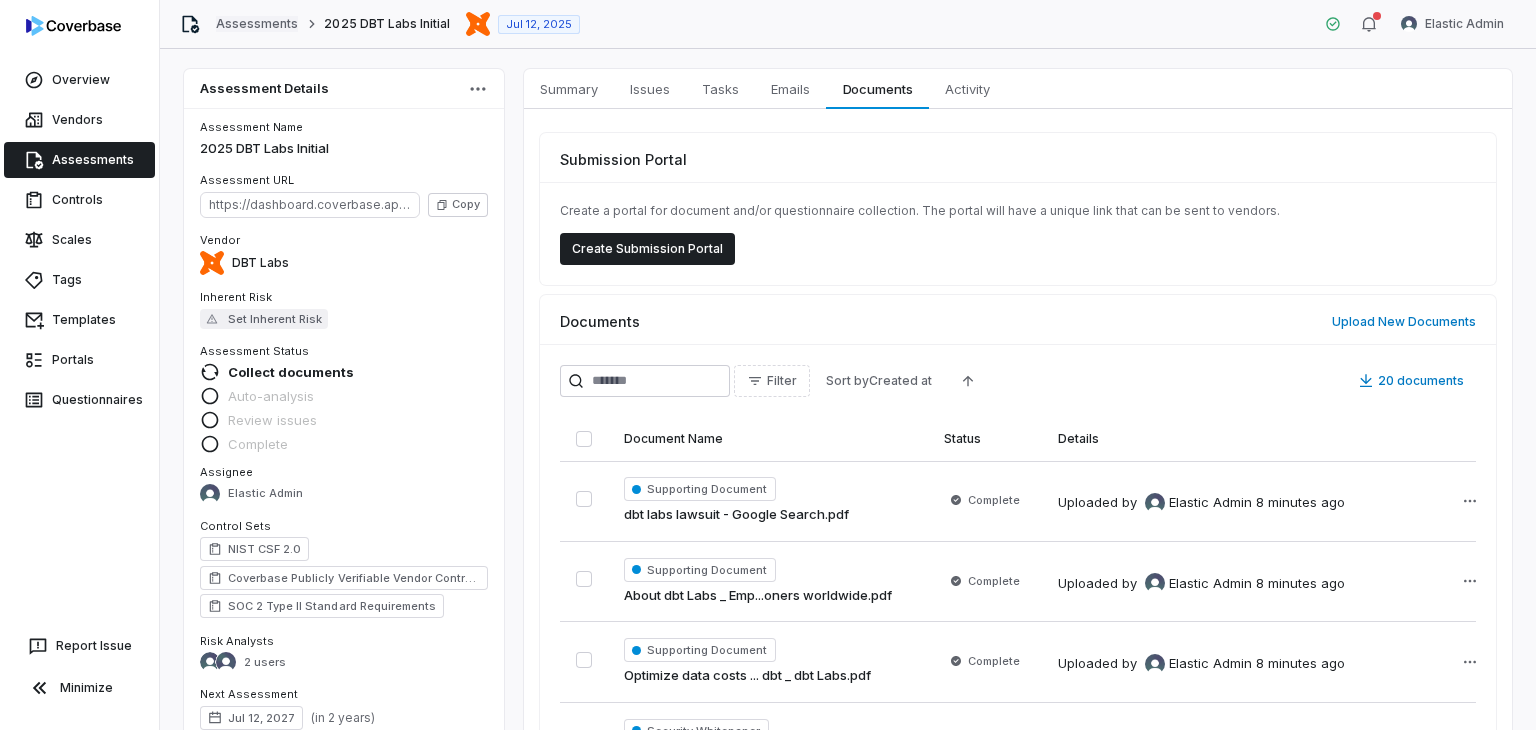 click on "Assessments" at bounding box center (257, 24) 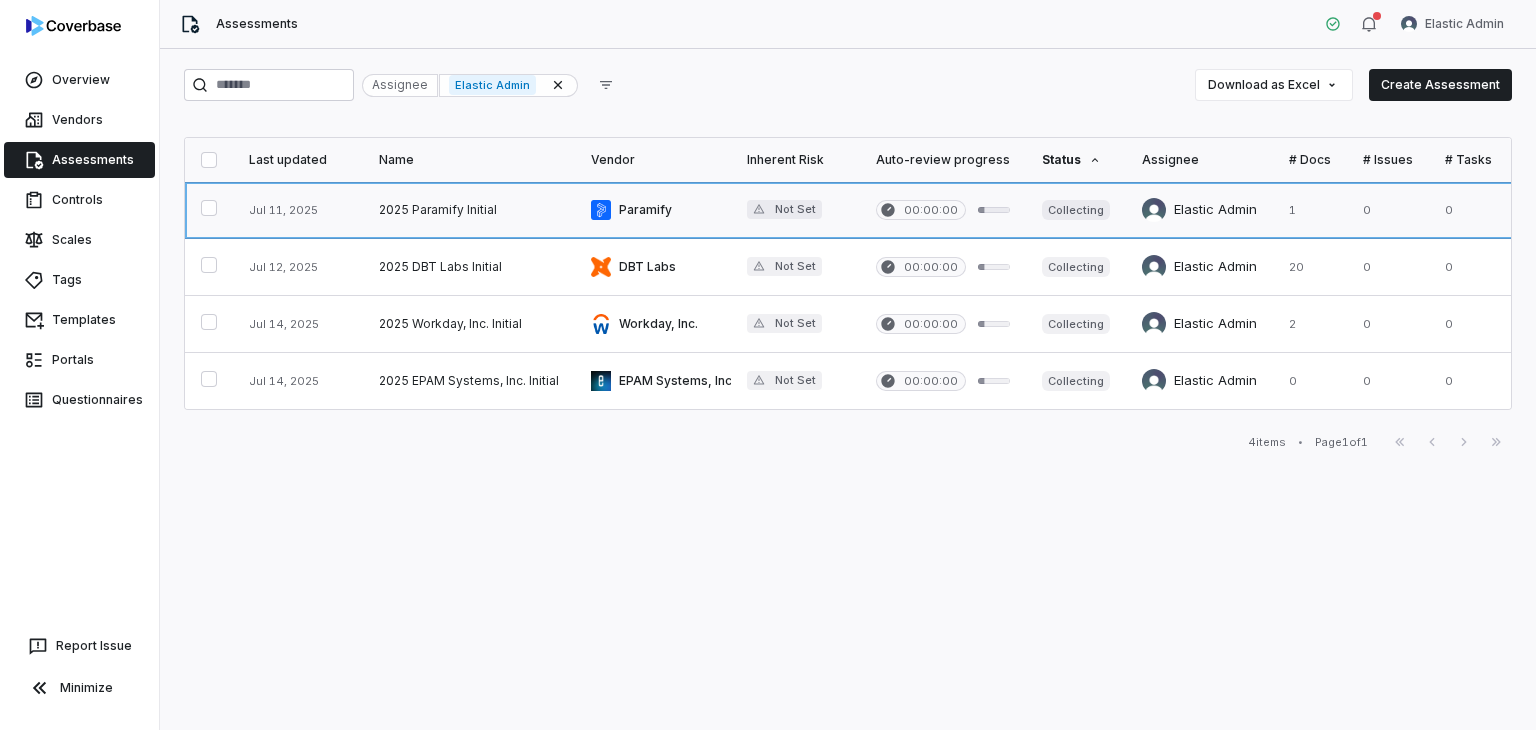 click at bounding box center [653, 210] 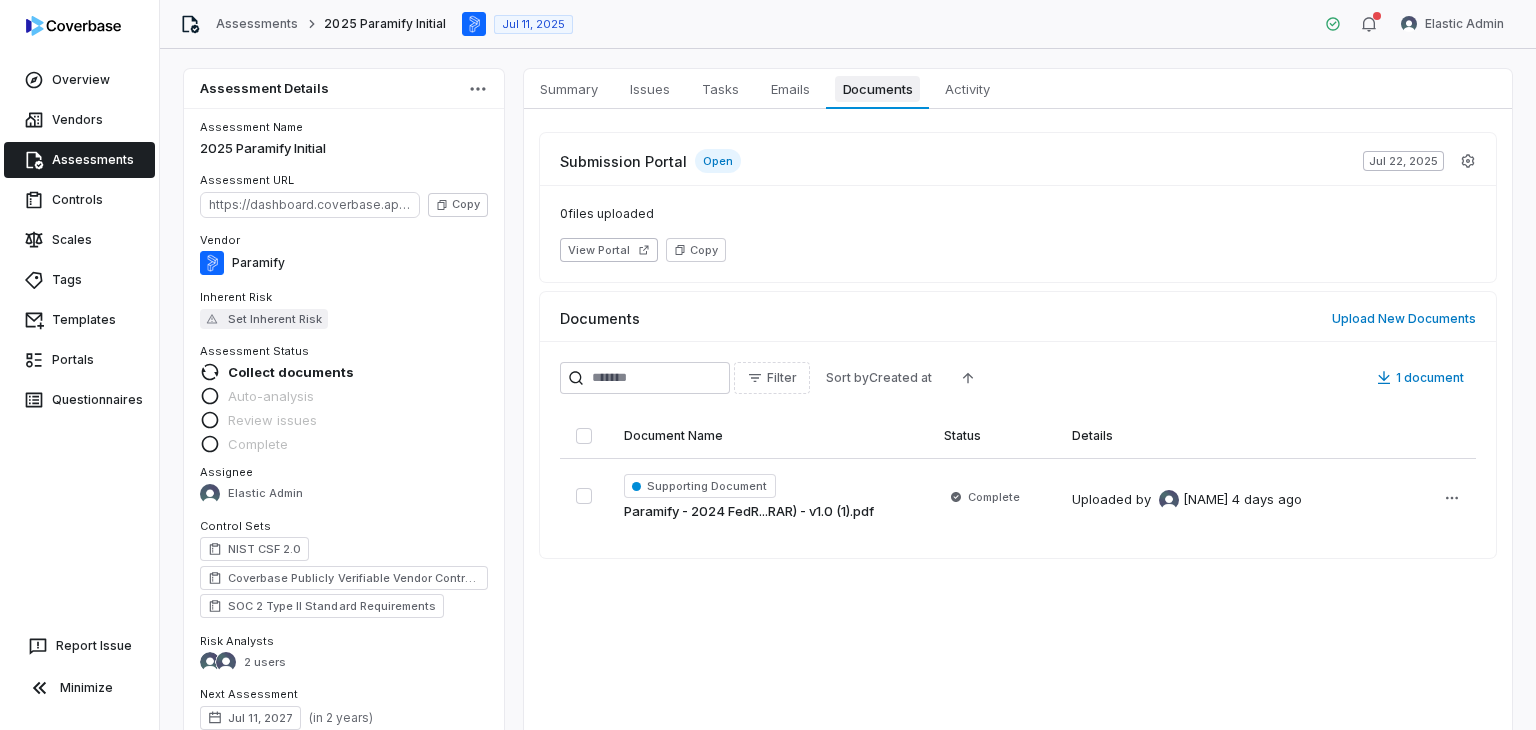 click on "Documents Documents" at bounding box center [877, 89] 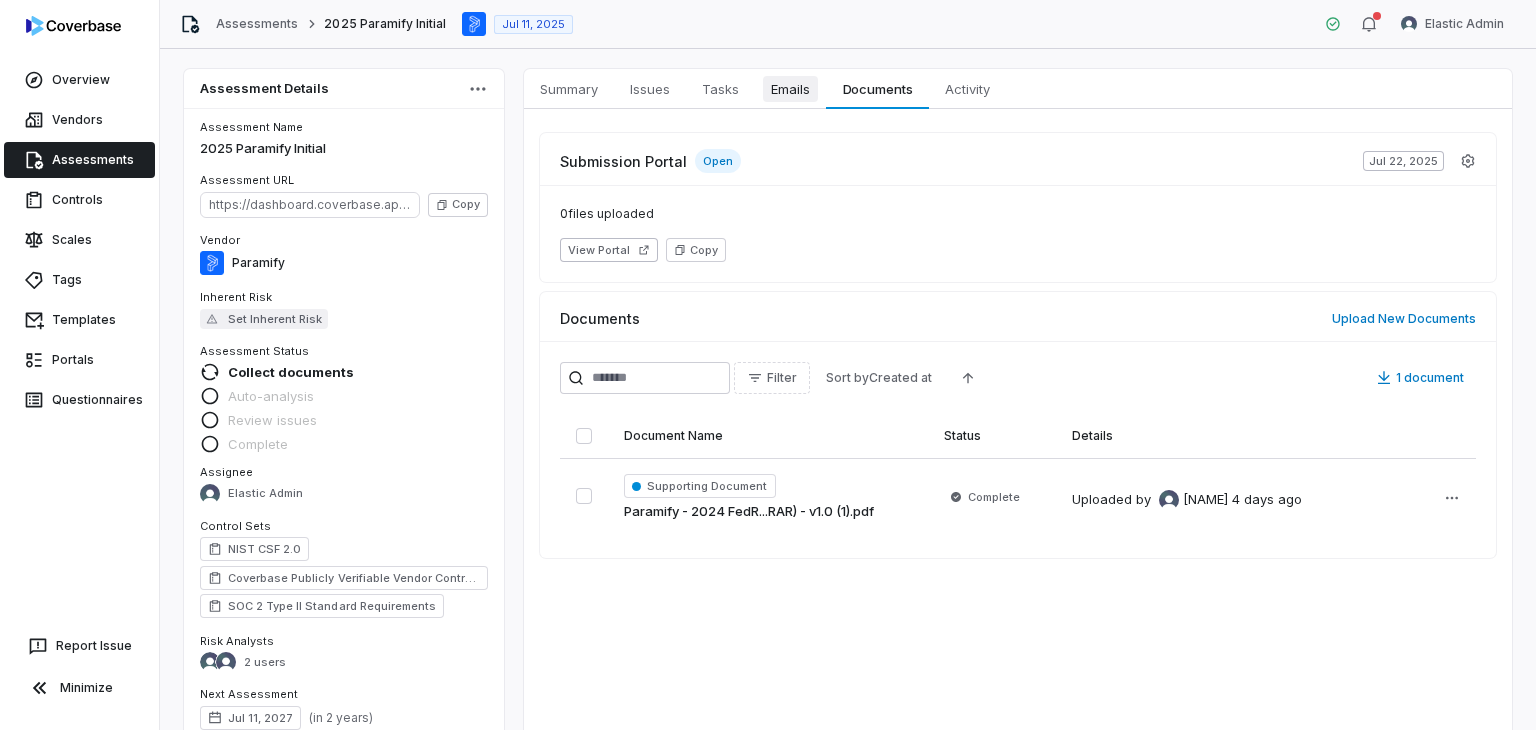 click on "Emails" at bounding box center (790, 89) 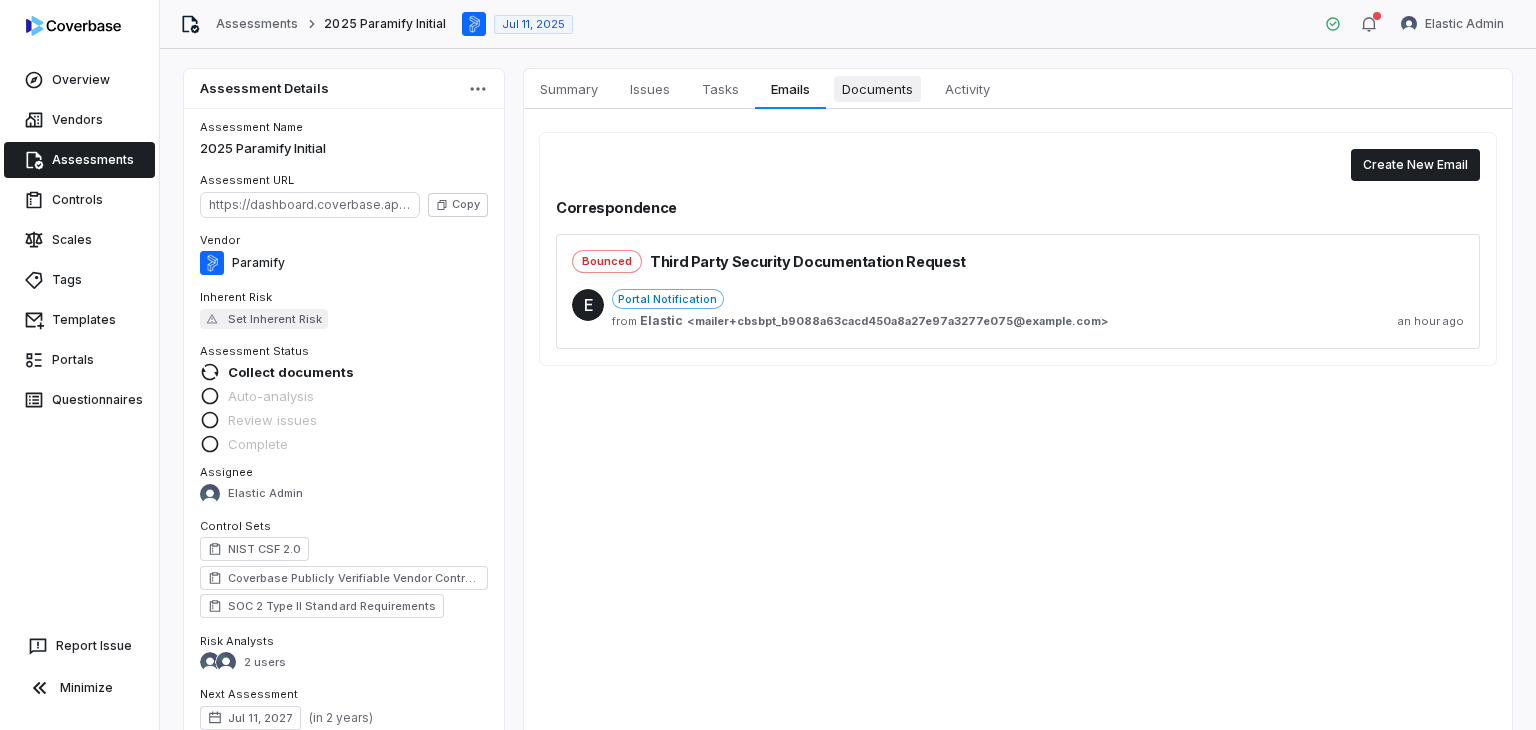 click on "Documents" at bounding box center [877, 89] 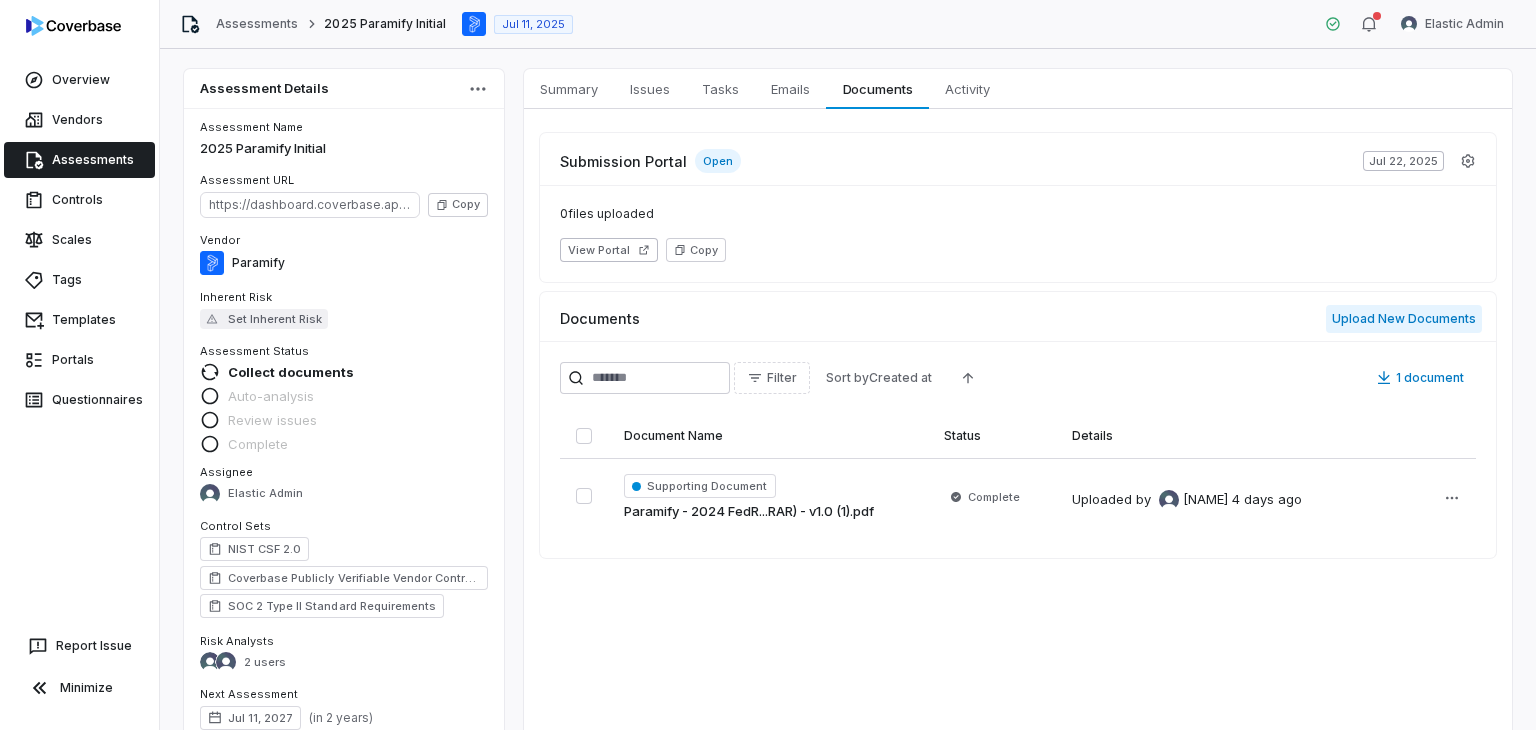 click on "Upload New Documents" at bounding box center (1404, 319) 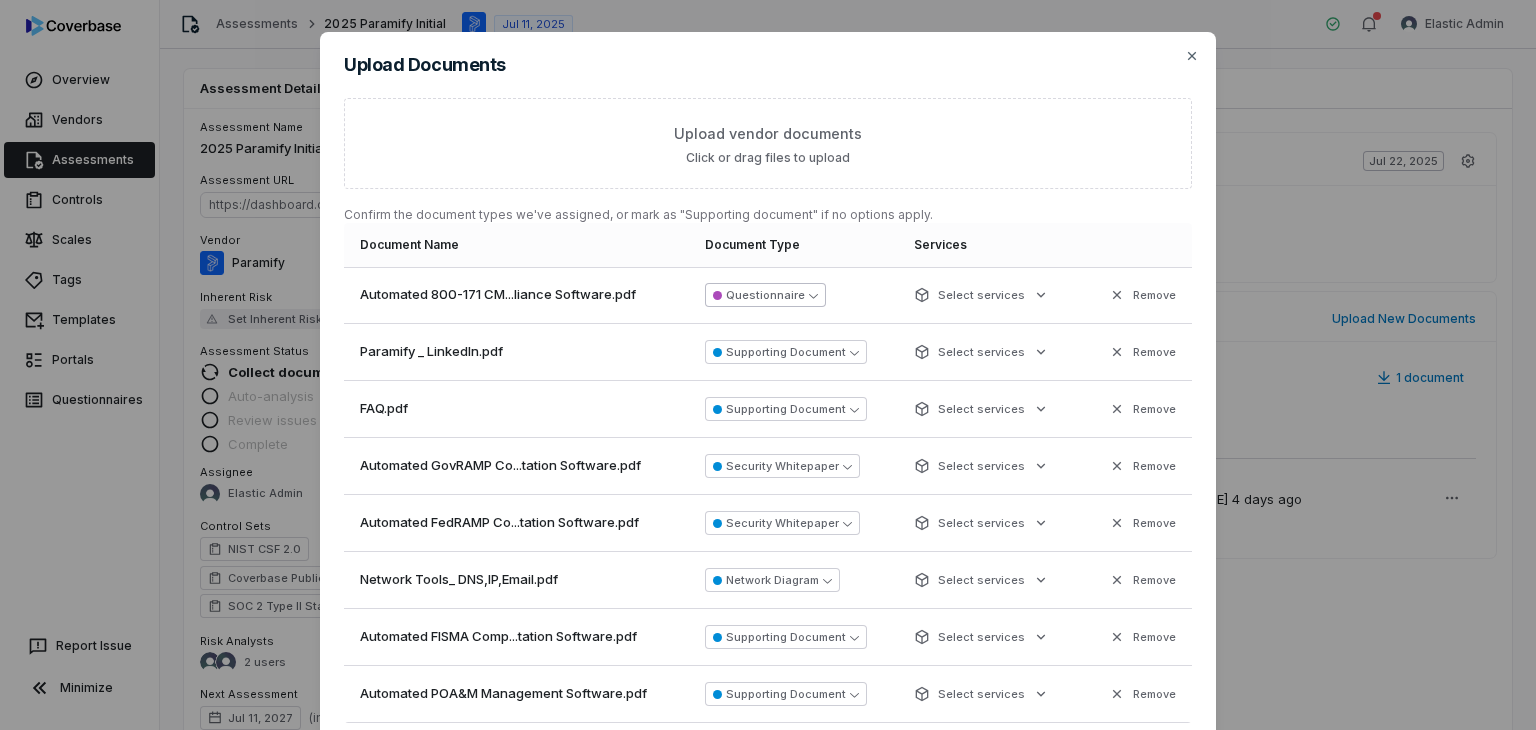 click on "Questionnaire" at bounding box center (765, 295) 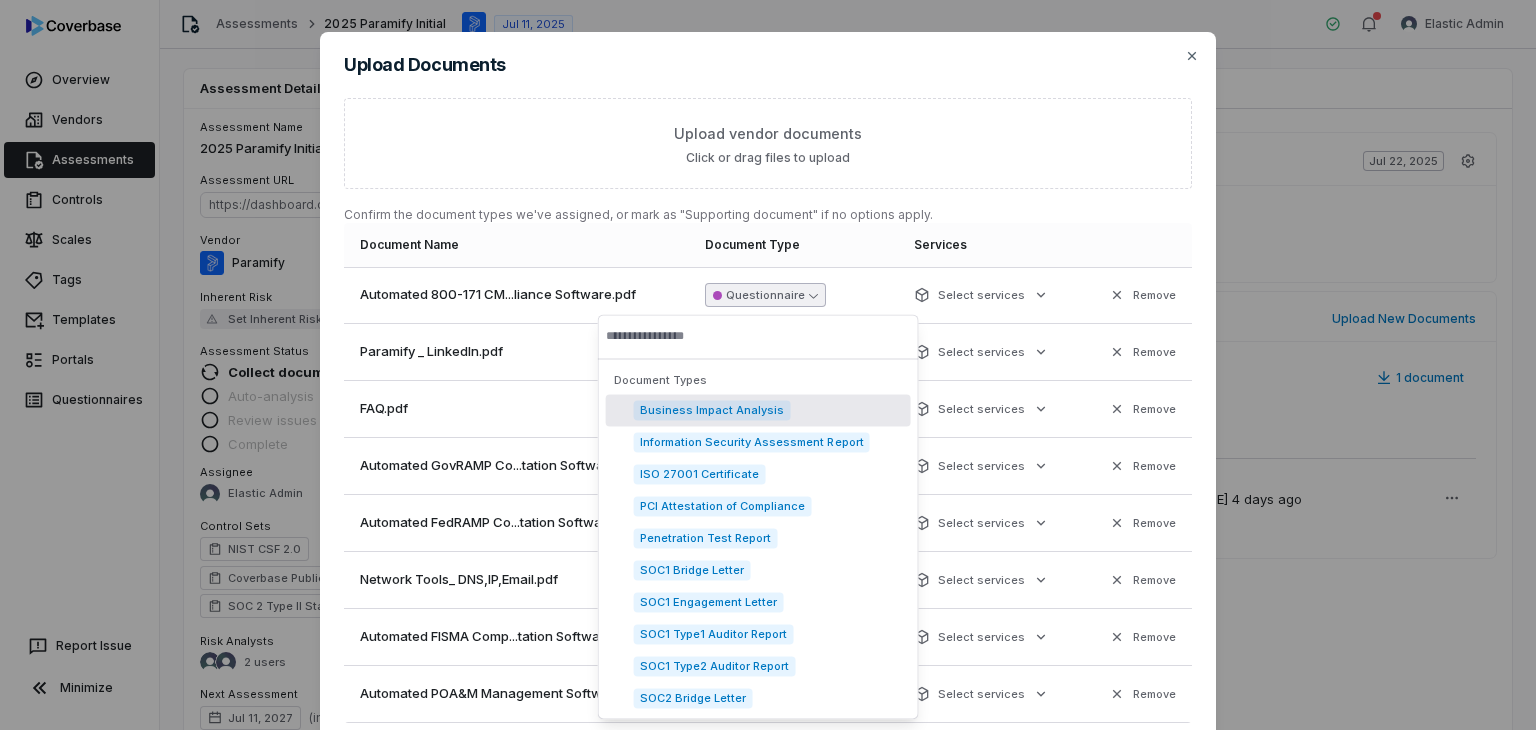 click at bounding box center [758, 336] 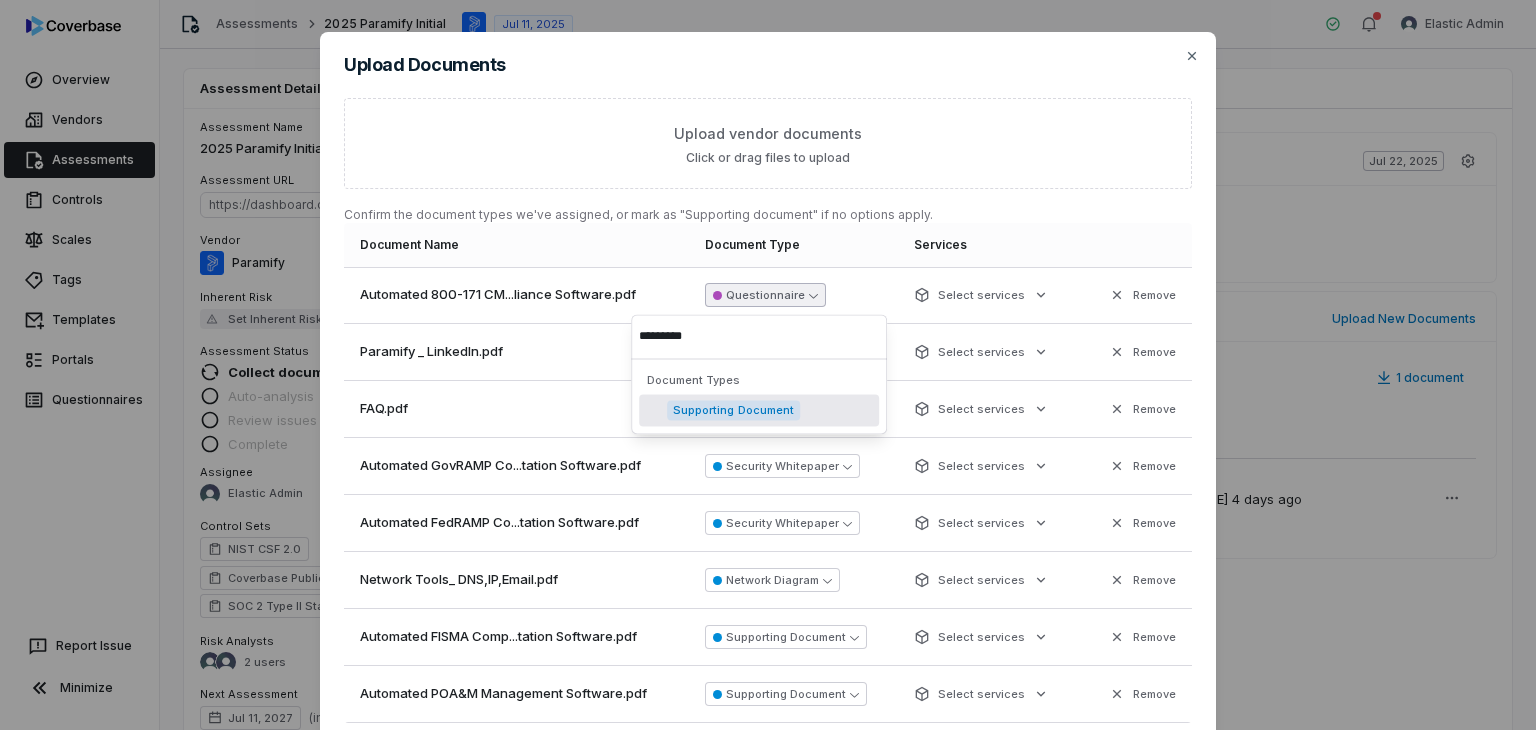 type on "**********" 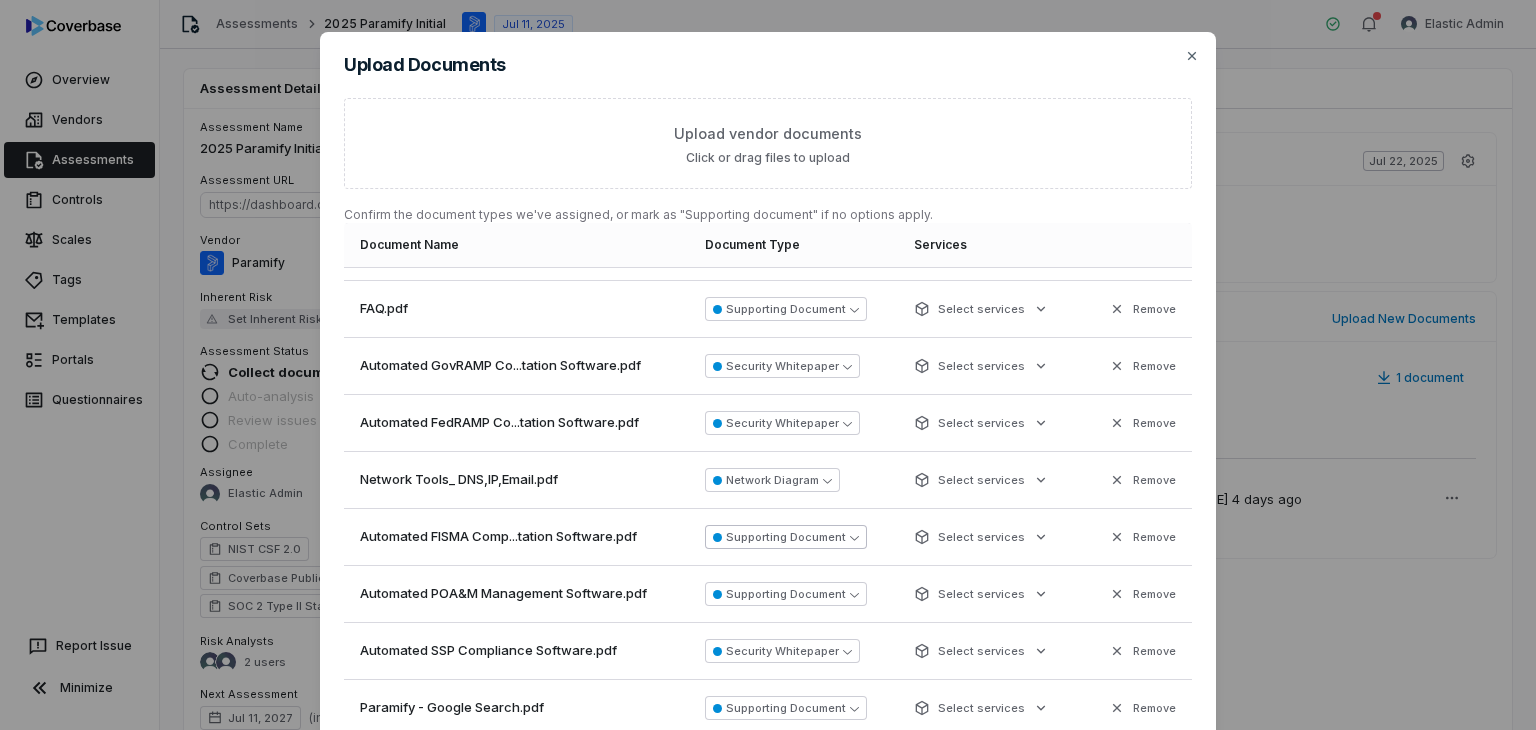 scroll, scrollTop: 168, scrollLeft: 0, axis: vertical 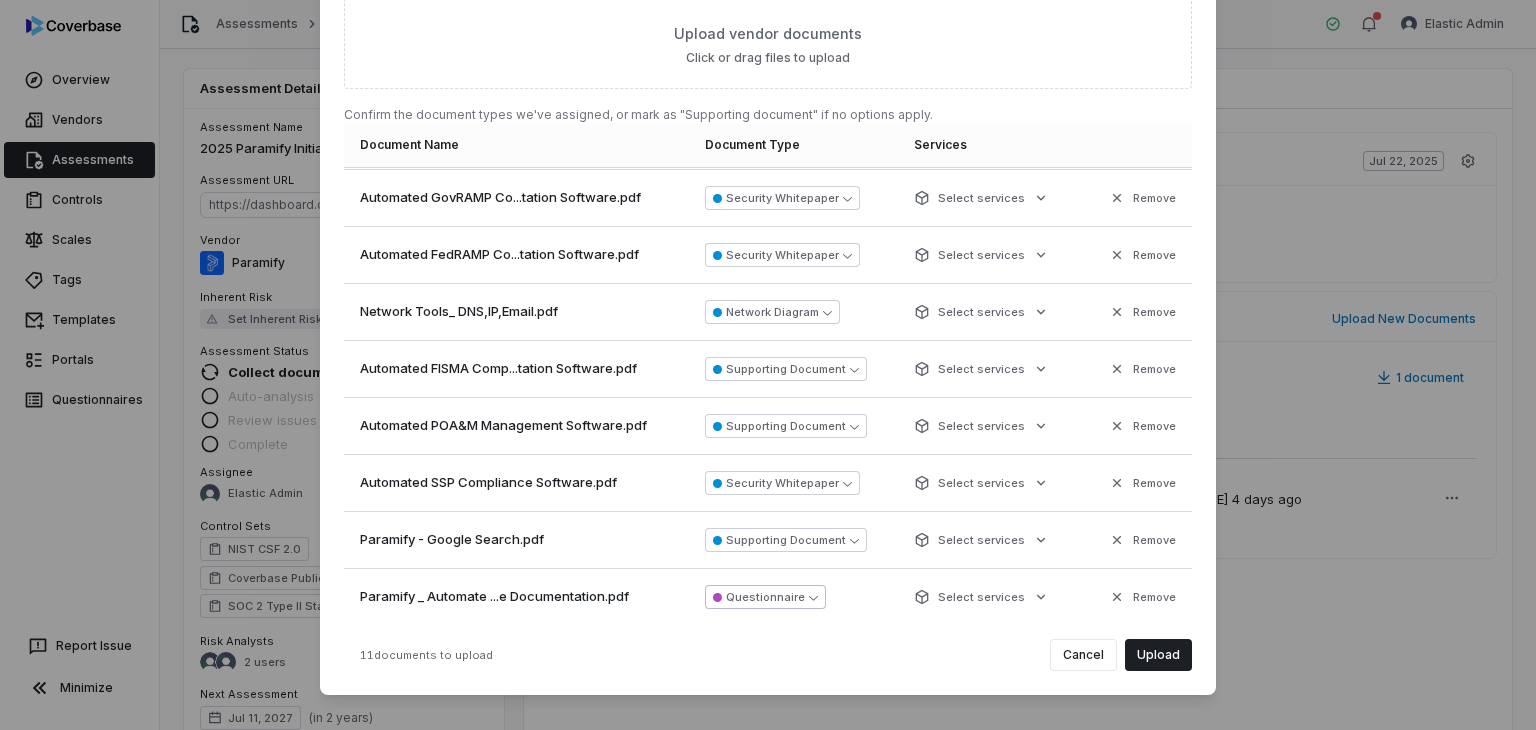 click on "Questionnaire" at bounding box center (765, 597) 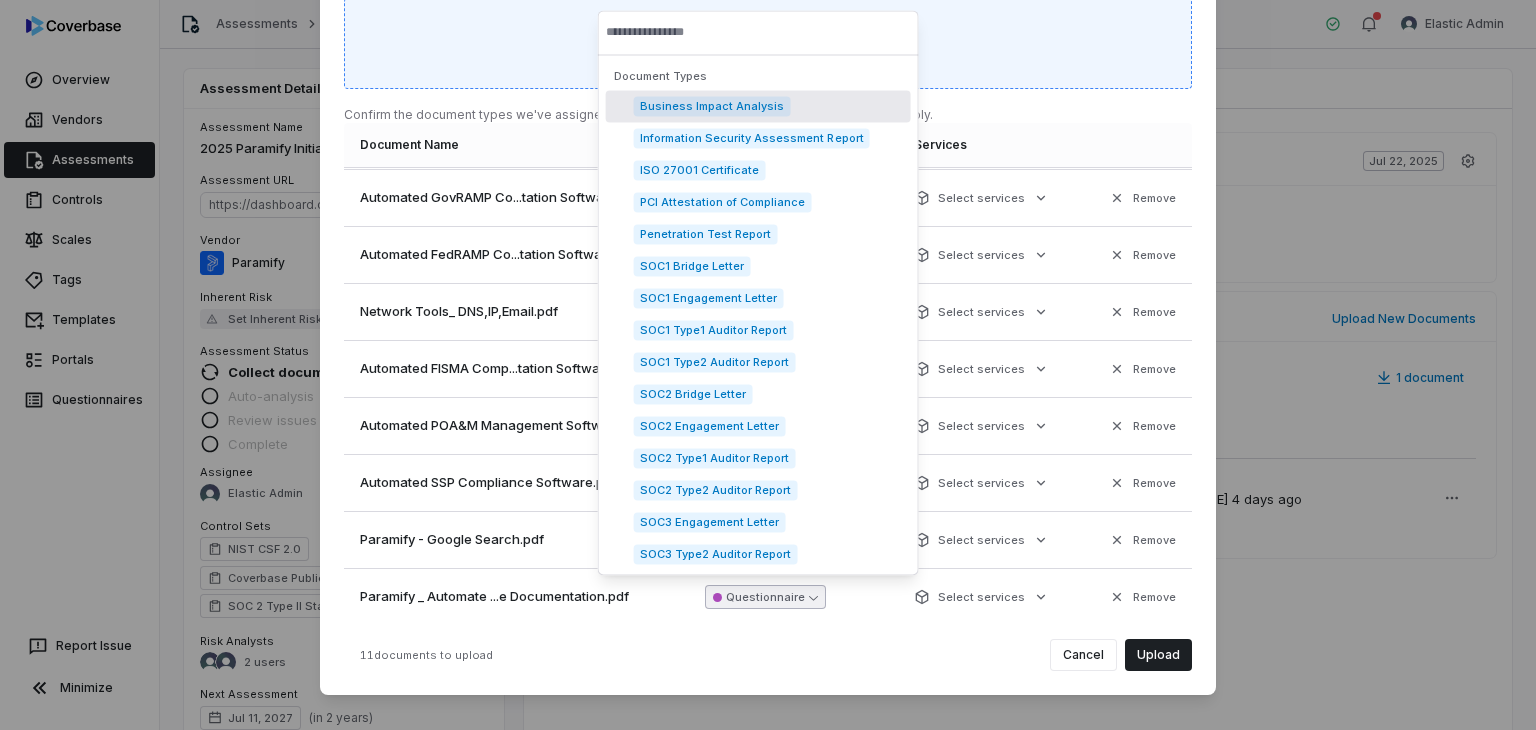 click at bounding box center (758, 32) 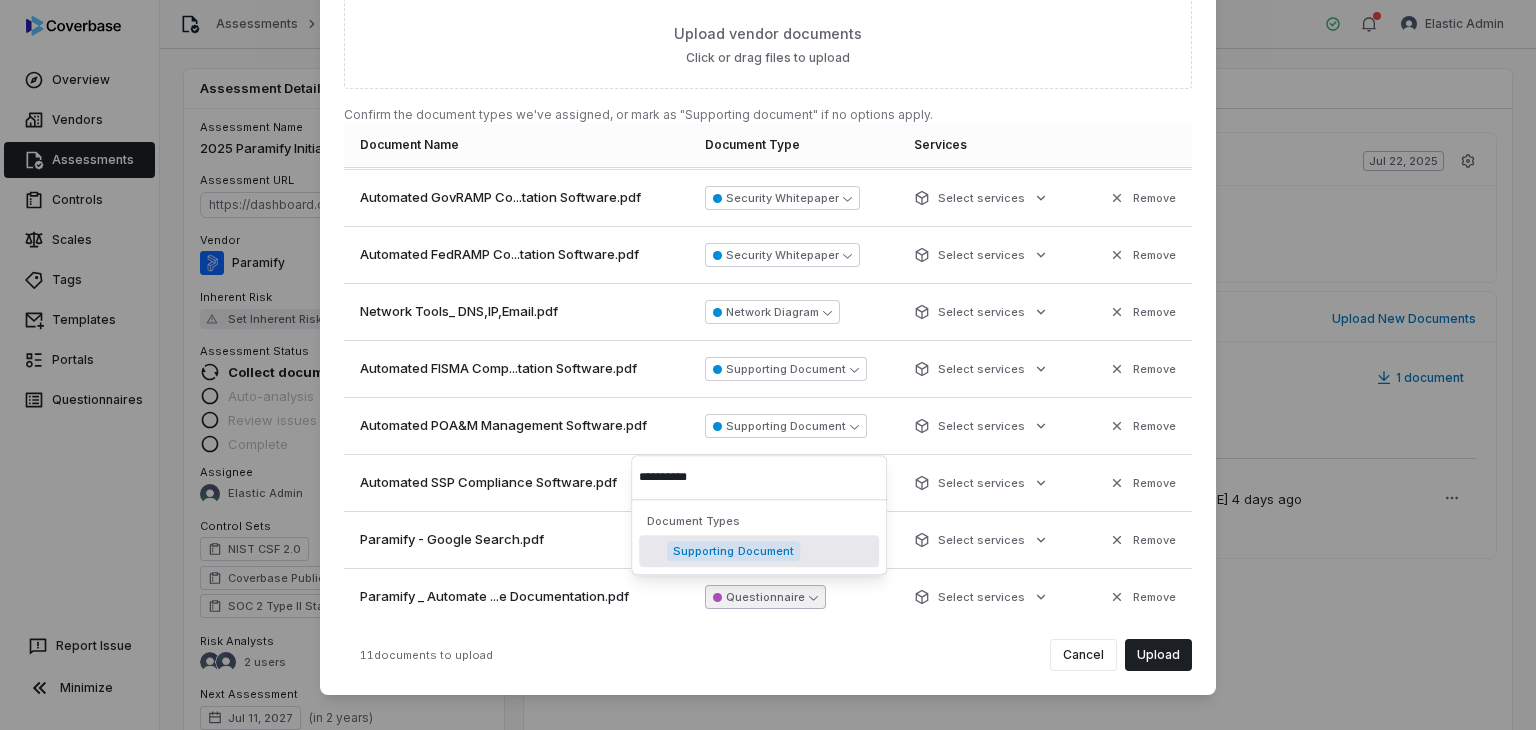 type on "**********" 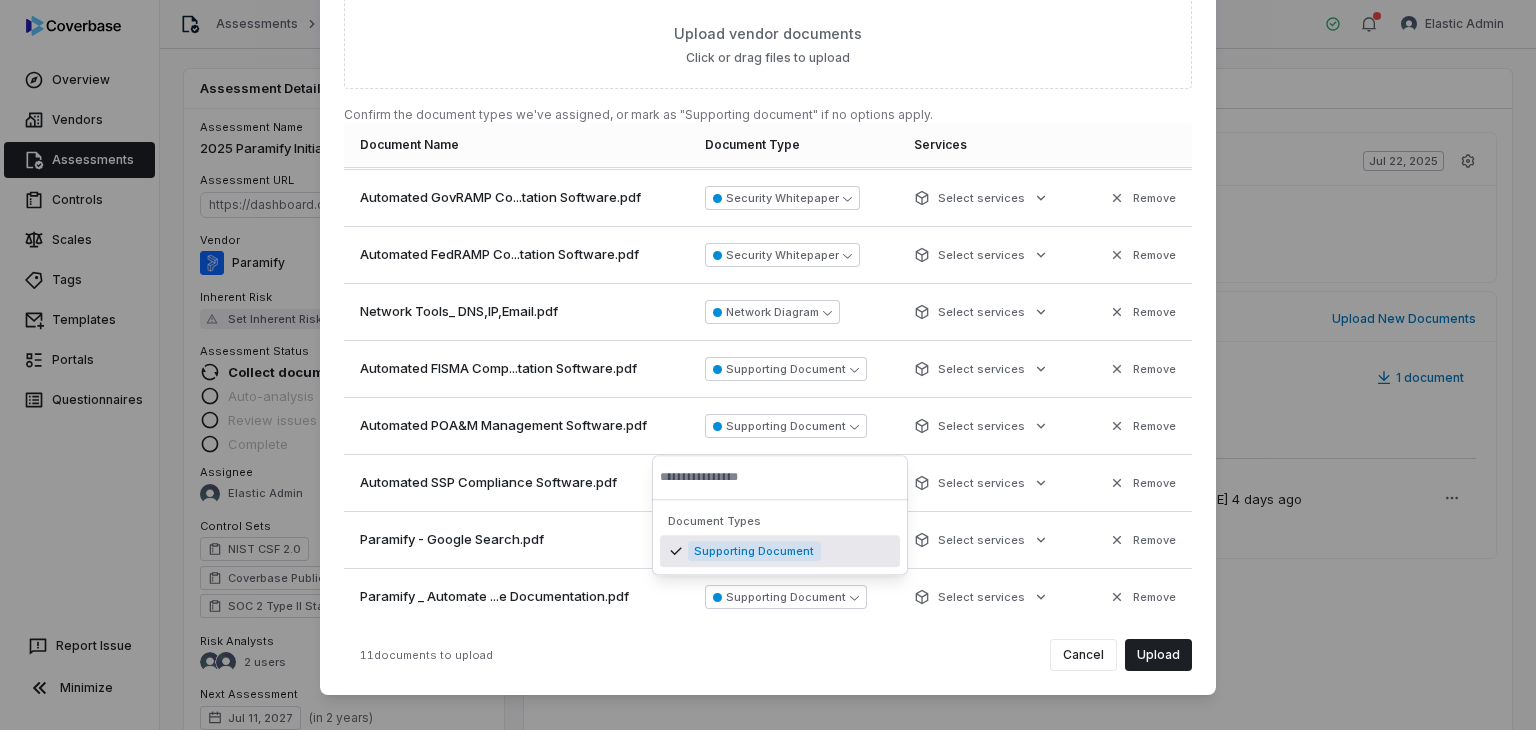 scroll, scrollTop: 0, scrollLeft: 0, axis: both 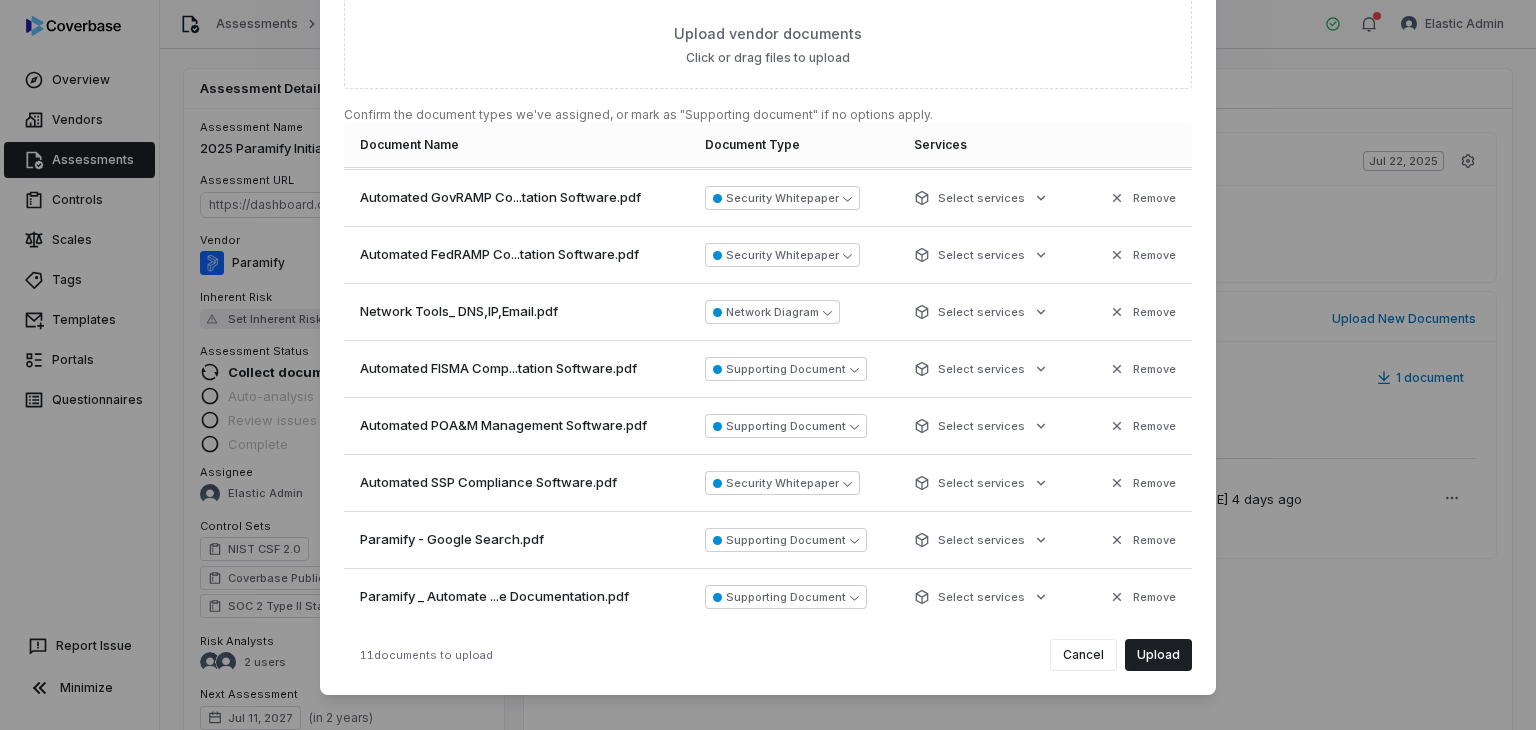 click on "Upload Documents Upload vendor documents Click or drag files to upload Confirm the document types we've assigned, or mark as "Supporting document" if no options apply. Document Name Document Type Services Automated 800-171 CM...liance Software.pdf Supporting Document Select services Remove Paramify _ LinkedIn.pdf Supporting Document Select services Remove FAQ.pdf Supporting Document Select services Remove Automated GovRAMP Co...tation Software.pdf Security Whitepaper Select services Remove Automated FedRAMP Co...tation Software.pdf Security Whitepaper Select services Remove Network Tools_ DNS,IP,Email.pdf Network Diagram Select services Remove Automated FISMA Comp...tation Software.pdf Supporting Document Select services Remove Automated POA&M Management Software.pdf Supporting Document Select services Remove Automated SSP Compliance Software.pdf Security Whitepaper Select services Remove Paramify - Google Search.pdf Supporting Document Select services Remove Paramify _ Automate ...e Documentation.pdf Remove" at bounding box center (768, 313) 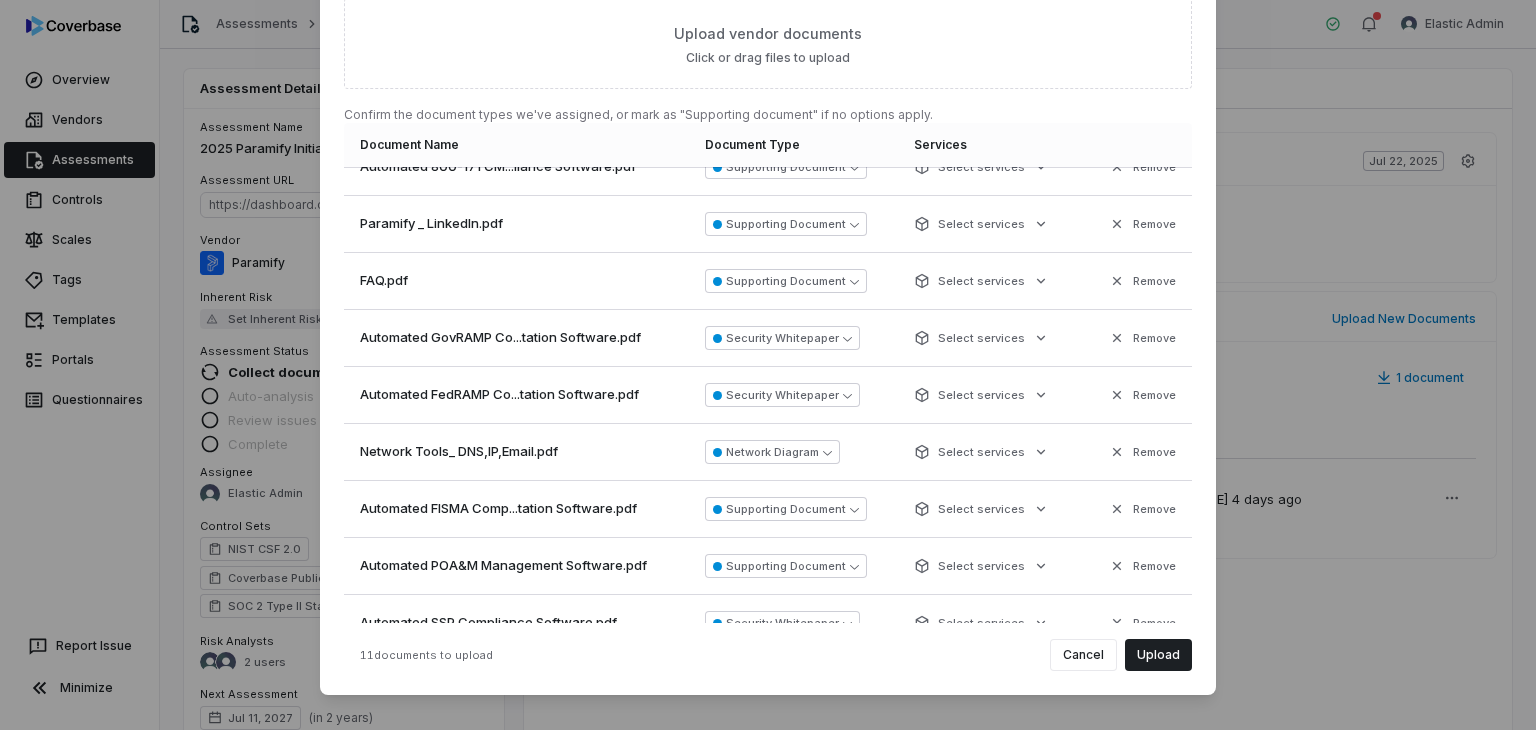 scroll, scrollTop: 0, scrollLeft: 0, axis: both 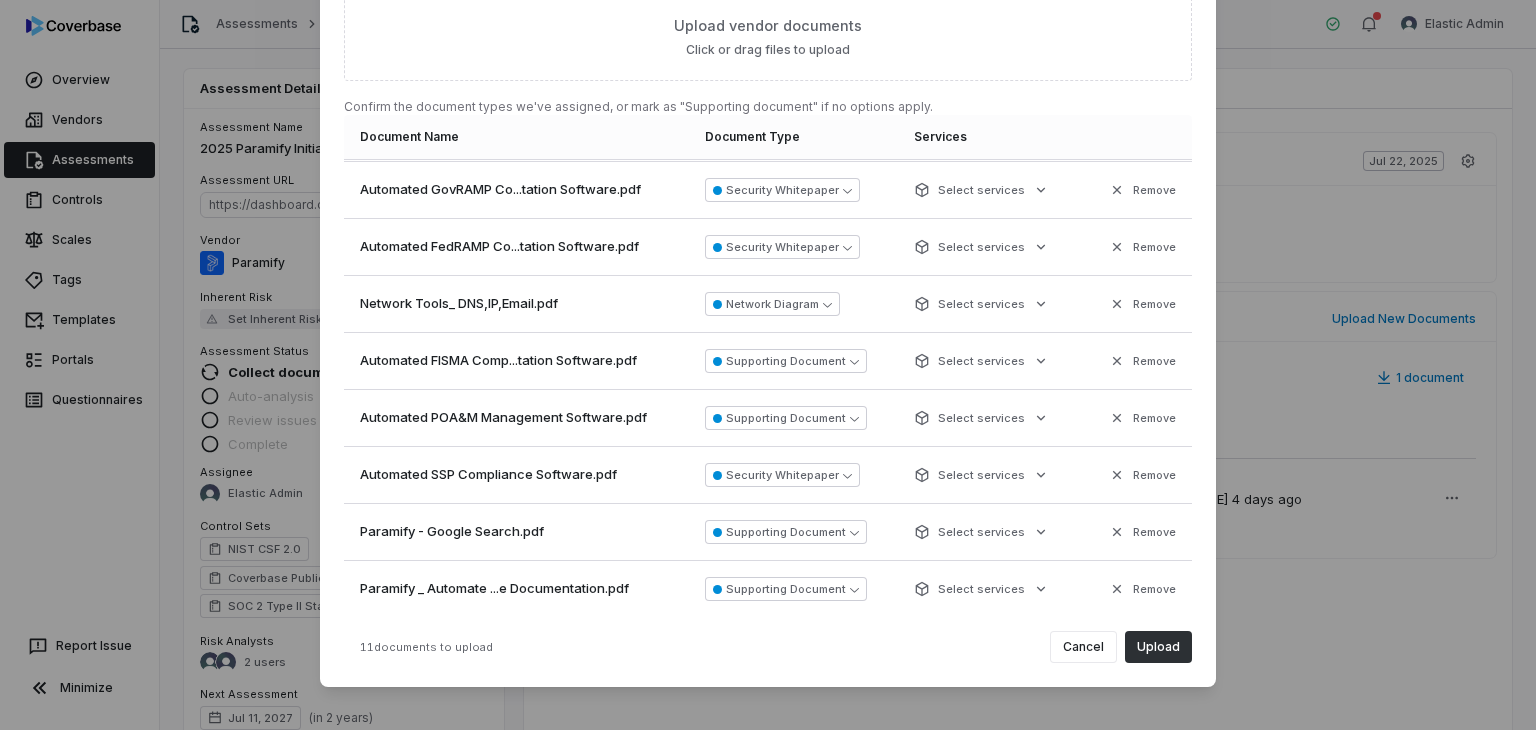 click on "Upload" at bounding box center [1158, 647] 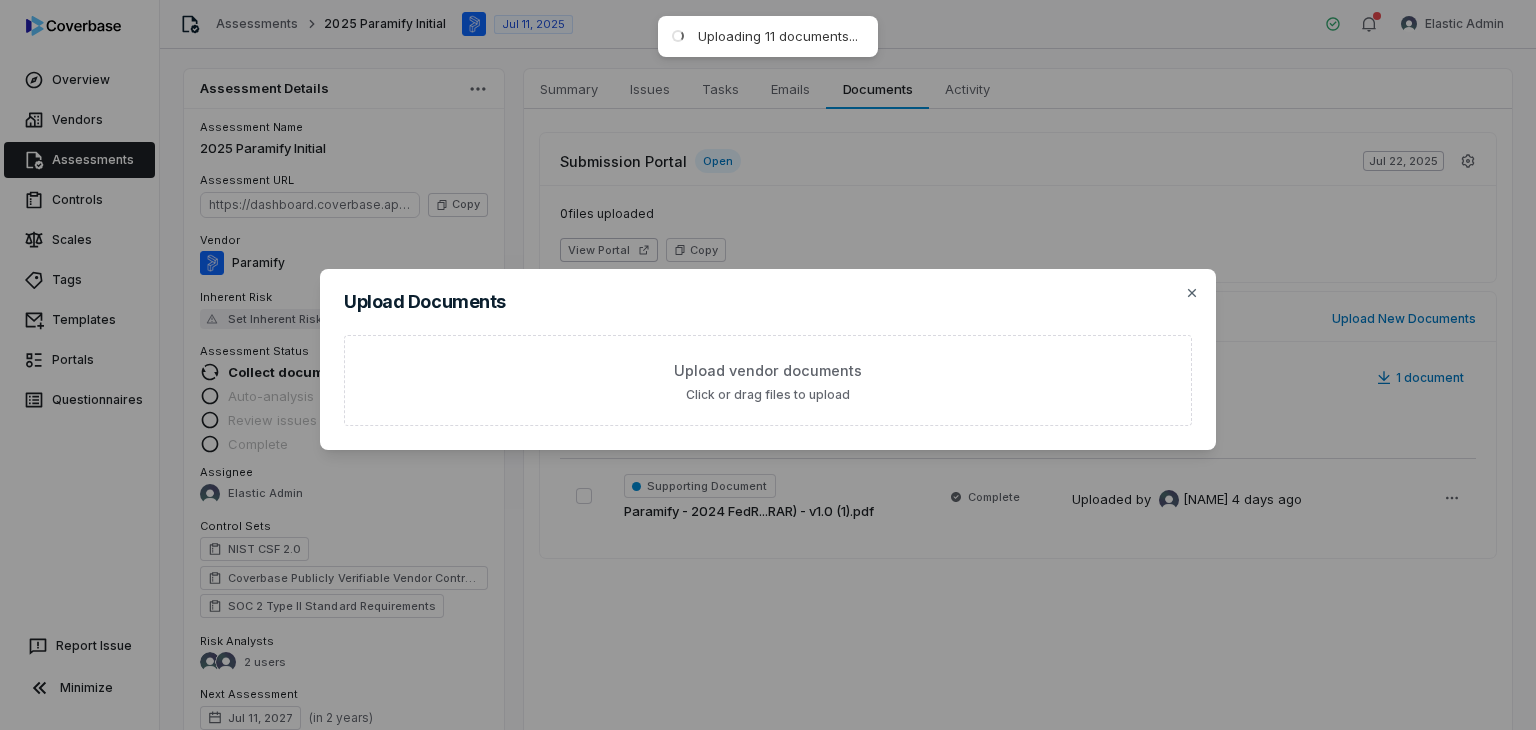 scroll, scrollTop: 0, scrollLeft: 0, axis: both 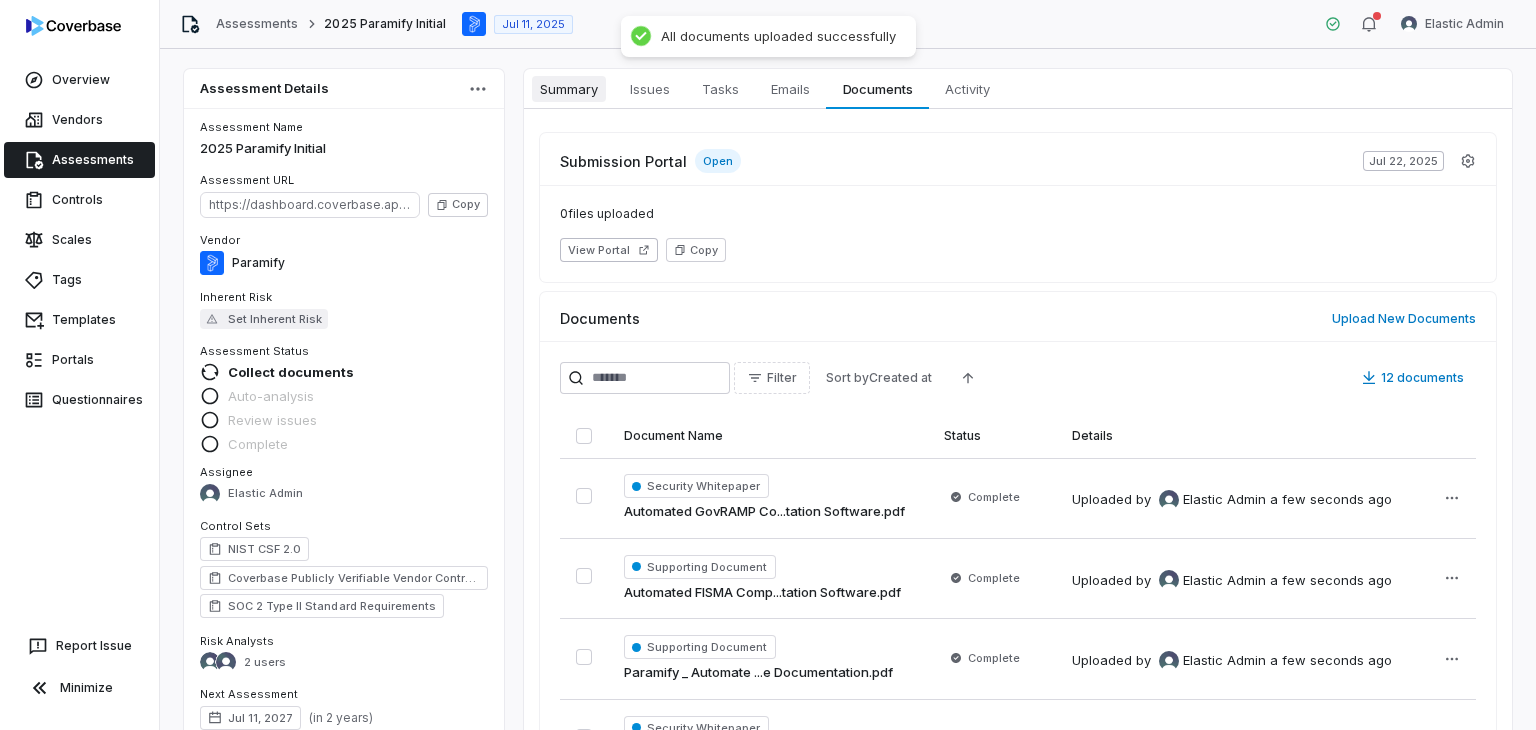 click on "Summary" at bounding box center (569, 89) 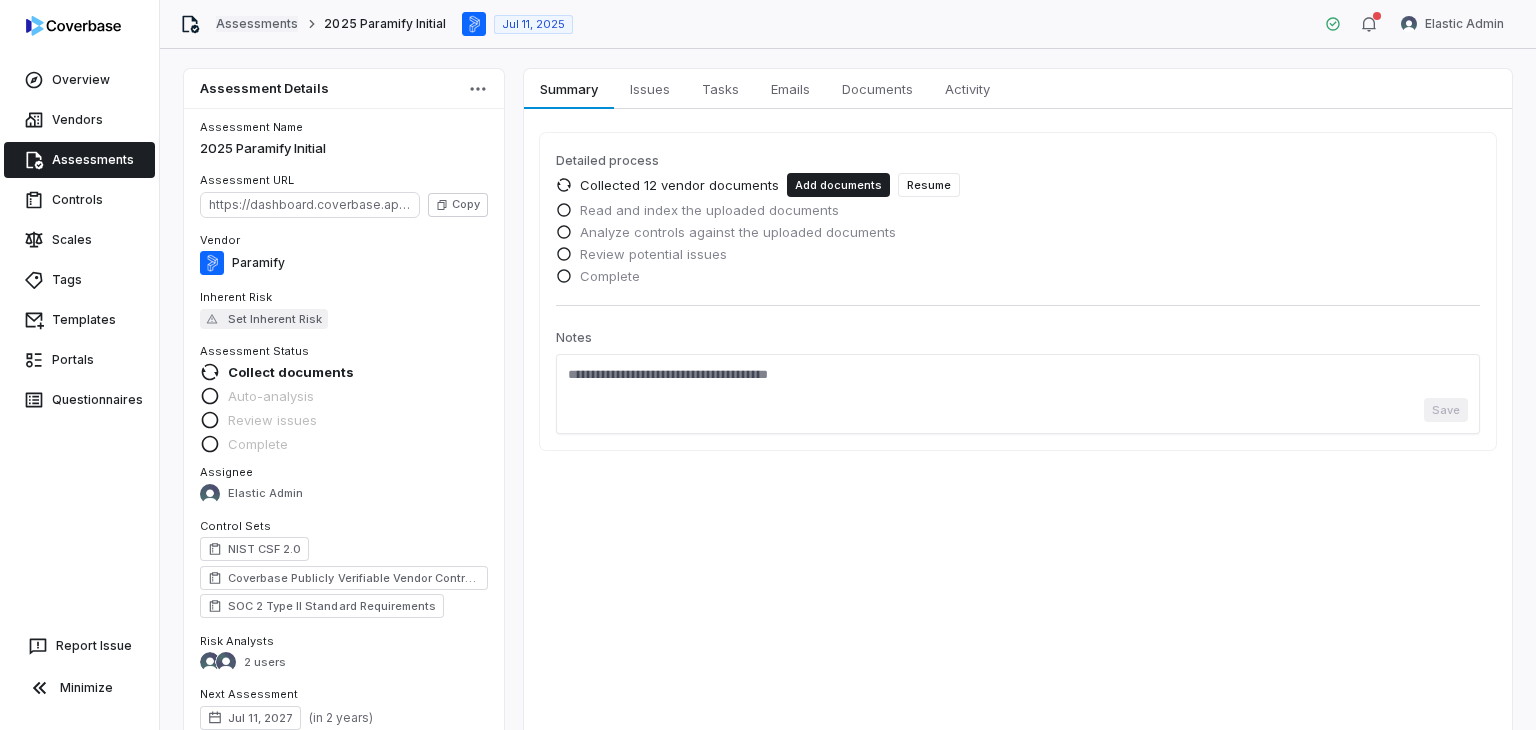 click on "Assessments" at bounding box center (257, 24) 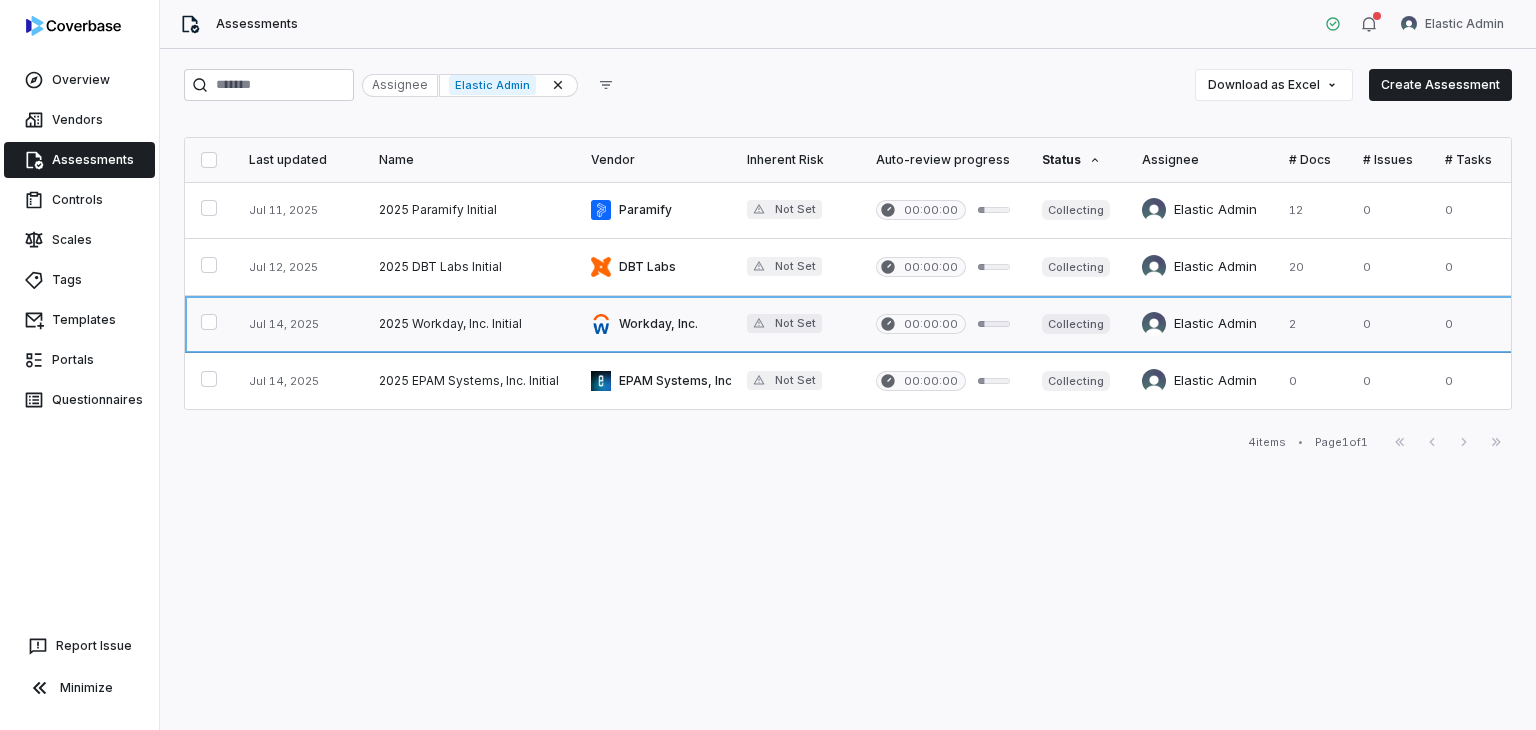 click at bounding box center (469, 324) 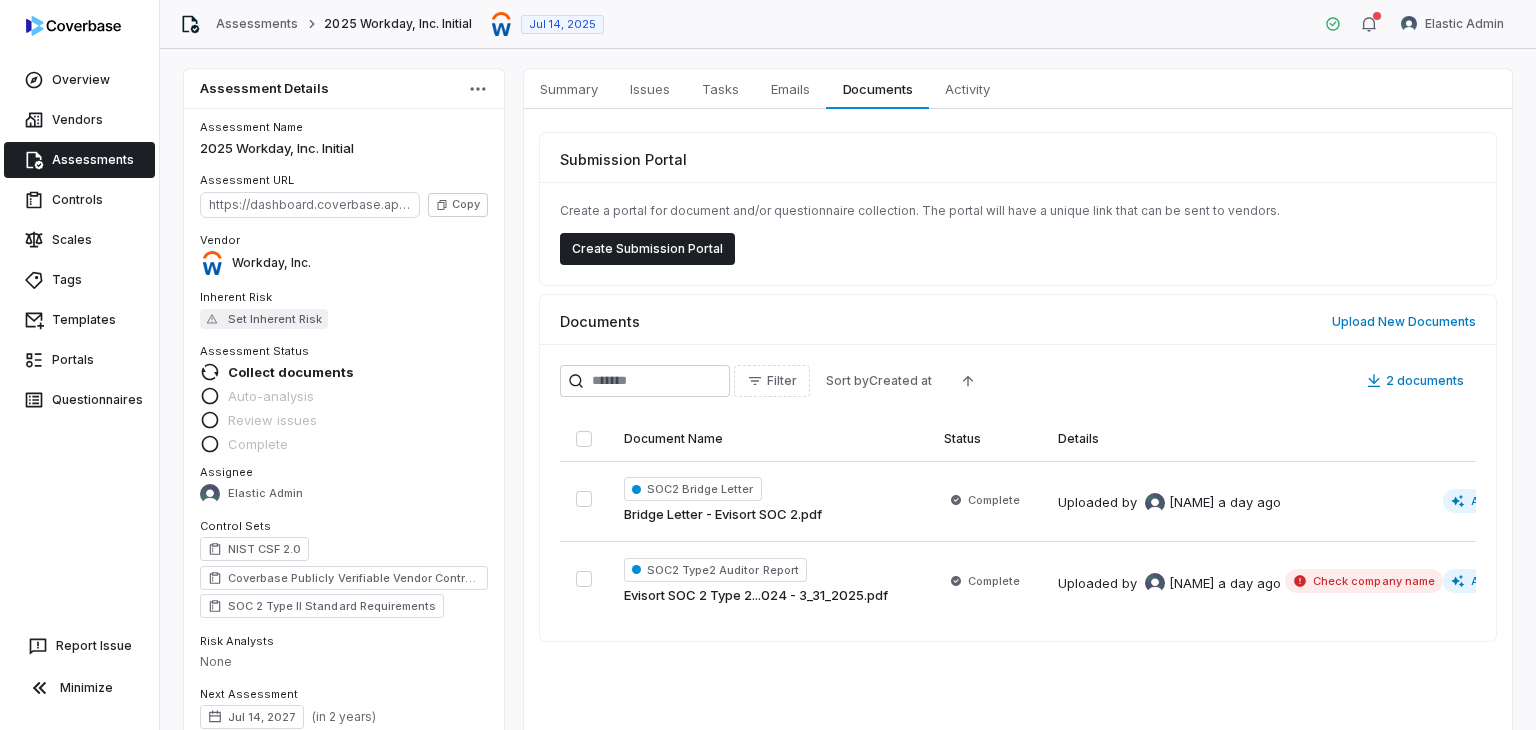 click on "Documents Upload New Documents" at bounding box center [1018, 313] 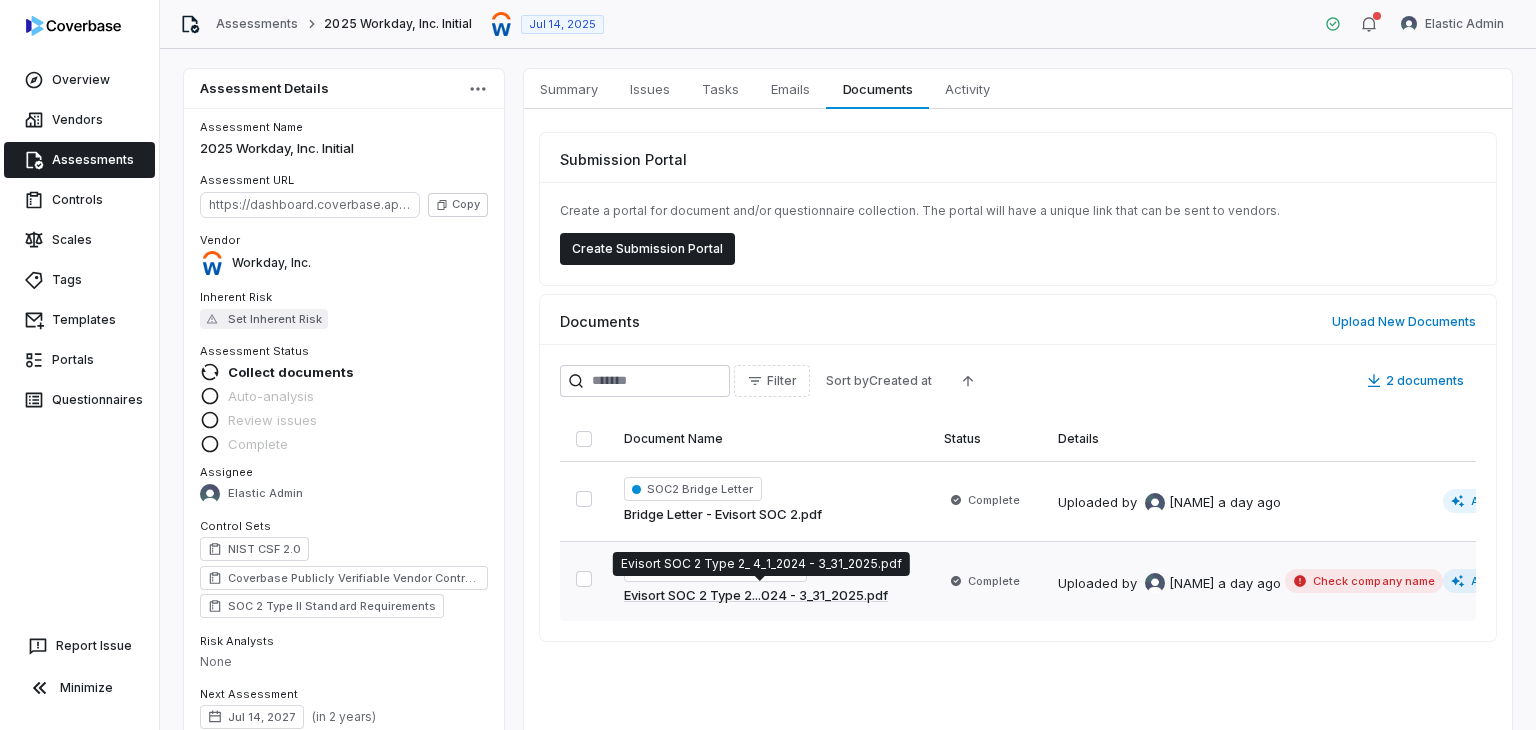 click on "Evisort SOC 2 Type 2...024 - 3_31_2025.pdf" at bounding box center [756, 596] 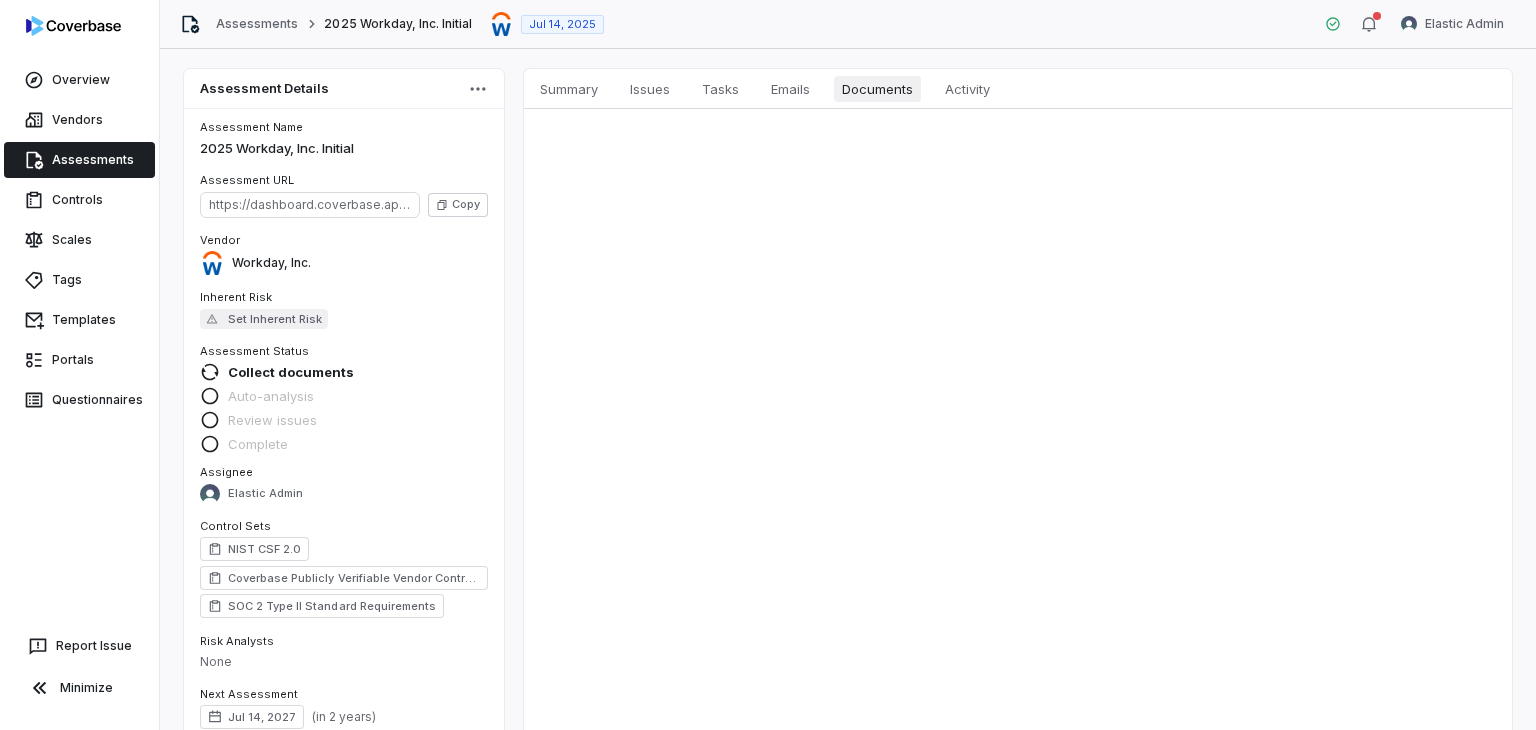 click on "Documents Documents" at bounding box center (877, 89) 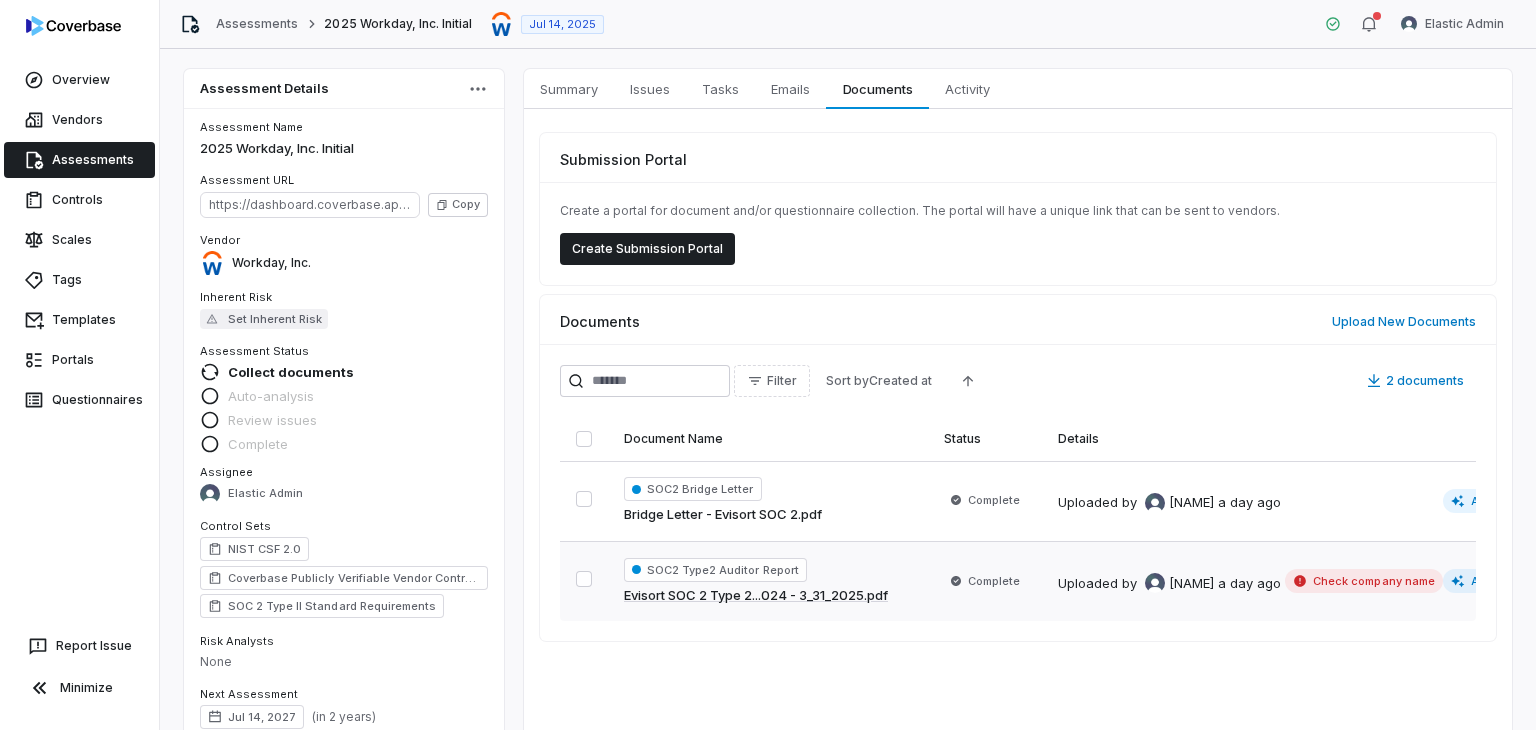 click on "Complete" at bounding box center (985, 581) 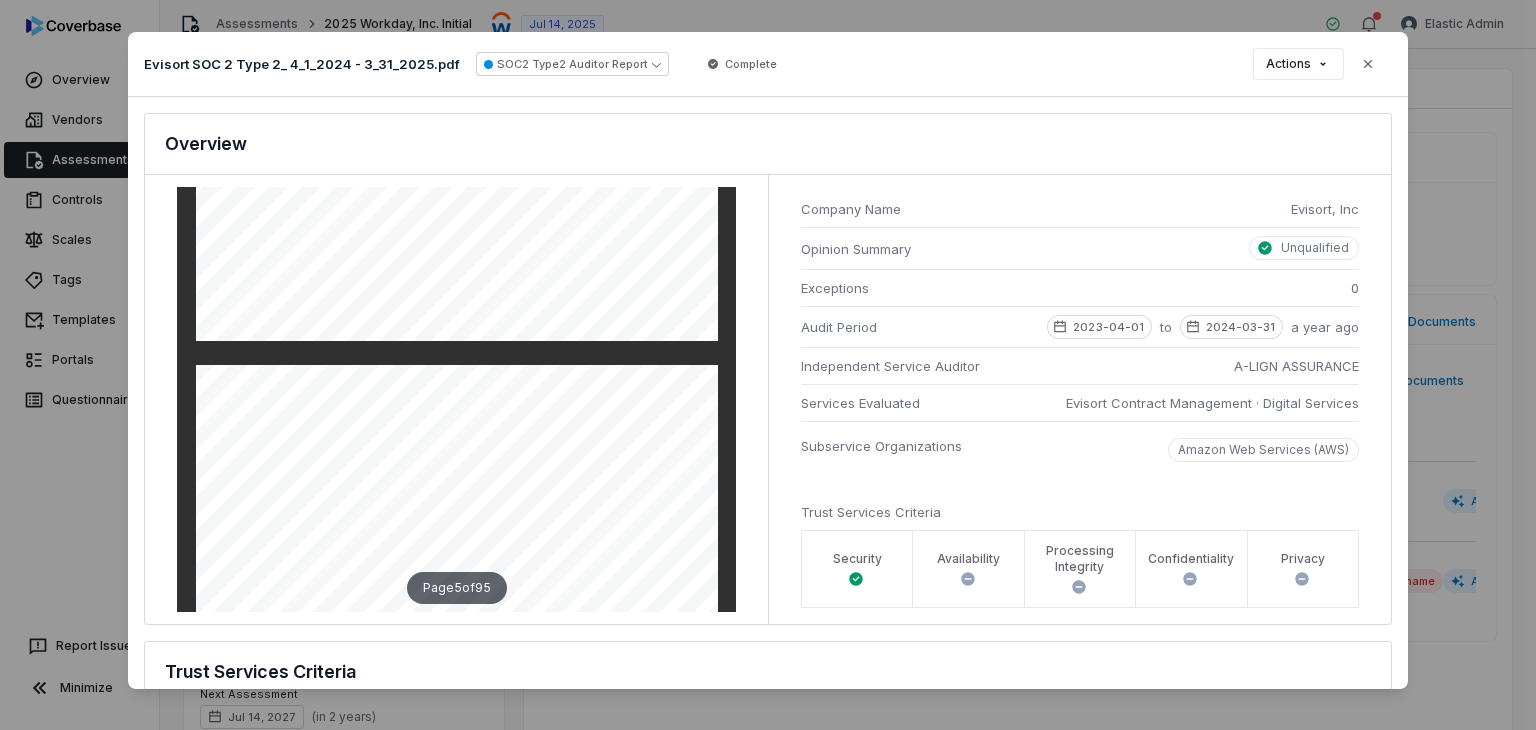 scroll, scrollTop: 2800, scrollLeft: 0, axis: vertical 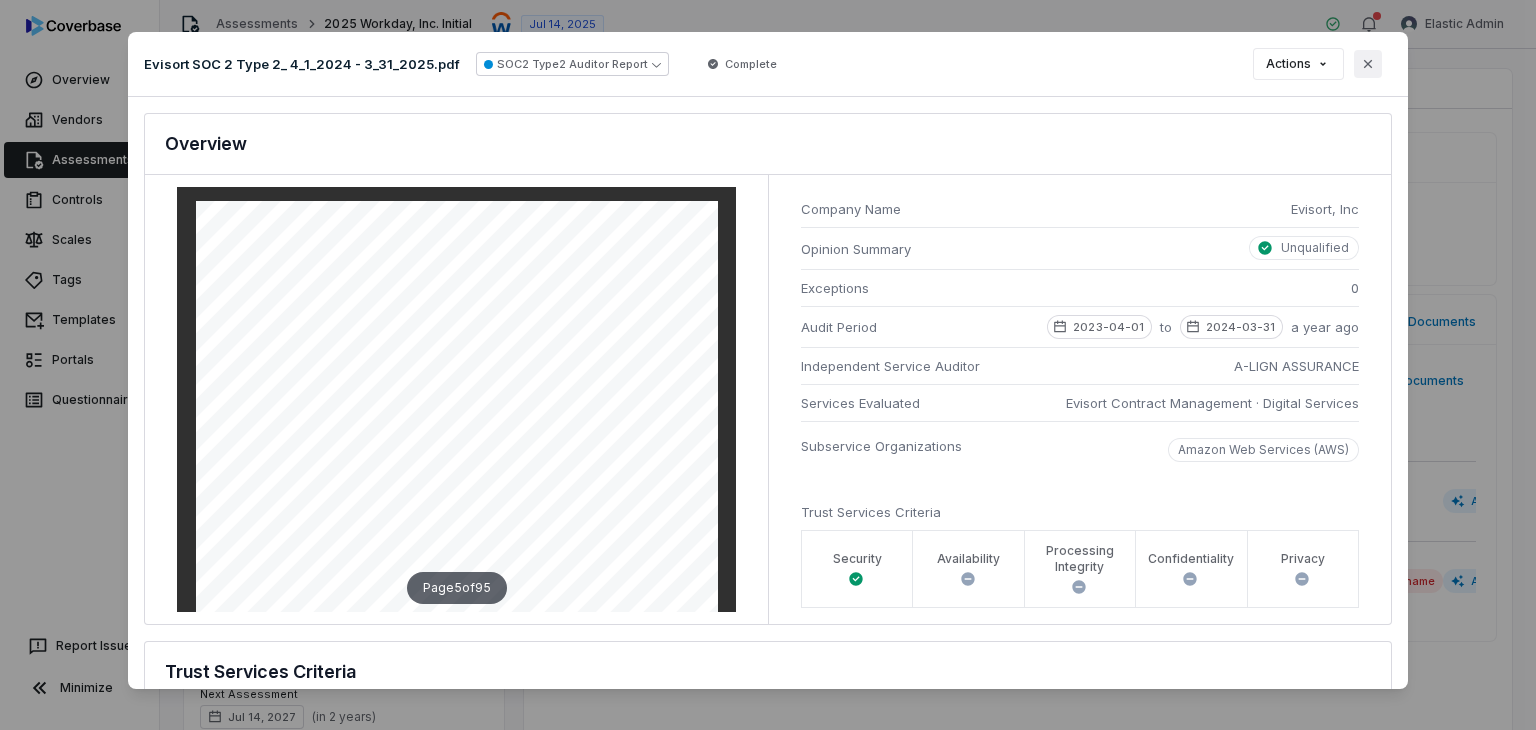 click 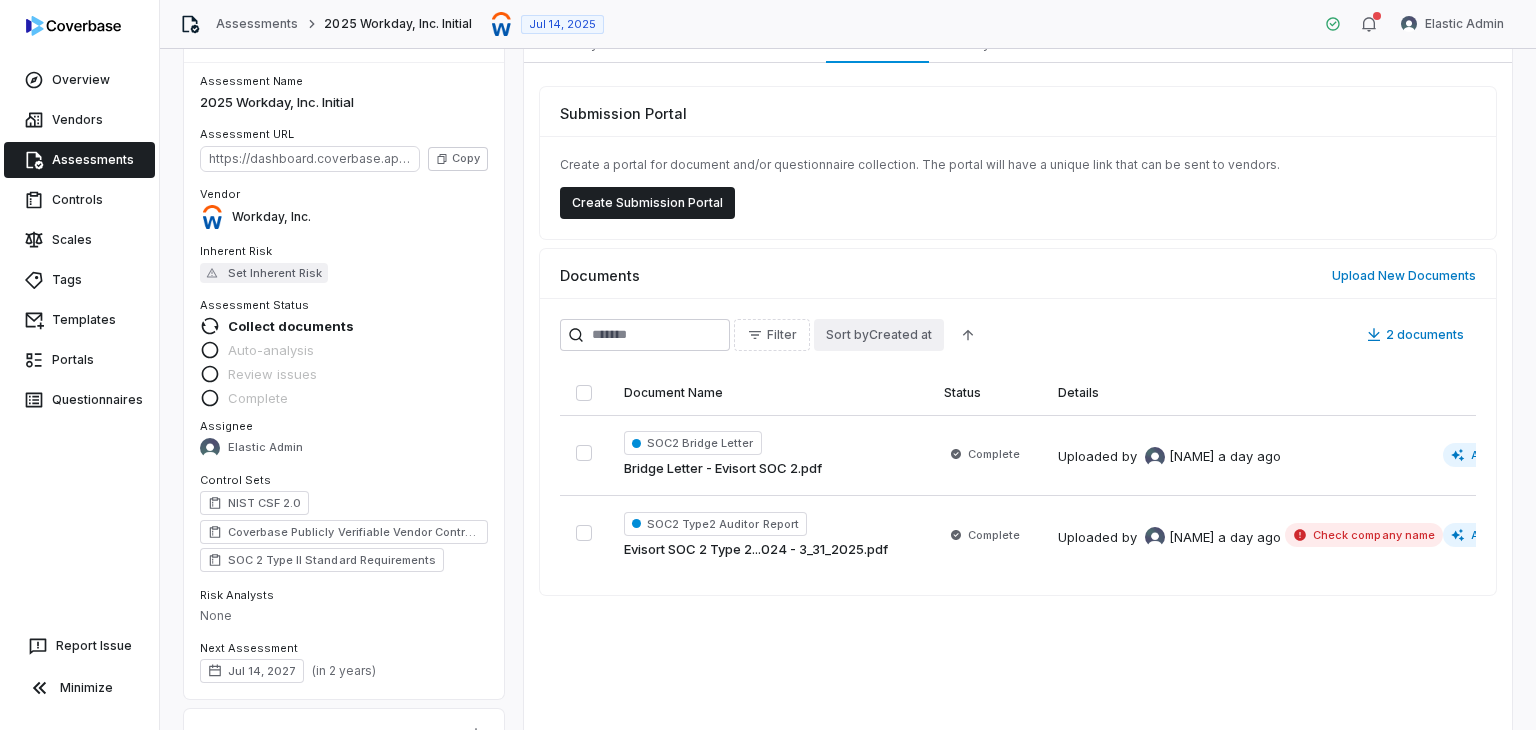 scroll, scrollTop: 0, scrollLeft: 0, axis: both 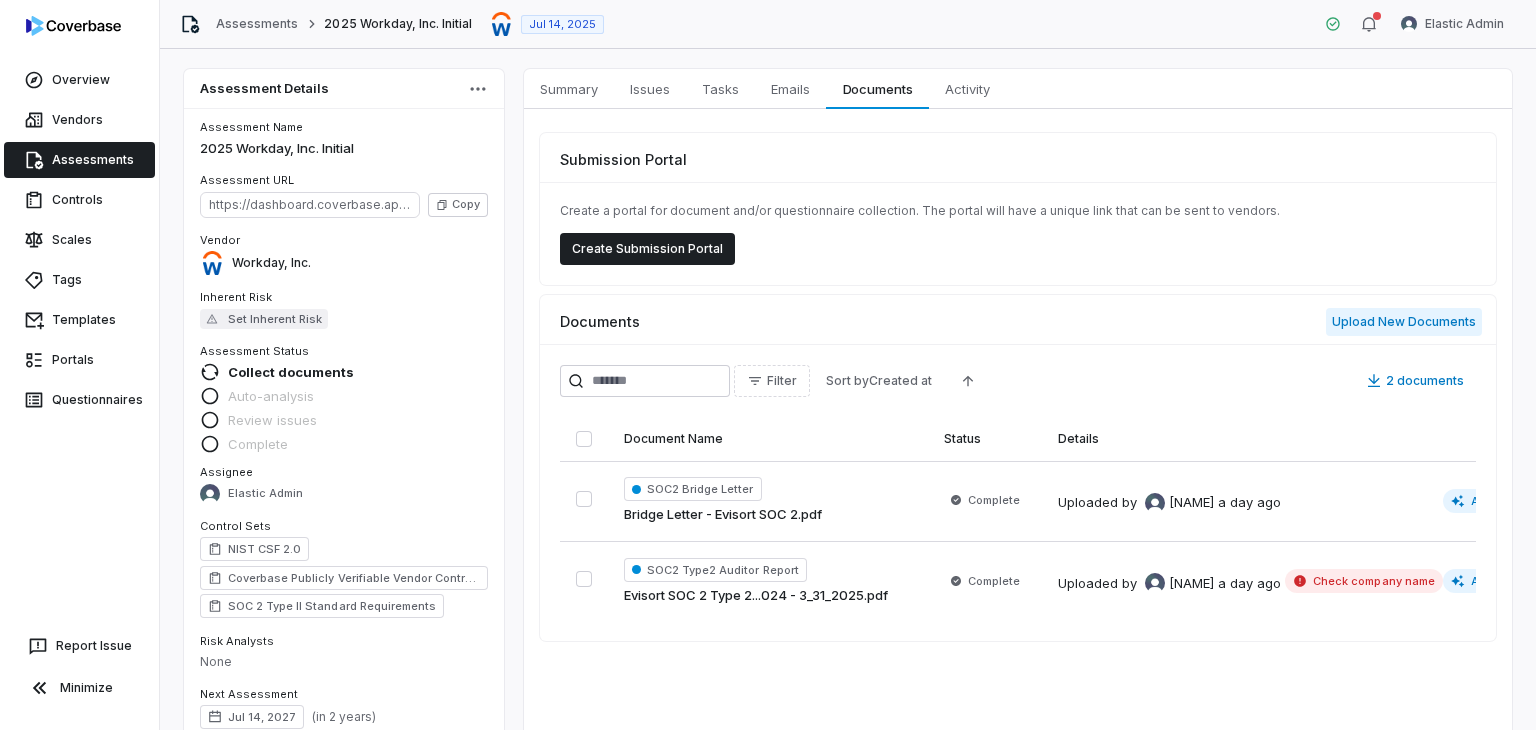 click on "Upload New Documents" at bounding box center (1404, 322) 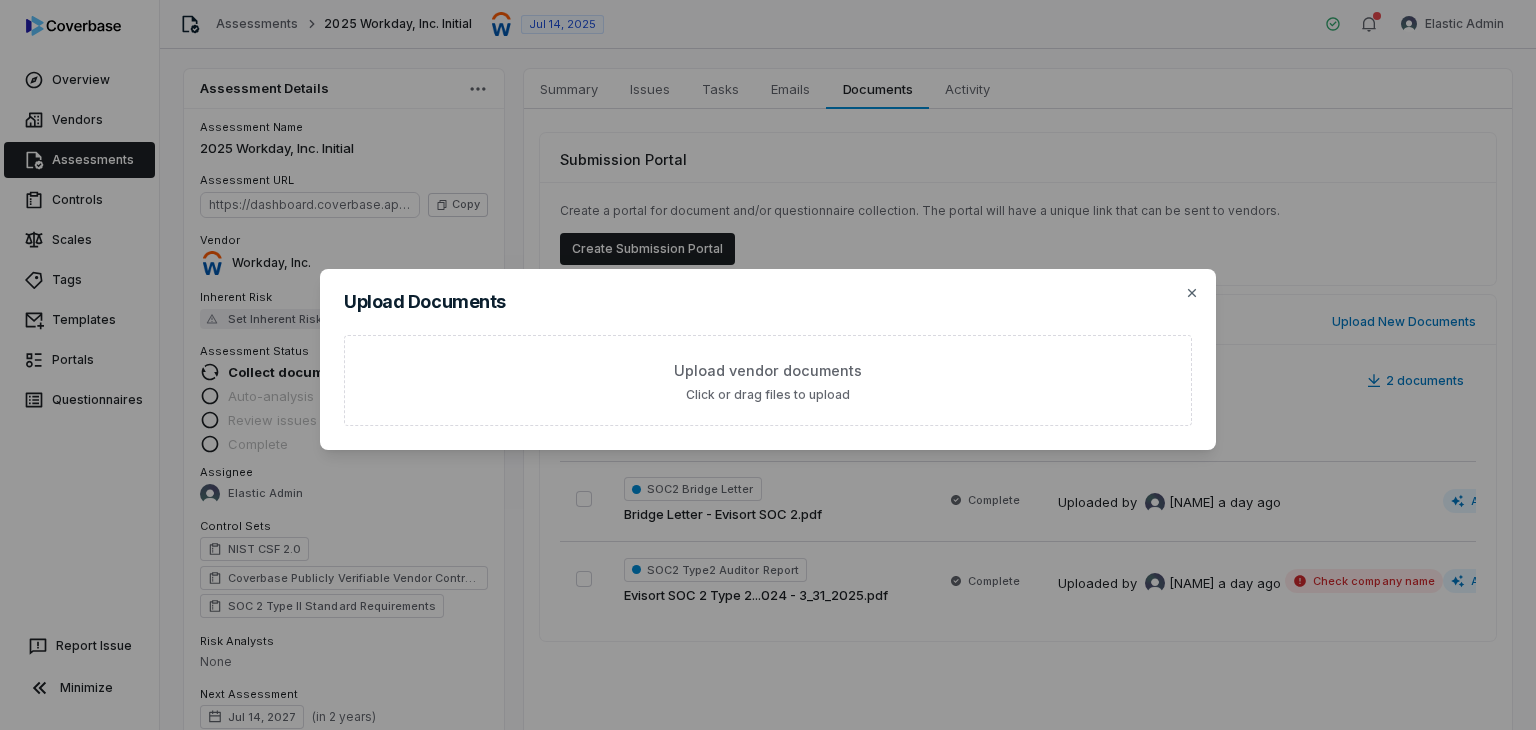 click on "Upload Documents Upload vendor documents Click or drag files to upload Close" at bounding box center (768, 359) 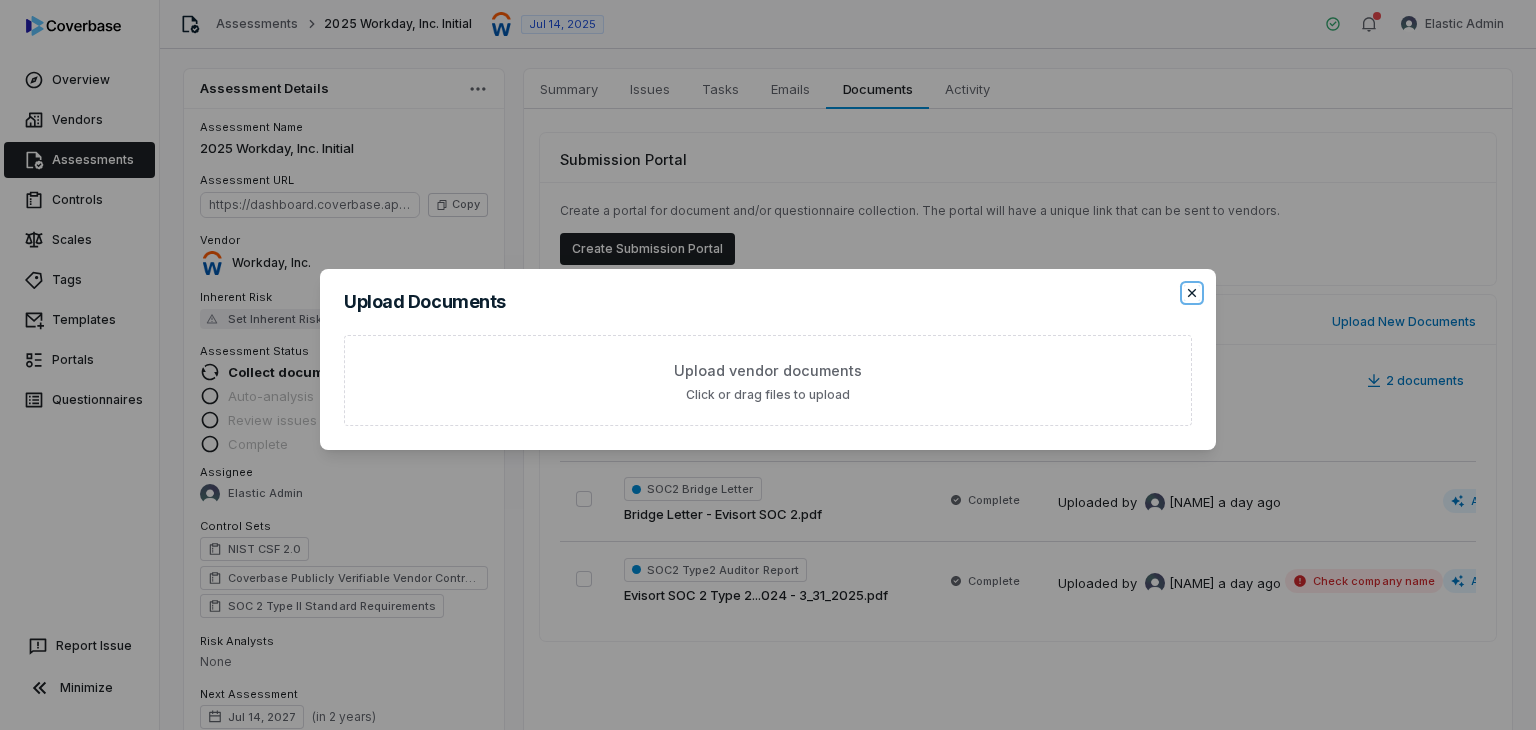 click 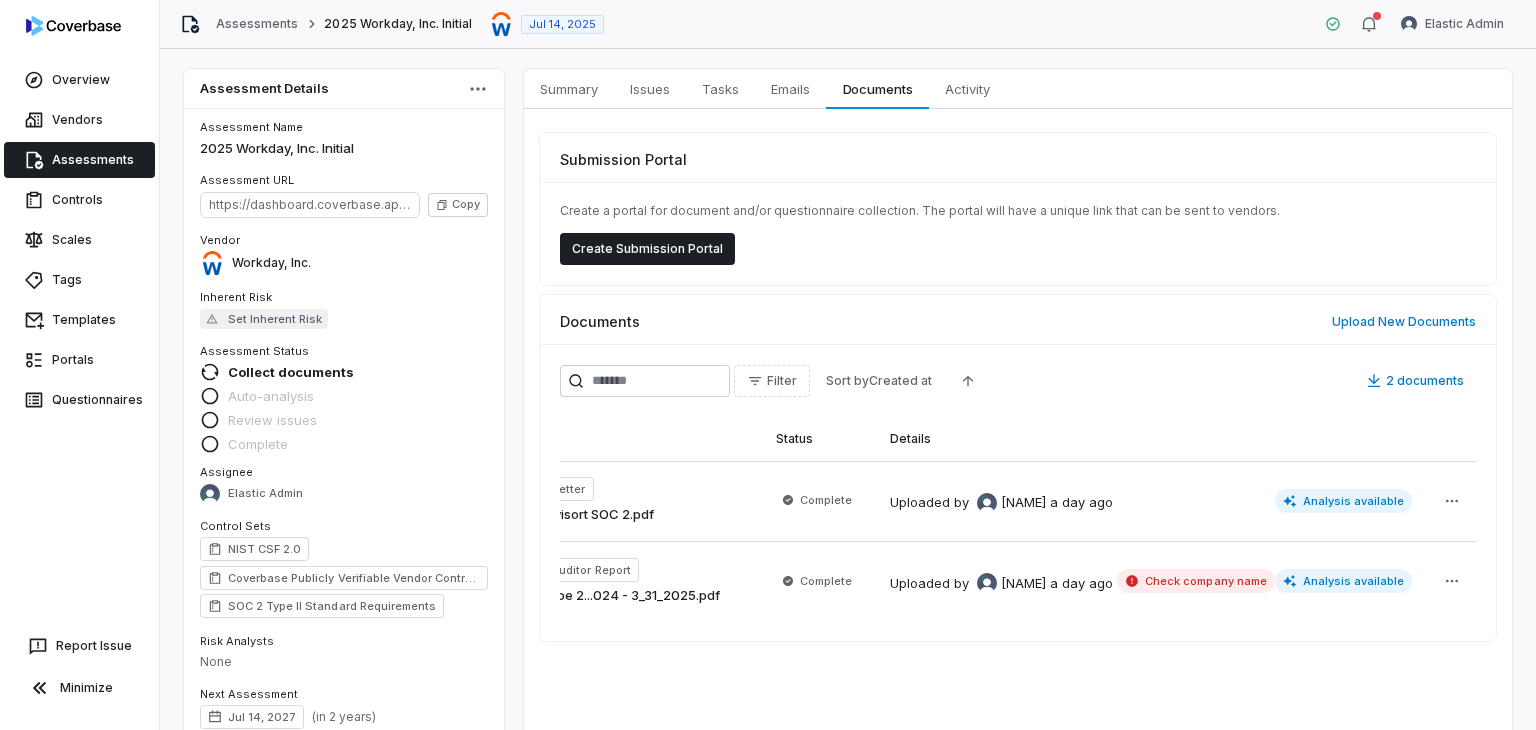 scroll, scrollTop: 0, scrollLeft: 214, axis: horizontal 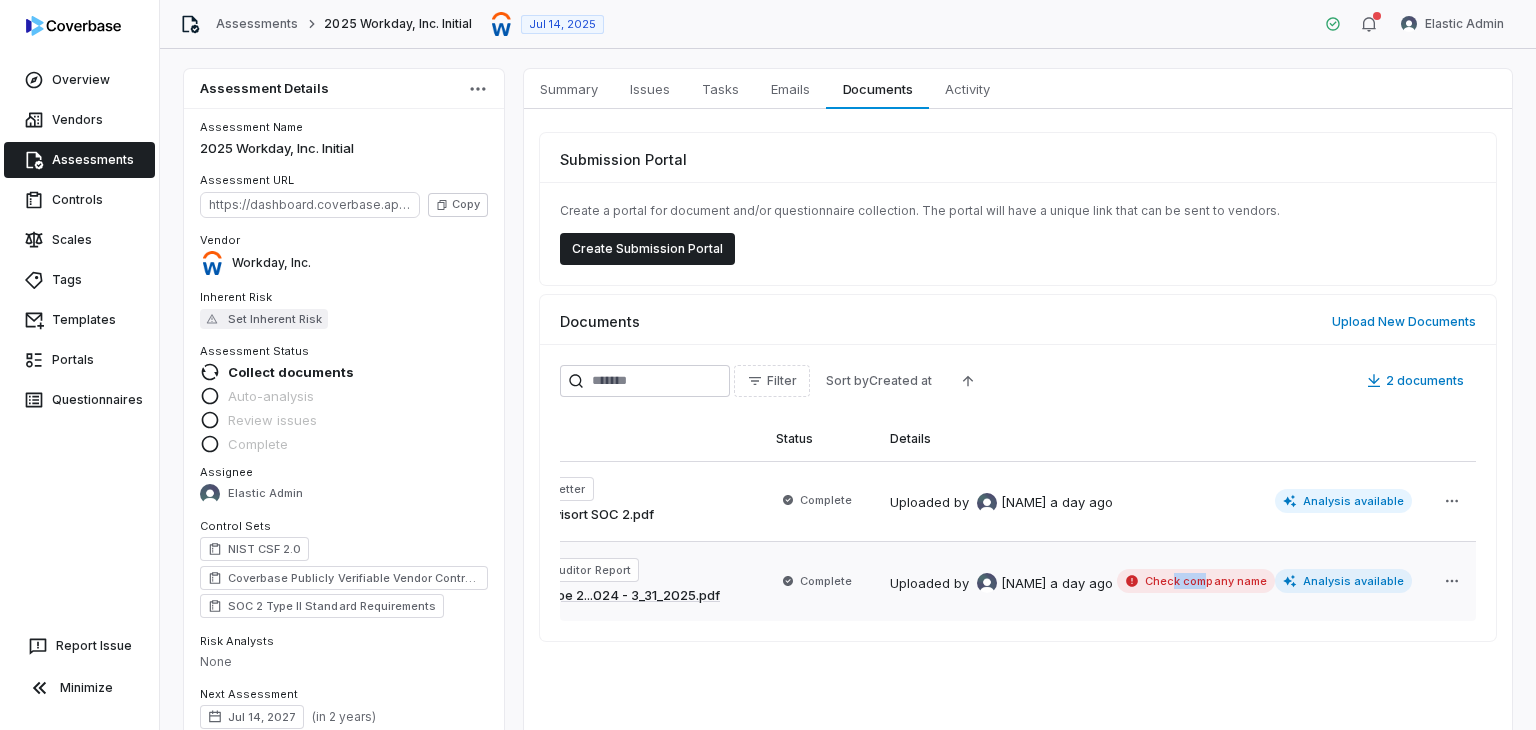 drag, startPoint x: 1200, startPoint y: 615, endPoint x: 1176, endPoint y: 618, distance: 24.186773 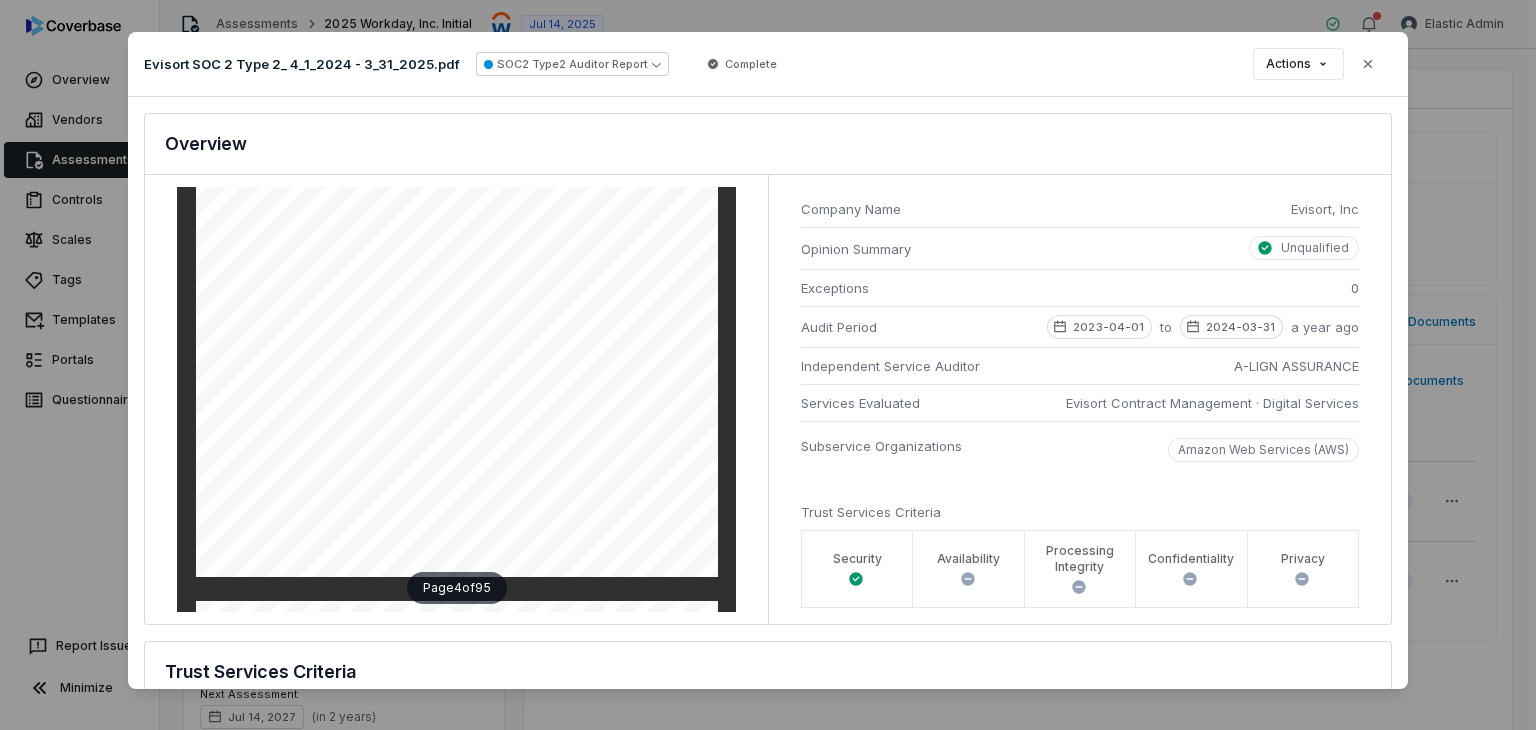 scroll, scrollTop: 2300, scrollLeft: 0, axis: vertical 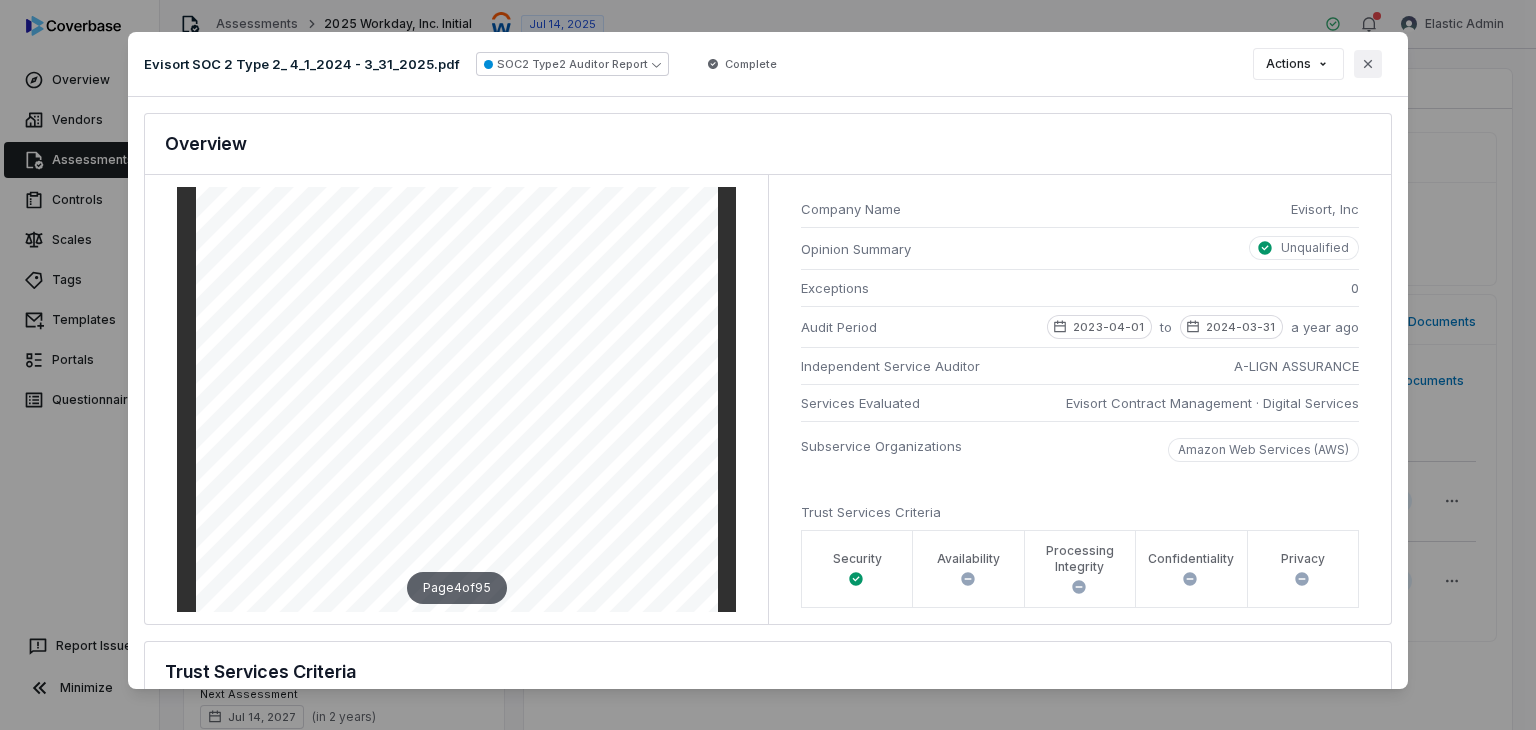 click 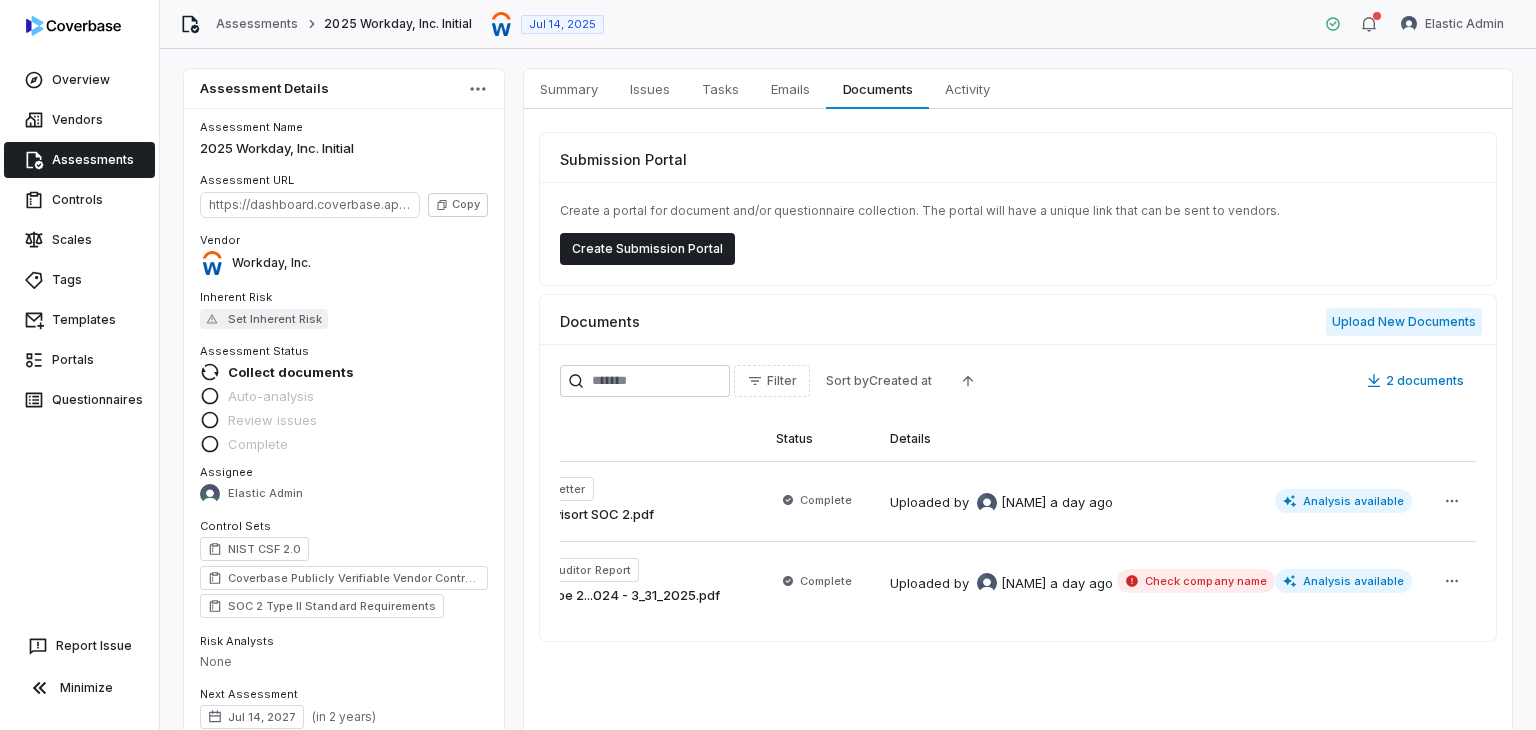 click on "Upload New Documents" at bounding box center [1404, 322] 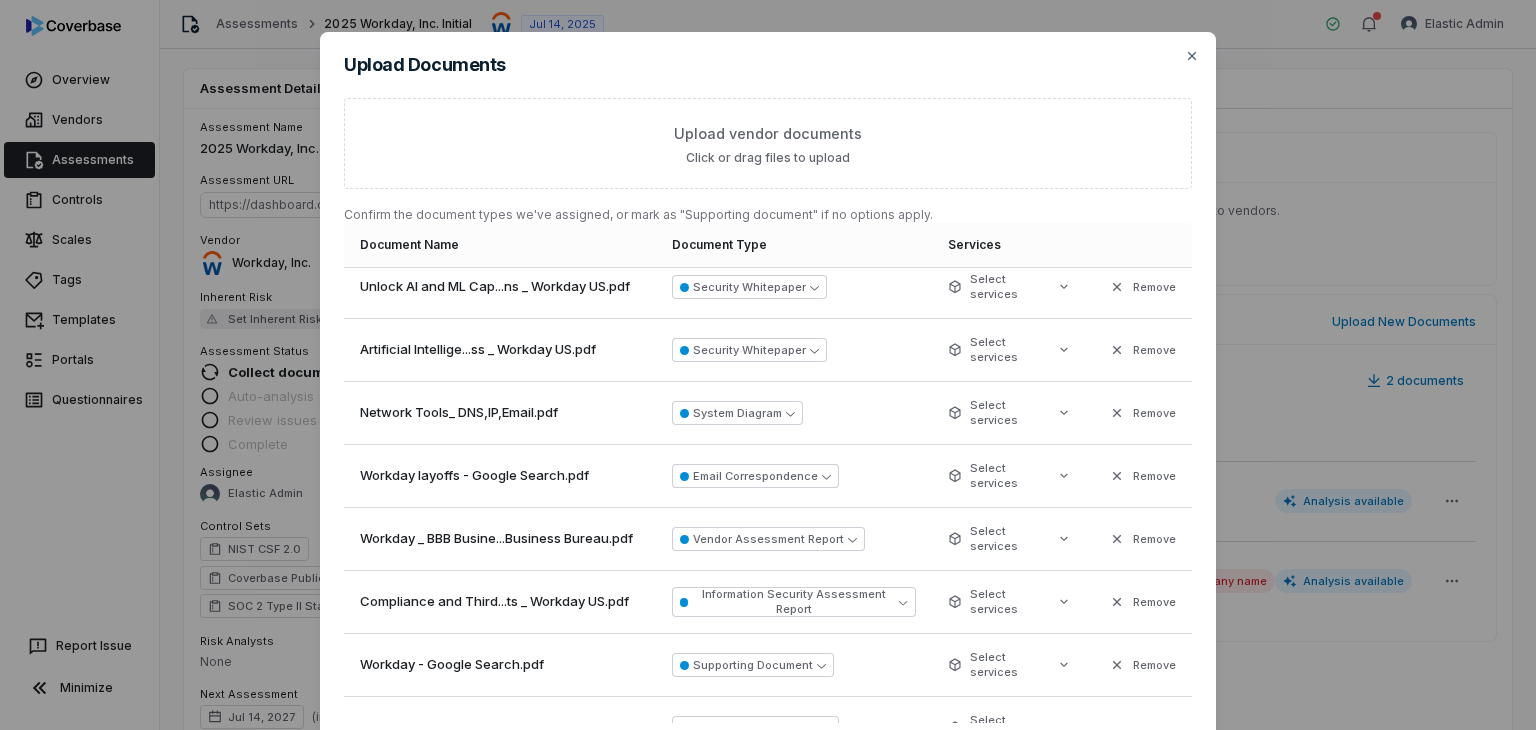 scroll, scrollTop: 300, scrollLeft: 0, axis: vertical 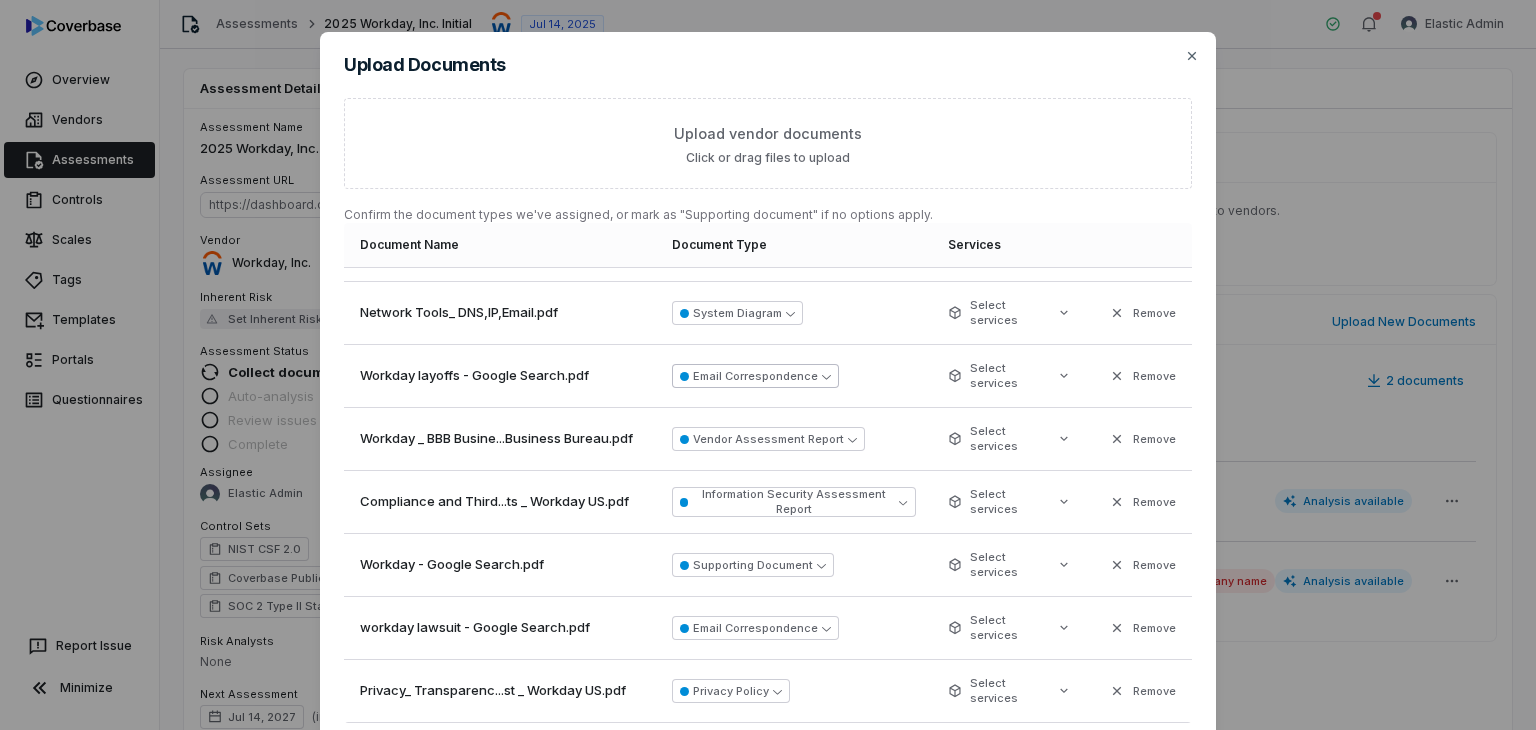 click on "Email Correspondence" at bounding box center [755, 376] 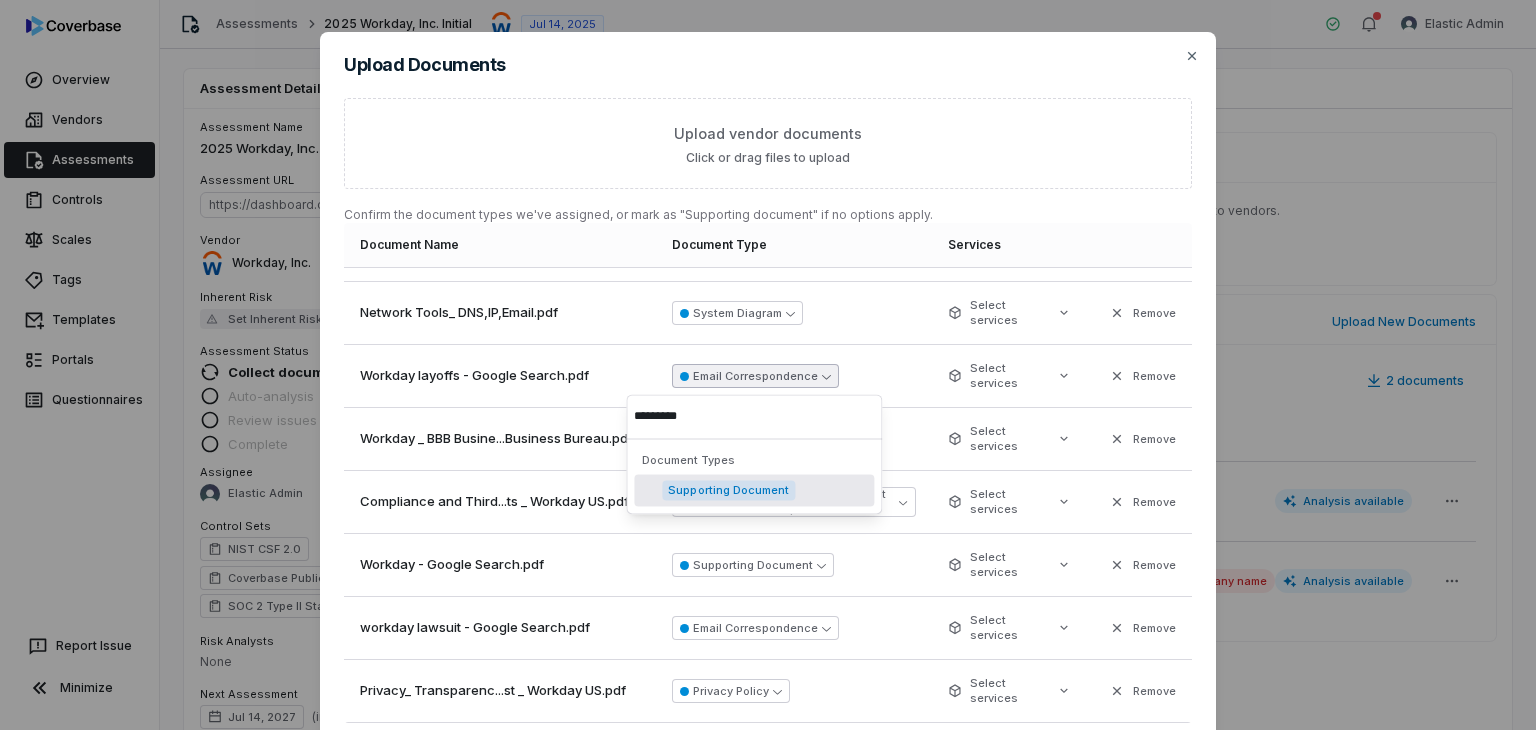 type on "**********" 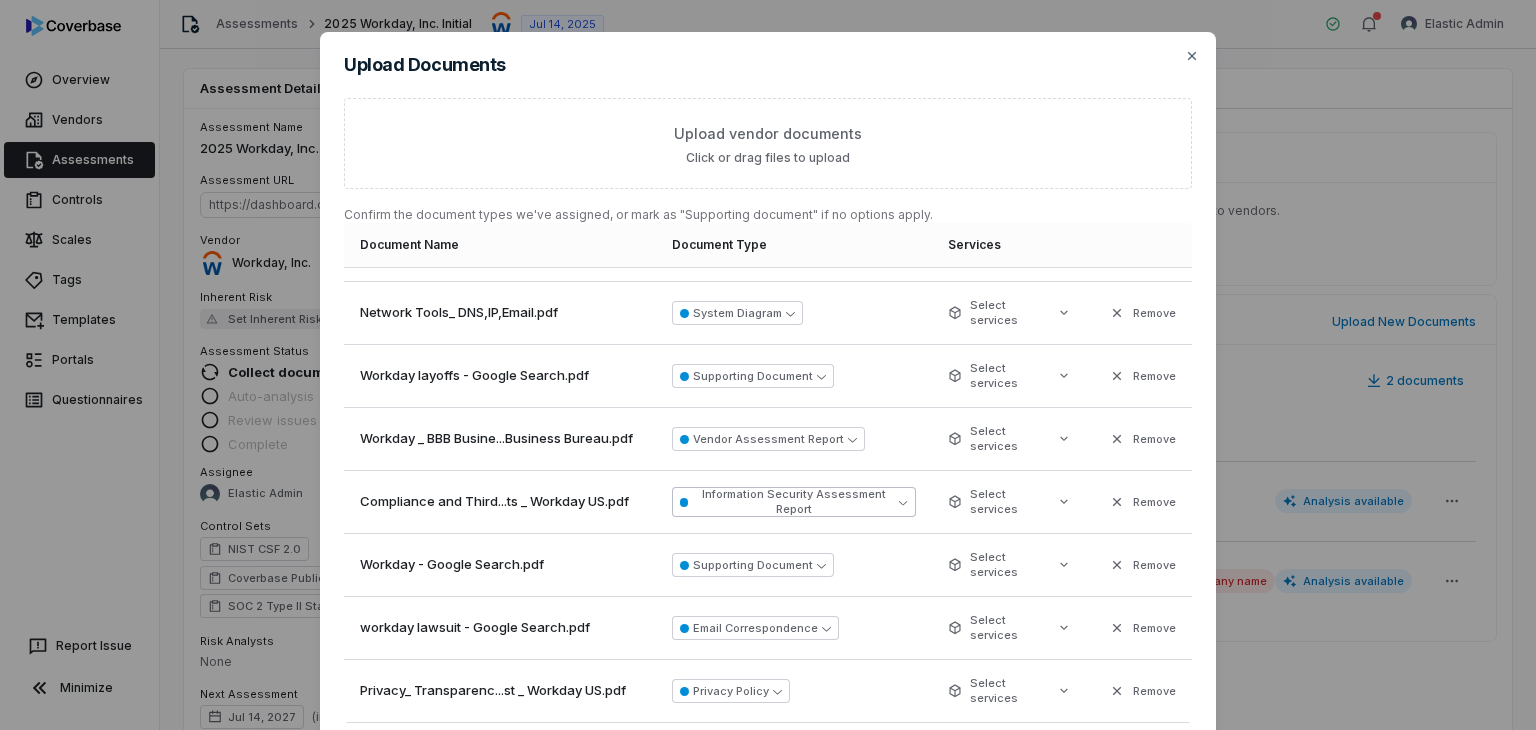 click on "Information Security Assessment Report" at bounding box center (794, 502) 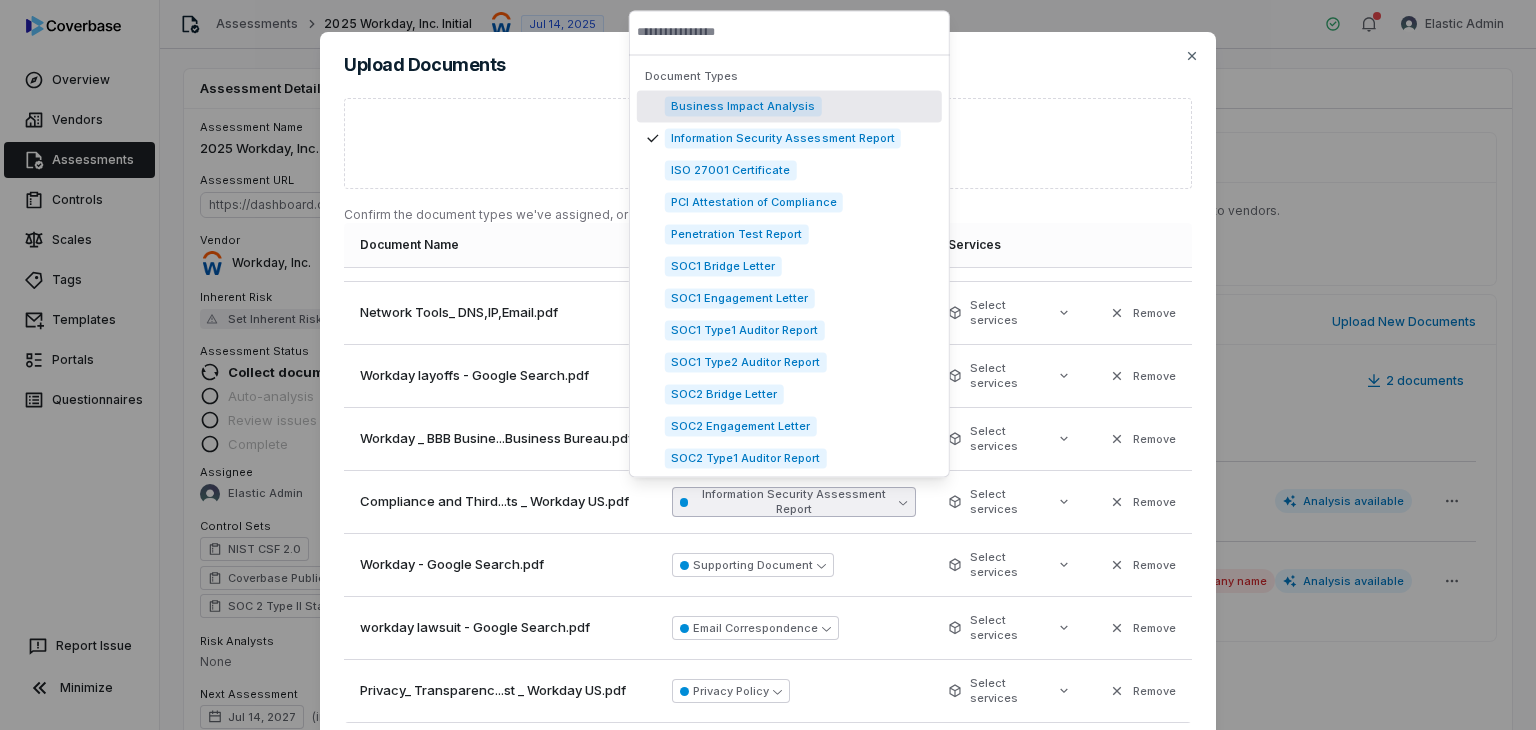 click at bounding box center [789, 32] 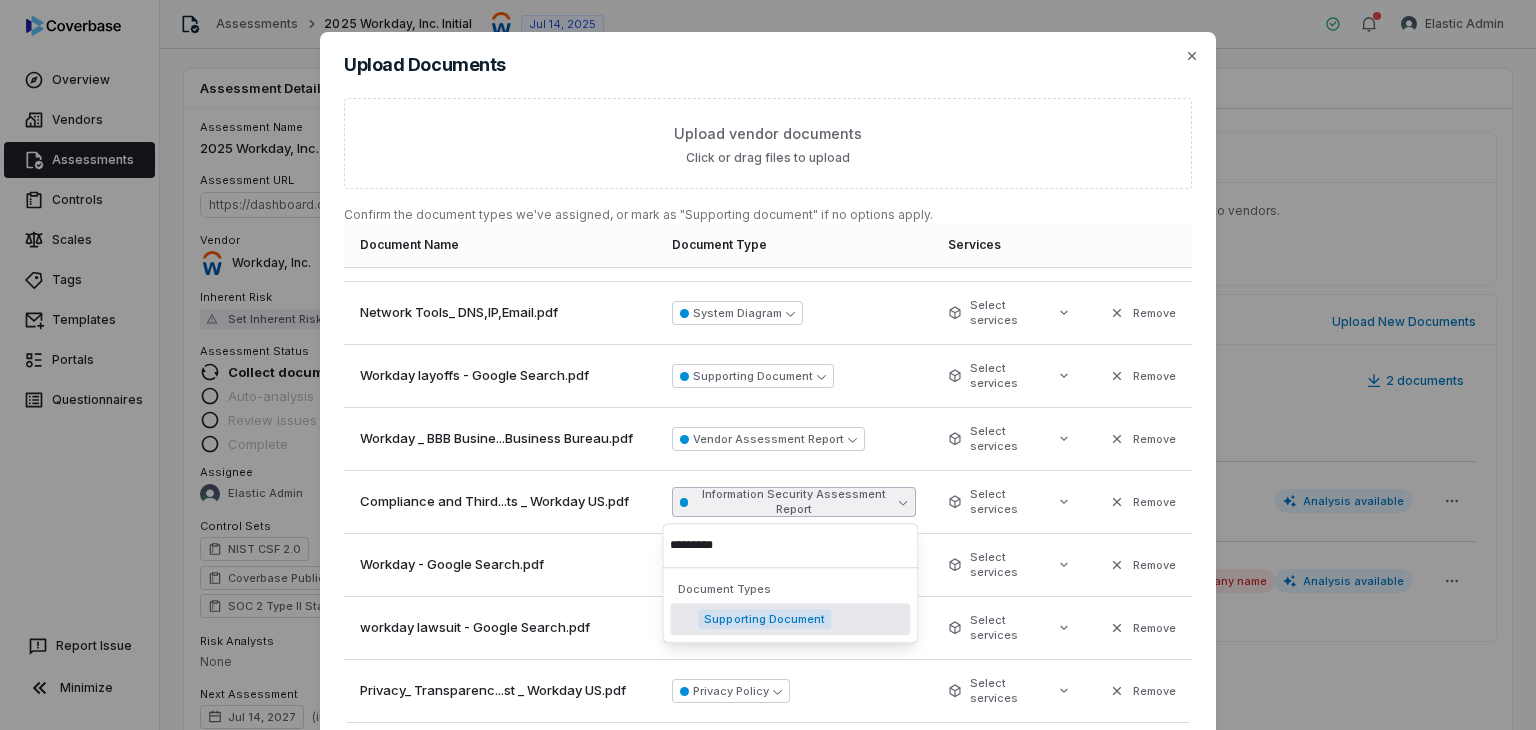 type on "**********" 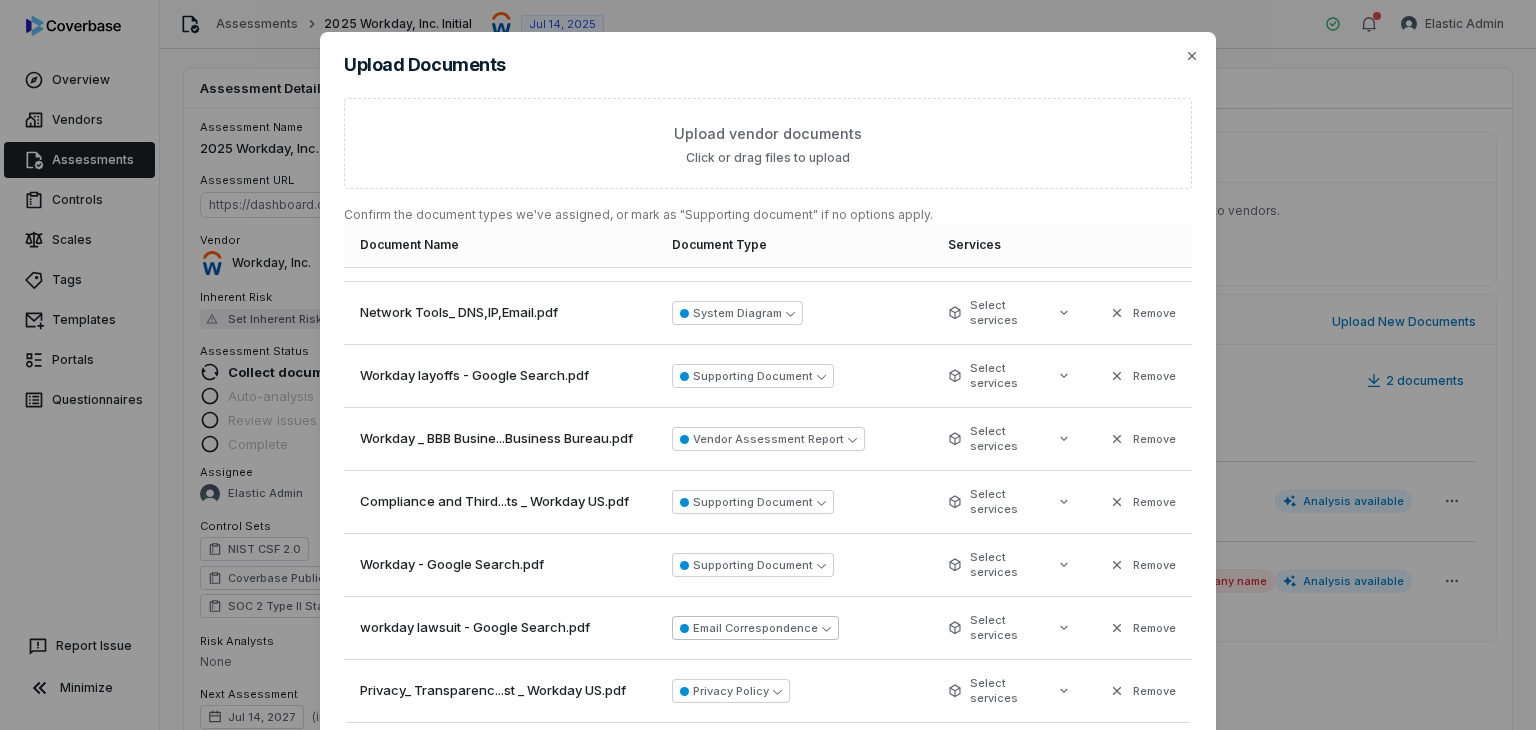 click on "Email Correspondence" at bounding box center [755, 628] 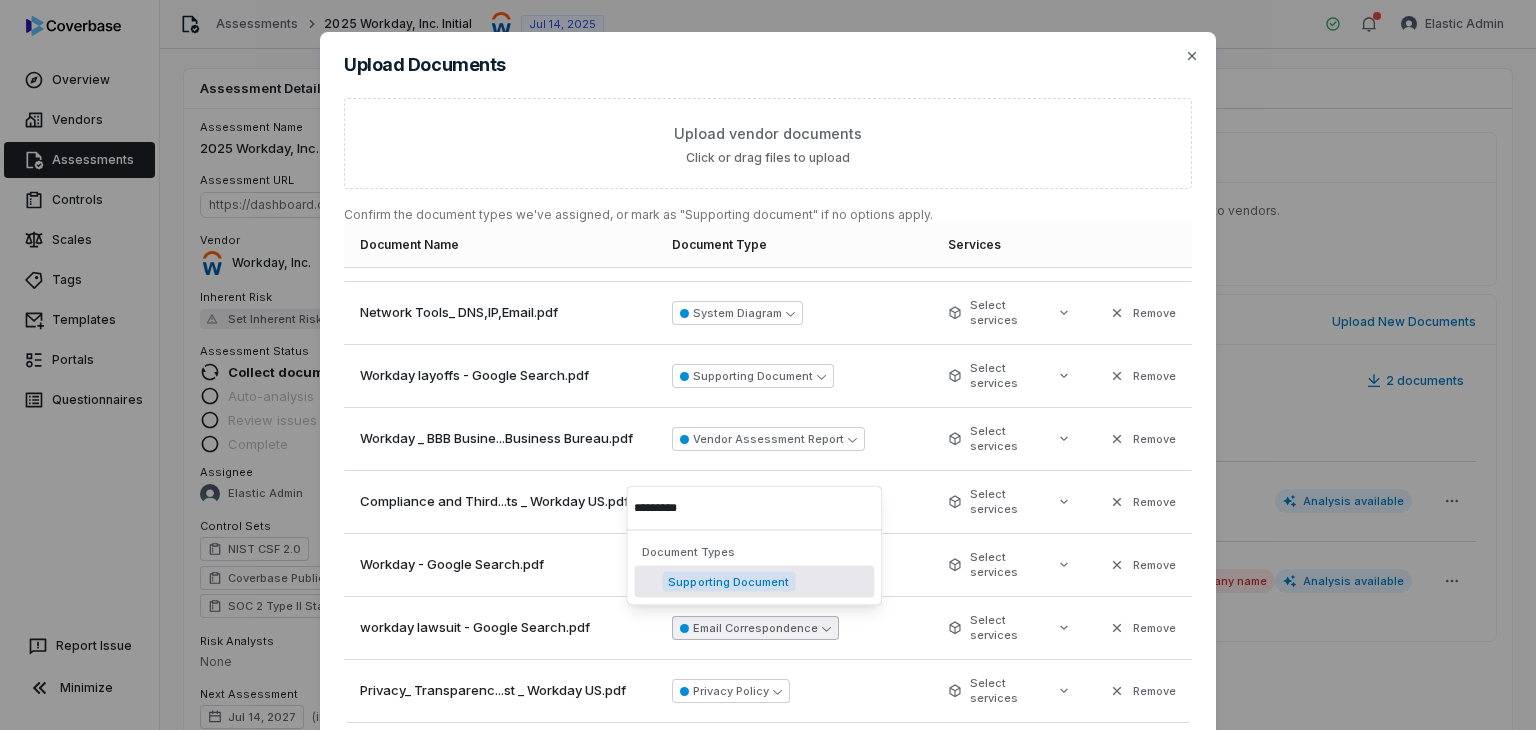type on "**********" 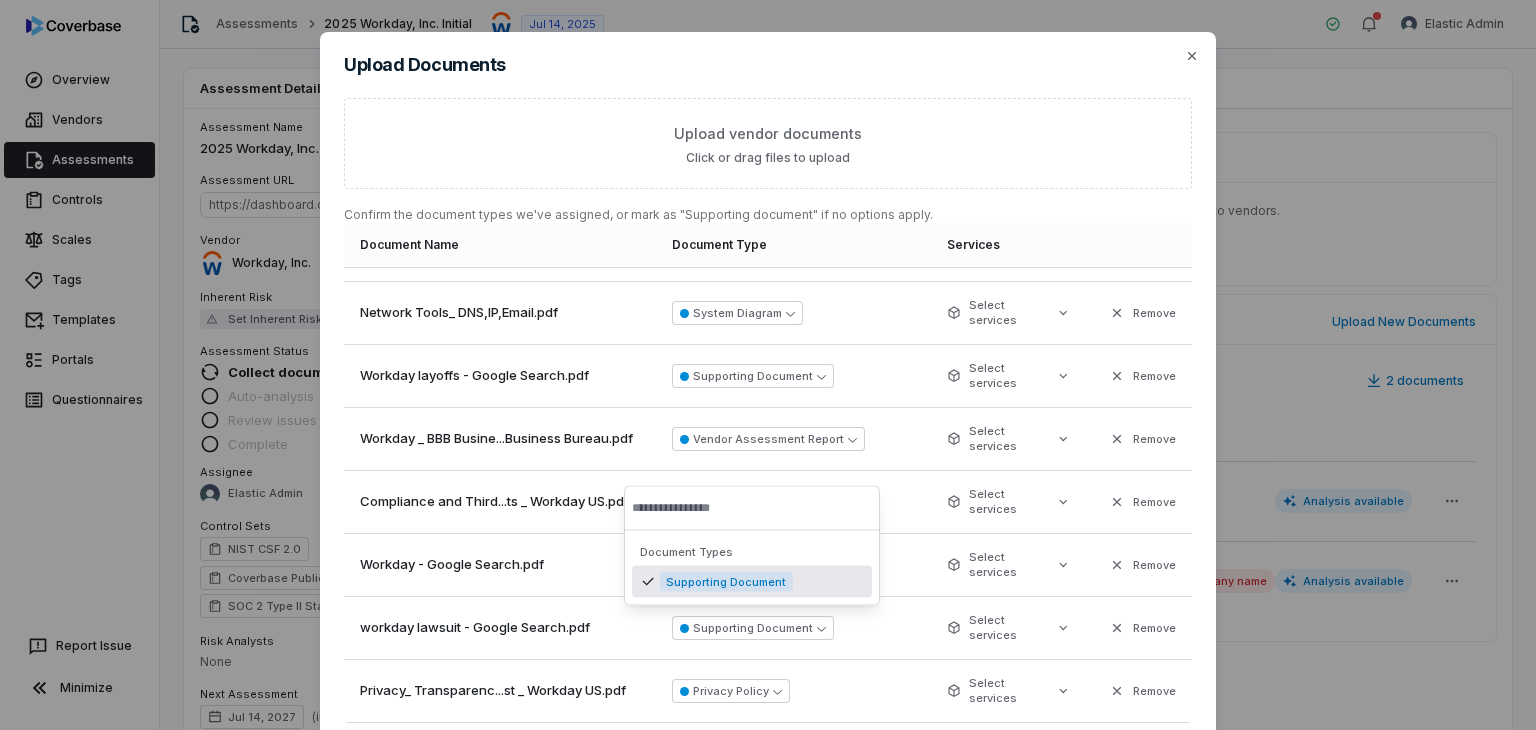 scroll, scrollTop: 0, scrollLeft: 0, axis: both 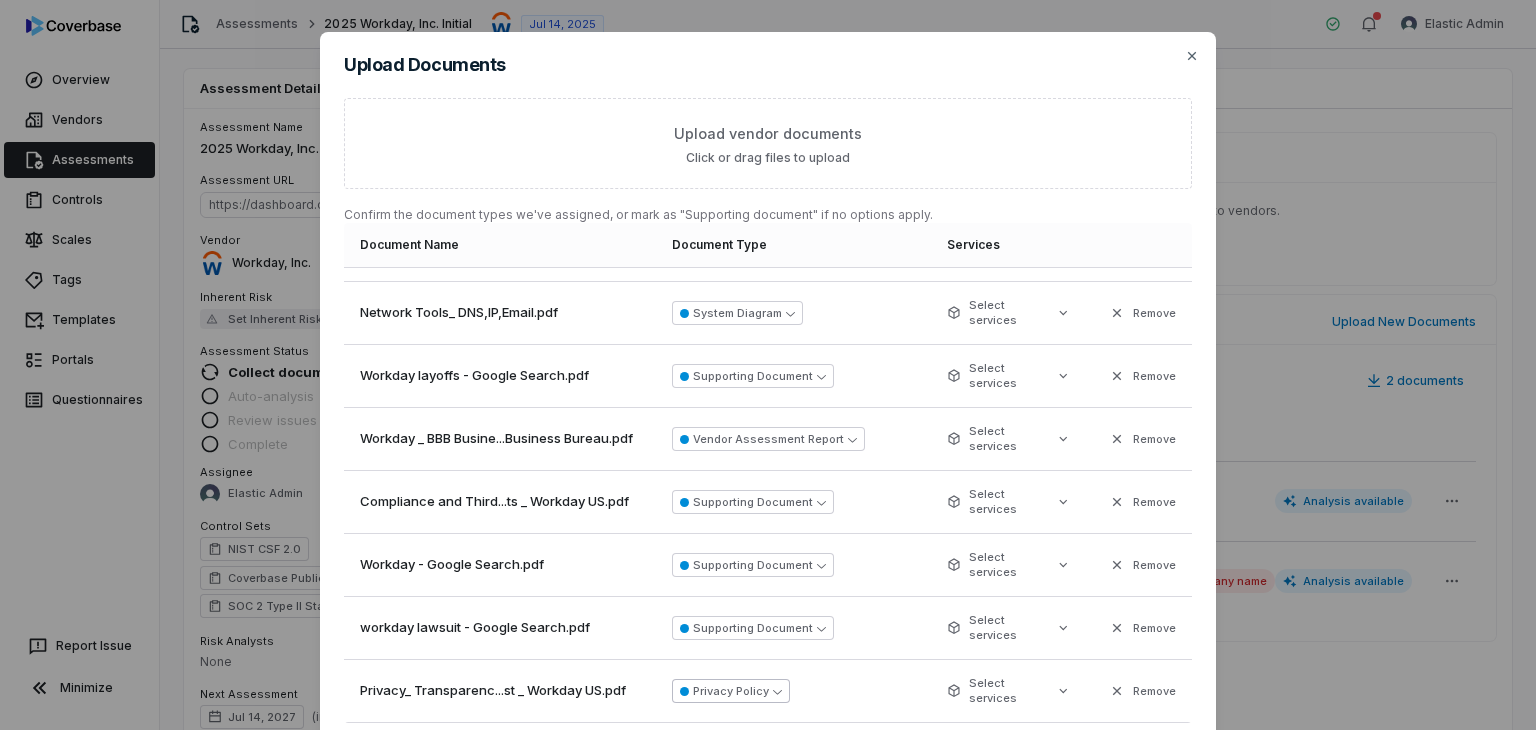 click on "Privacy Policy" at bounding box center [731, 691] 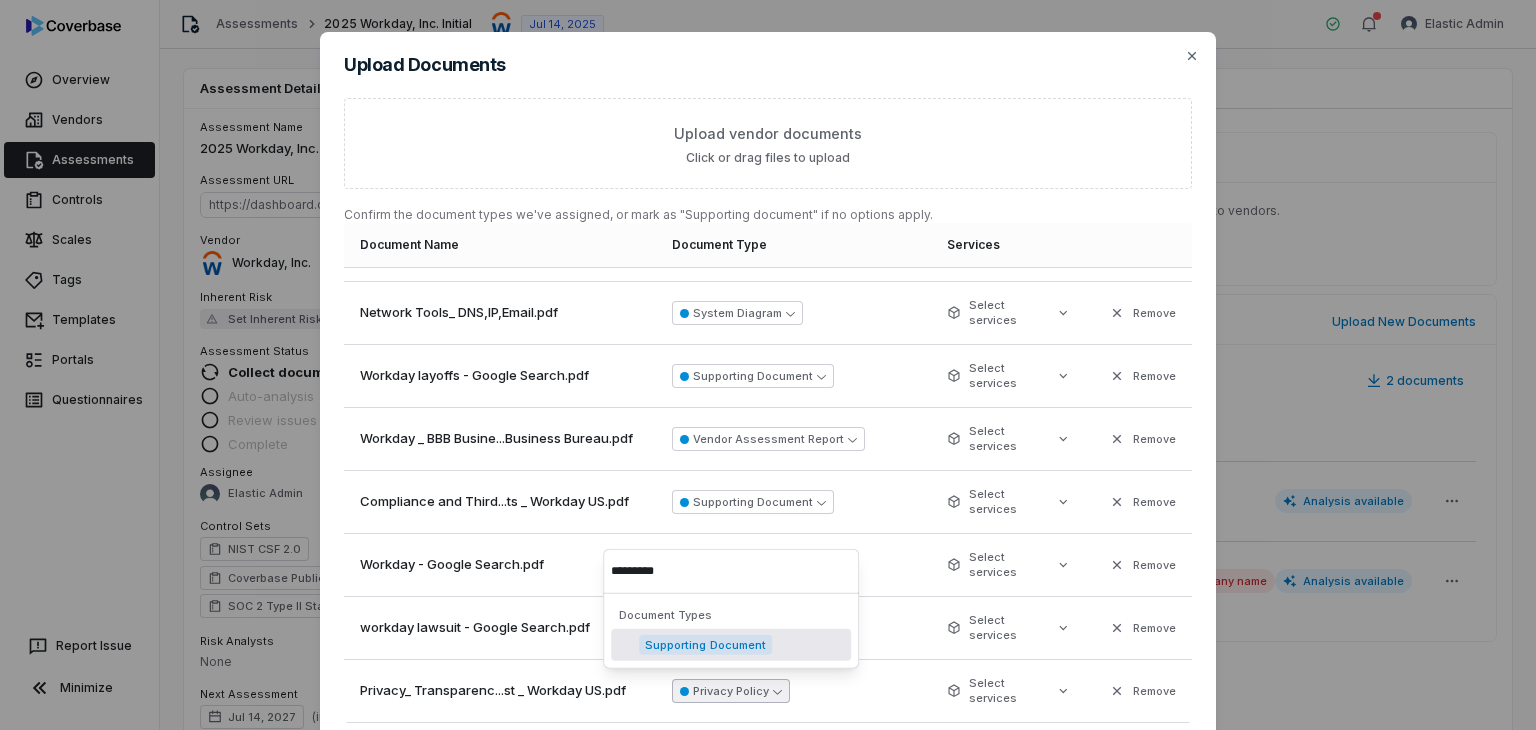 type on "**********" 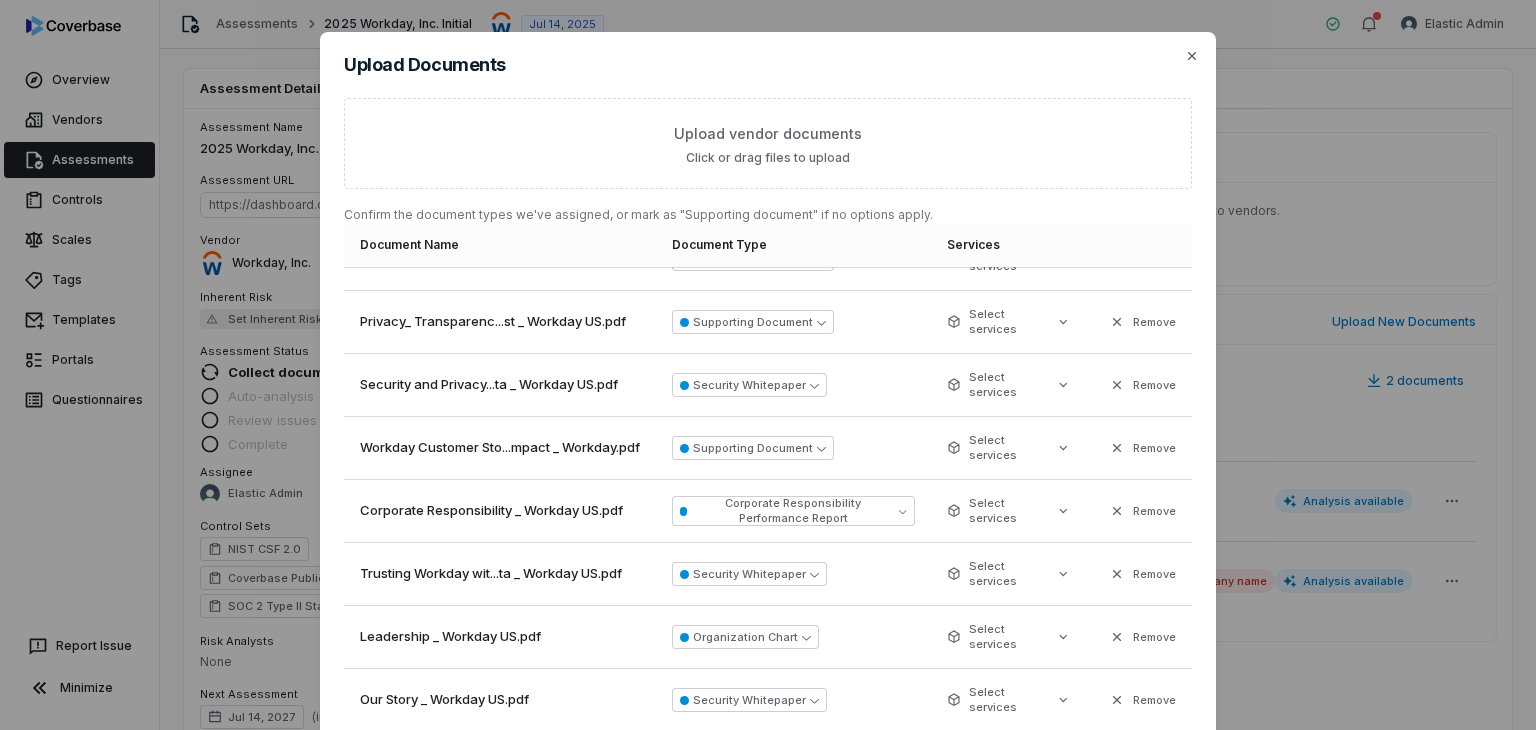 scroll, scrollTop: 700, scrollLeft: 0, axis: vertical 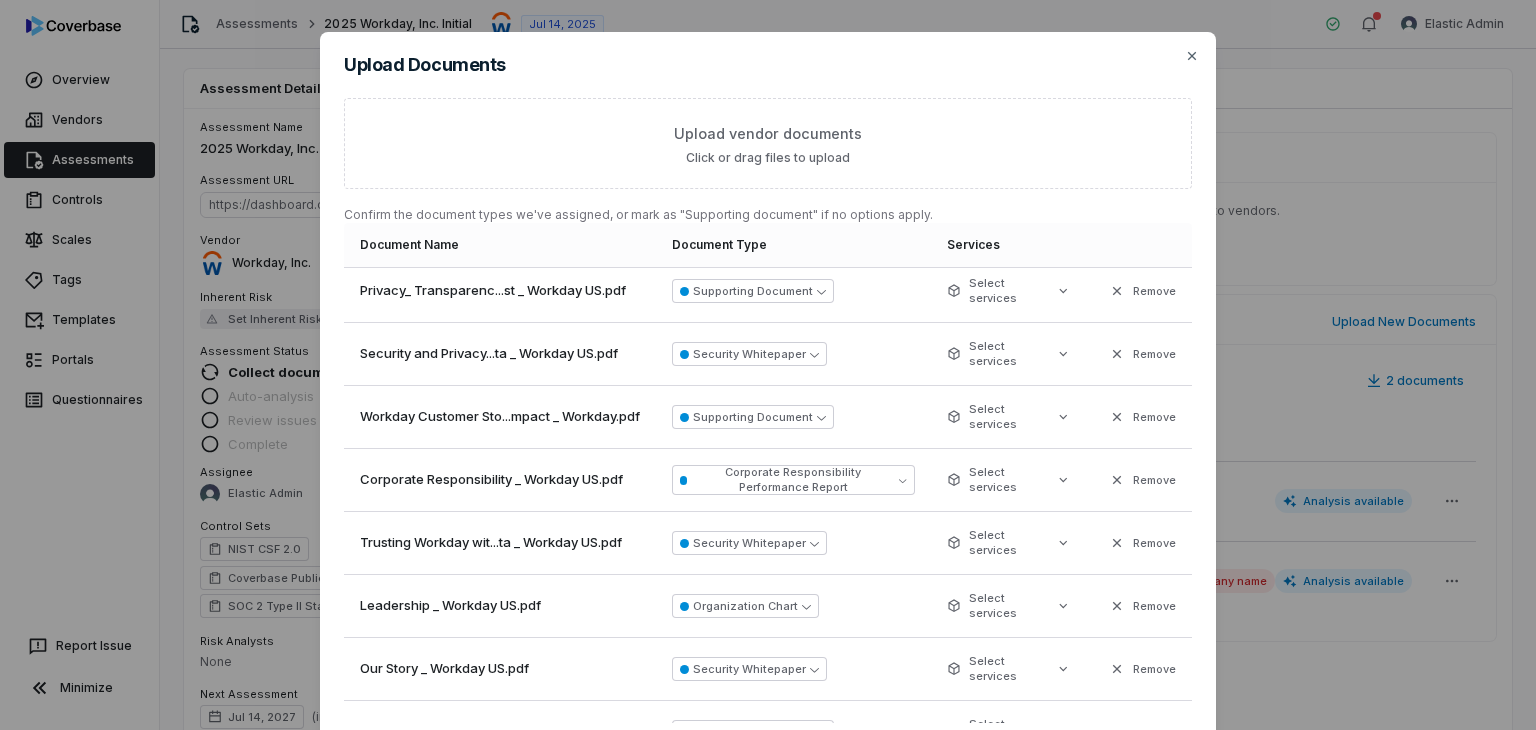 click on "Corporate Responsibility Performance Report" at bounding box center [793, 480] 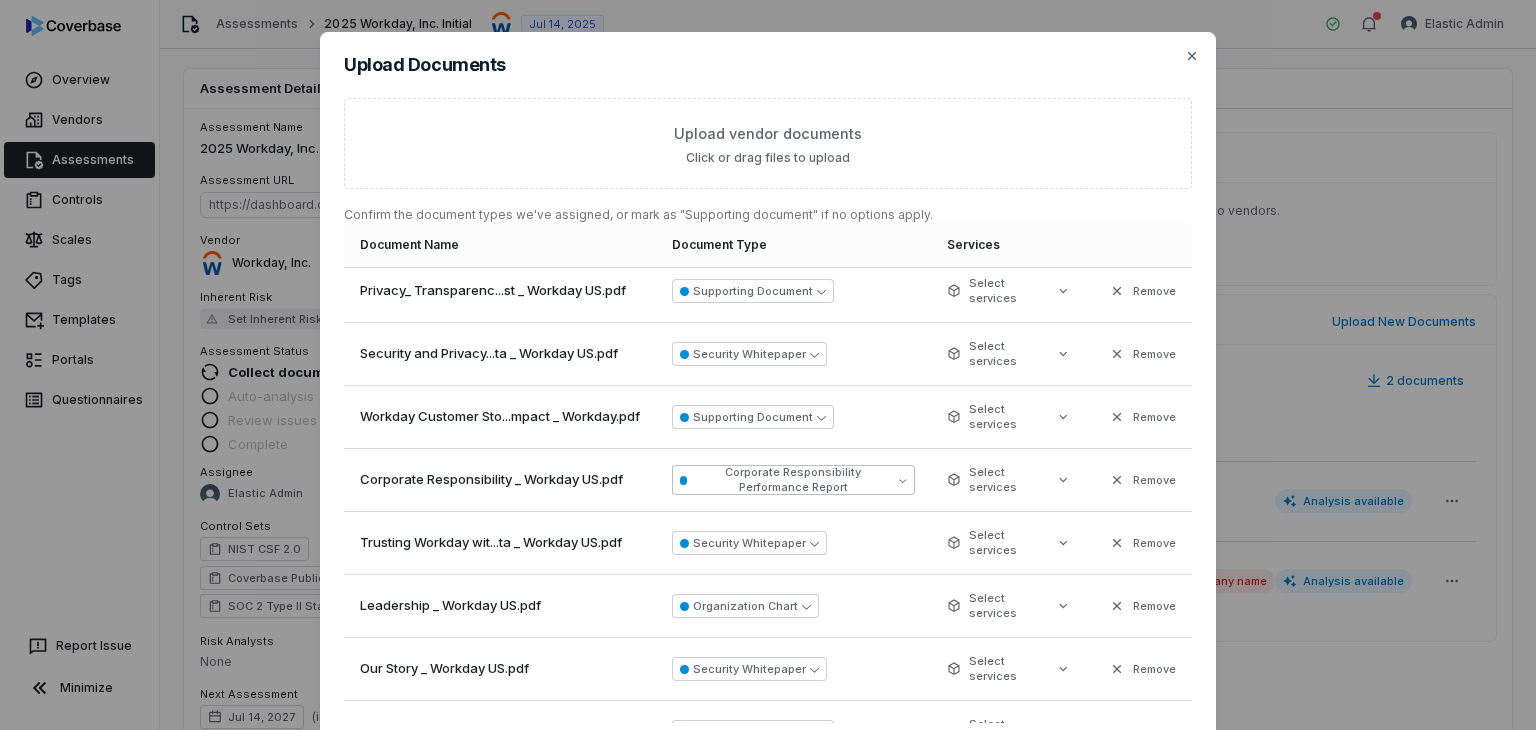 click on "Corporate Responsibility Performance Report" at bounding box center (793, 480) 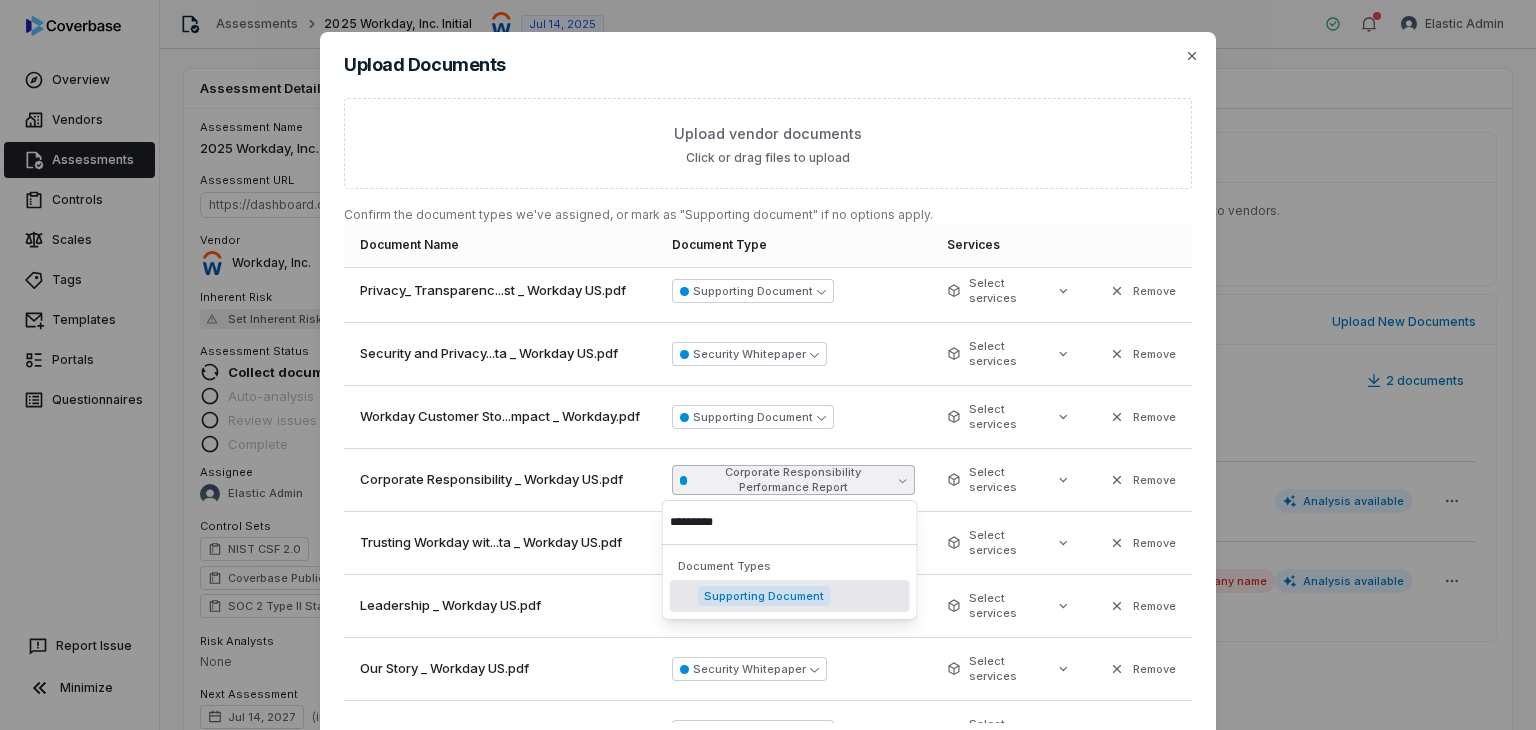 type on "**********" 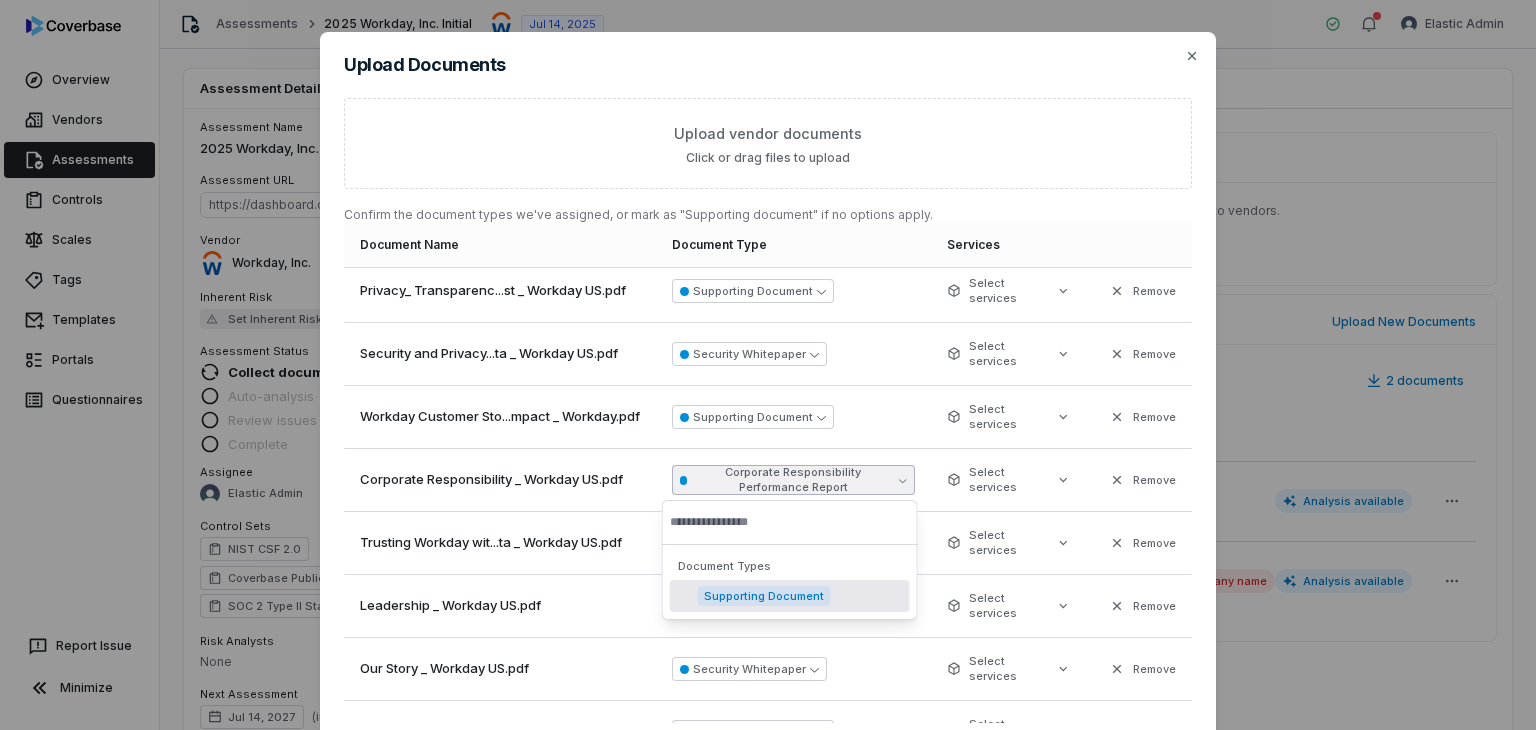 scroll, scrollTop: 636, scrollLeft: 0, axis: vertical 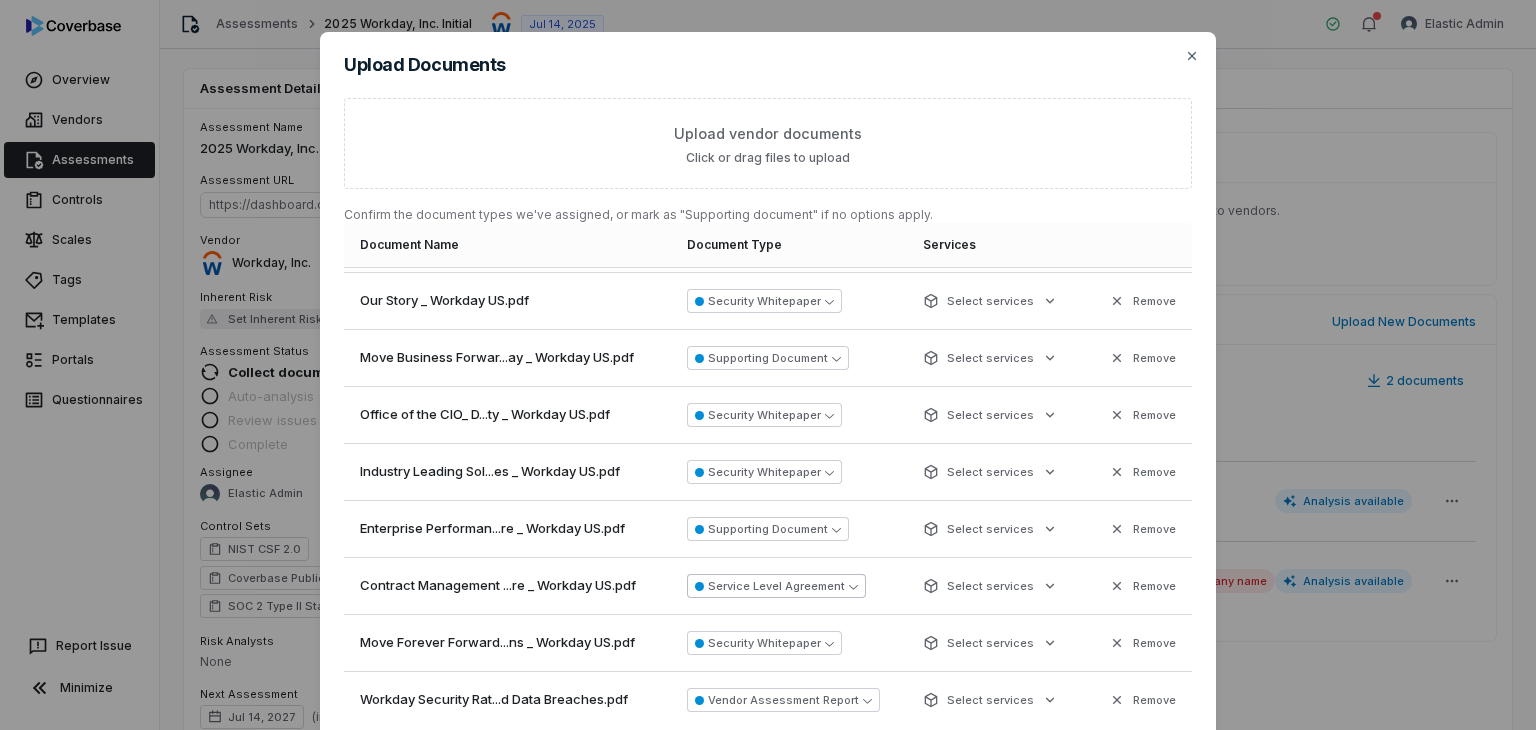 click on "Service Level Agreement" at bounding box center [776, 586] 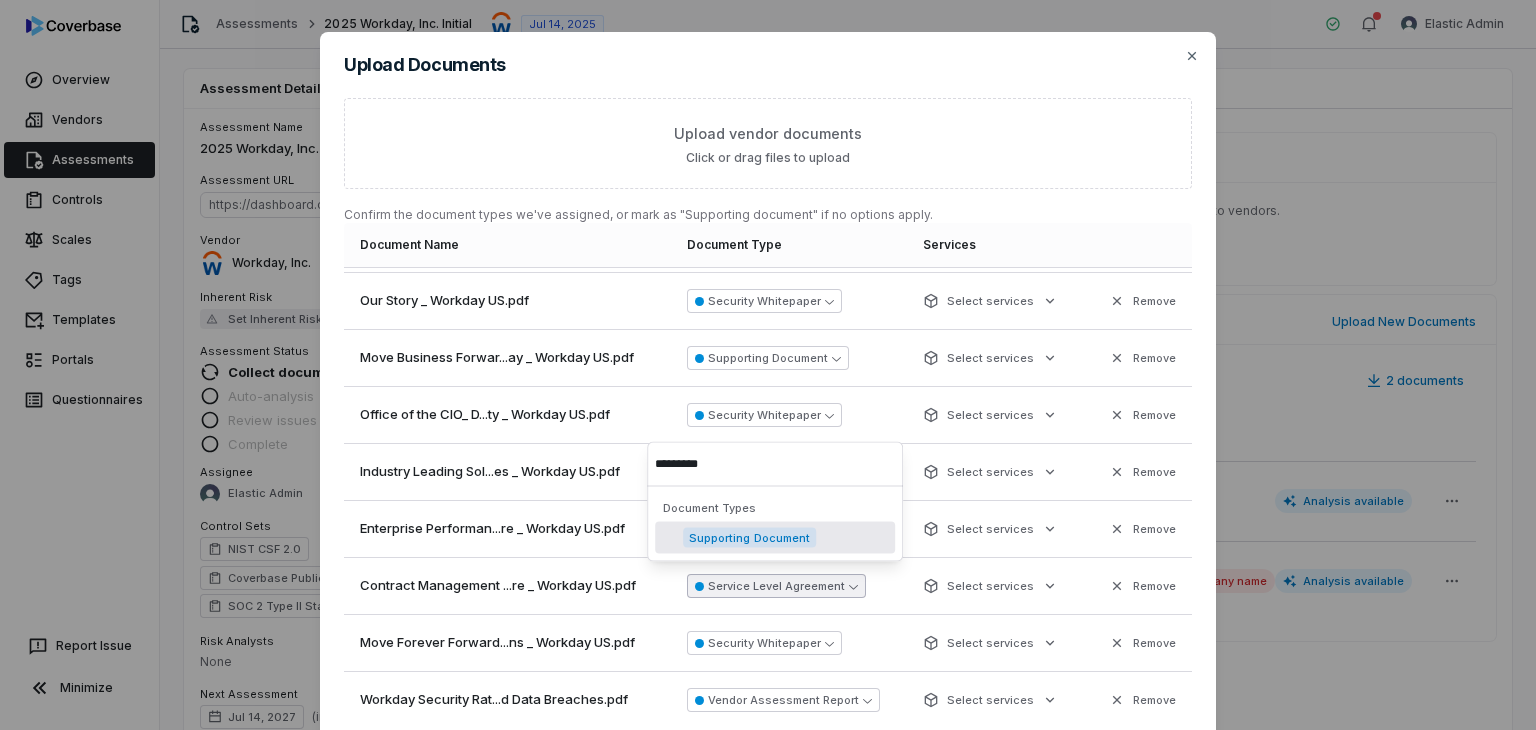 type on "**********" 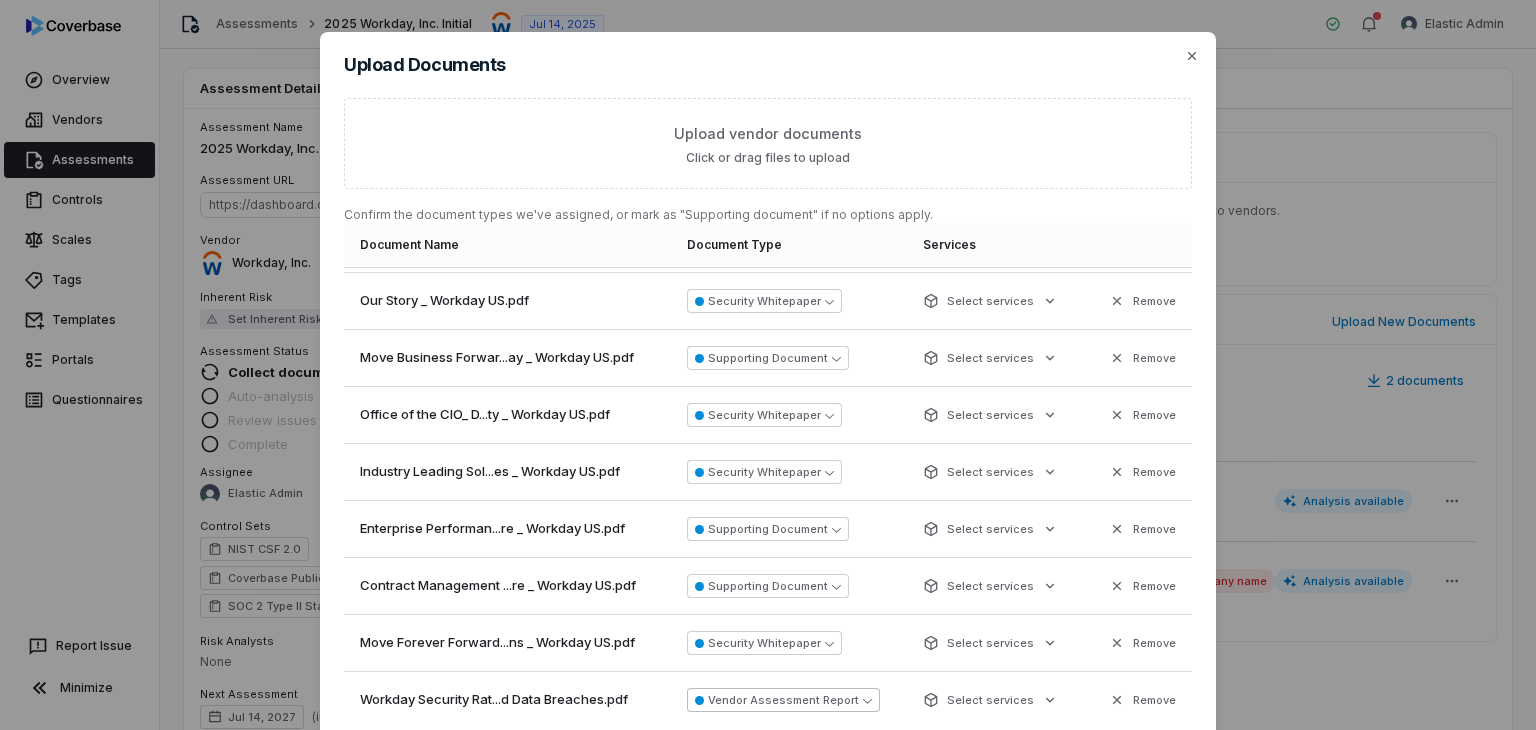 click on "Vendor Assessment Report" at bounding box center [783, 700] 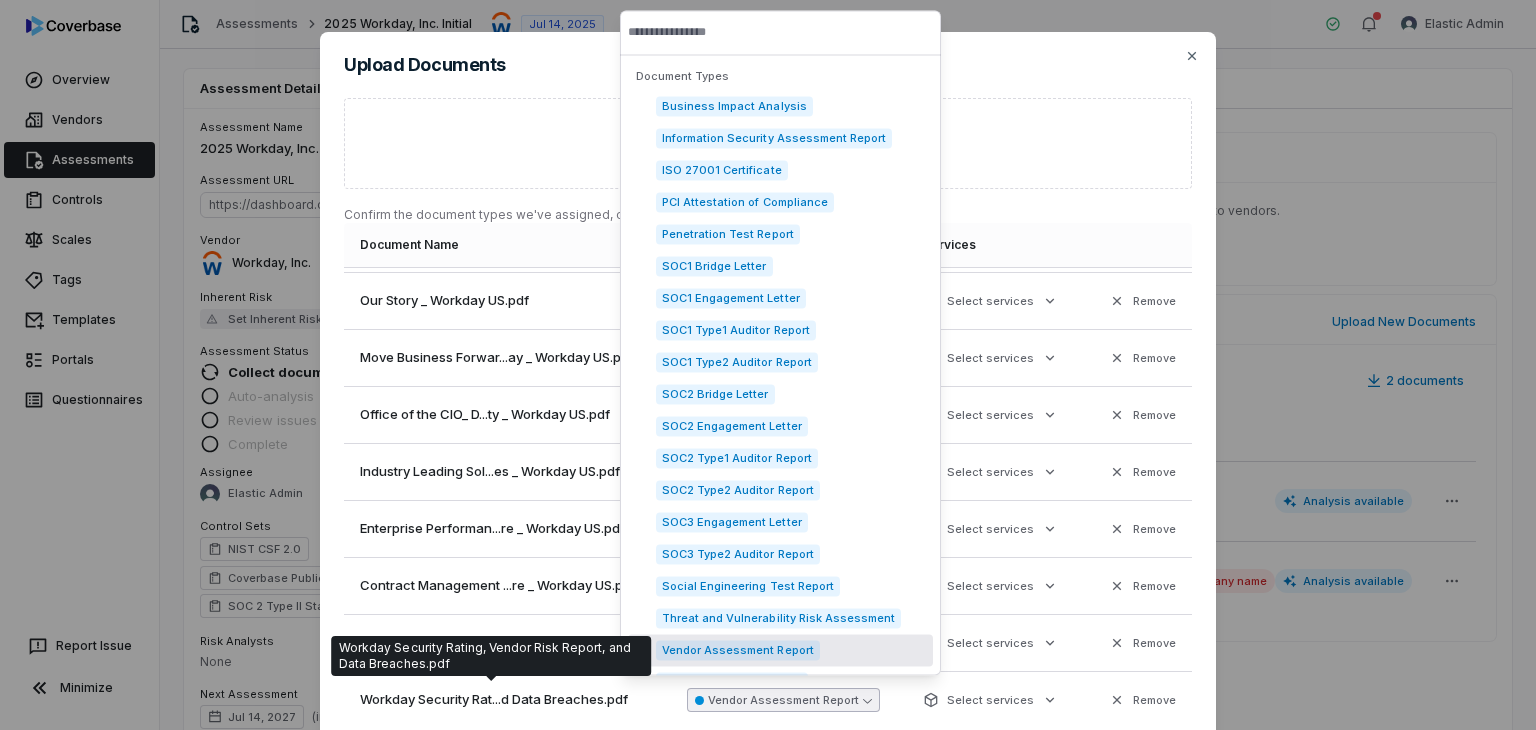 click on "Workday Security Rat...d Data Breaches.pdf" at bounding box center [507, 700] 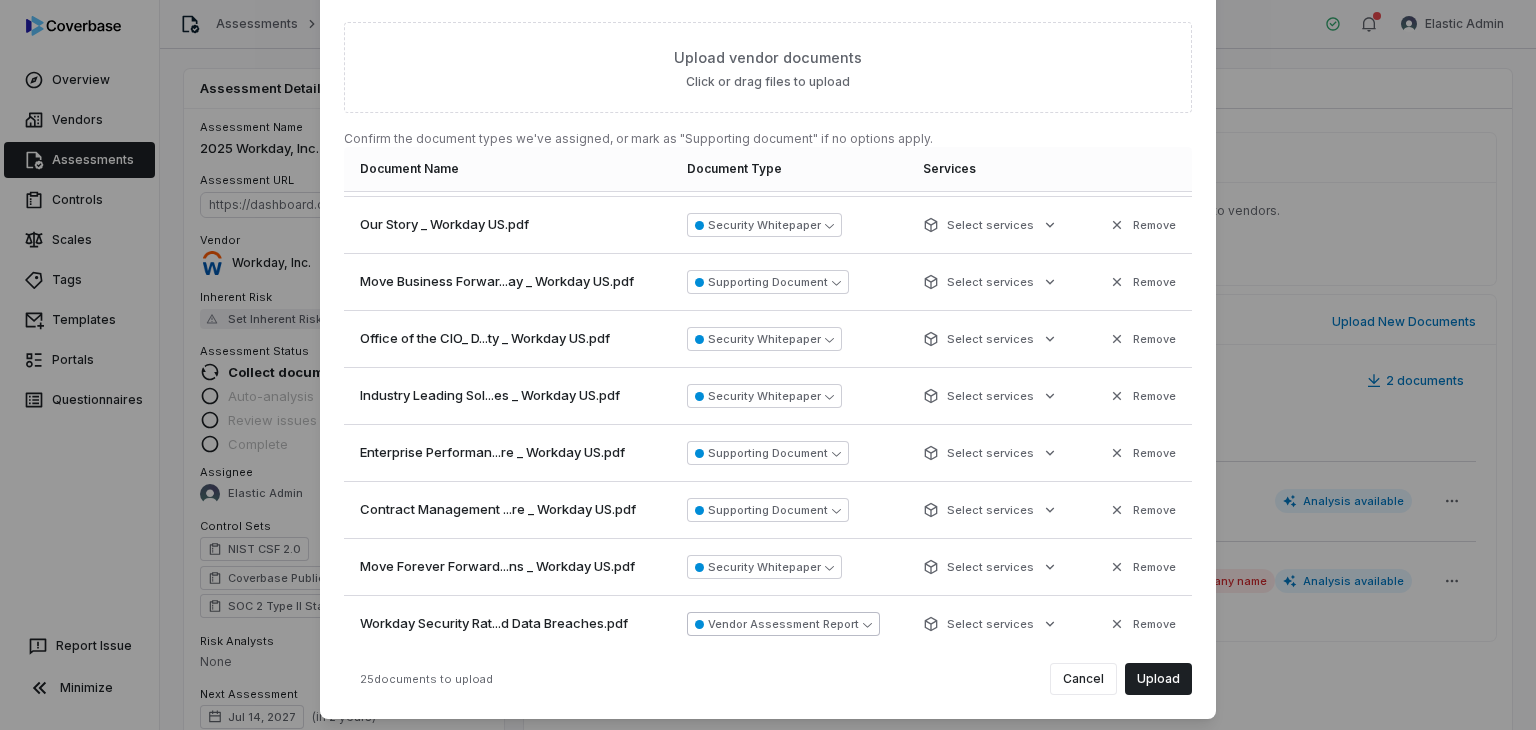 scroll, scrollTop: 108, scrollLeft: 0, axis: vertical 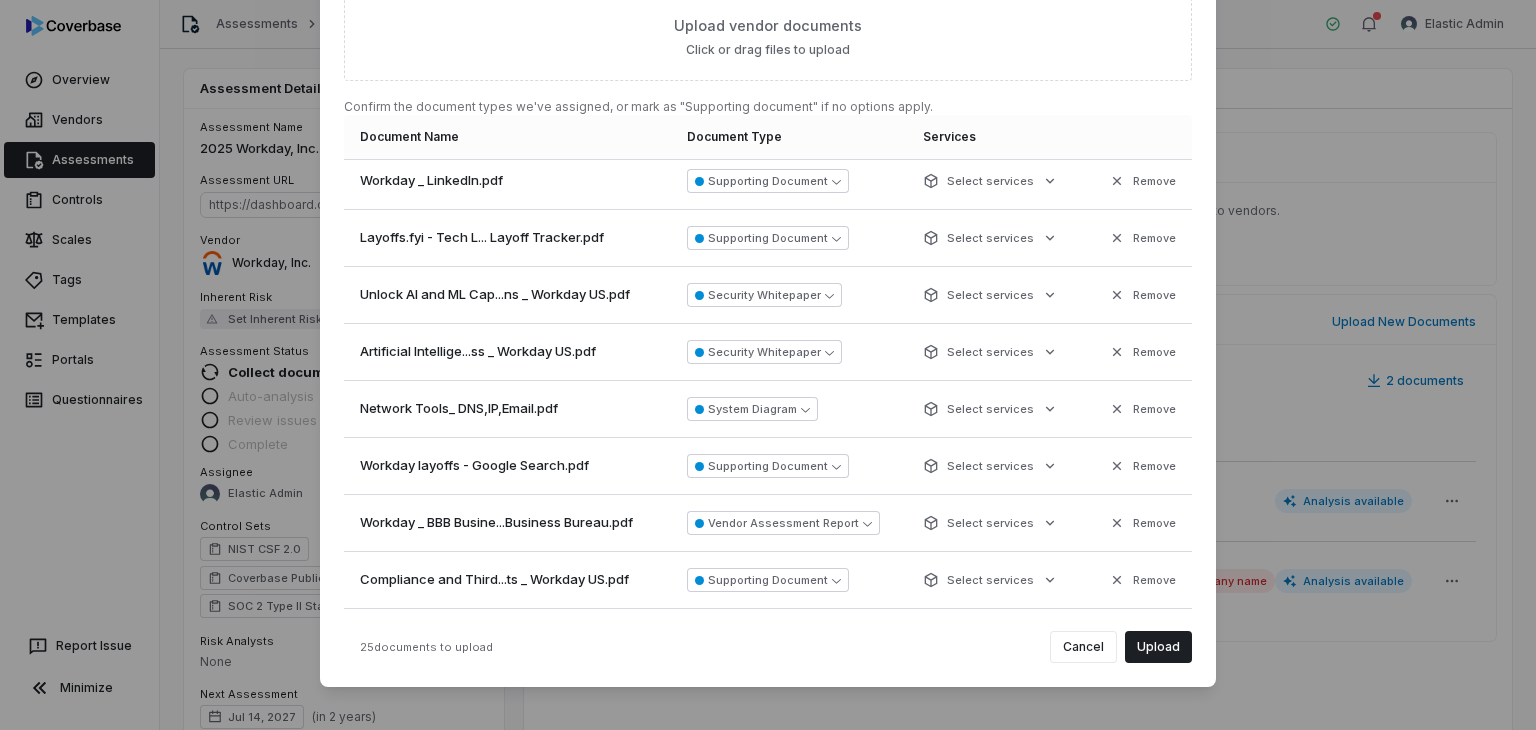 click on "25  documents to upload Cancel Upload" at bounding box center [768, 647] 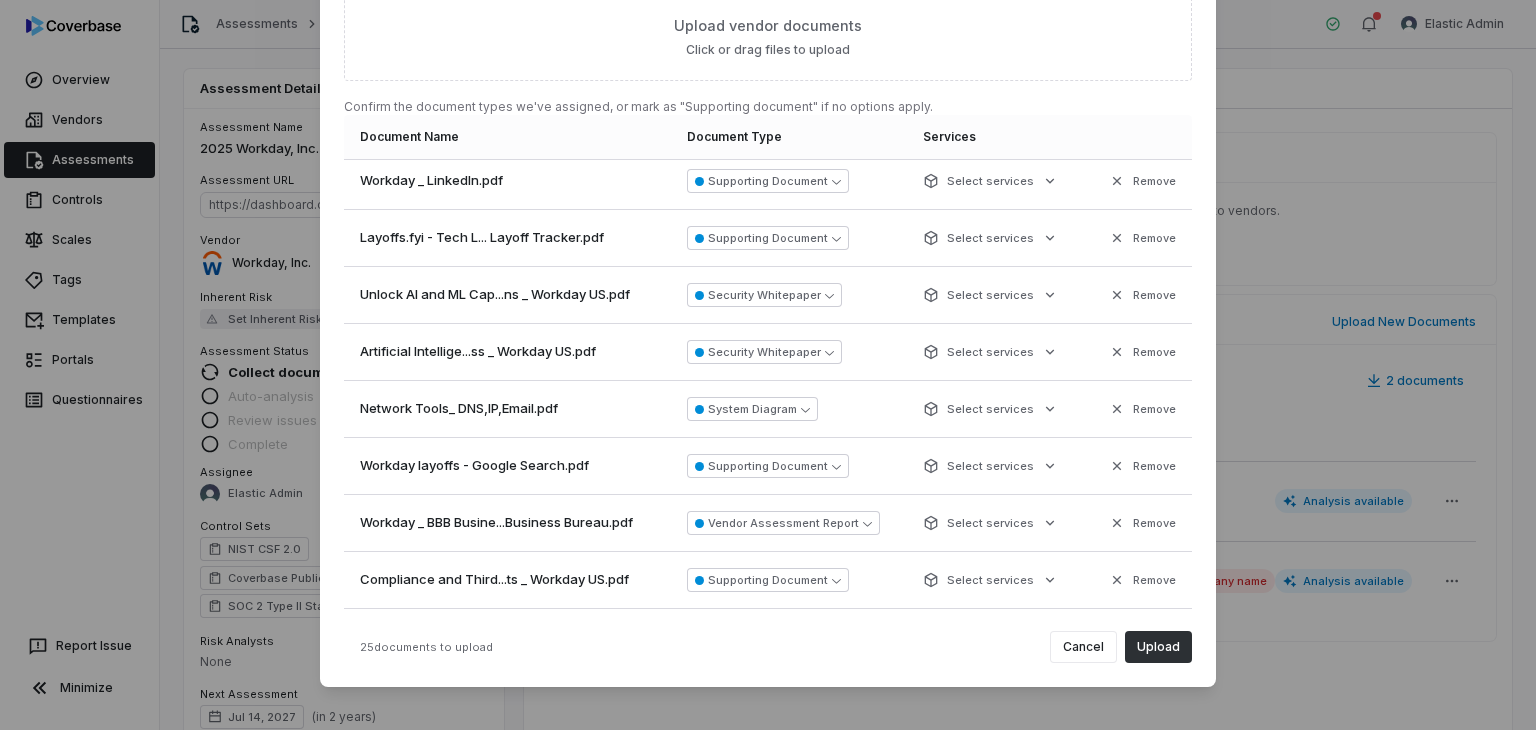 click on "Upload" at bounding box center (1158, 647) 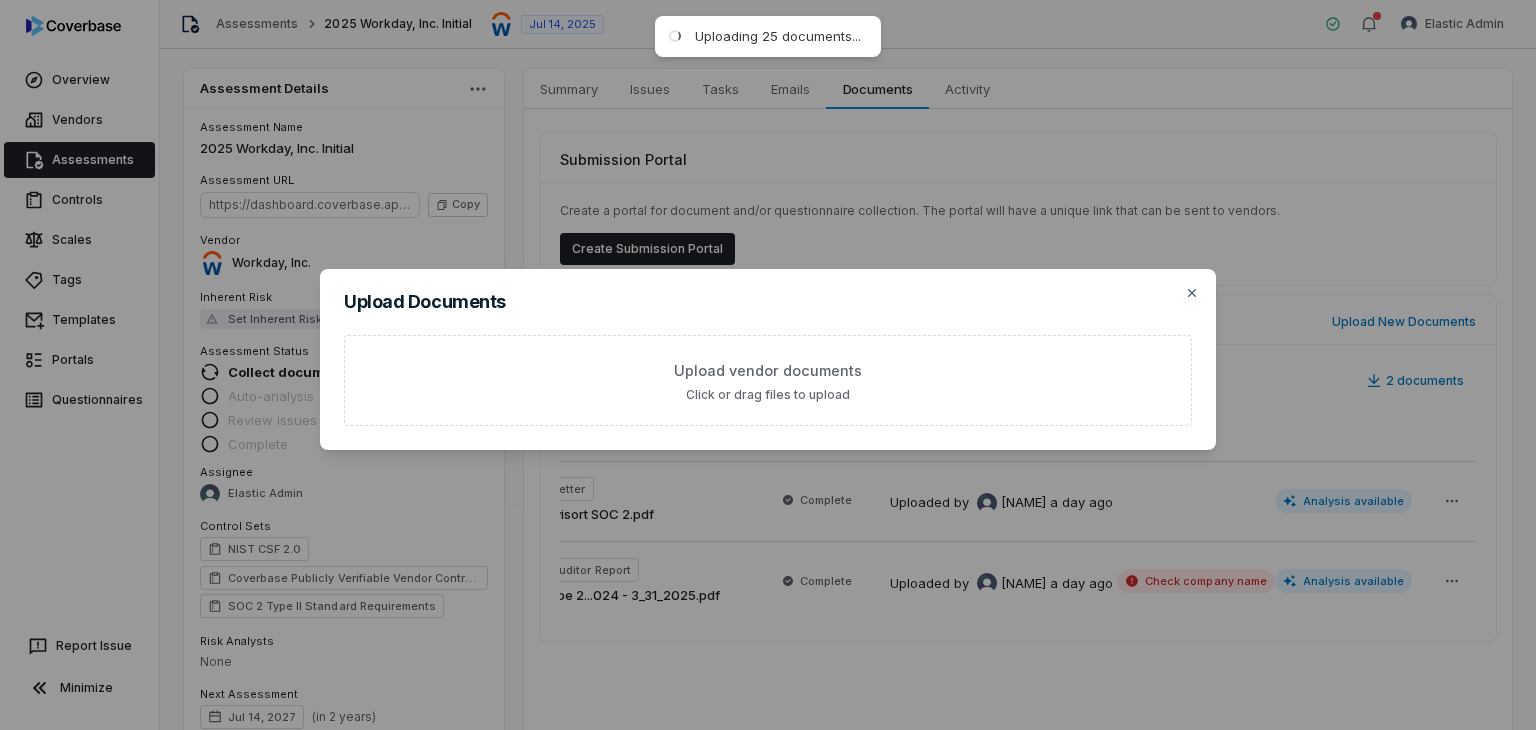 scroll, scrollTop: 0, scrollLeft: 0, axis: both 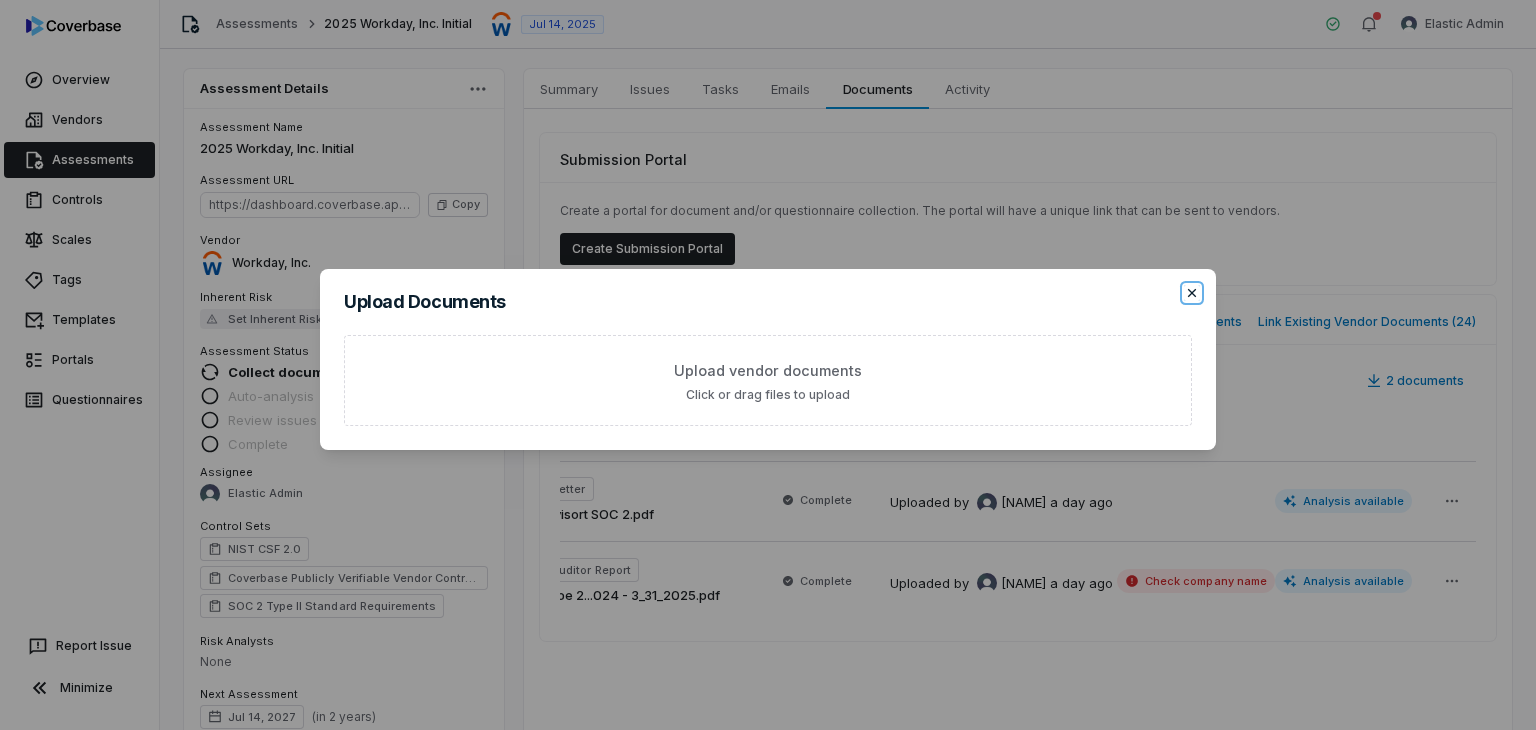 click 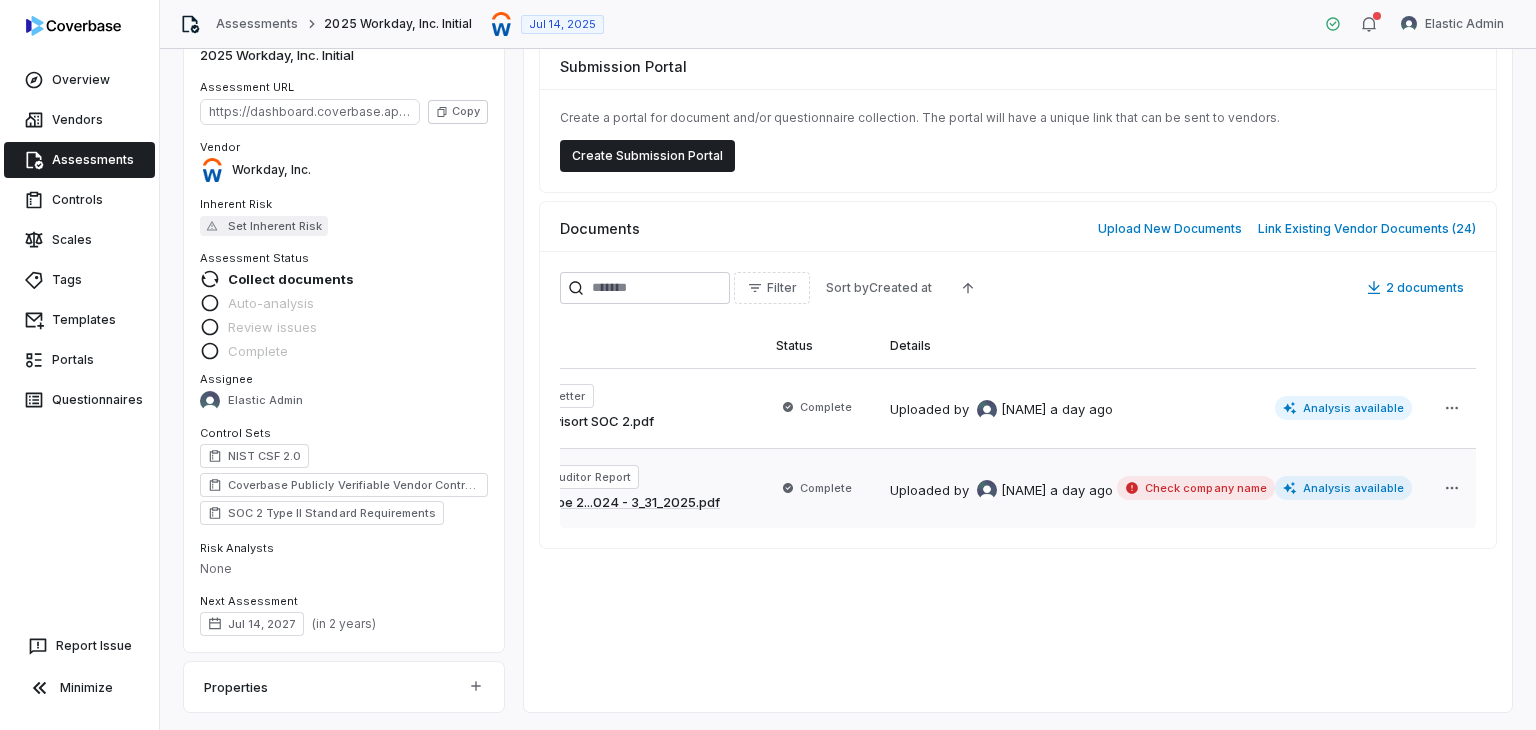 scroll, scrollTop: 0, scrollLeft: 0, axis: both 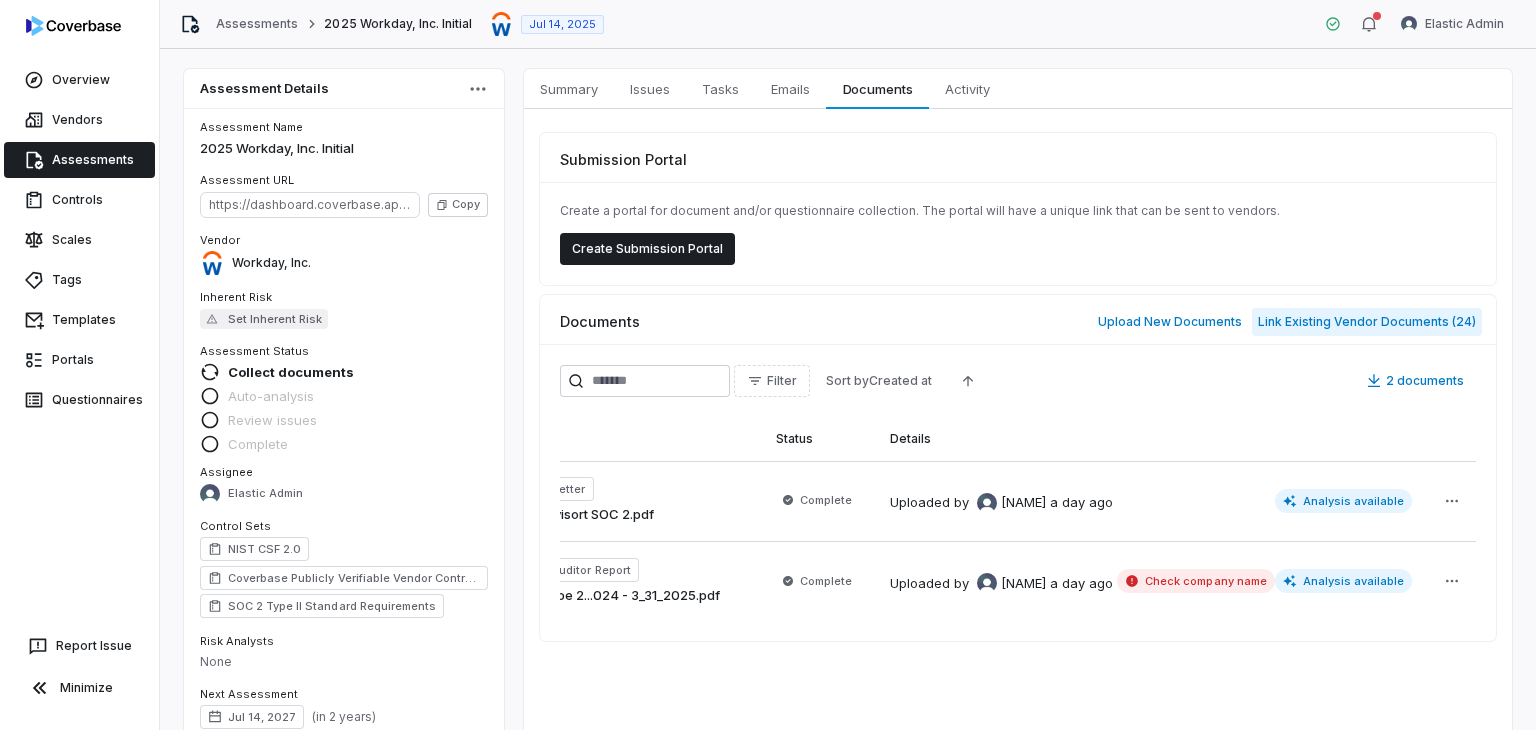 click on "Link Existing Vendor Documents ( 24 )" at bounding box center [1367, 322] 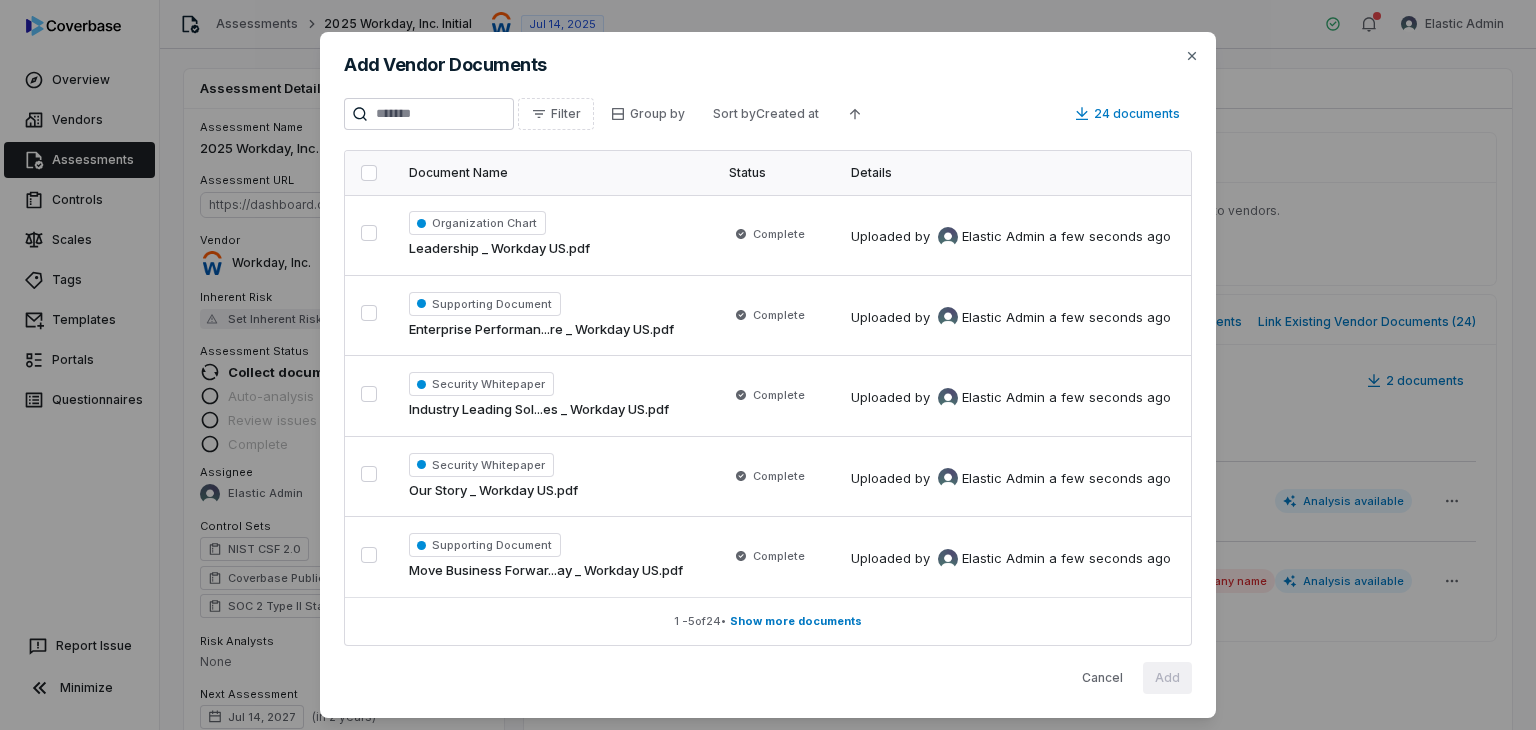 click at bounding box center [369, 173] 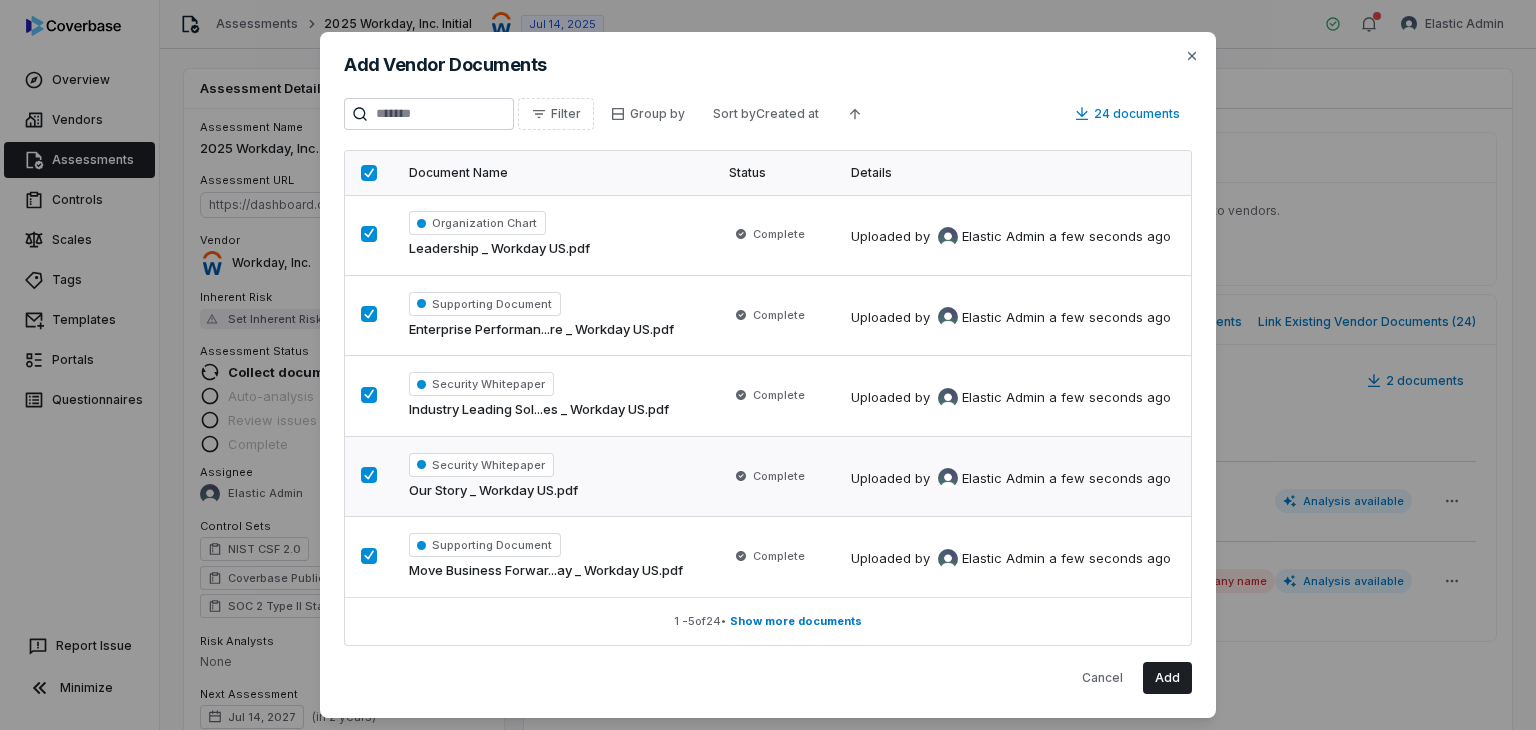 scroll, scrollTop: 30, scrollLeft: 0, axis: vertical 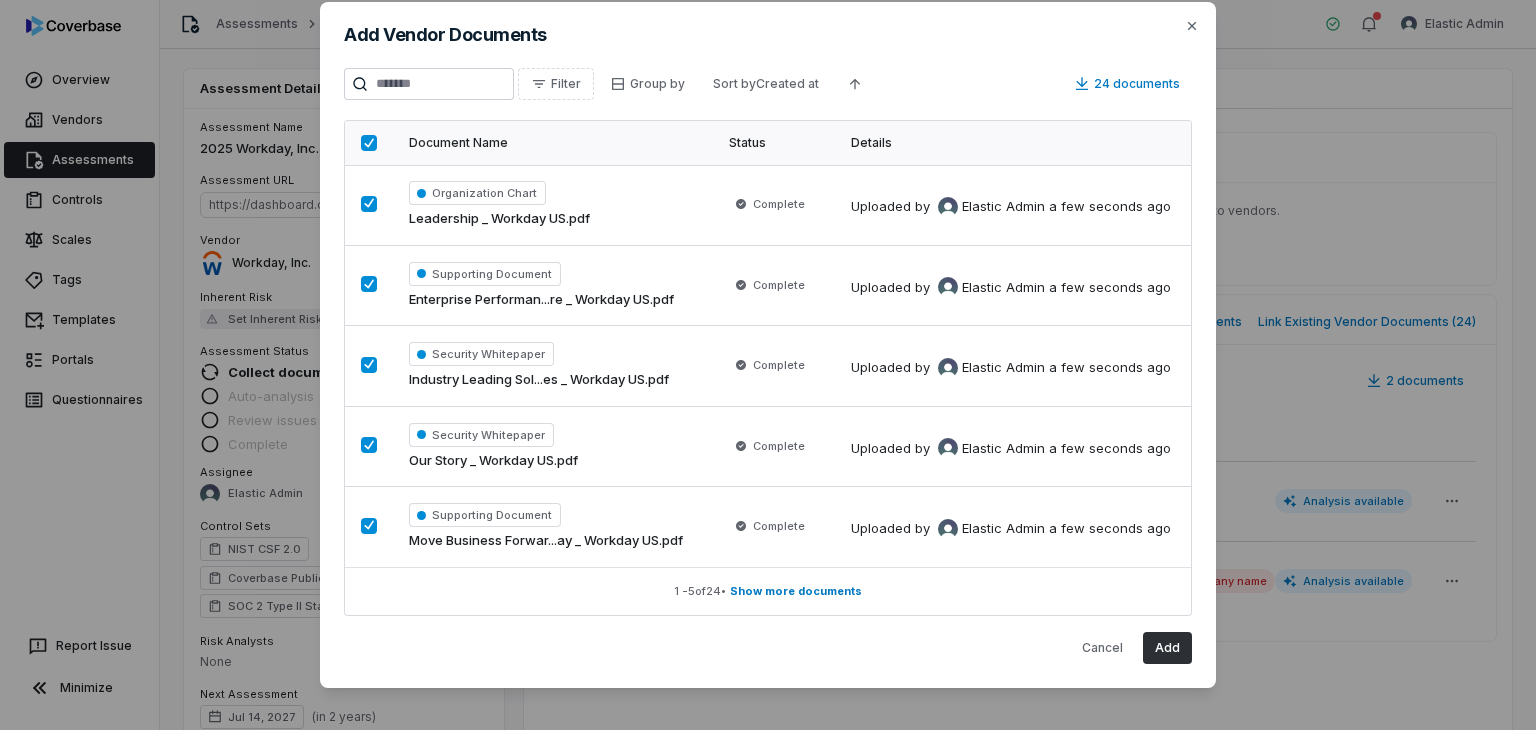 click on "Add" at bounding box center [1167, 648] 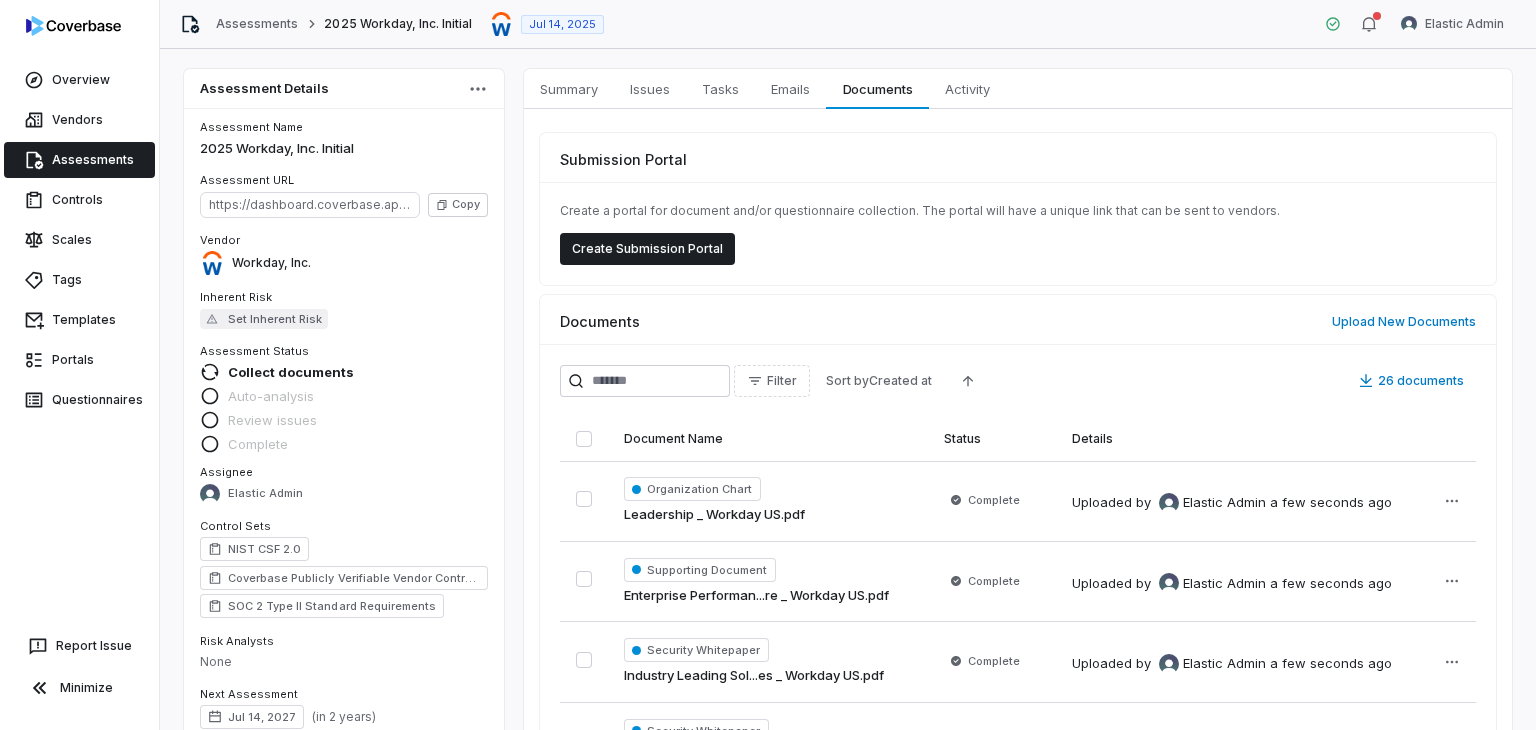 scroll, scrollTop: 0, scrollLeft: 0, axis: both 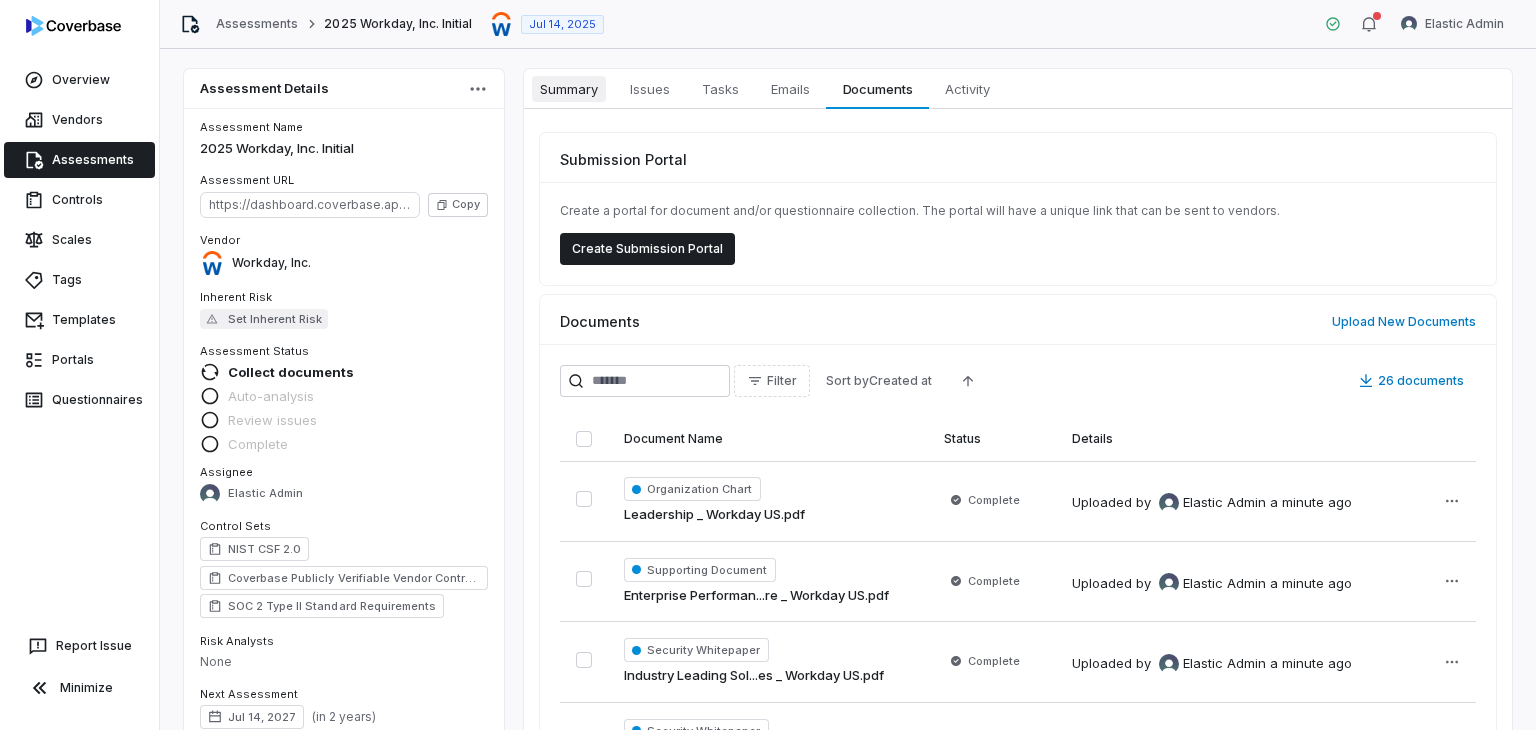 click on "Summary" at bounding box center (569, 89) 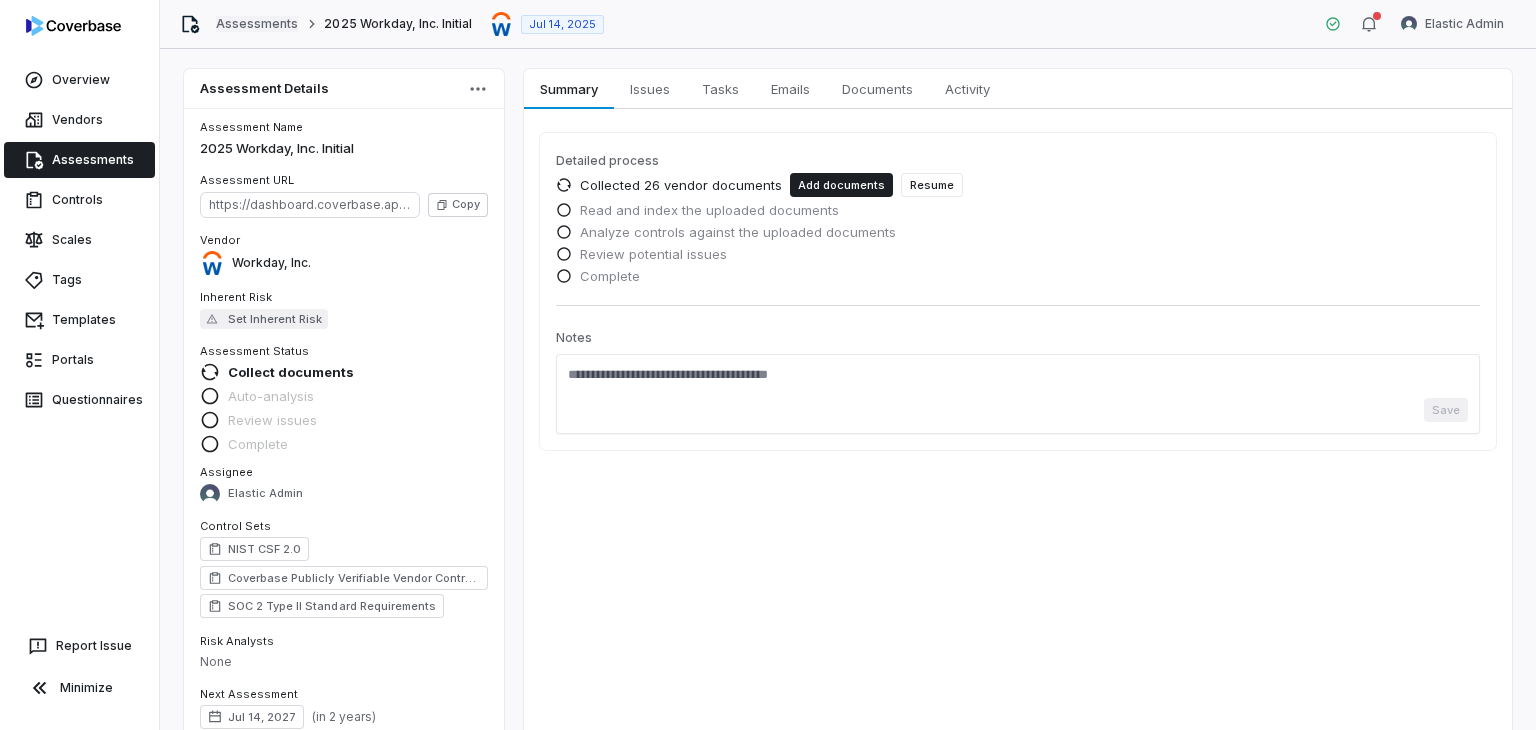 click on "Assessments" at bounding box center (257, 24) 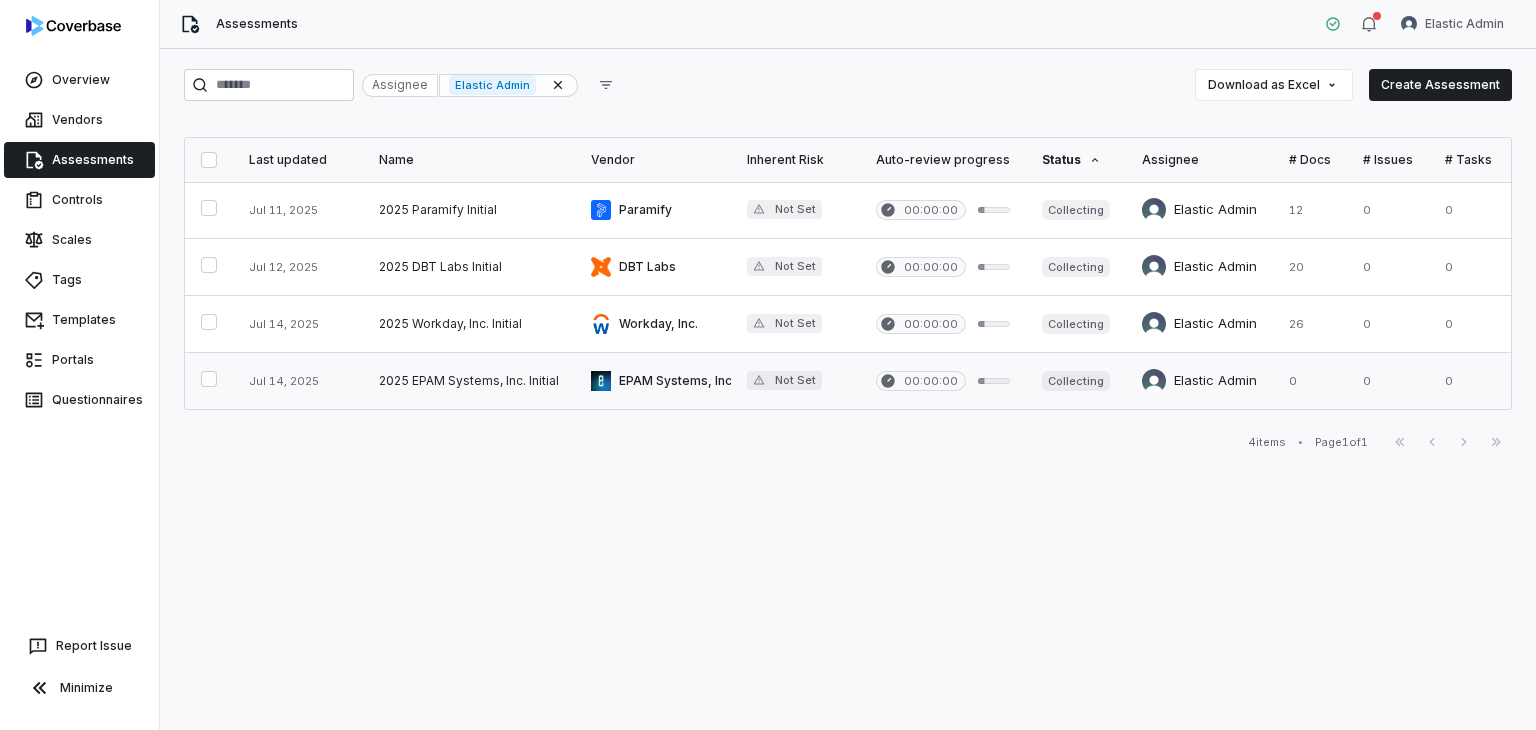 click at bounding box center [653, 381] 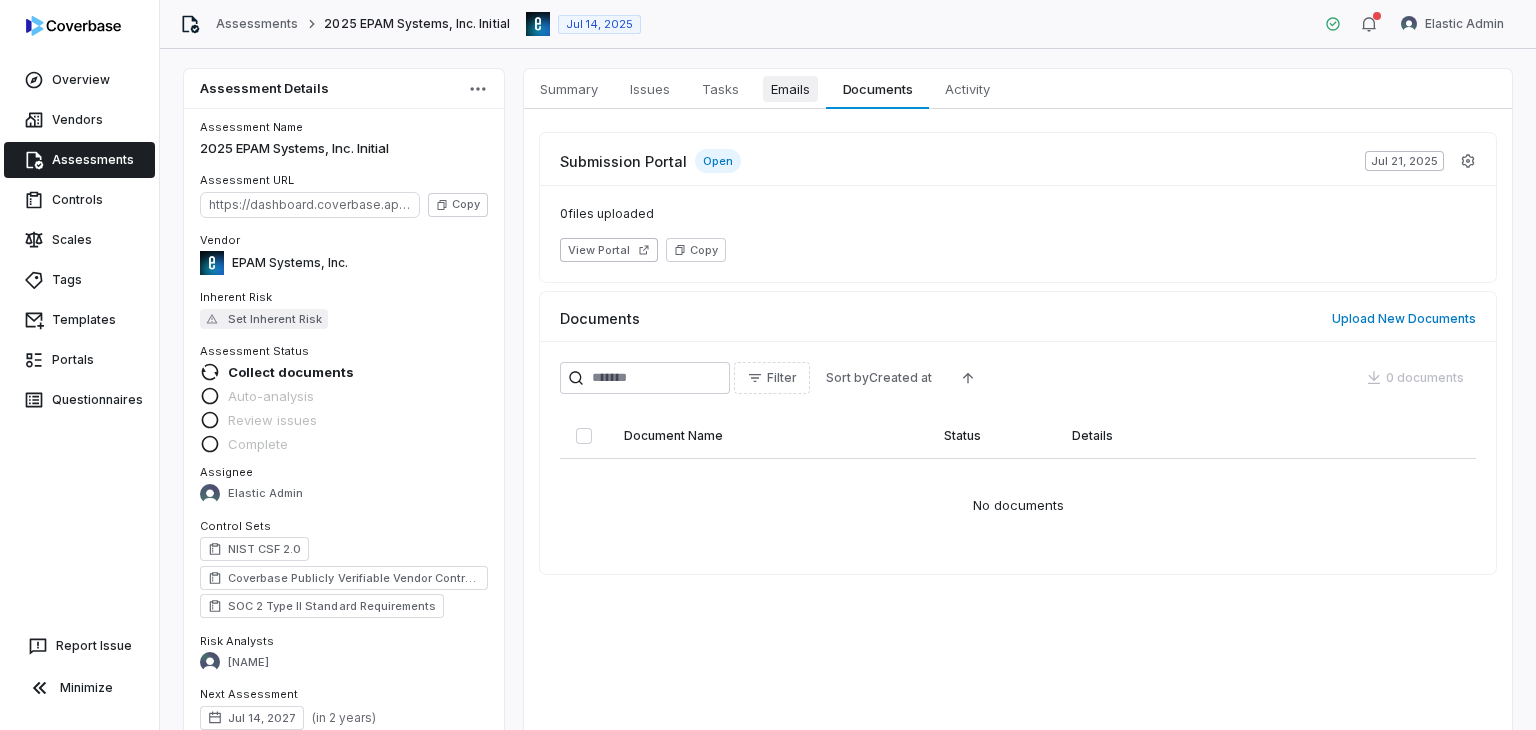 click on "Emails Emails" at bounding box center [790, 89] 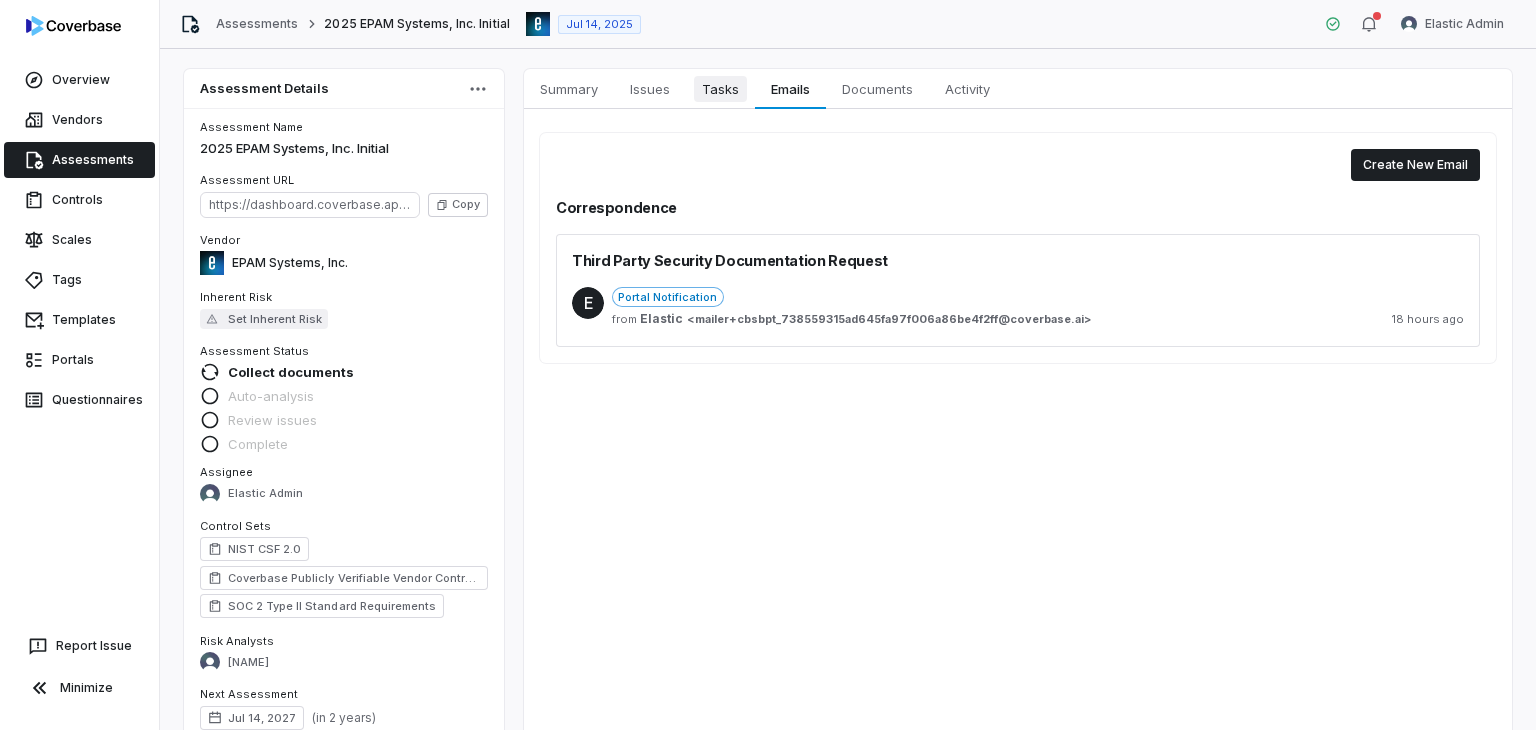 click on "Tasks Tasks" at bounding box center (720, 89) 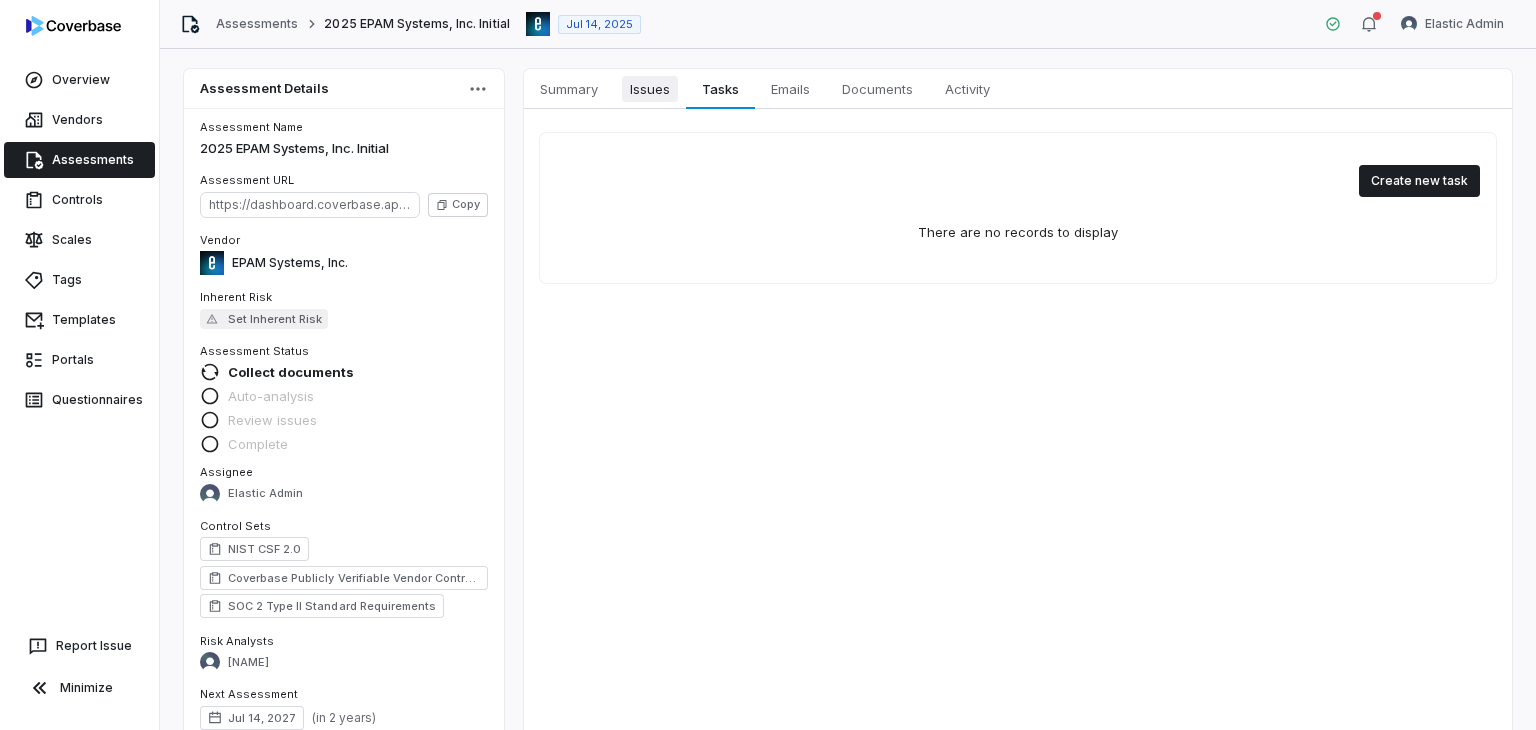 click on "Issues" at bounding box center [650, 89] 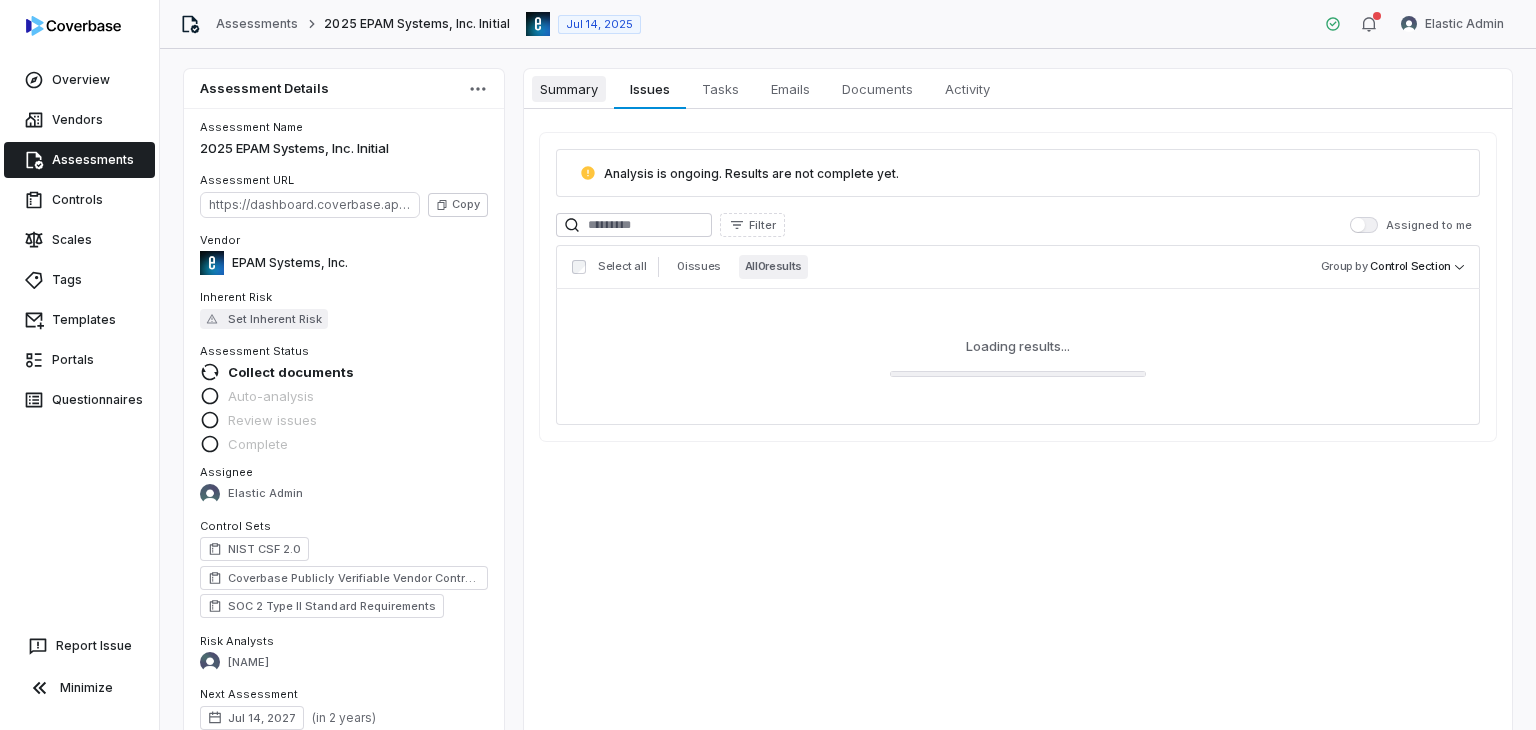 click on "Summary" at bounding box center (569, 89) 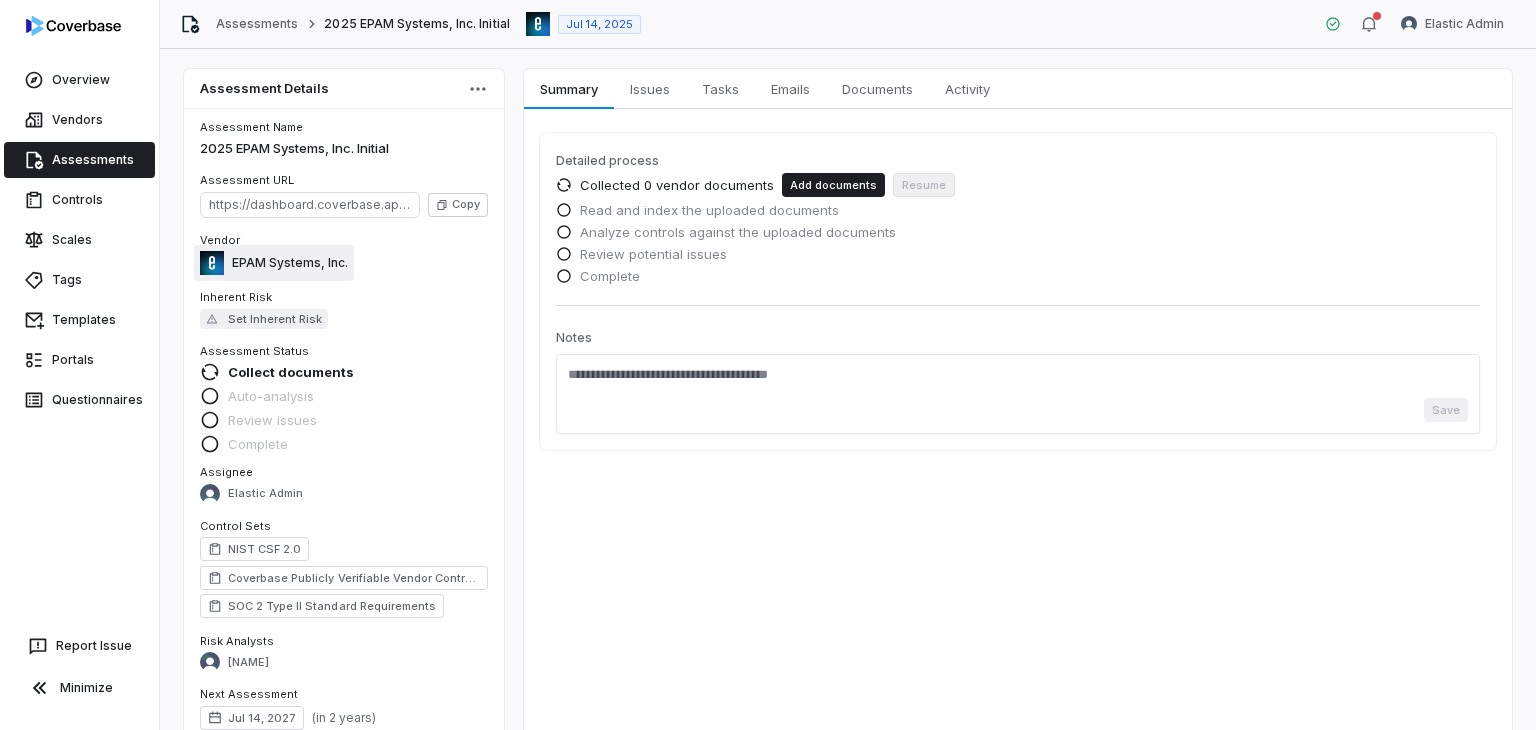 click on "EPAM Systems, Inc." at bounding box center [290, 263] 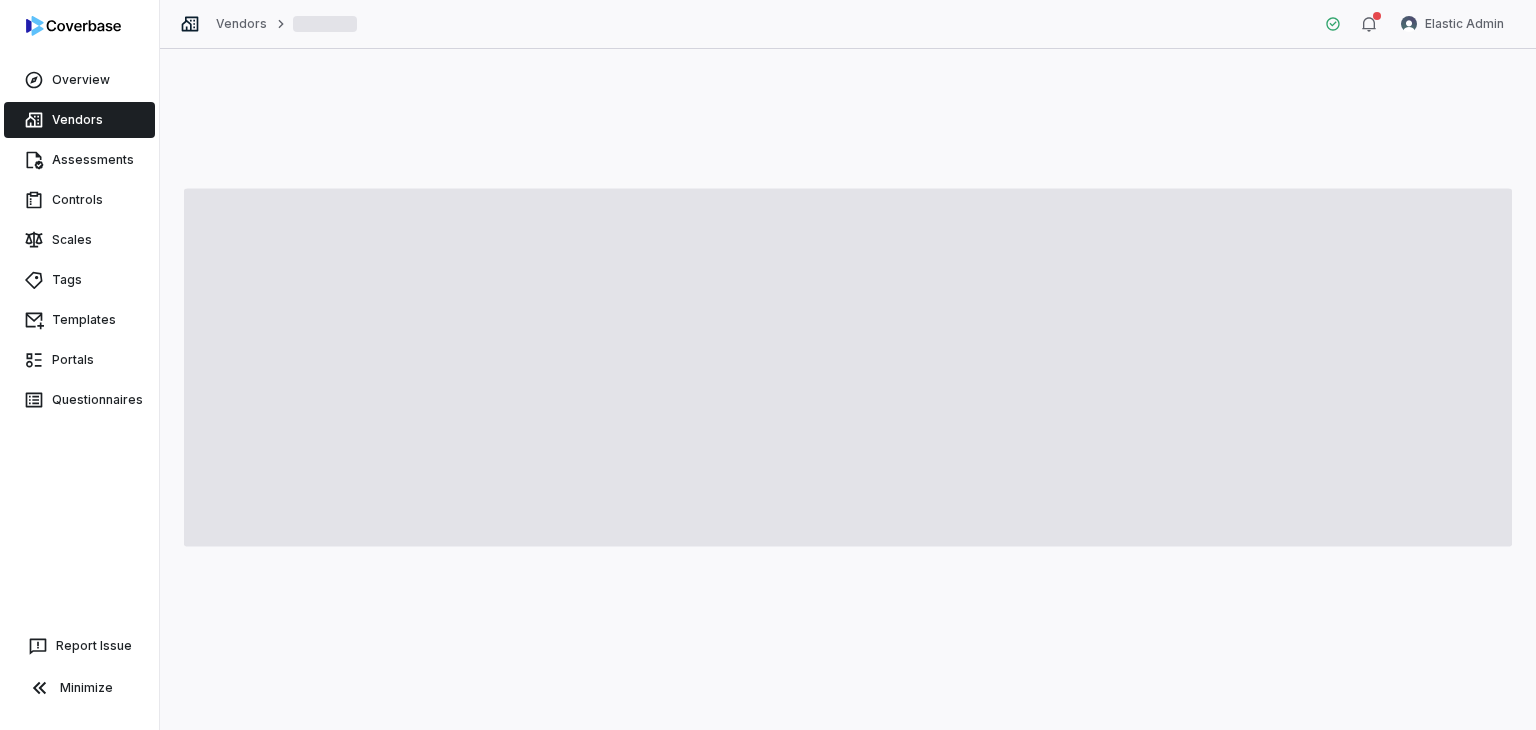type on "*" 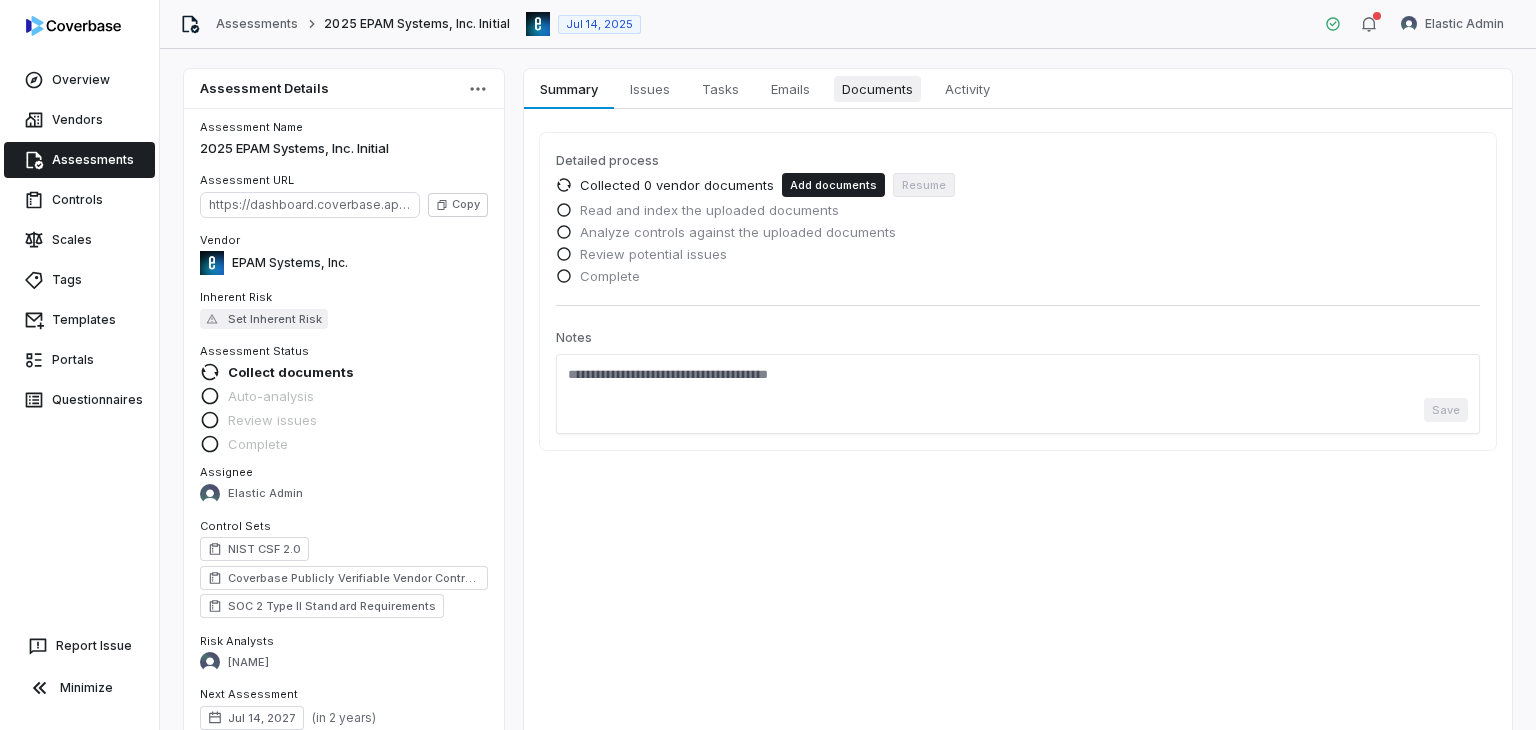 click on "Documents" at bounding box center (877, 89) 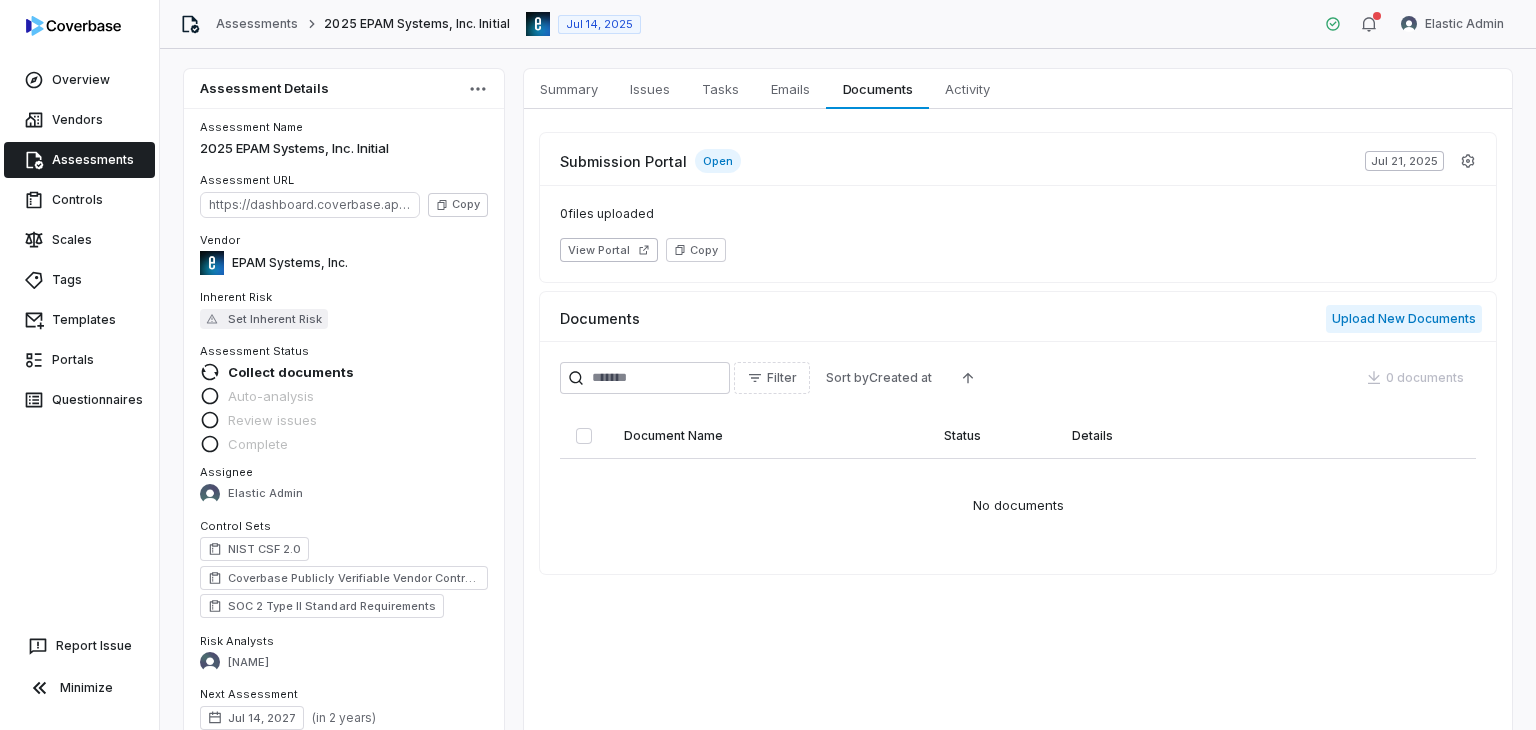 click on "Upload New Documents" at bounding box center [1404, 319] 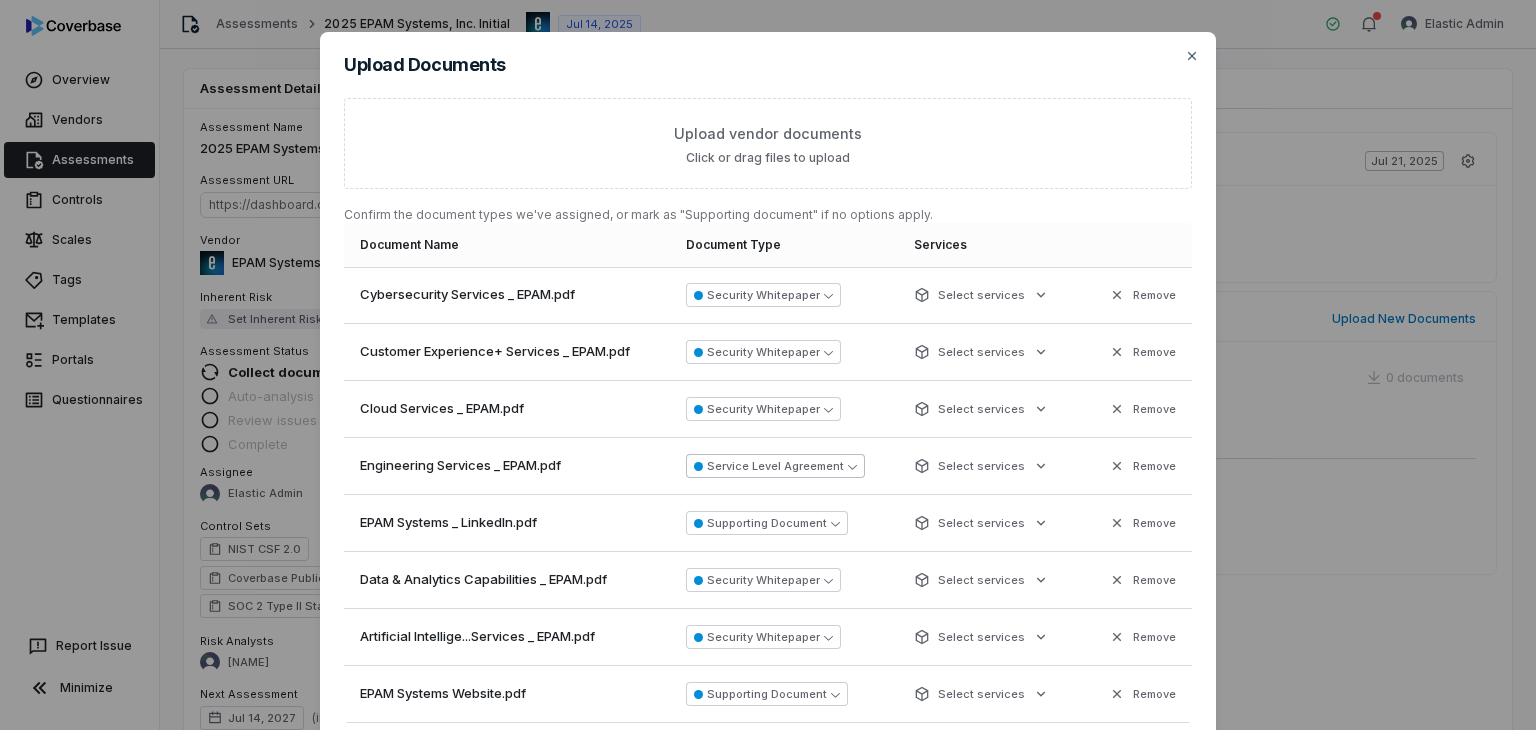 click on "Service Level Agreement" at bounding box center [775, 466] 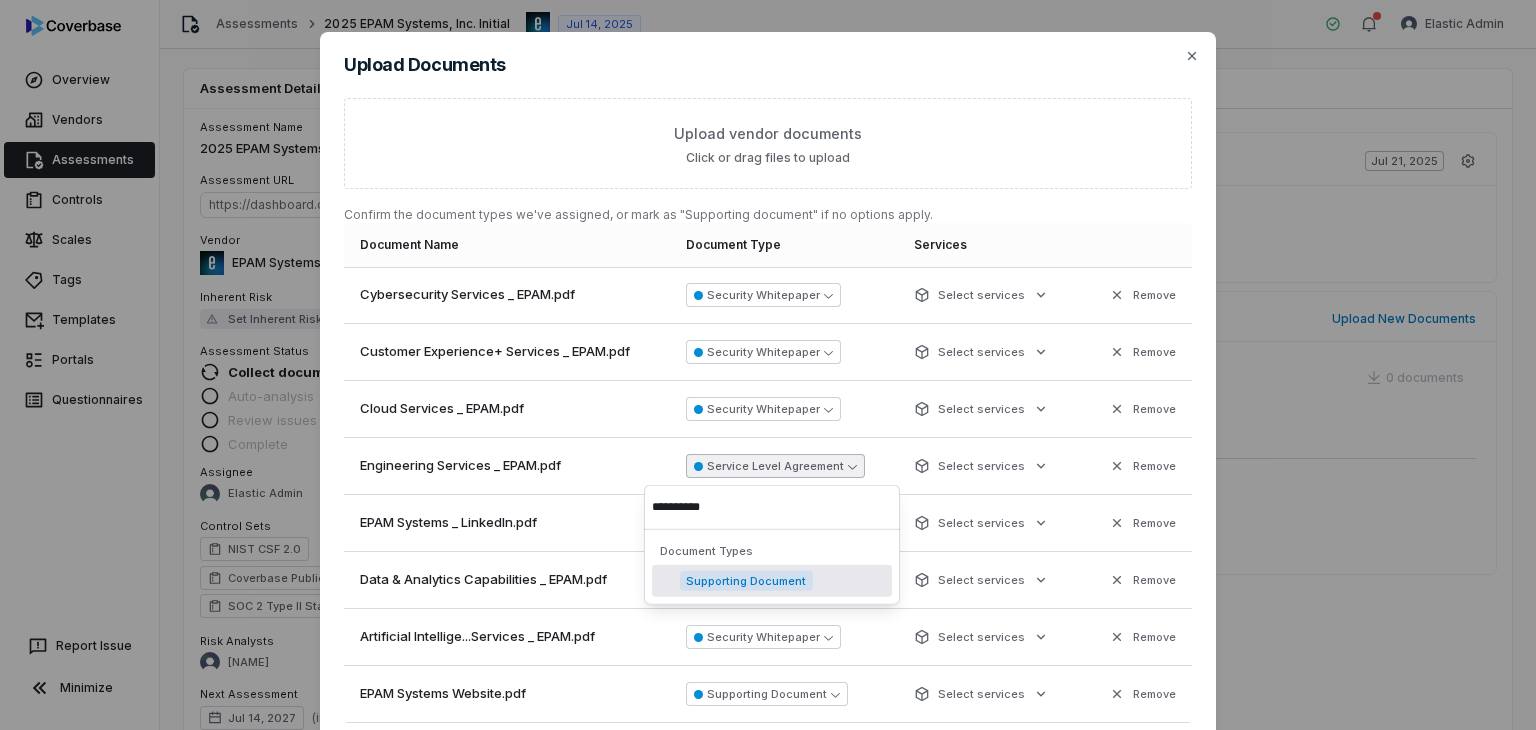type on "**********" 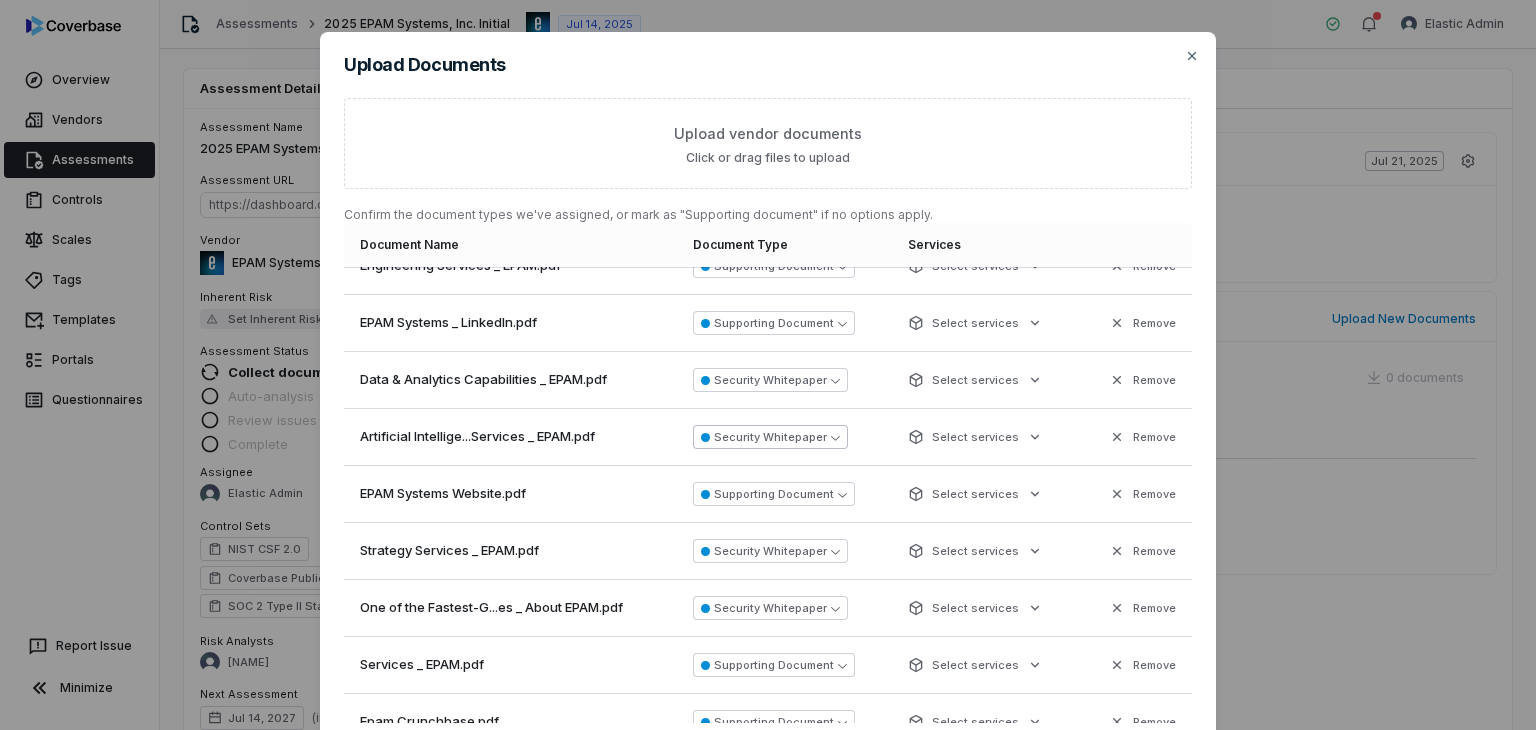scroll, scrollTop: 281, scrollLeft: 0, axis: vertical 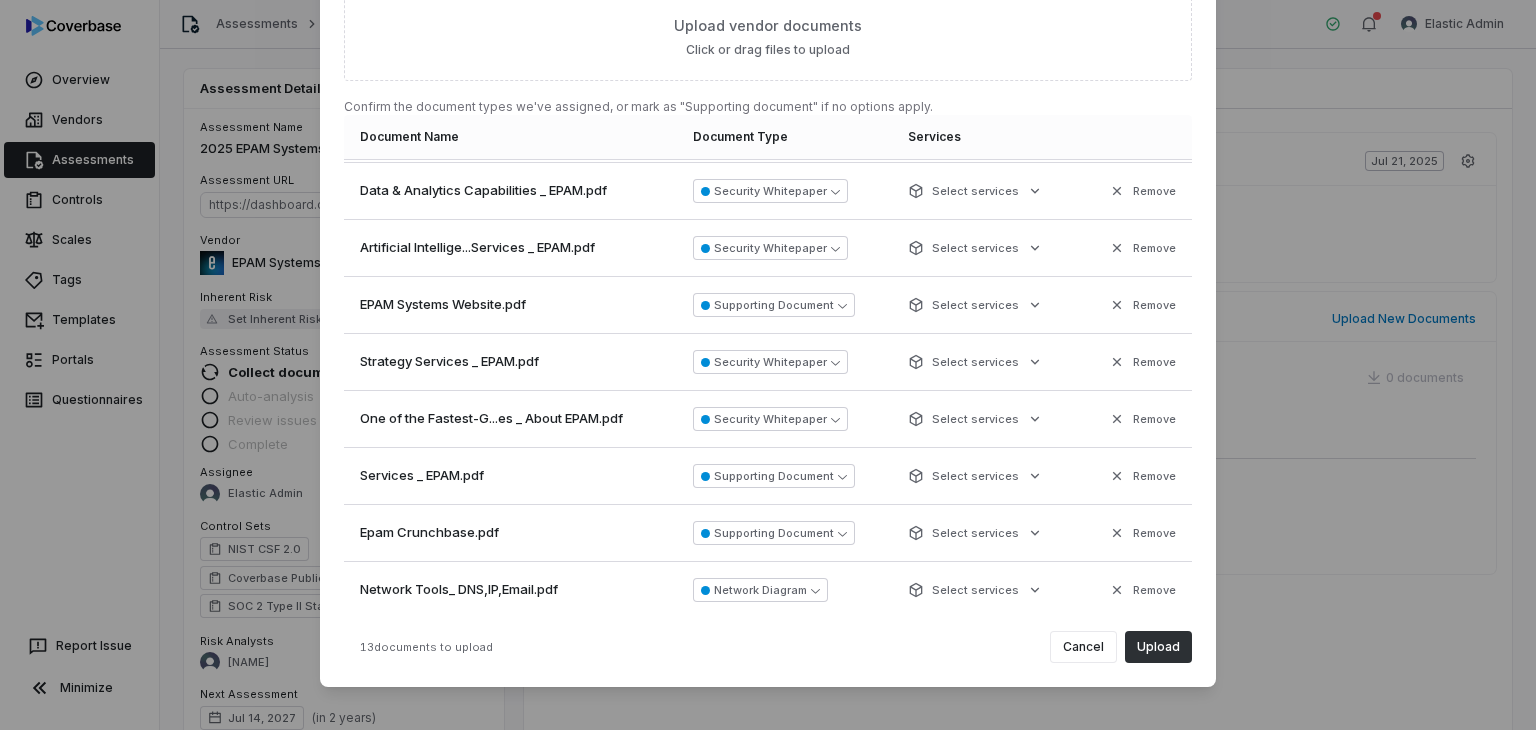click on "Upload" at bounding box center [1158, 647] 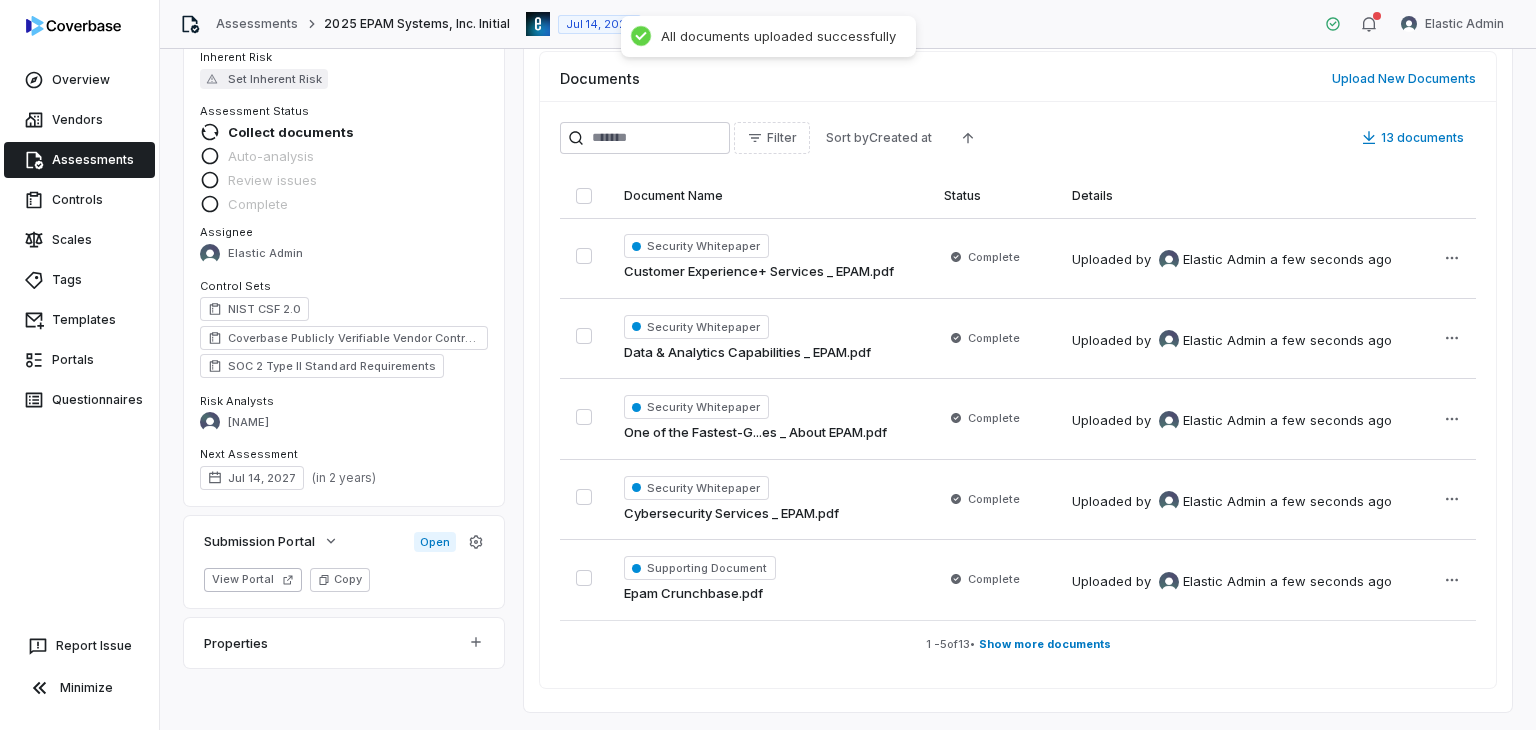 scroll, scrollTop: 0, scrollLeft: 0, axis: both 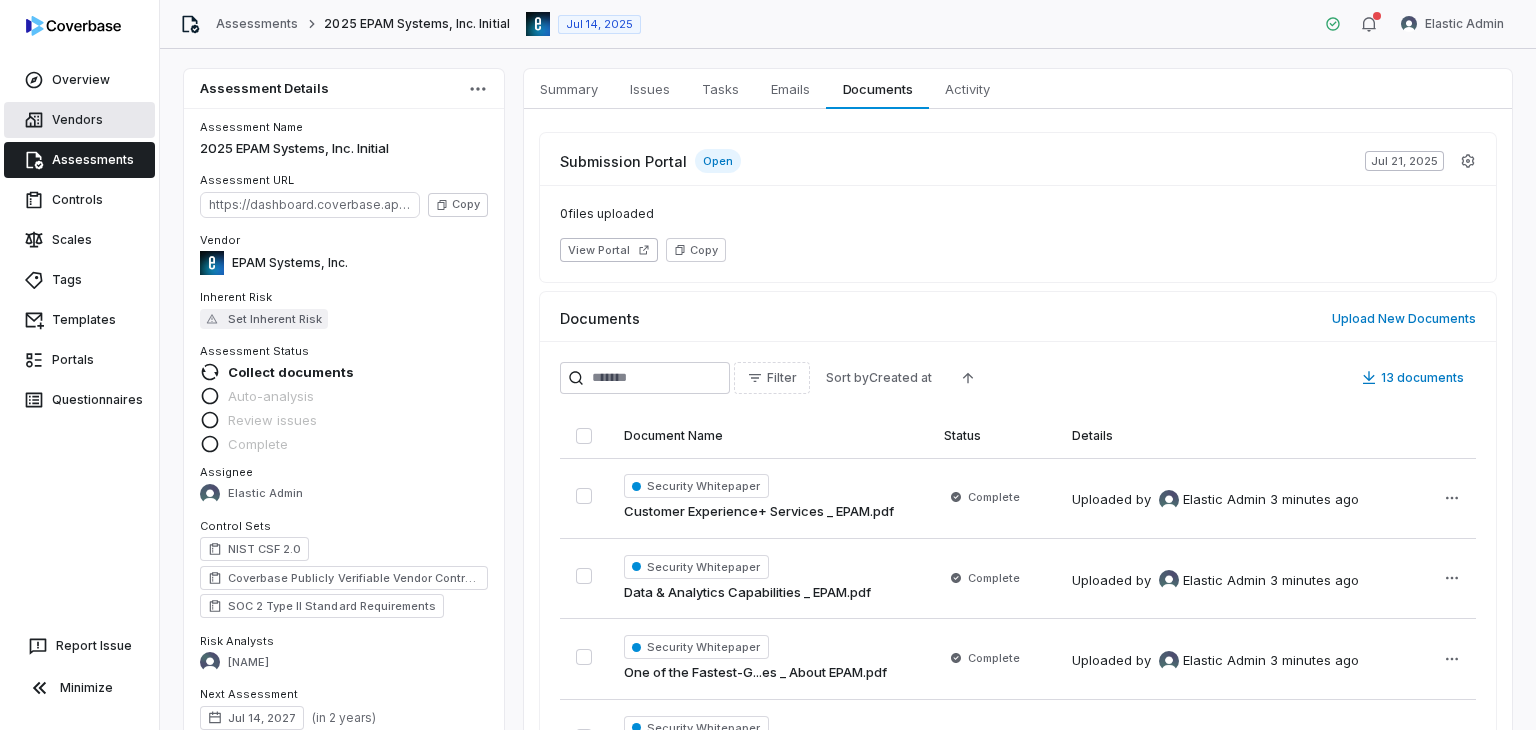 click 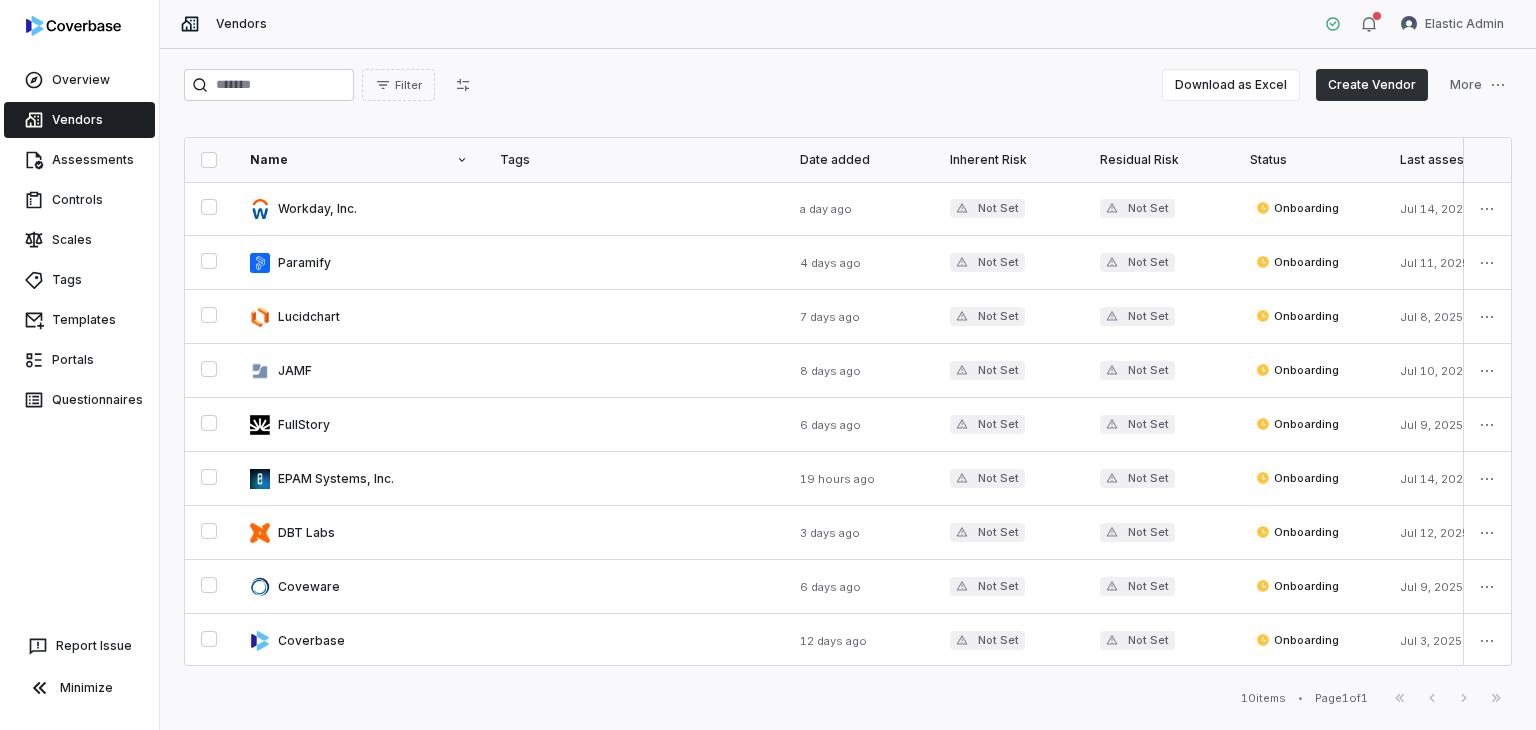 click on "Create Vendor" at bounding box center (1372, 85) 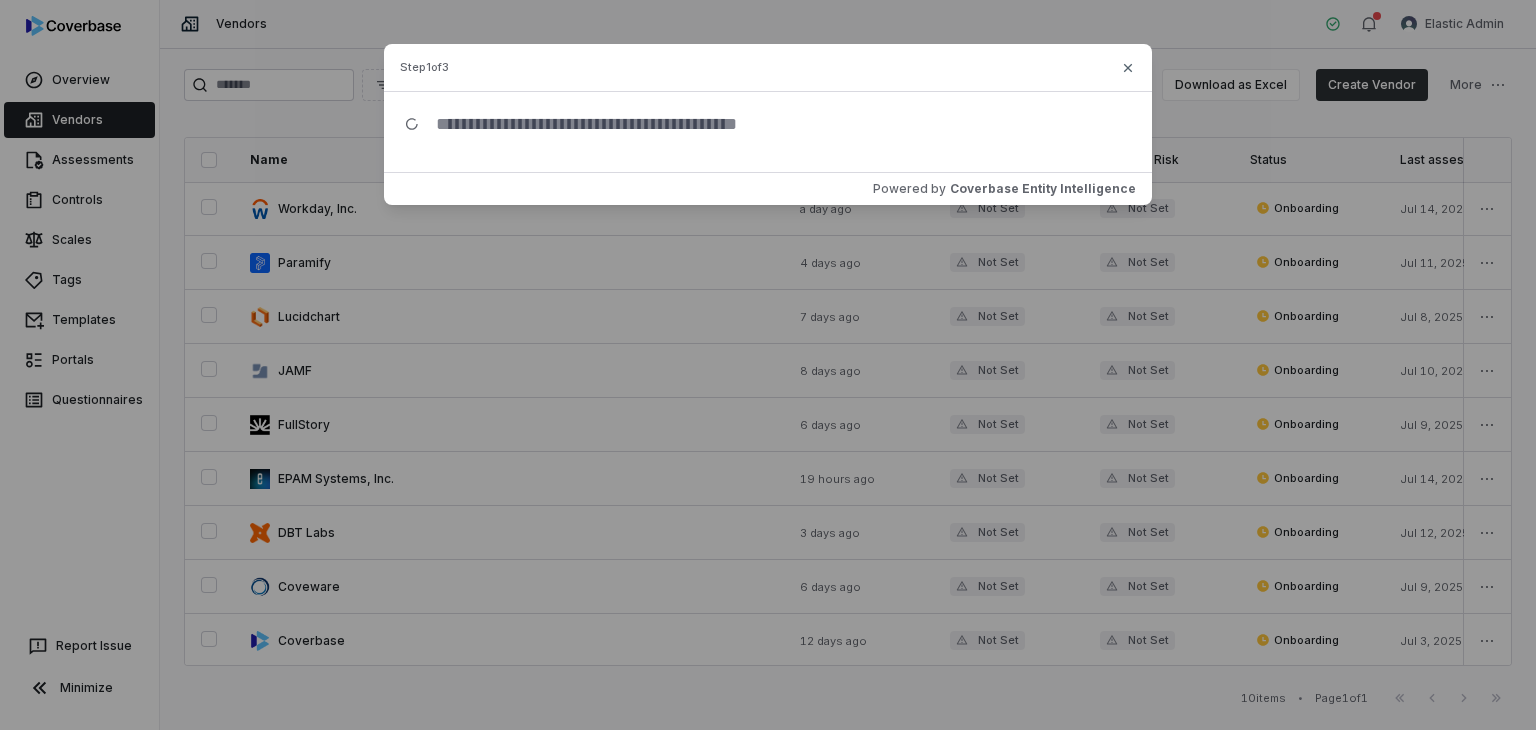 click at bounding box center (776, 124) 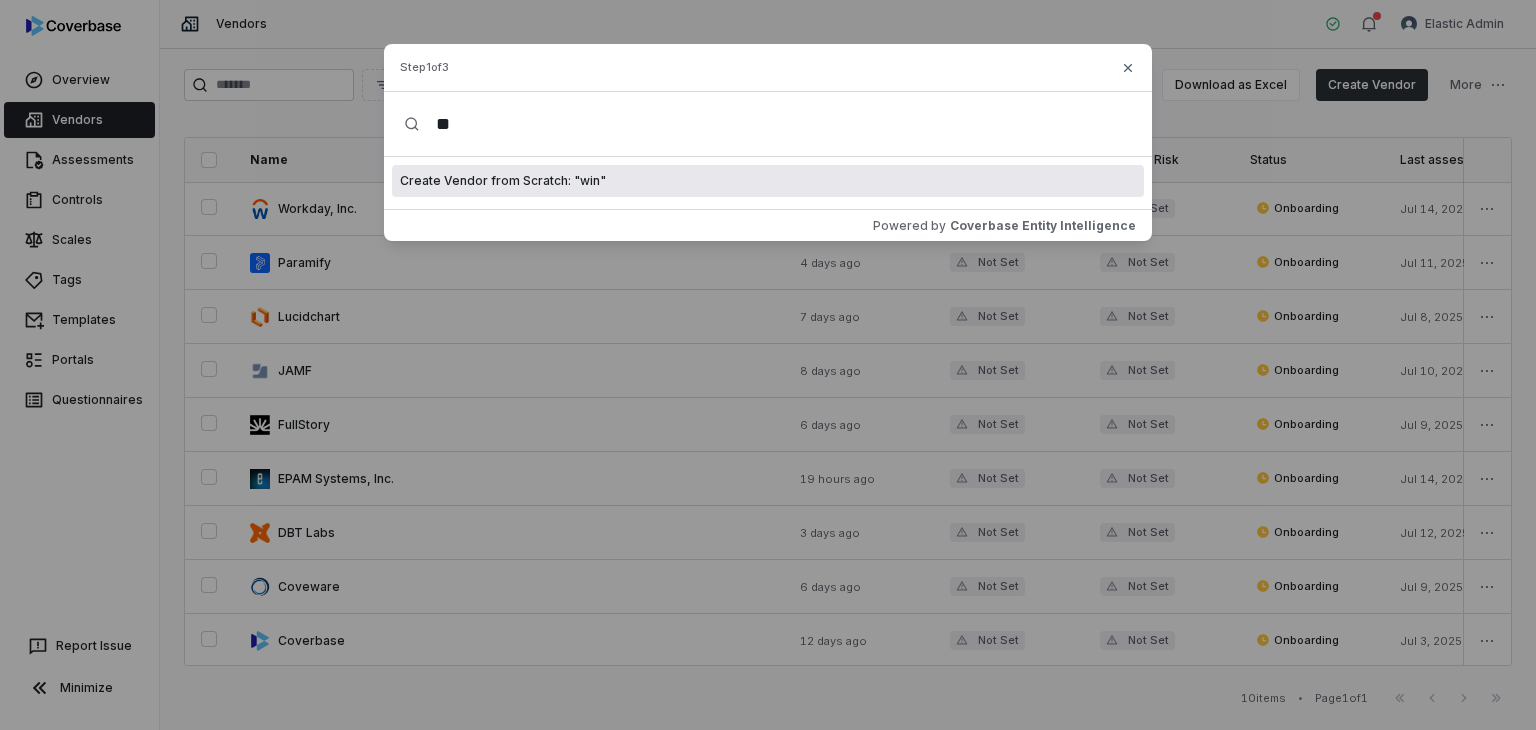 type on "*" 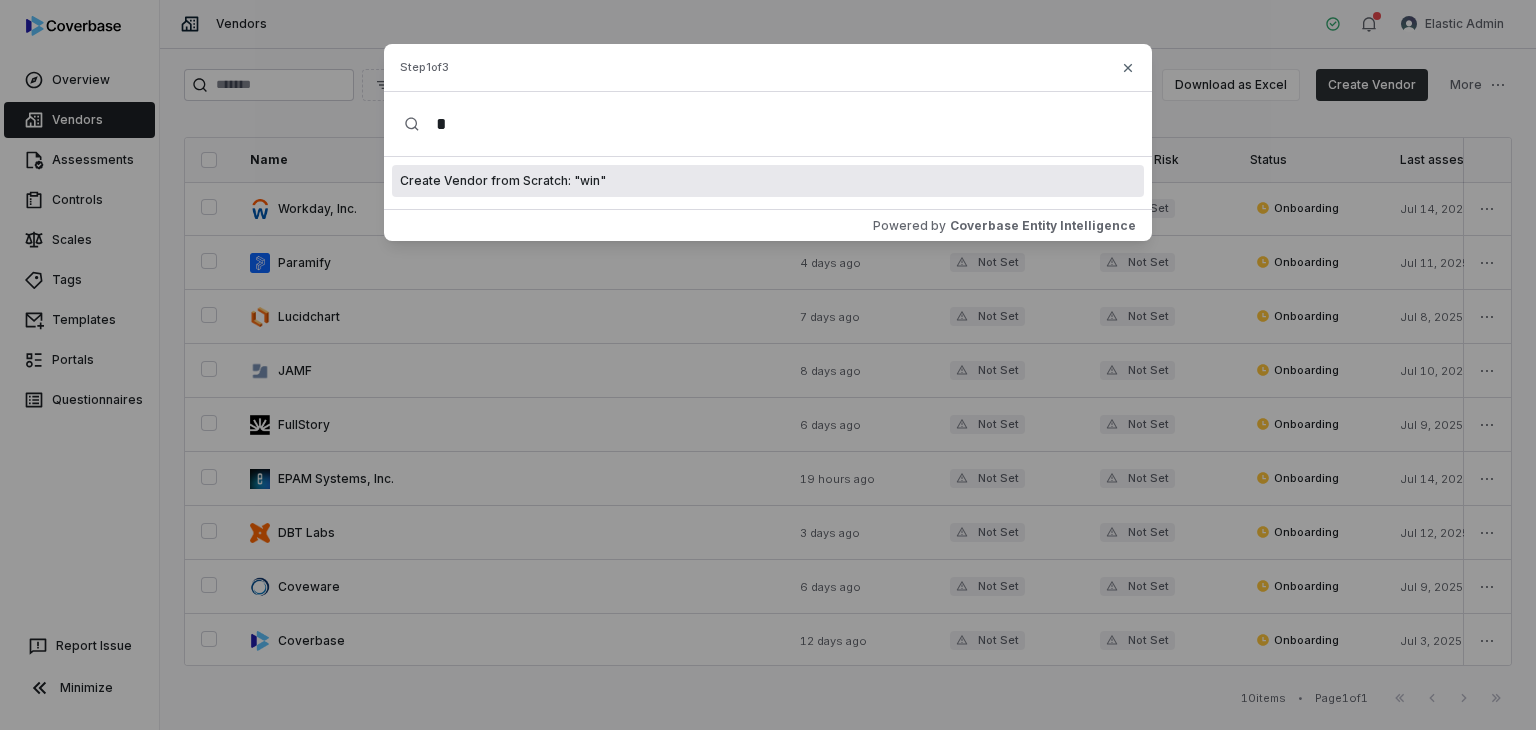 type 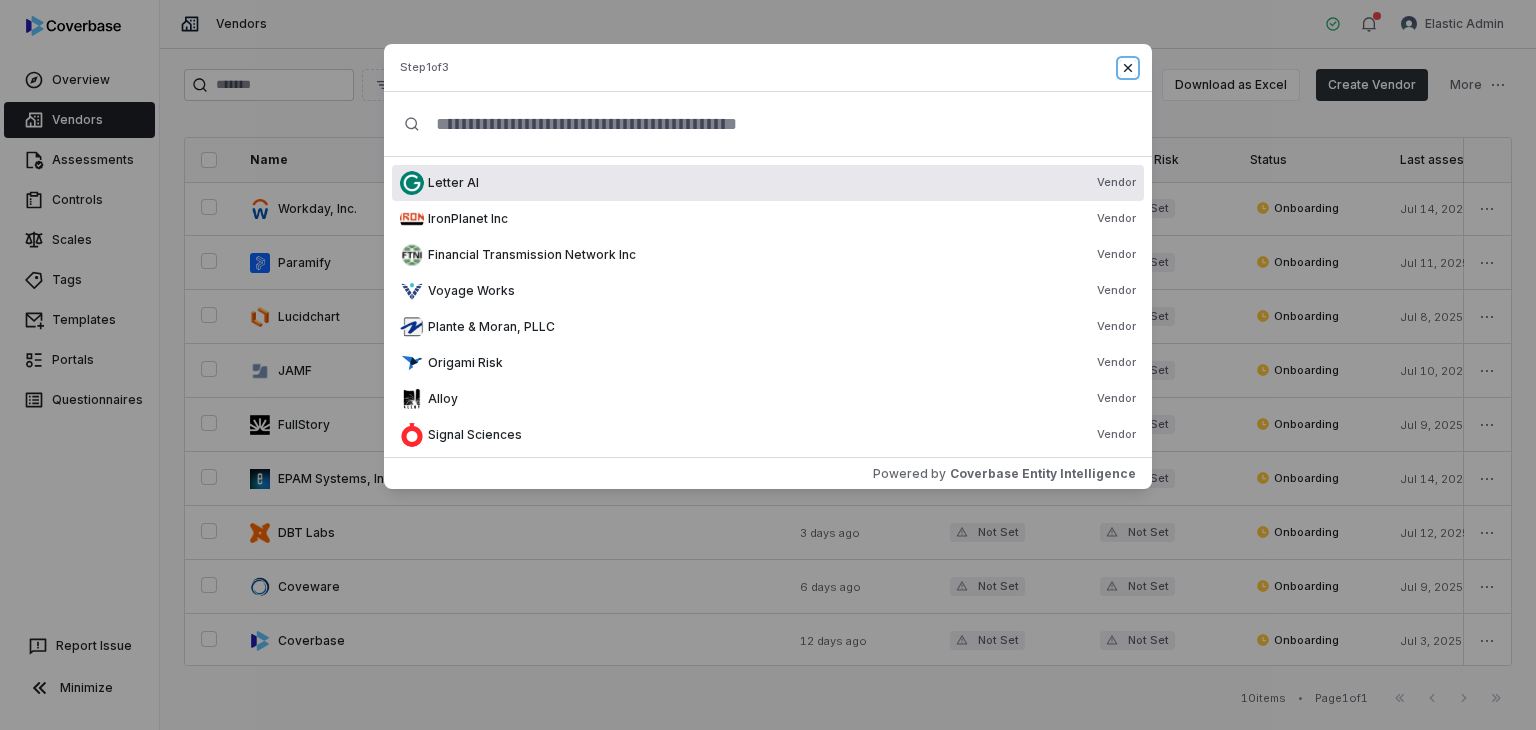 click 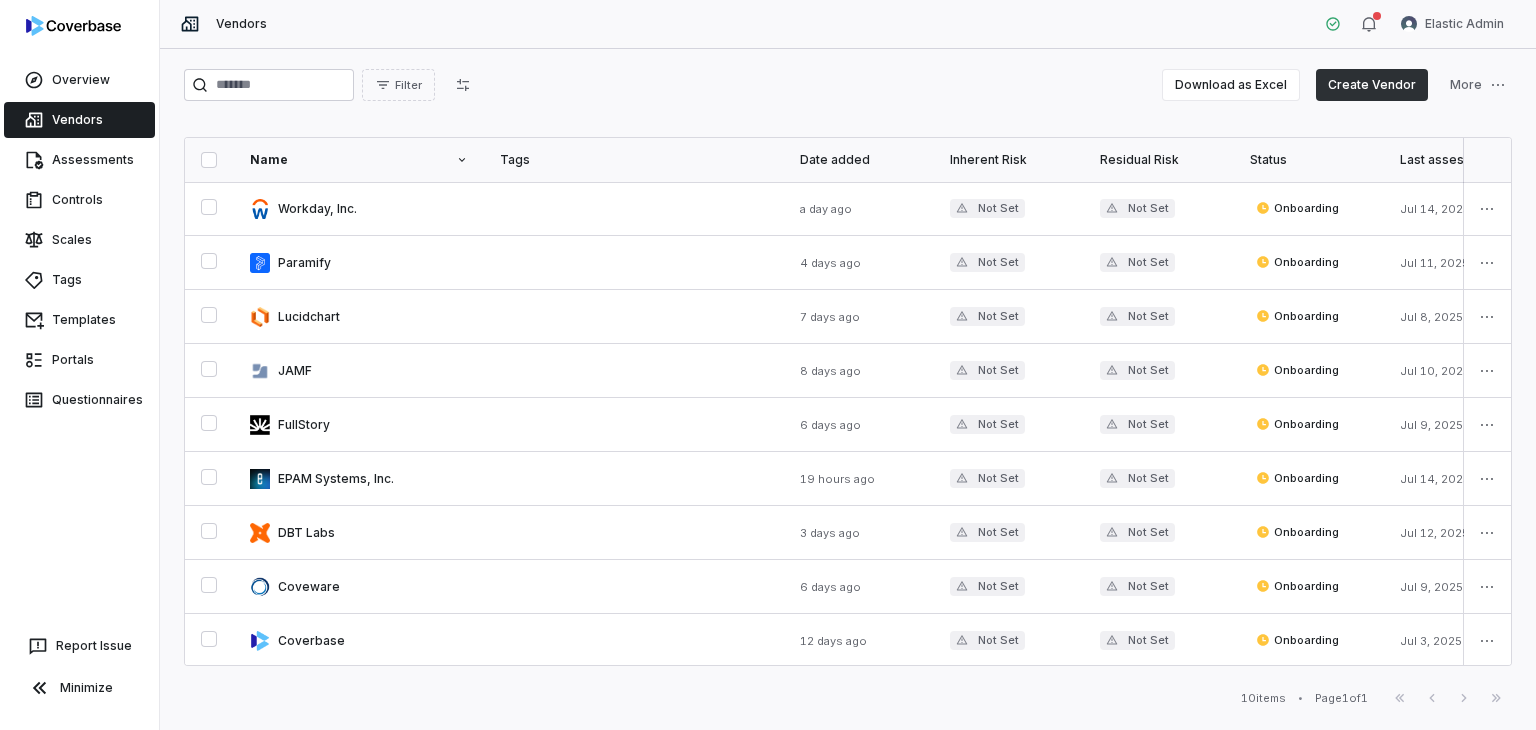 click on "Create Vendor" at bounding box center (1372, 85) 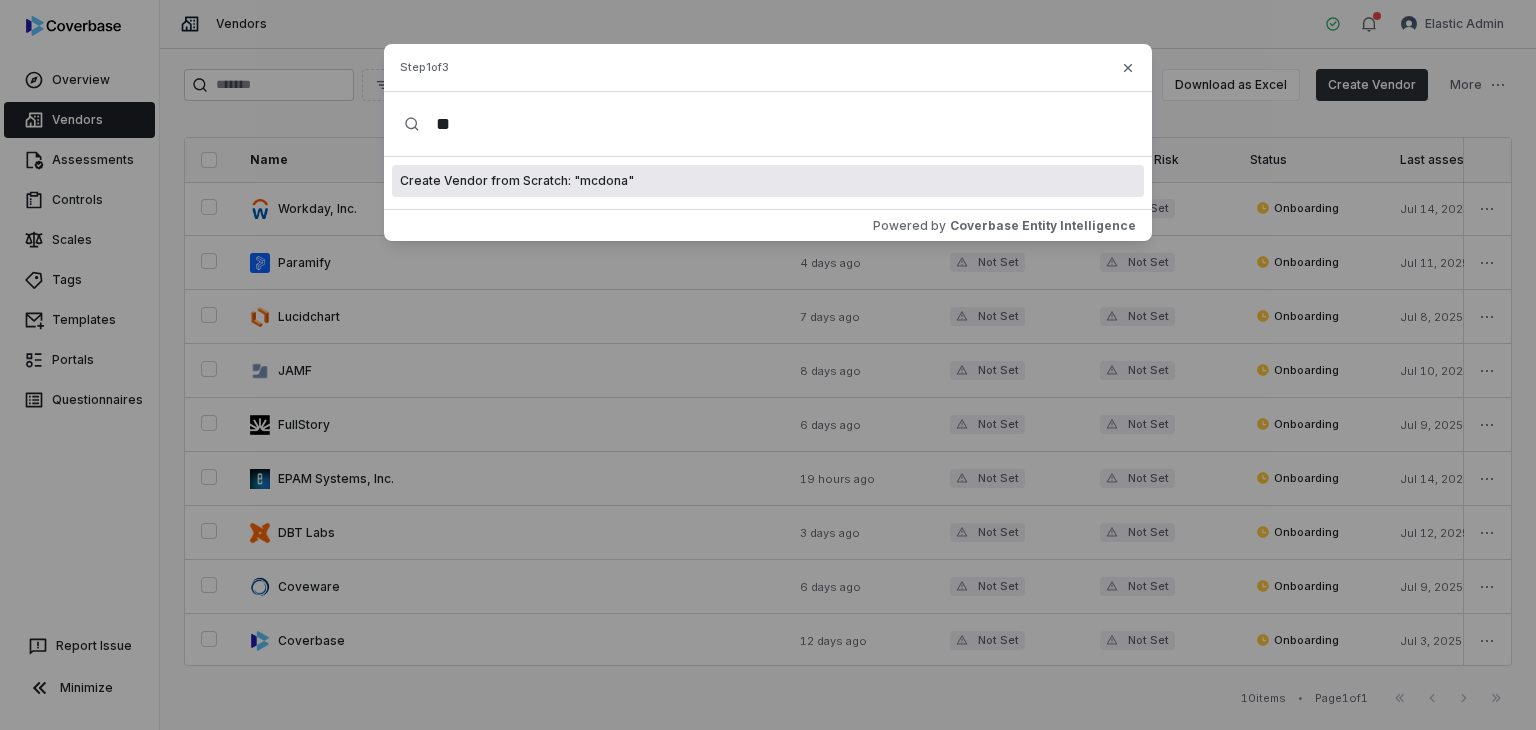 type on "*" 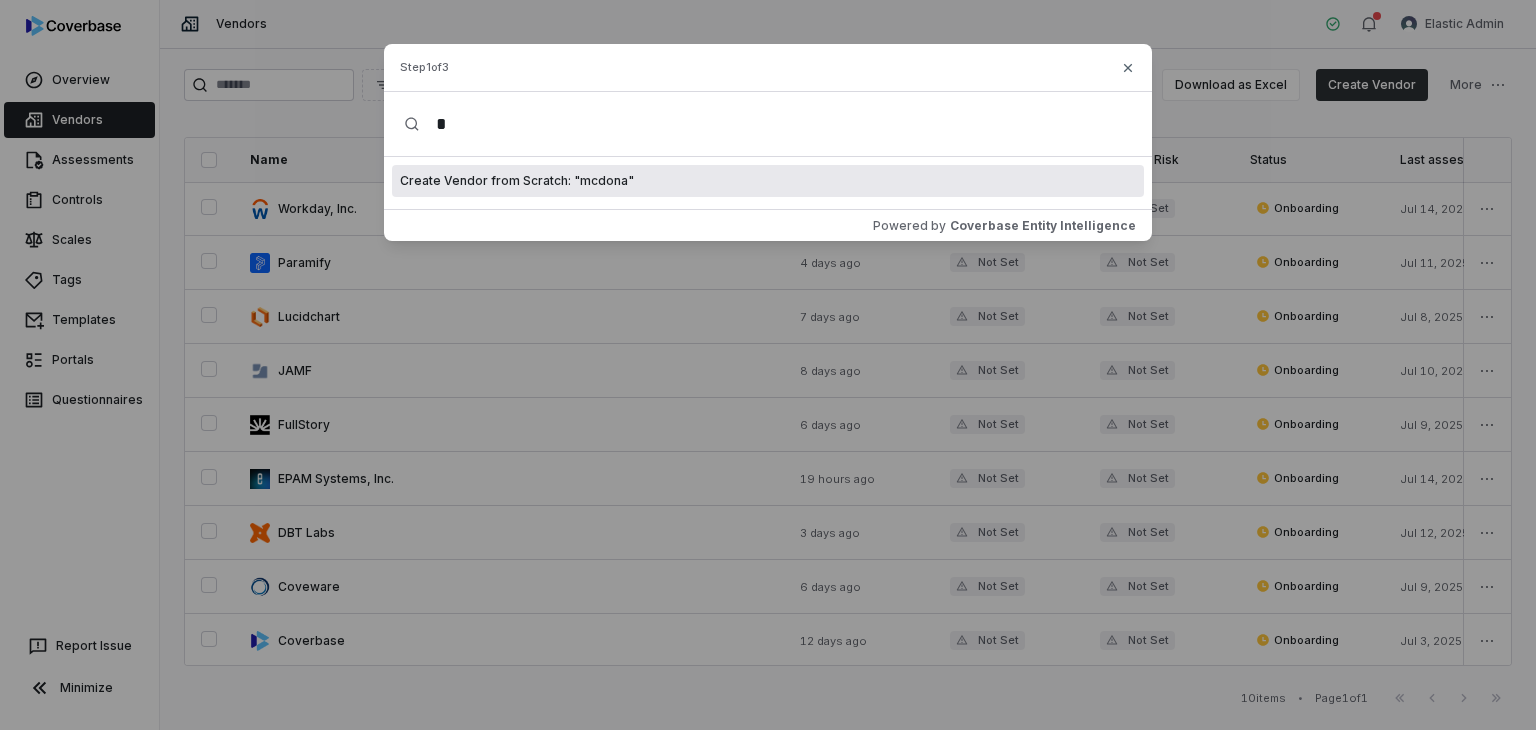 type 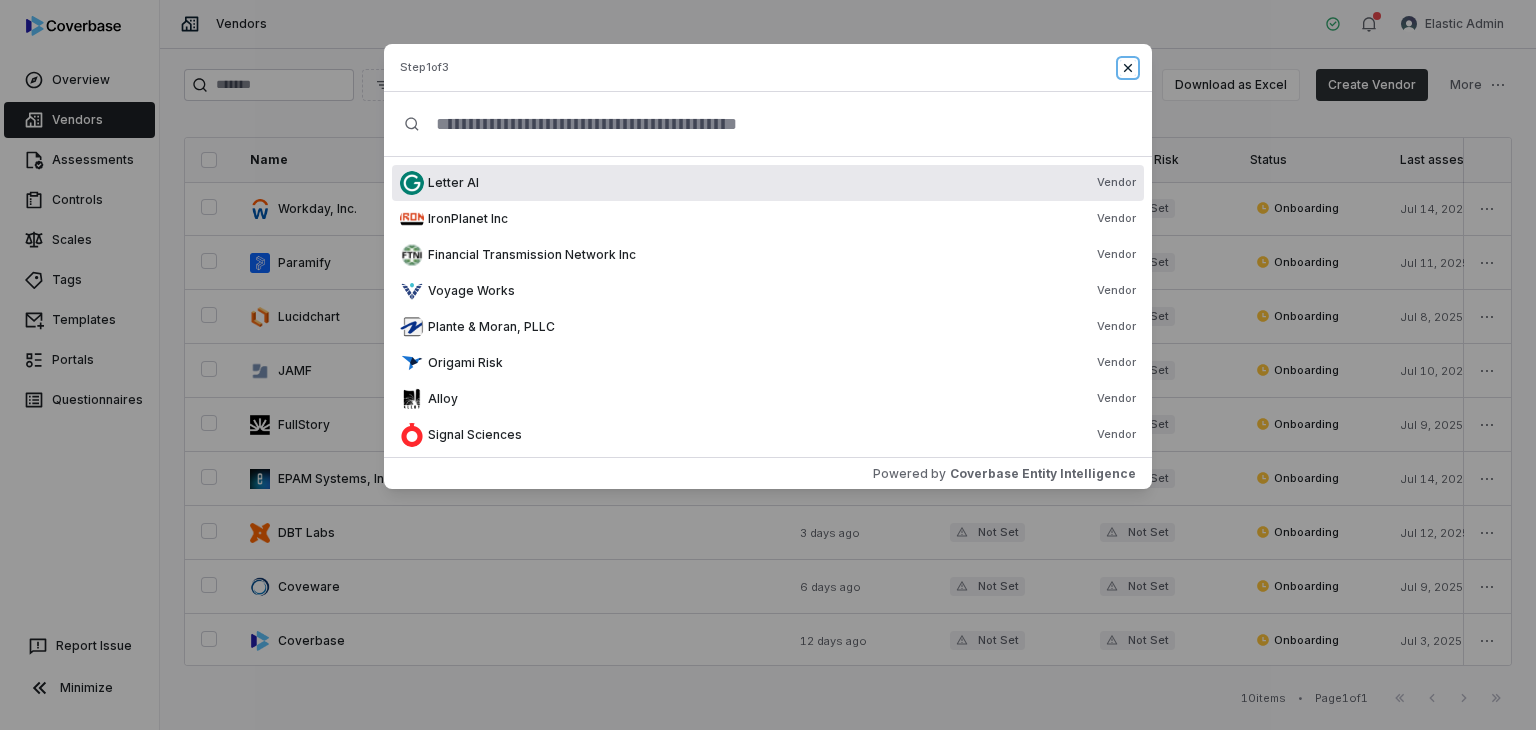 click 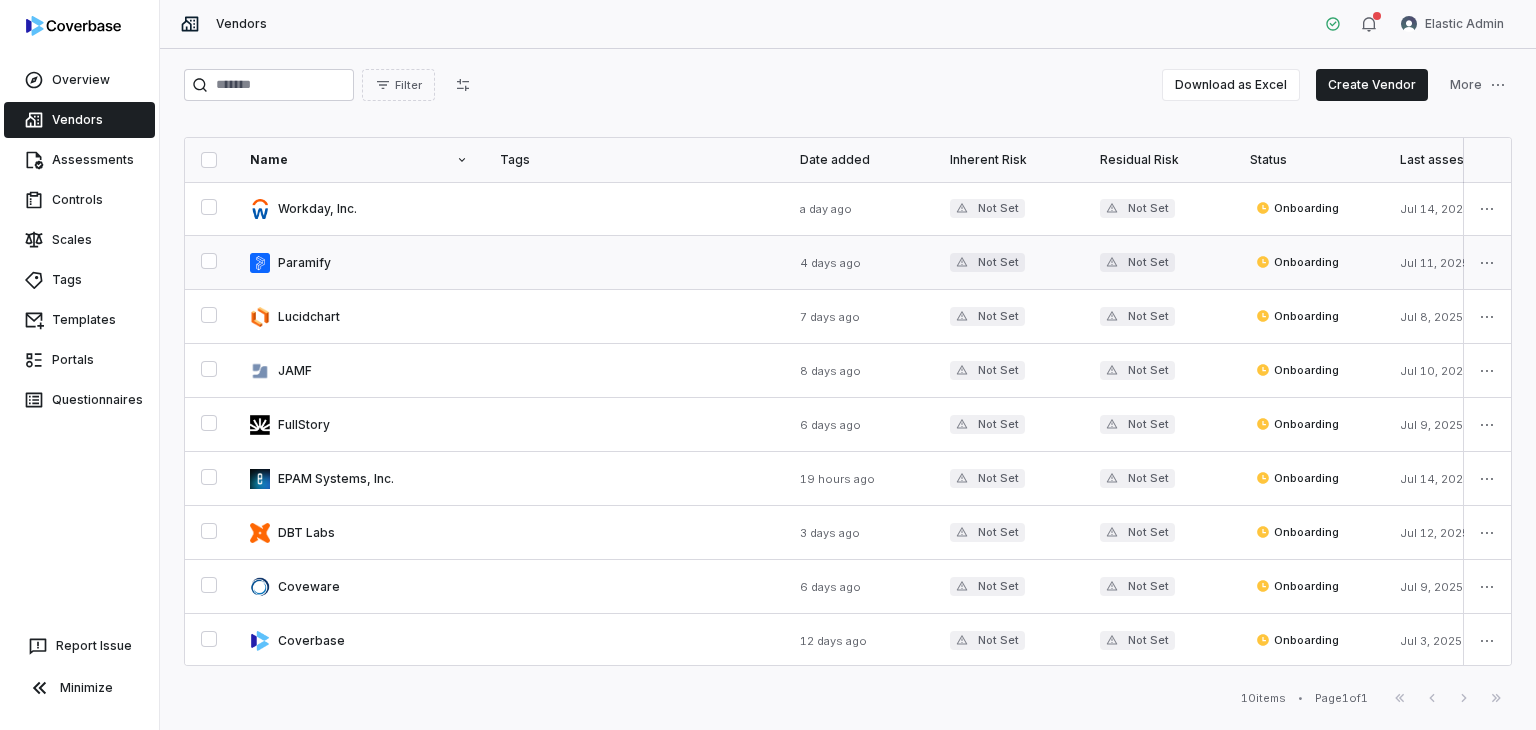 click at bounding box center (359, 262) 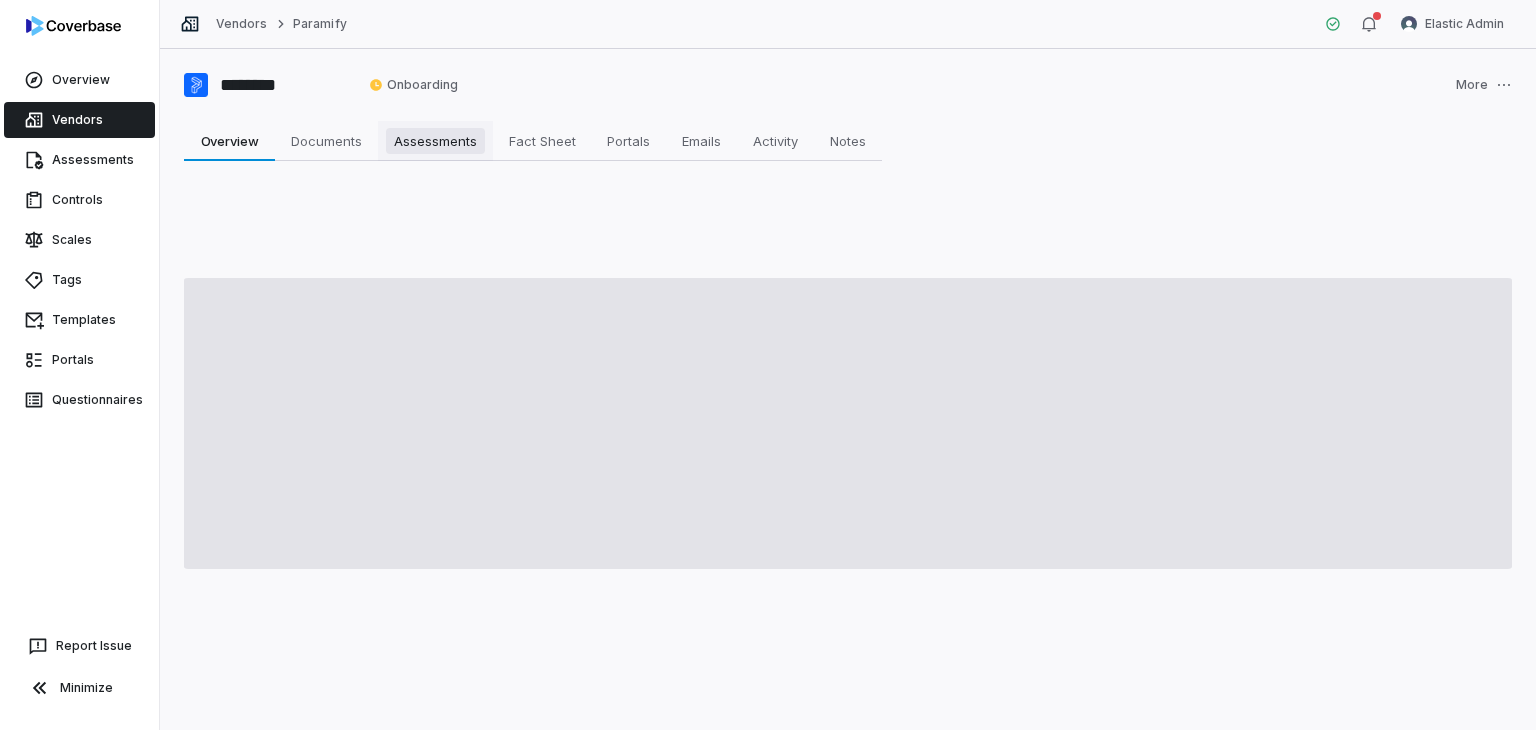 click on "Assessments" at bounding box center [435, 141] 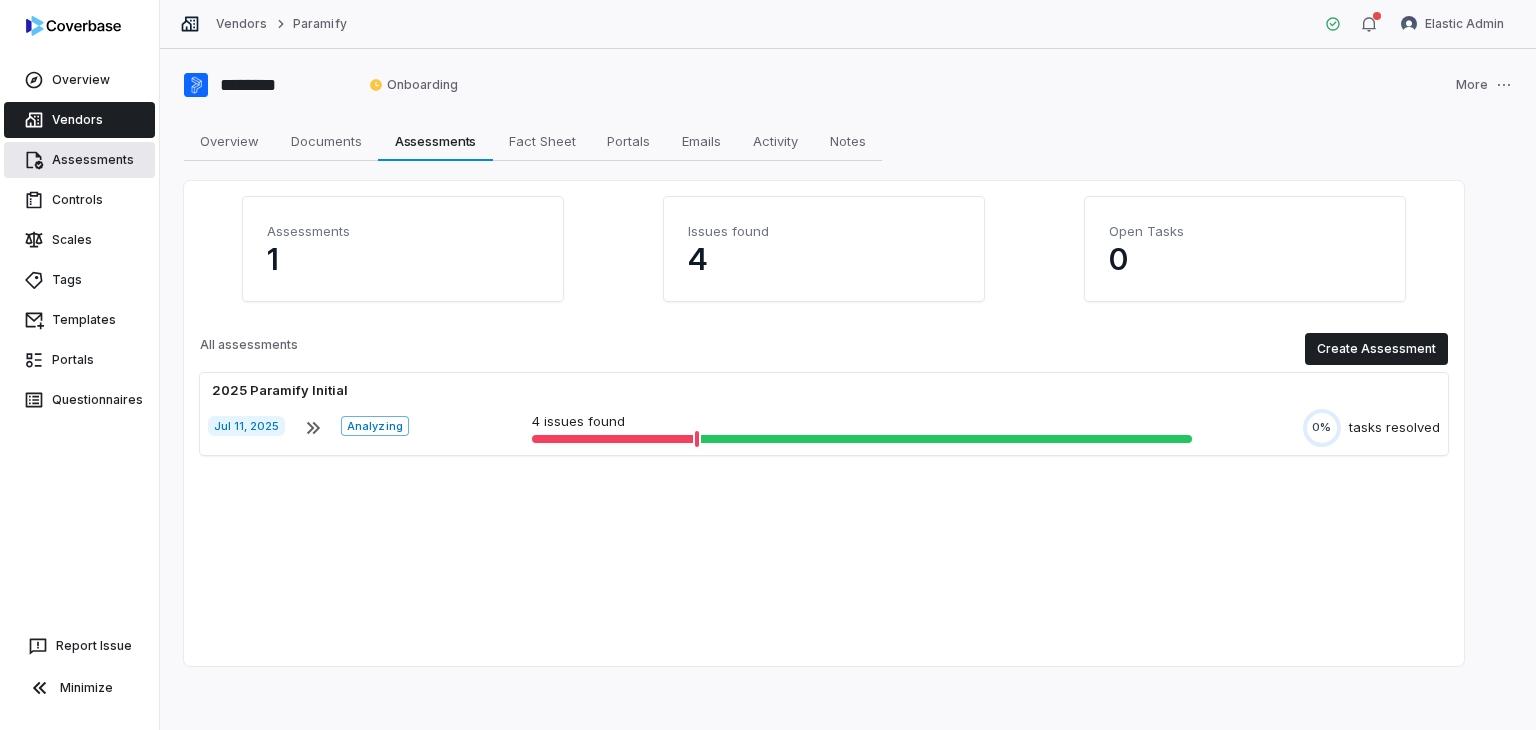 click on "Assessments" at bounding box center [79, 160] 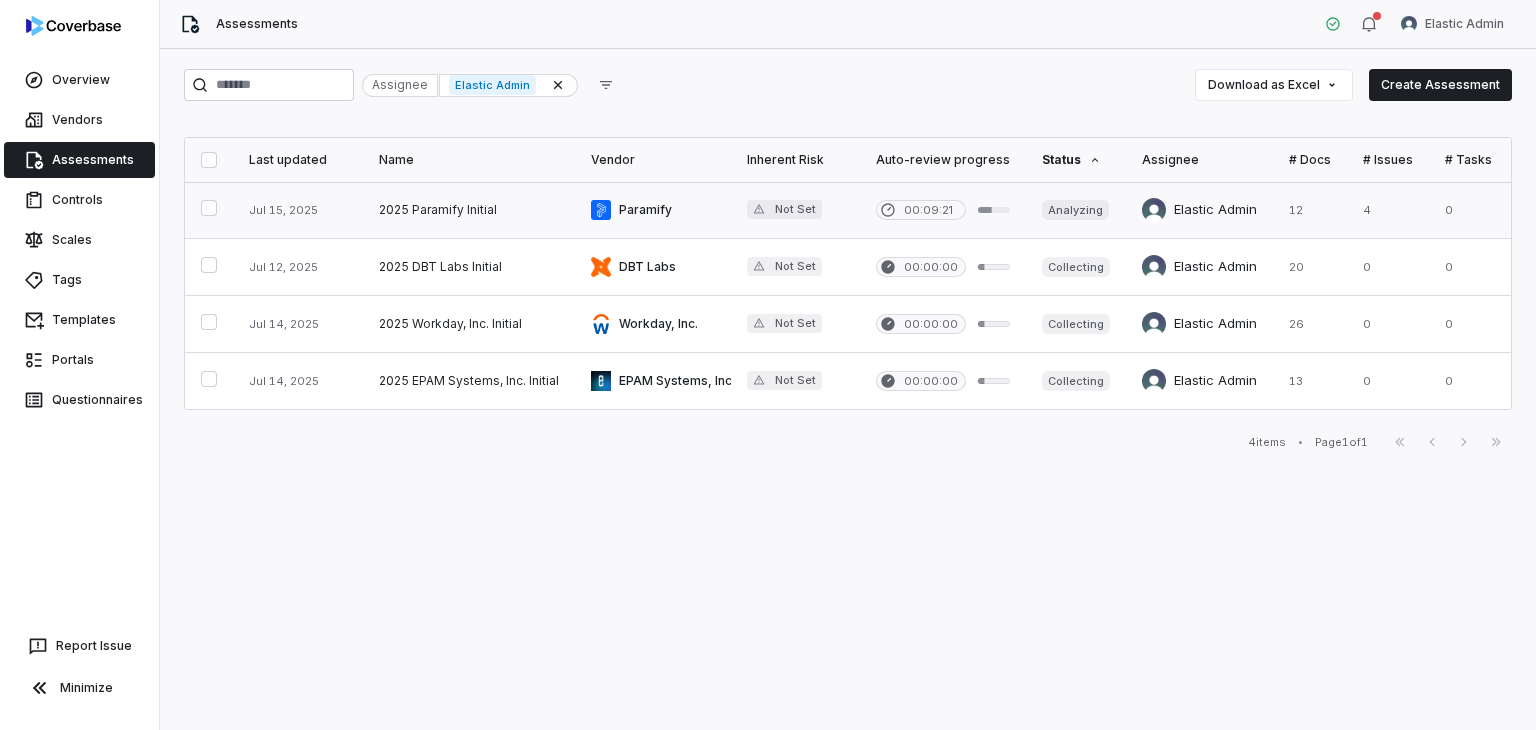 click at bounding box center [994, 210] 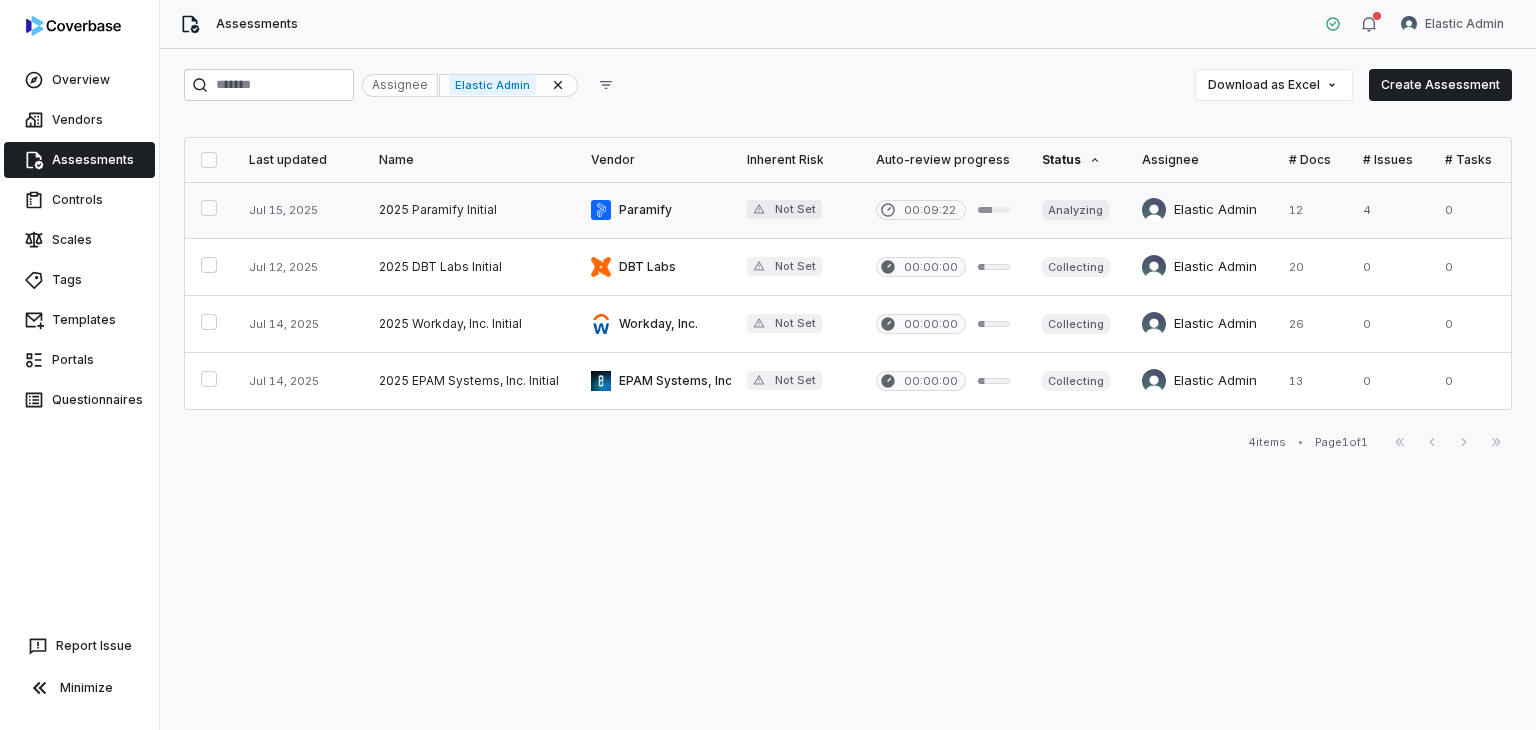 click at bounding box center (653, 210) 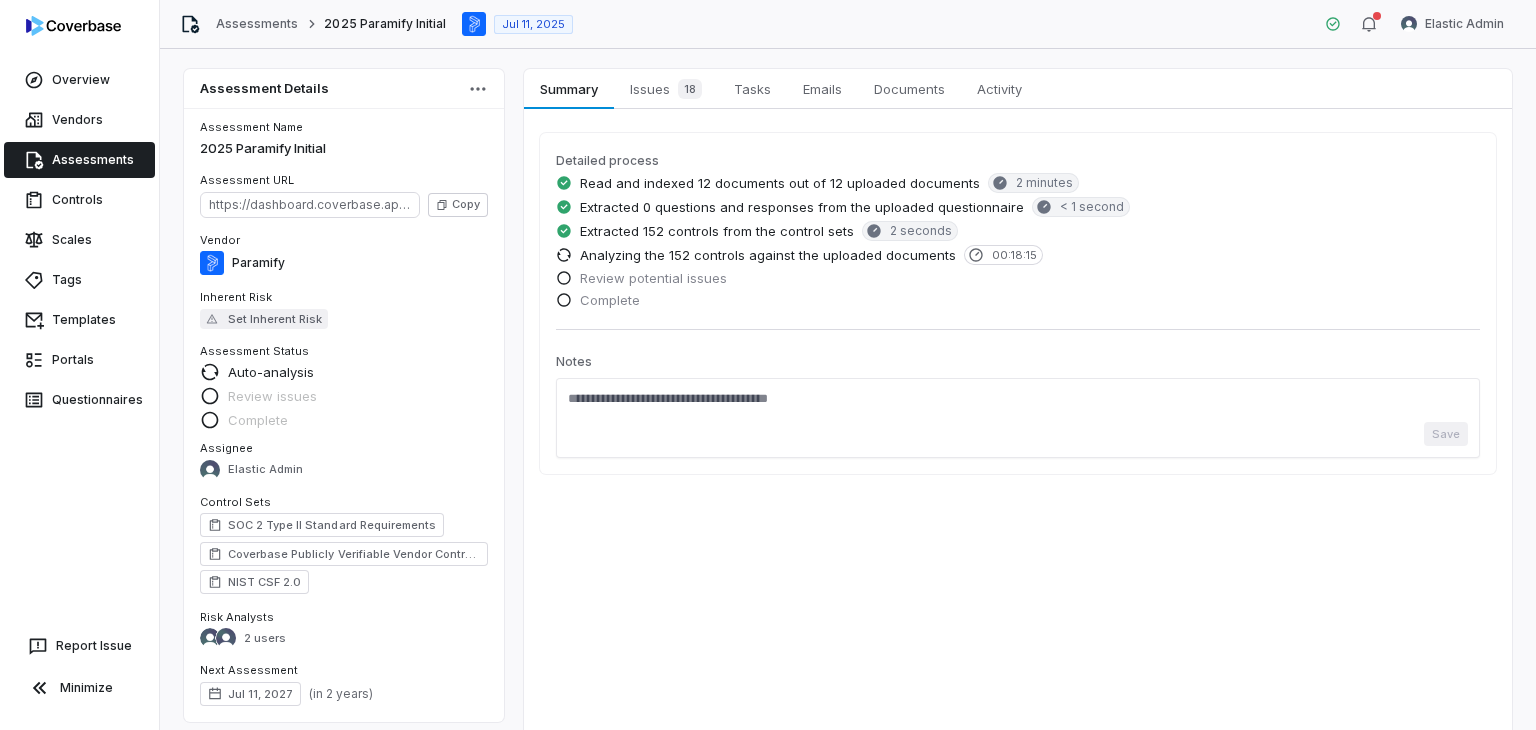 click on "Assessments" at bounding box center [79, 160] 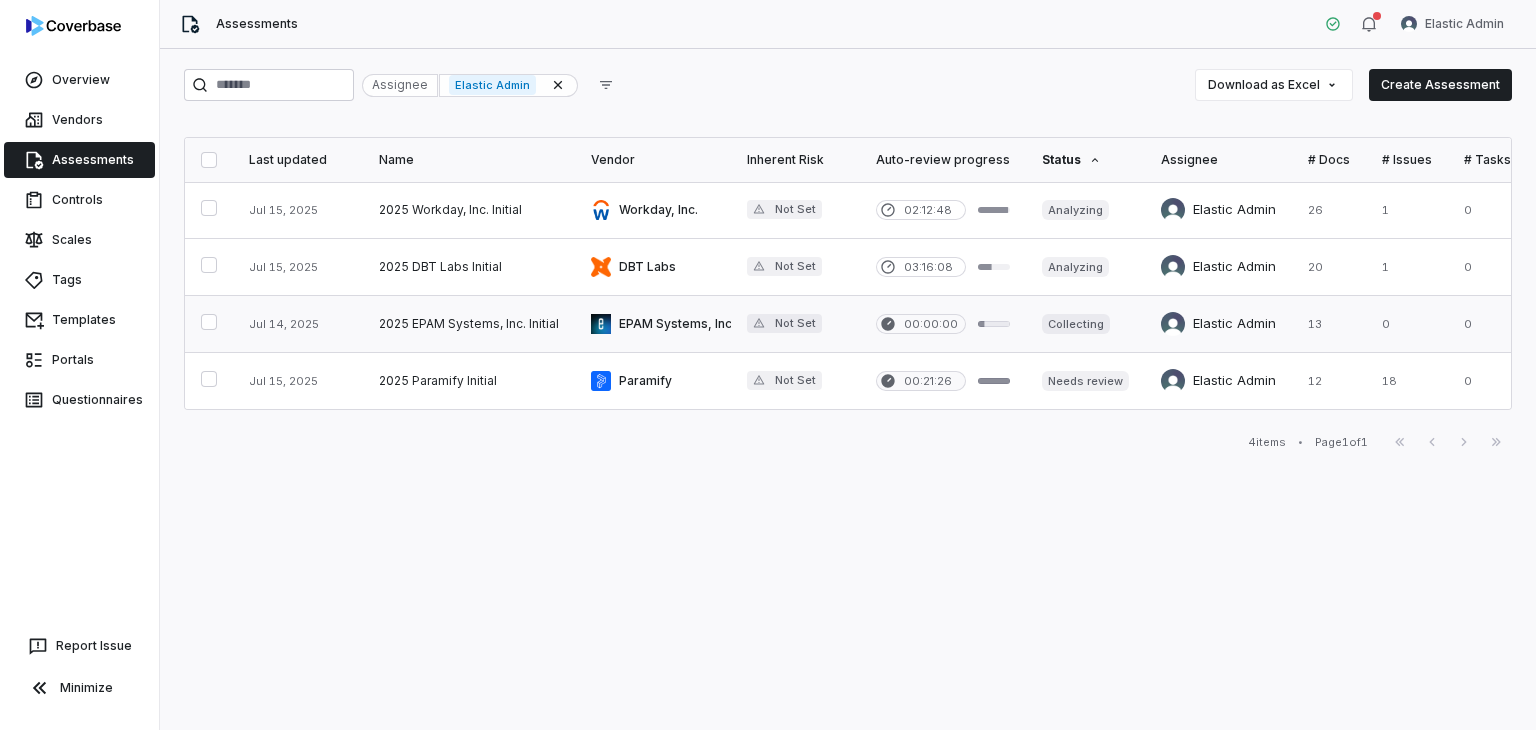 click at bounding box center [653, 324] 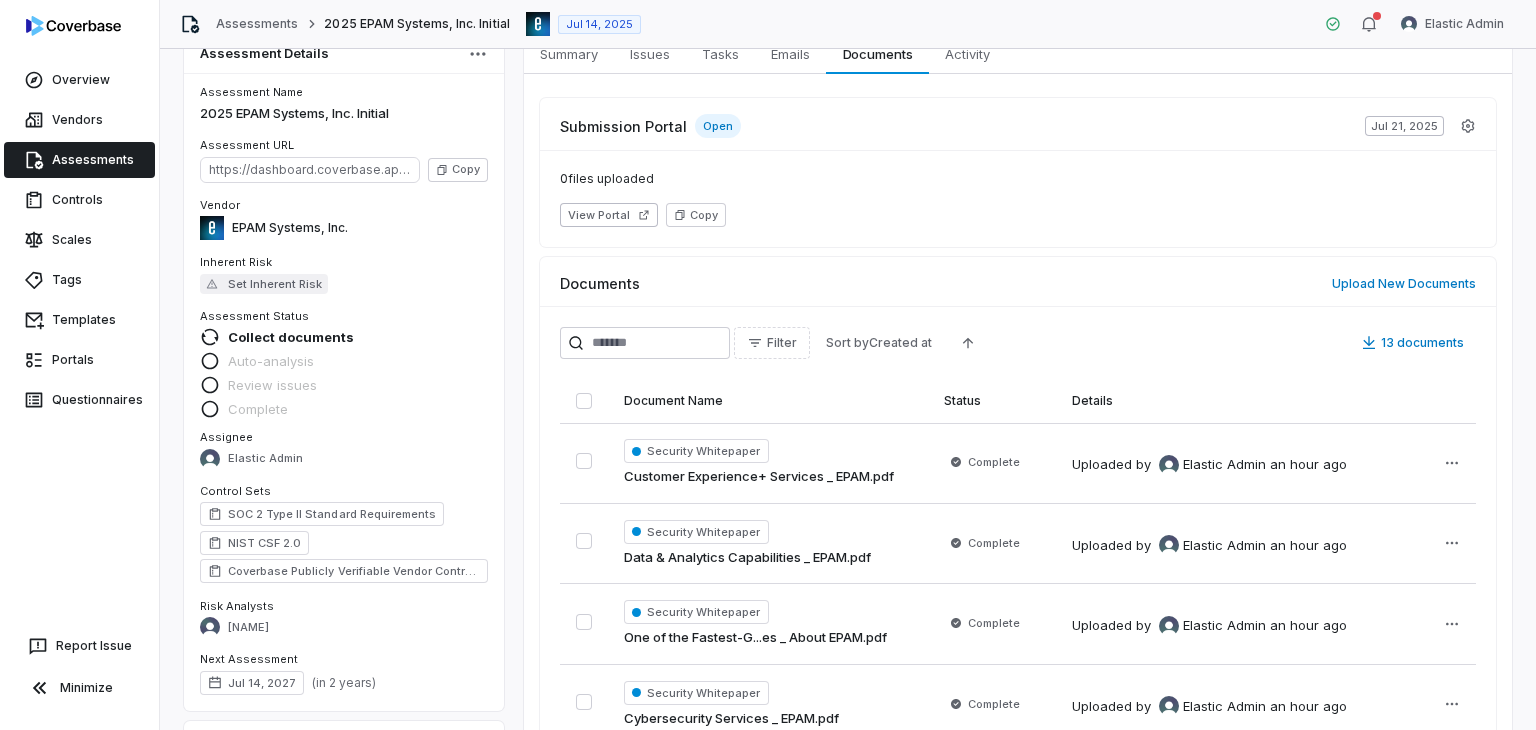 scroll, scrollTop: 0, scrollLeft: 0, axis: both 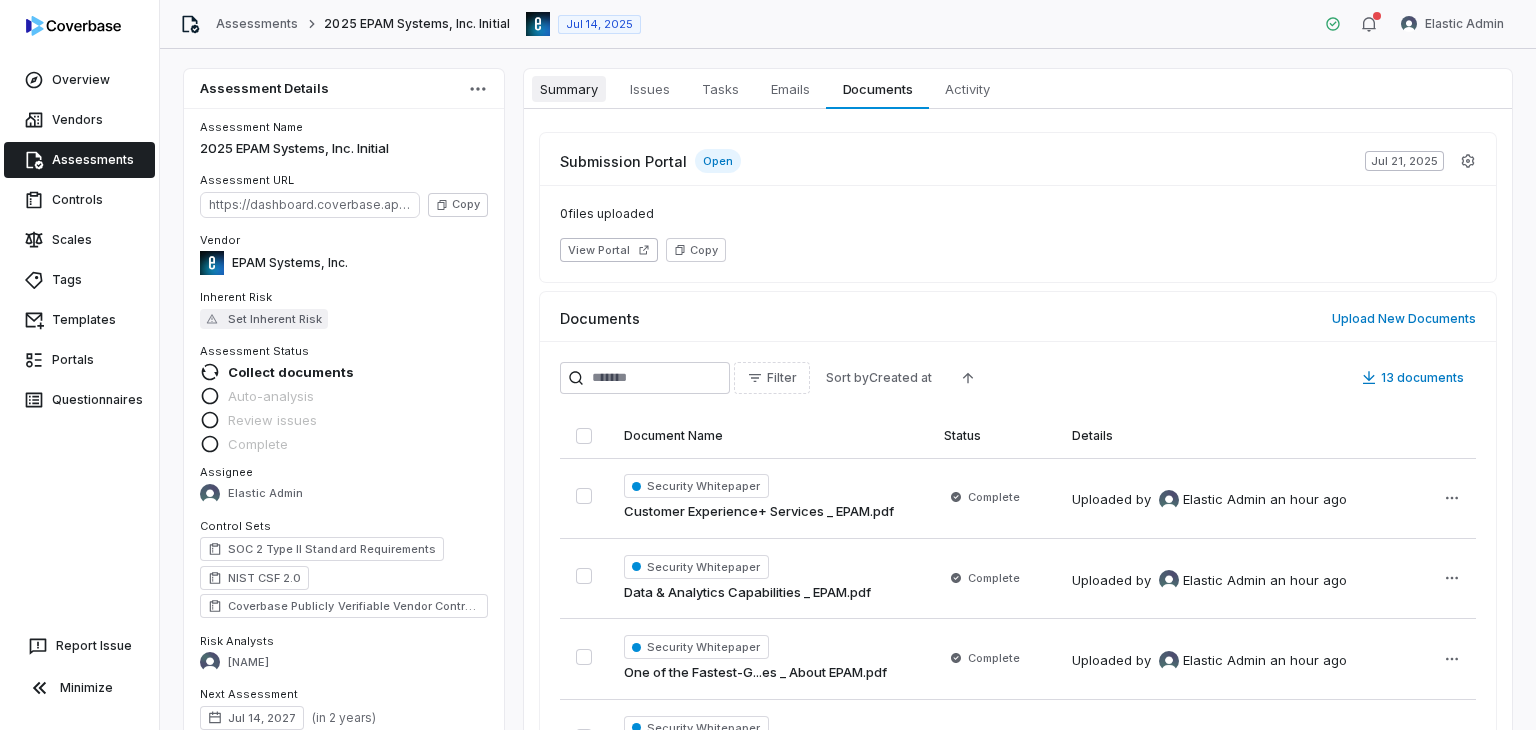 click on "Summary" at bounding box center (569, 89) 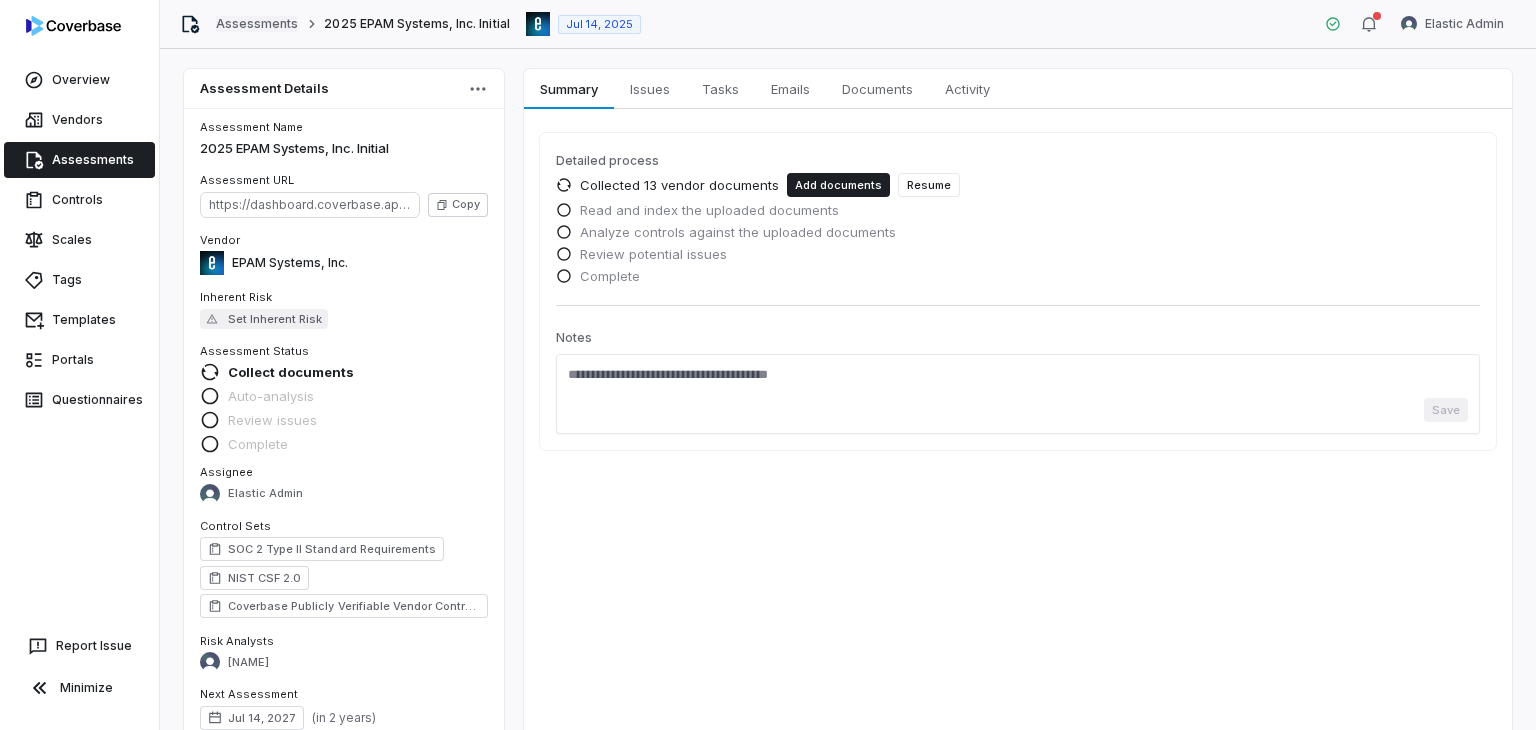 click on "Assessments" at bounding box center [257, 24] 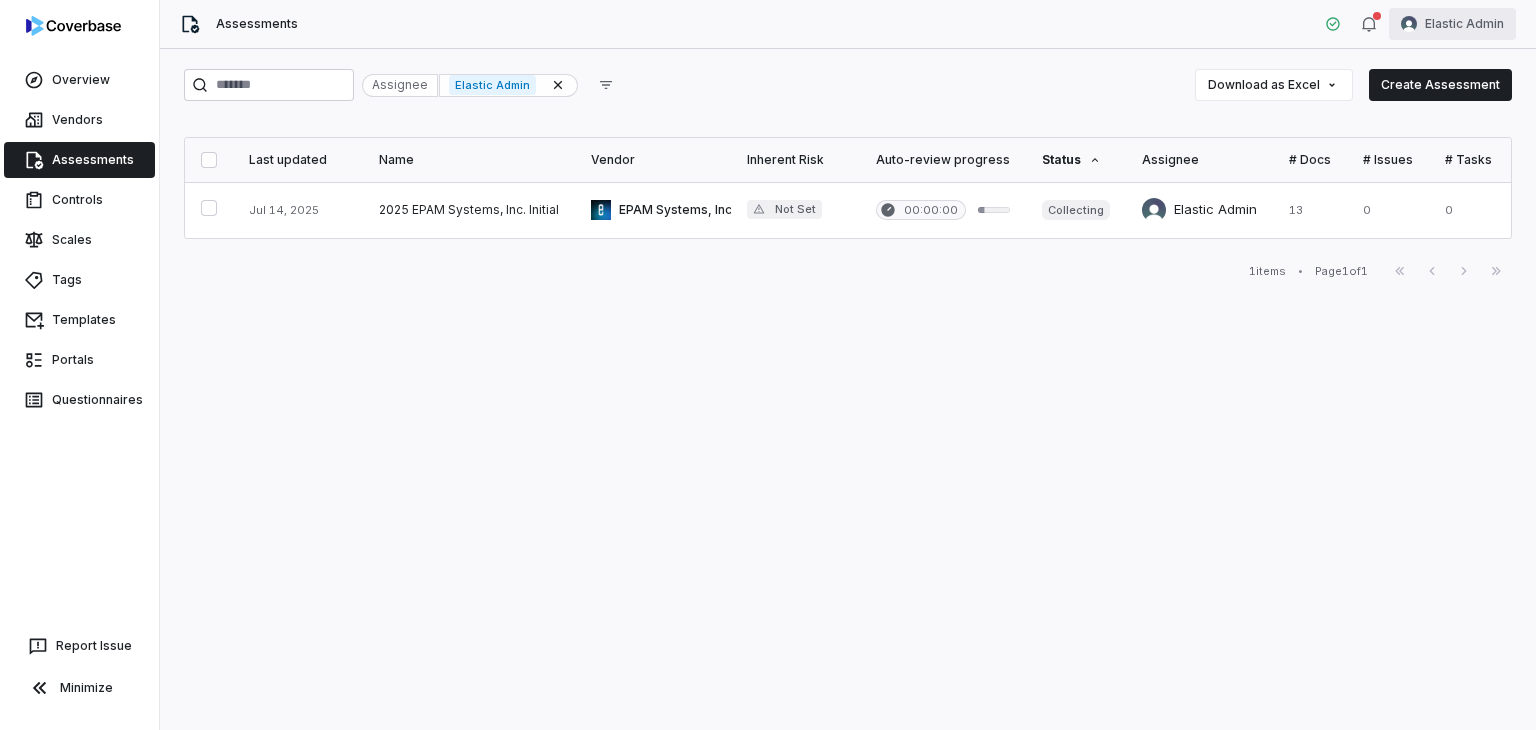click on "Overview Vendors Assessments Controls Scales Tags Templates Portals Questionnaires Report Issue Minimize Assessments Elastic Admin Assignee Elastic Admin Download as Excel Create Assessment Last updated Name Vendor Inherent Risk Auto-review progress Status Assignee # Docs # Issues # Tasks Submitted by Date initiated Jul 14, 2025 2025 EPAM Systems, Inc. Initial EPAM Systems, Inc. Not Set 00:00:00 Collecting Elastic Admin 13 0 0 Kim Kambarami Jul 14, 2025 1  items • Page  1  of  1 First Page Previous Next Last Page All documents uploaded successfully
*" at bounding box center [768, 365] 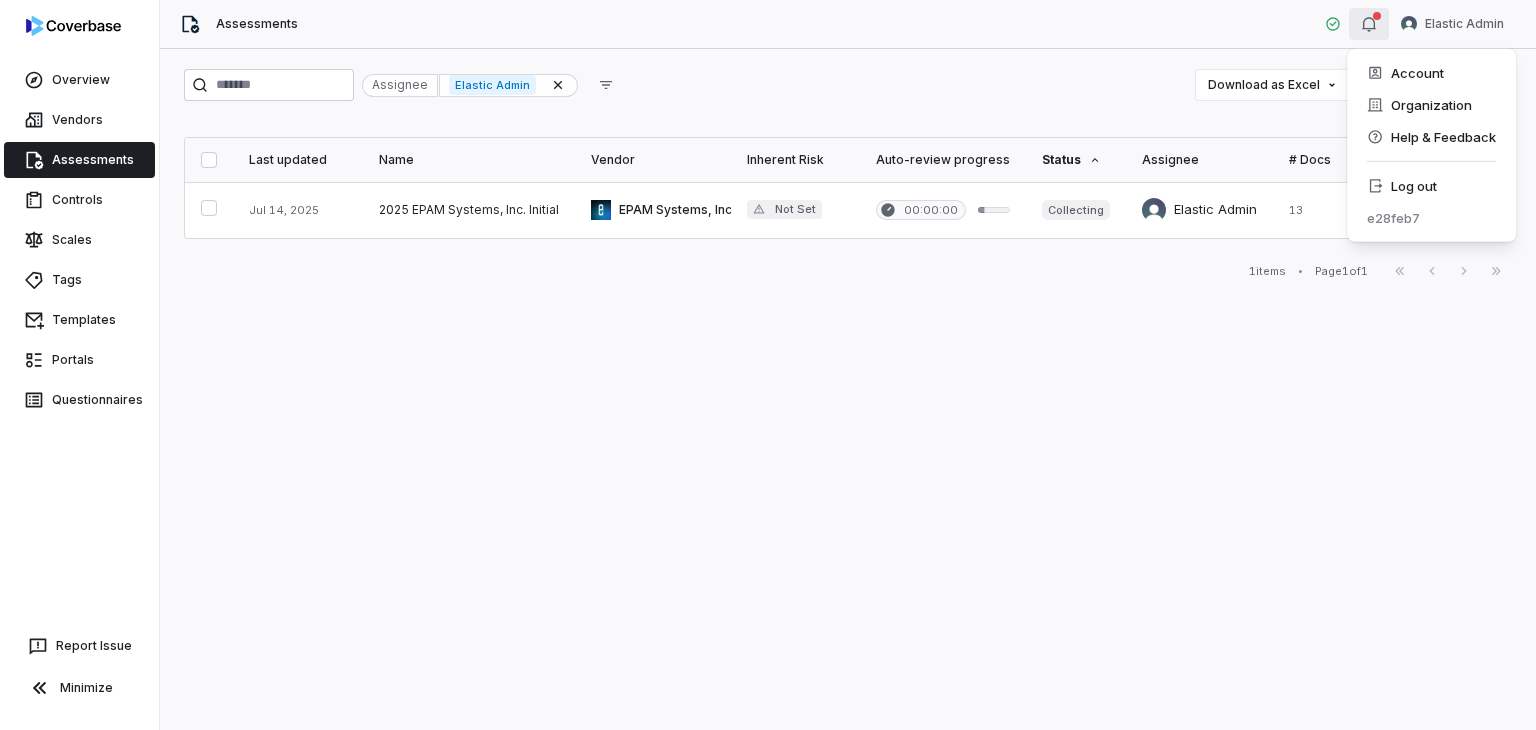 click on "Overview Vendors Assessments Controls Scales Tags Templates Portals Questionnaires Report Issue Minimize Assessments Elastic Admin Assignee Elastic Admin Download as Excel Create Assessment Last updated Name Vendor Inherent Risk Auto-review progress Status Assignee # Docs # Issues # Tasks Submitted by Date initiated Jul 14, 2025 2025 EPAM Systems, Inc. Initial EPAM Systems, Inc. Not Set 00:00:00 Collecting Elastic Admin 13 0 0 Kim Kambarami Jul 14, 2025 1  items • Page  1  of  1 First Page Previous Next Last Page All documents uploaded successfully
* Account Organization Help & Feedback Log out e28feb7" at bounding box center [768, 365] 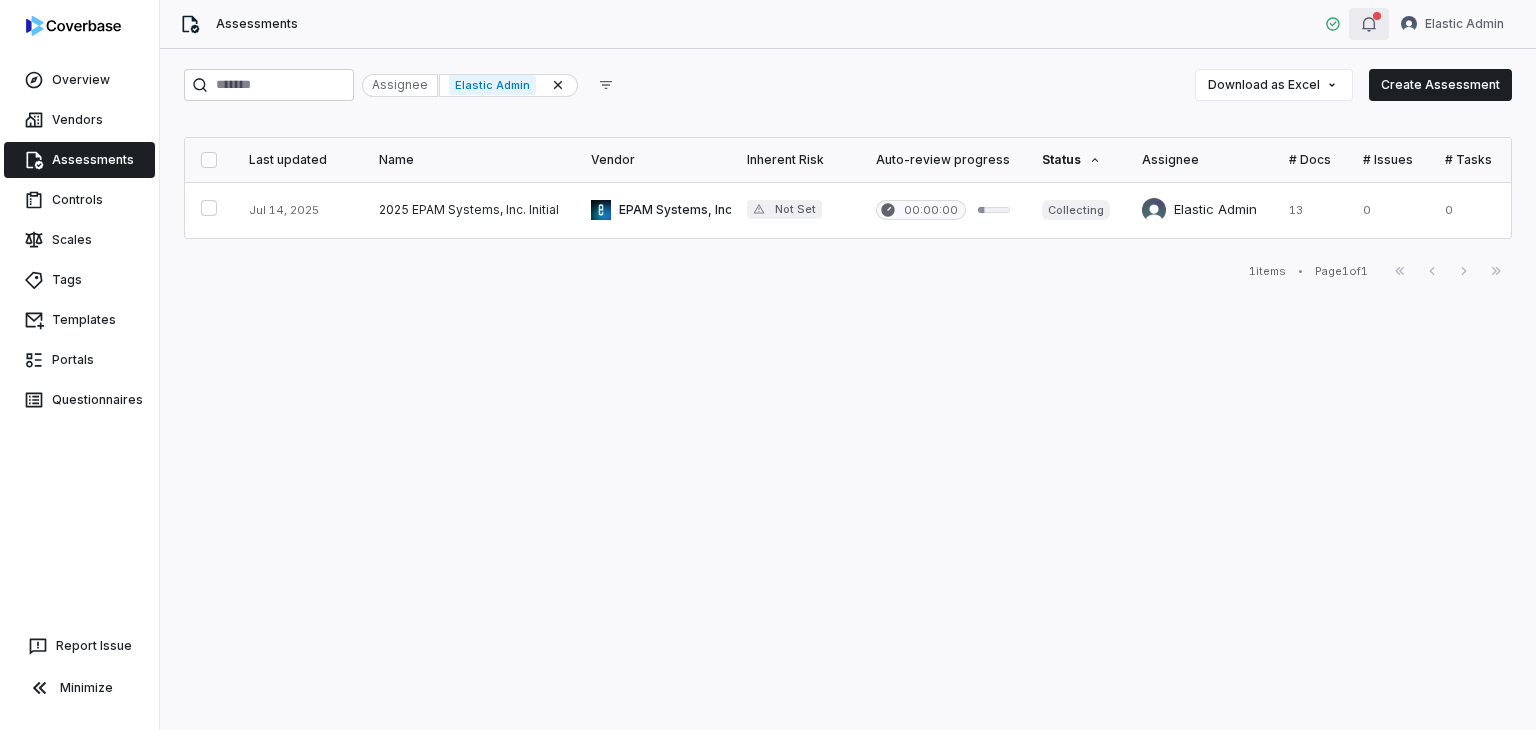 click at bounding box center [1377, 16] 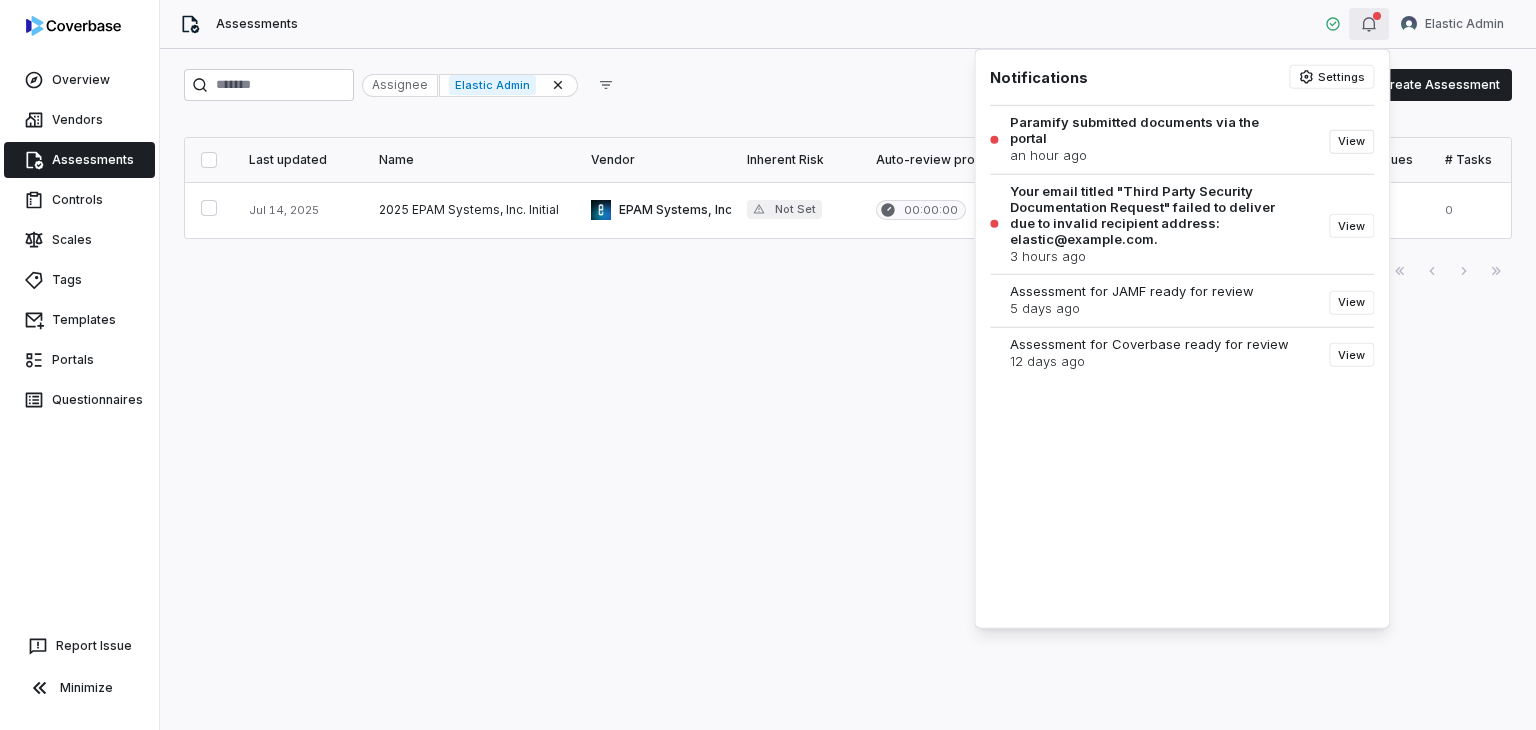 click on "View" at bounding box center (1351, 142) 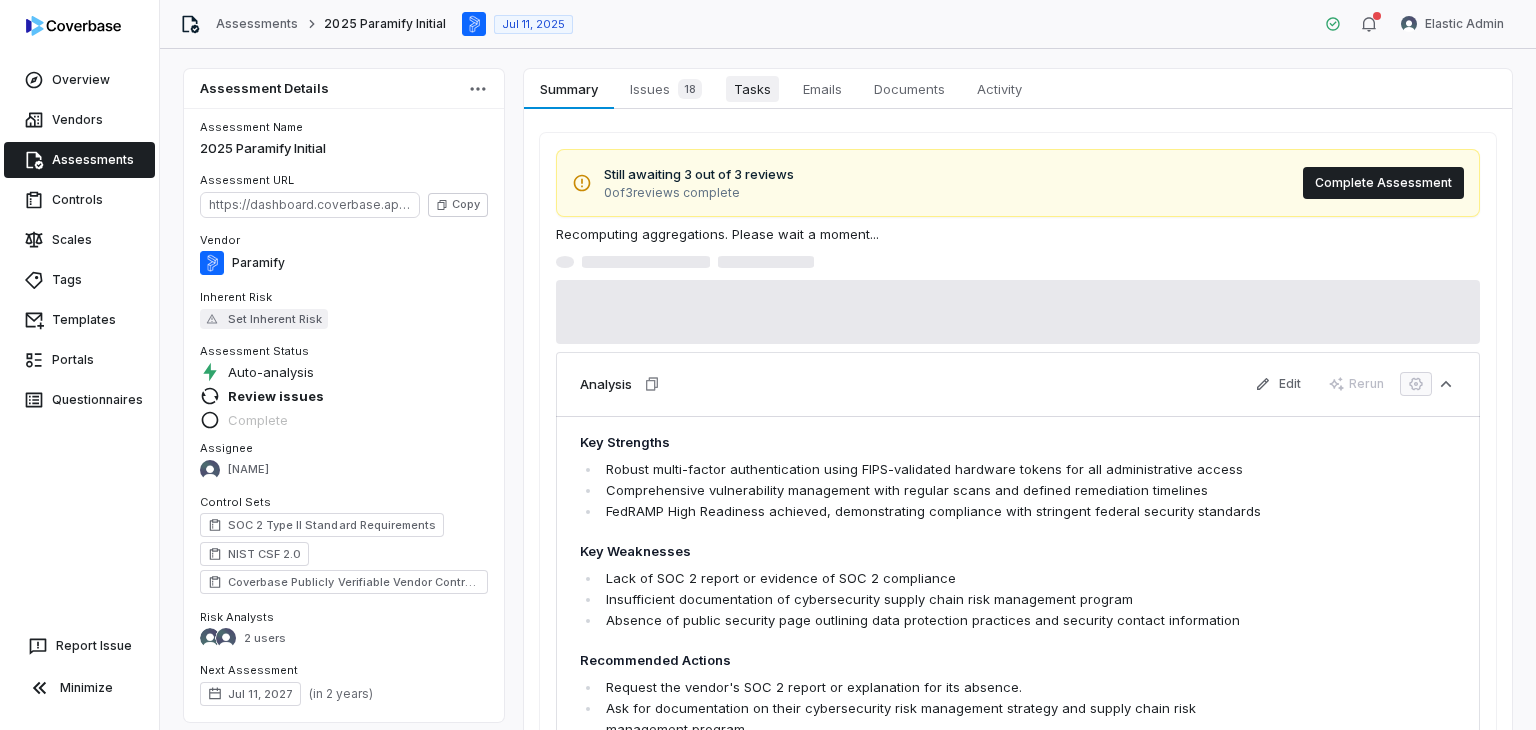 click on "Tasks" at bounding box center (752, 89) 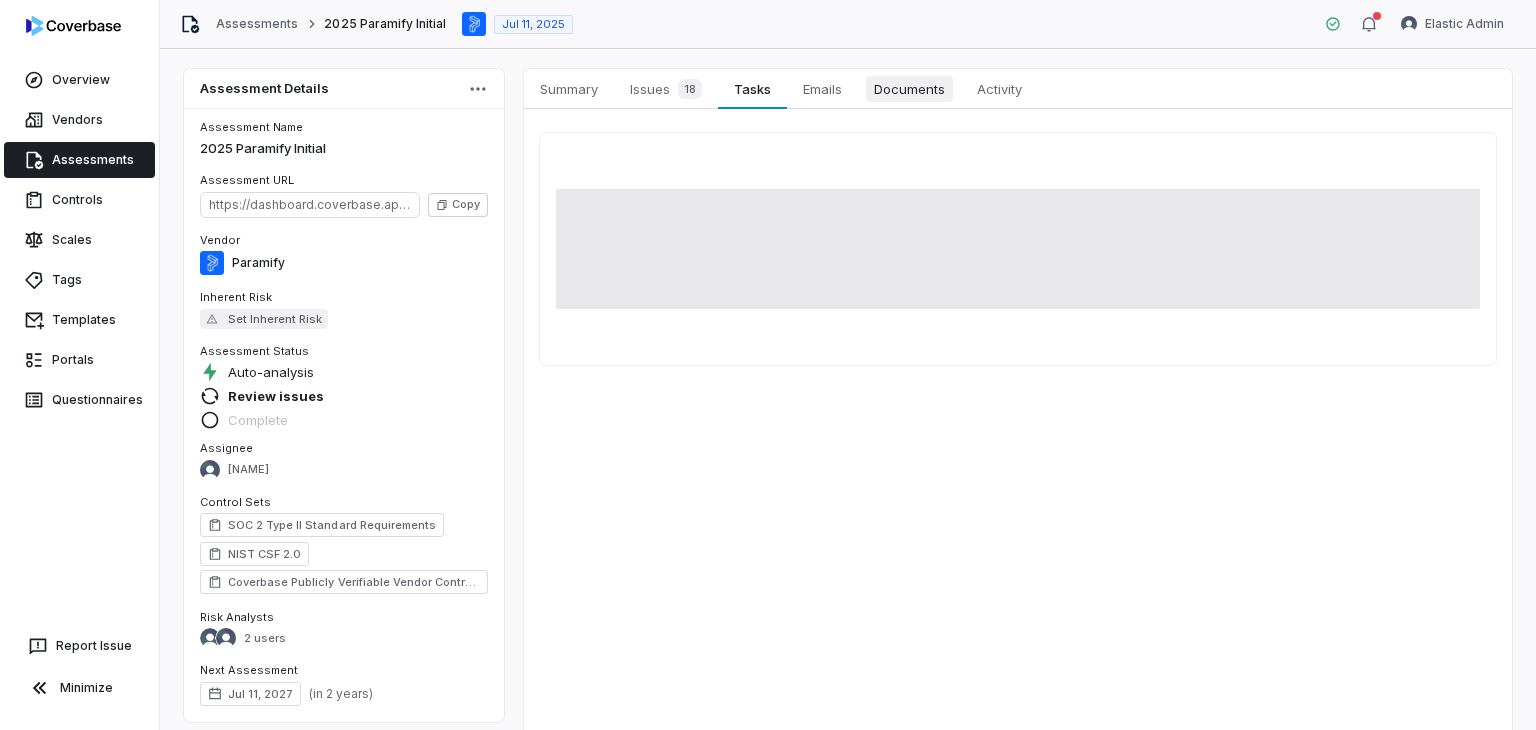 click on "Documents" at bounding box center [909, 89] 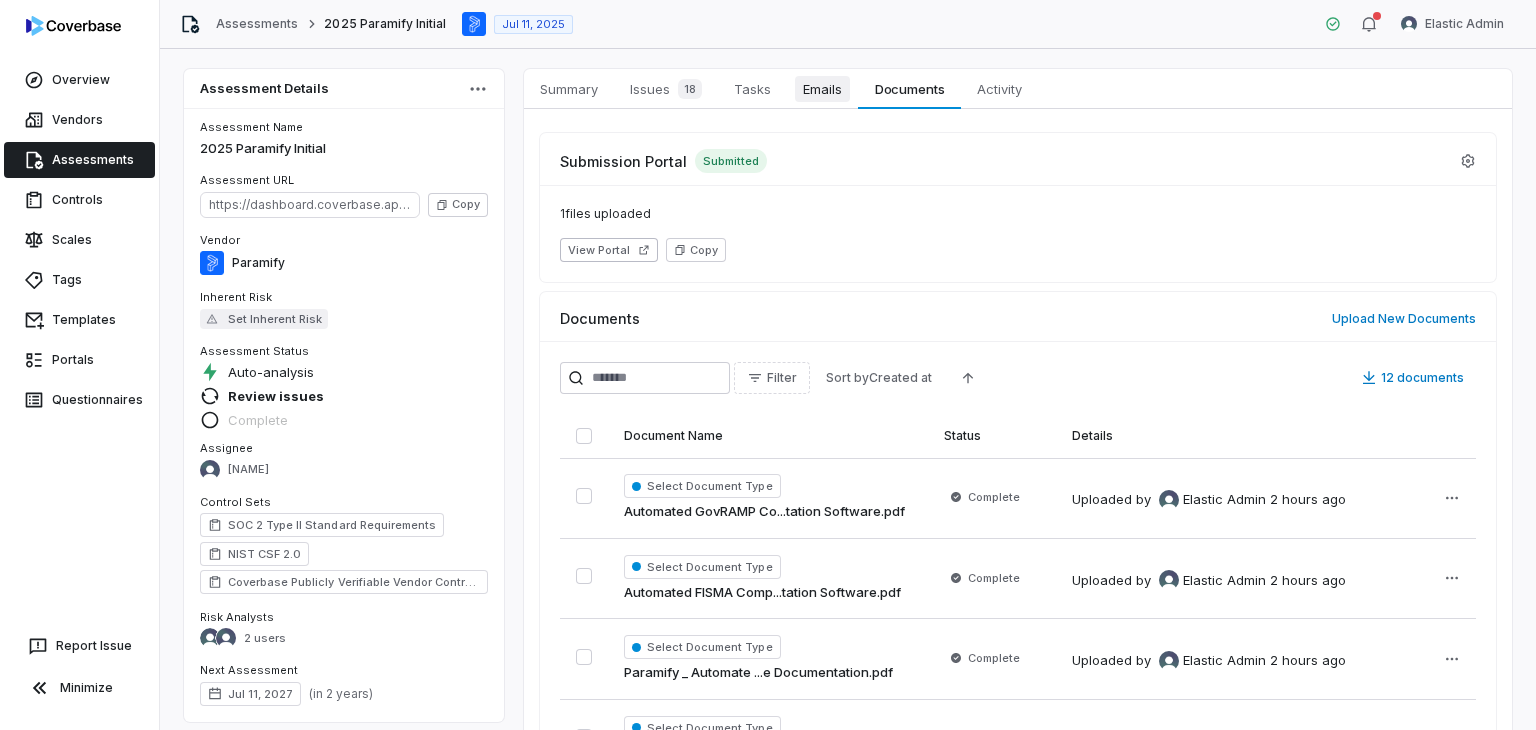 click on "Emails" at bounding box center [822, 89] 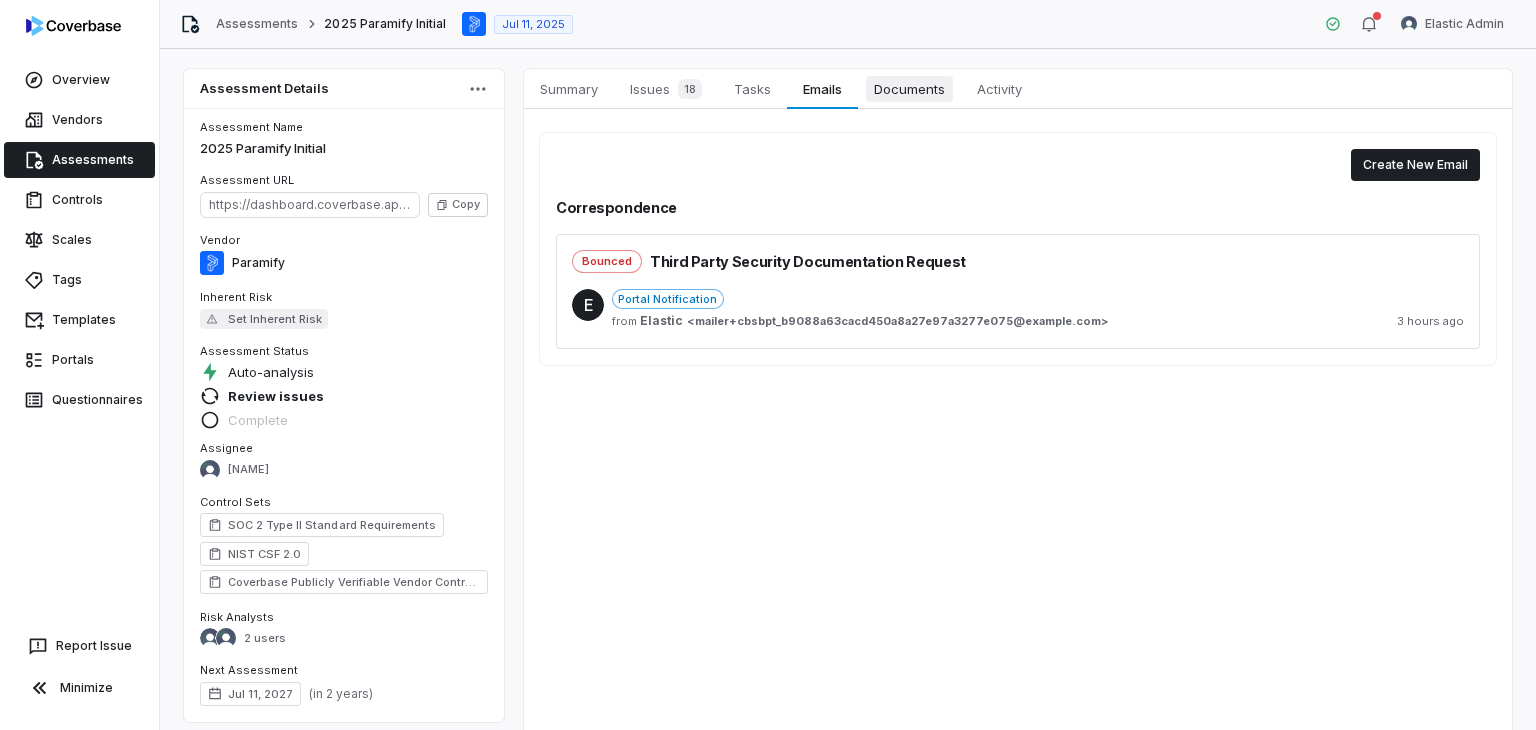 click on "Documents" at bounding box center [909, 89] 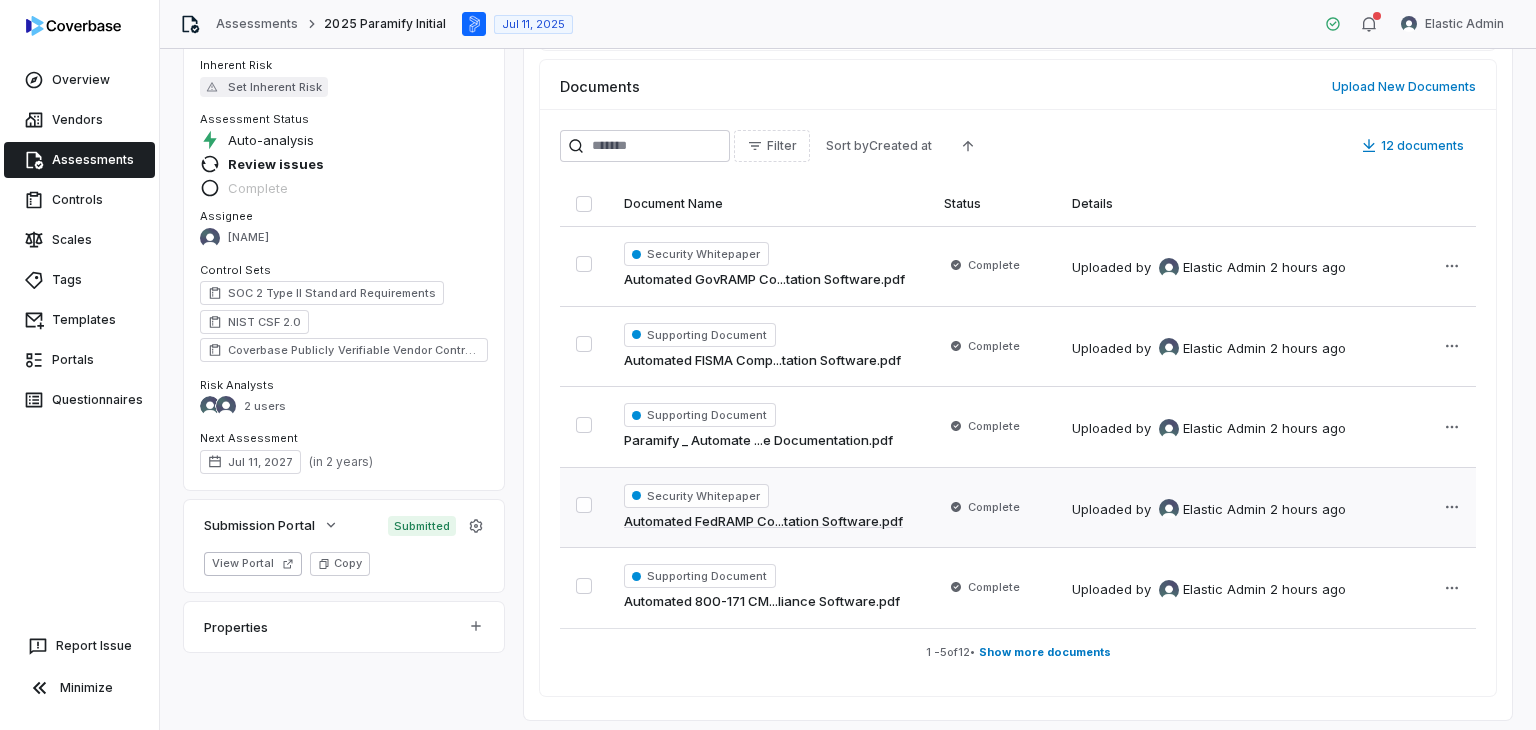 scroll, scrollTop: 240, scrollLeft: 0, axis: vertical 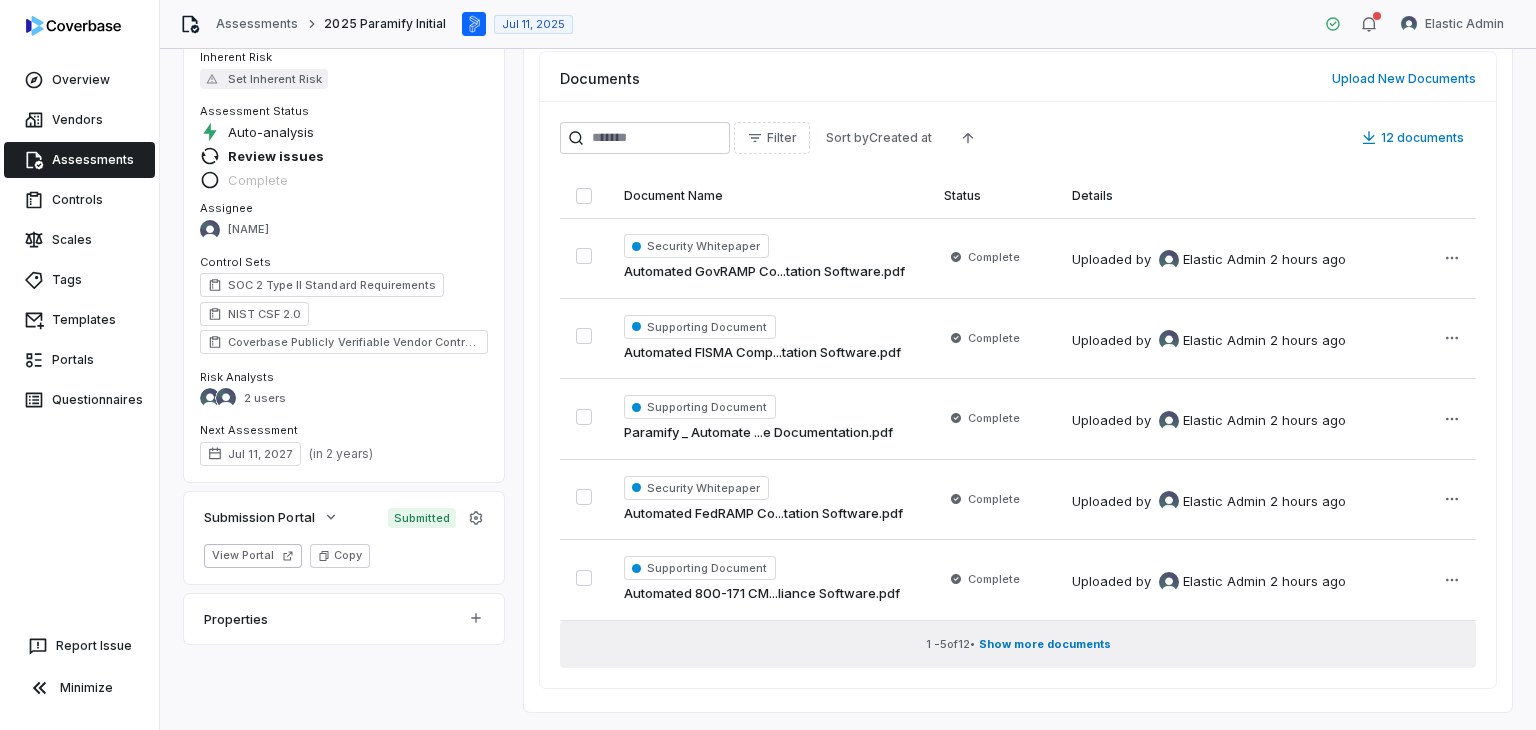 click on "Show more documents" at bounding box center (1045, 644) 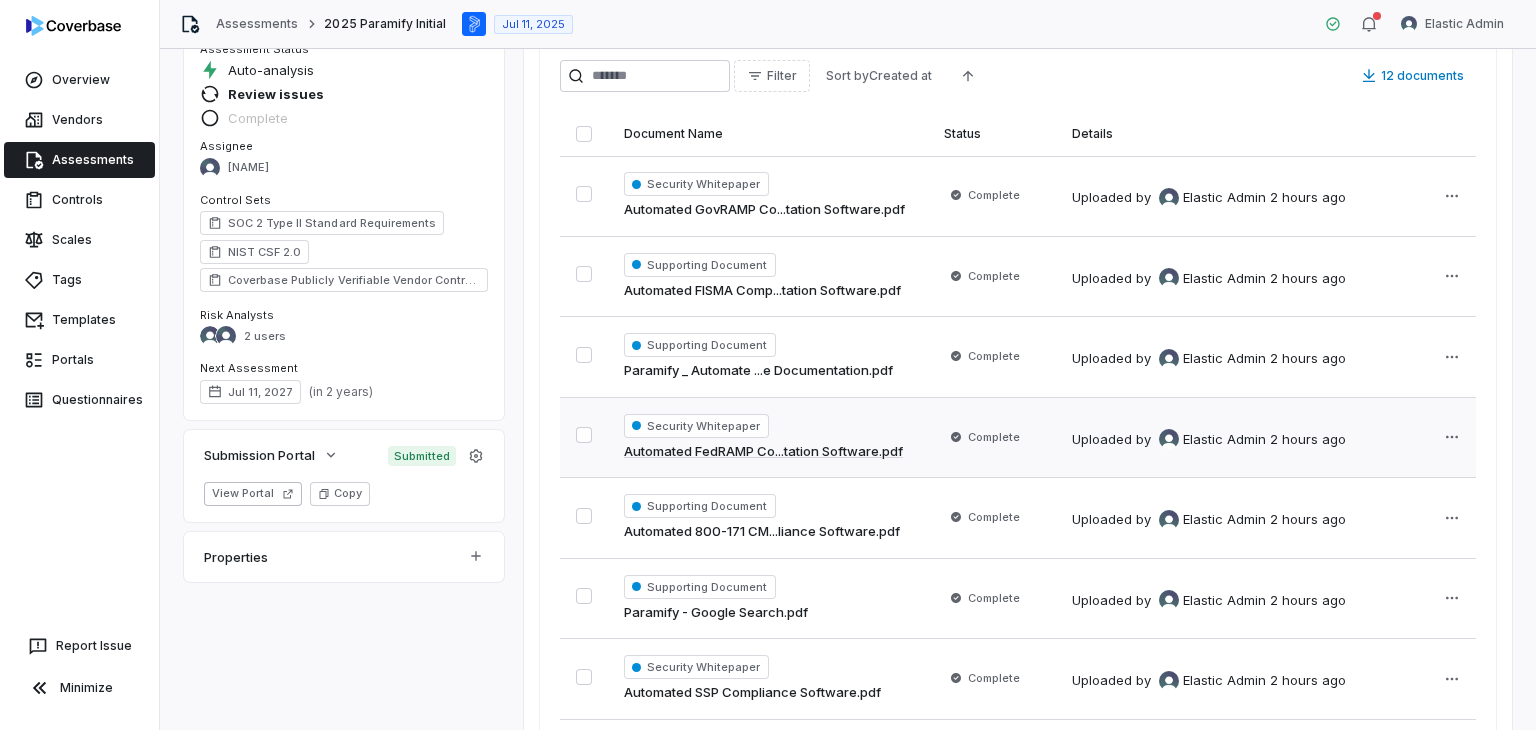 scroll, scrollTop: 0, scrollLeft: 0, axis: both 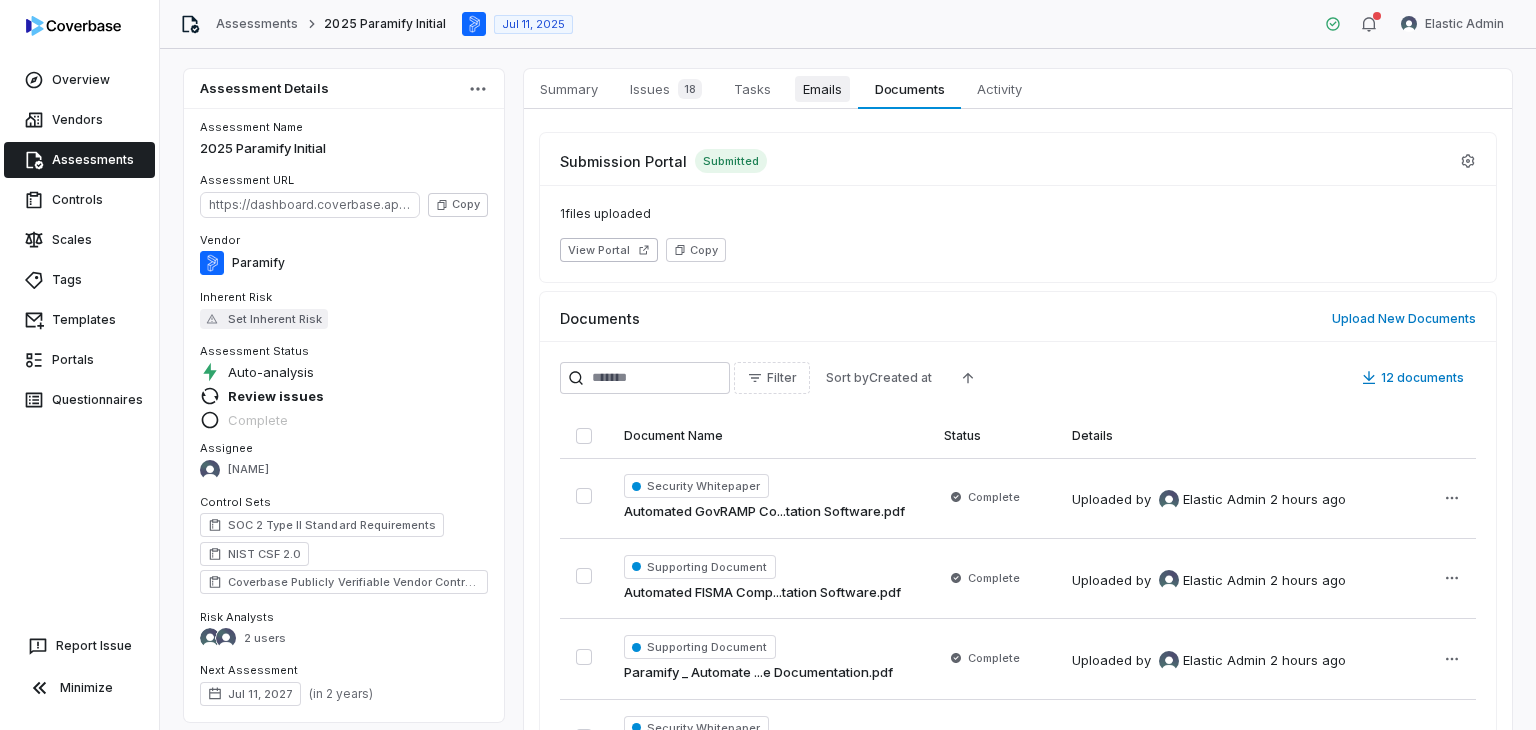 click on "Emails Emails" at bounding box center [822, 89] 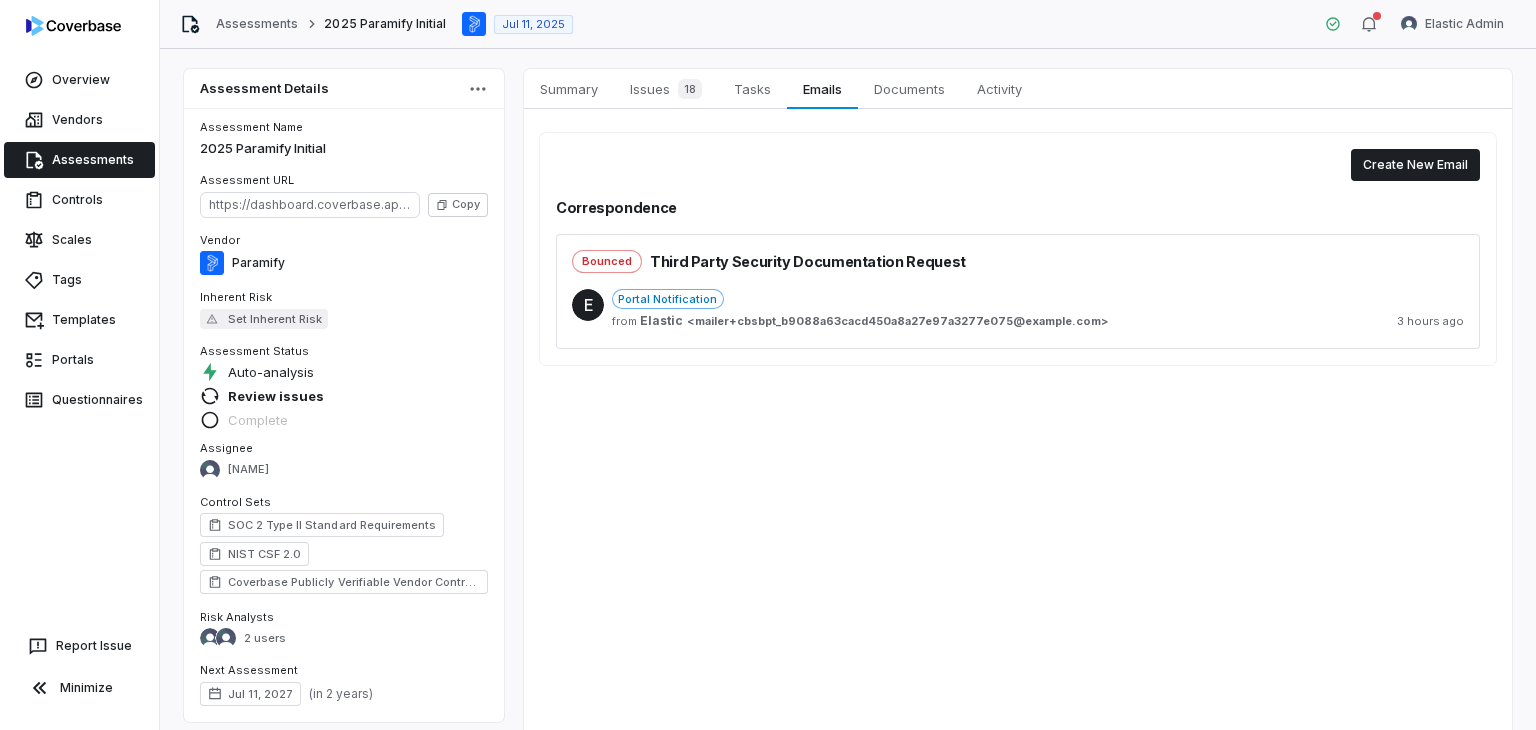 click on "E Portal Notification from Elastic   < mailer+cbsbpt_b9088a63cacd450a8a27e97a3277e075@coverbase.ai > 3 hours ago" at bounding box center (1018, 311) 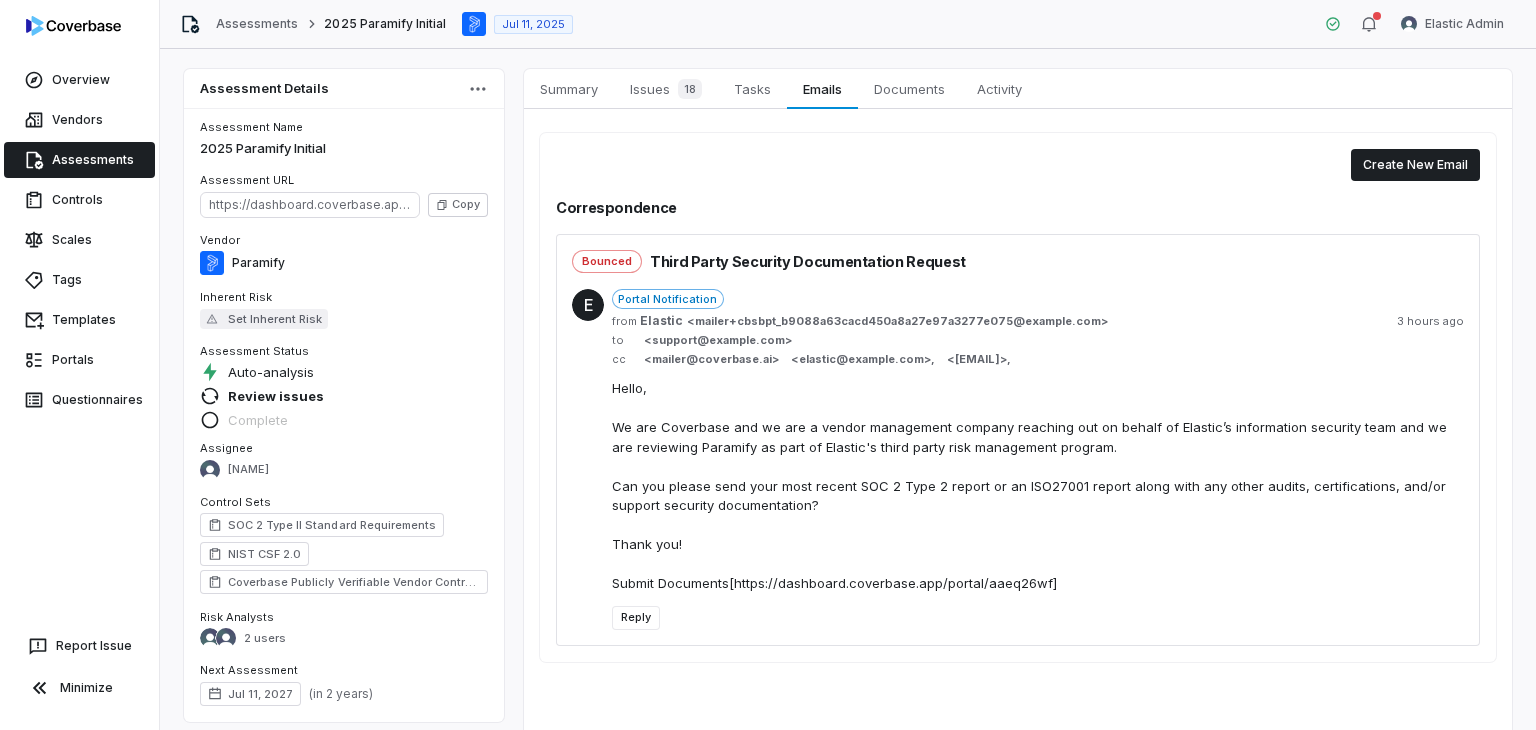 scroll, scrollTop: 172, scrollLeft: 0, axis: vertical 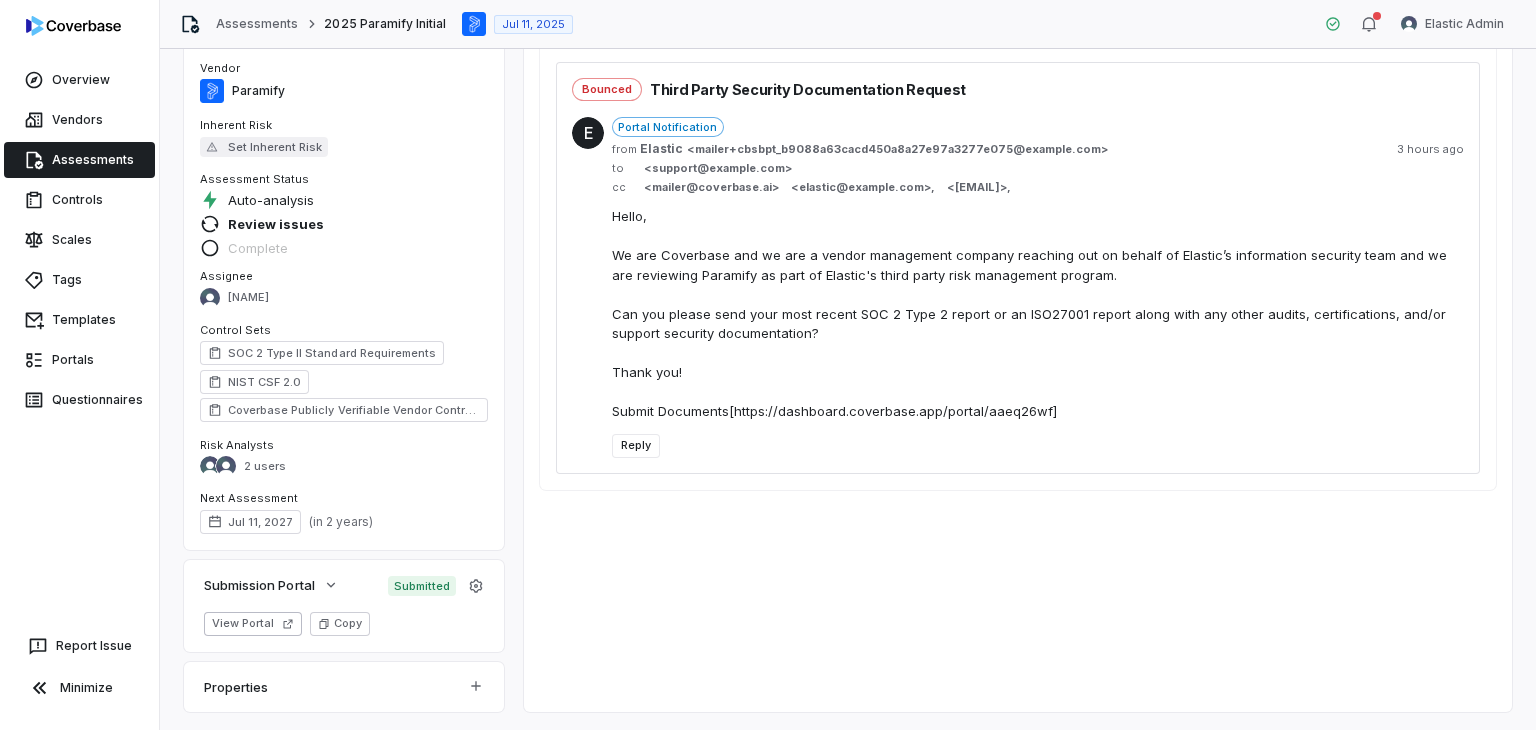 click on "View Portal Copy" at bounding box center [344, 624] 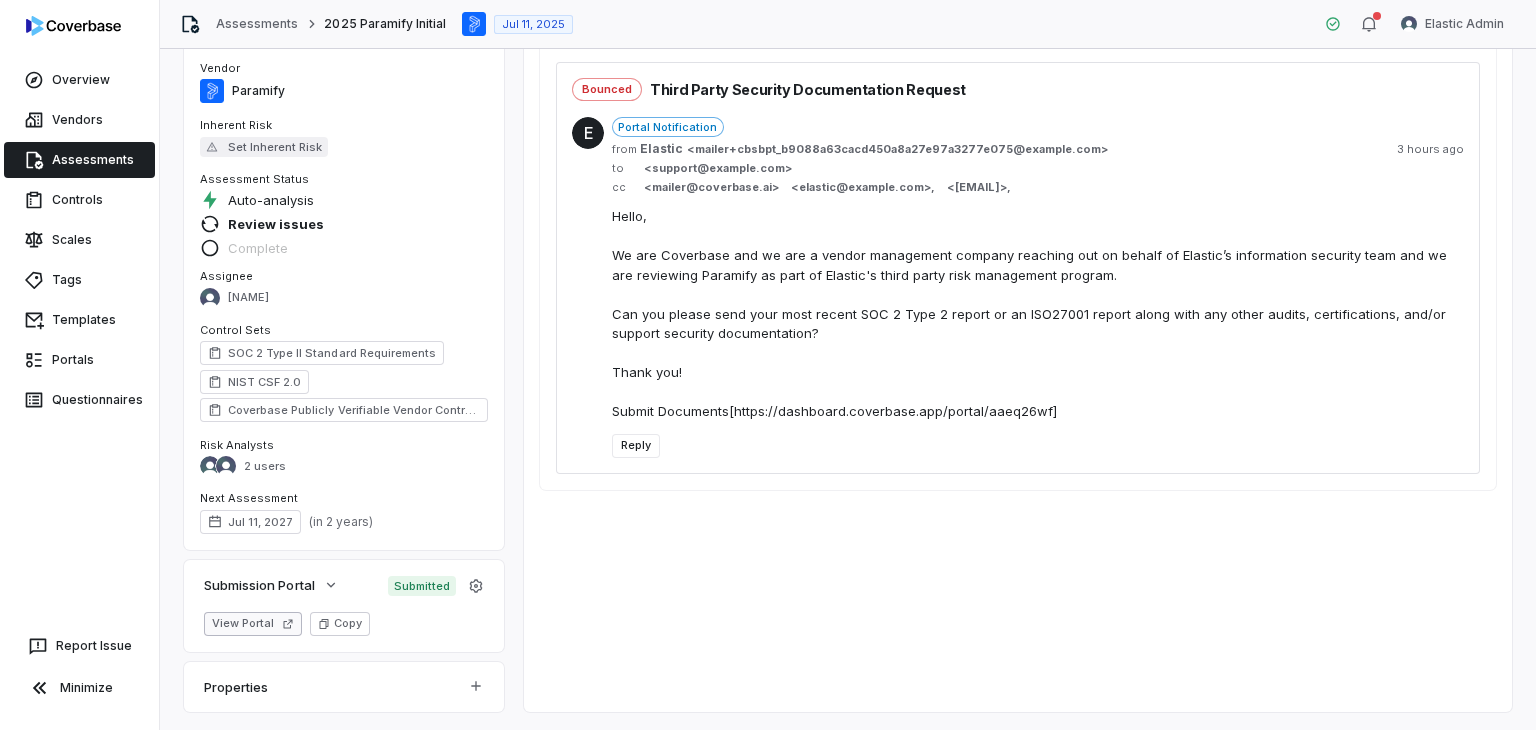 click on "View Portal" at bounding box center [253, 624] 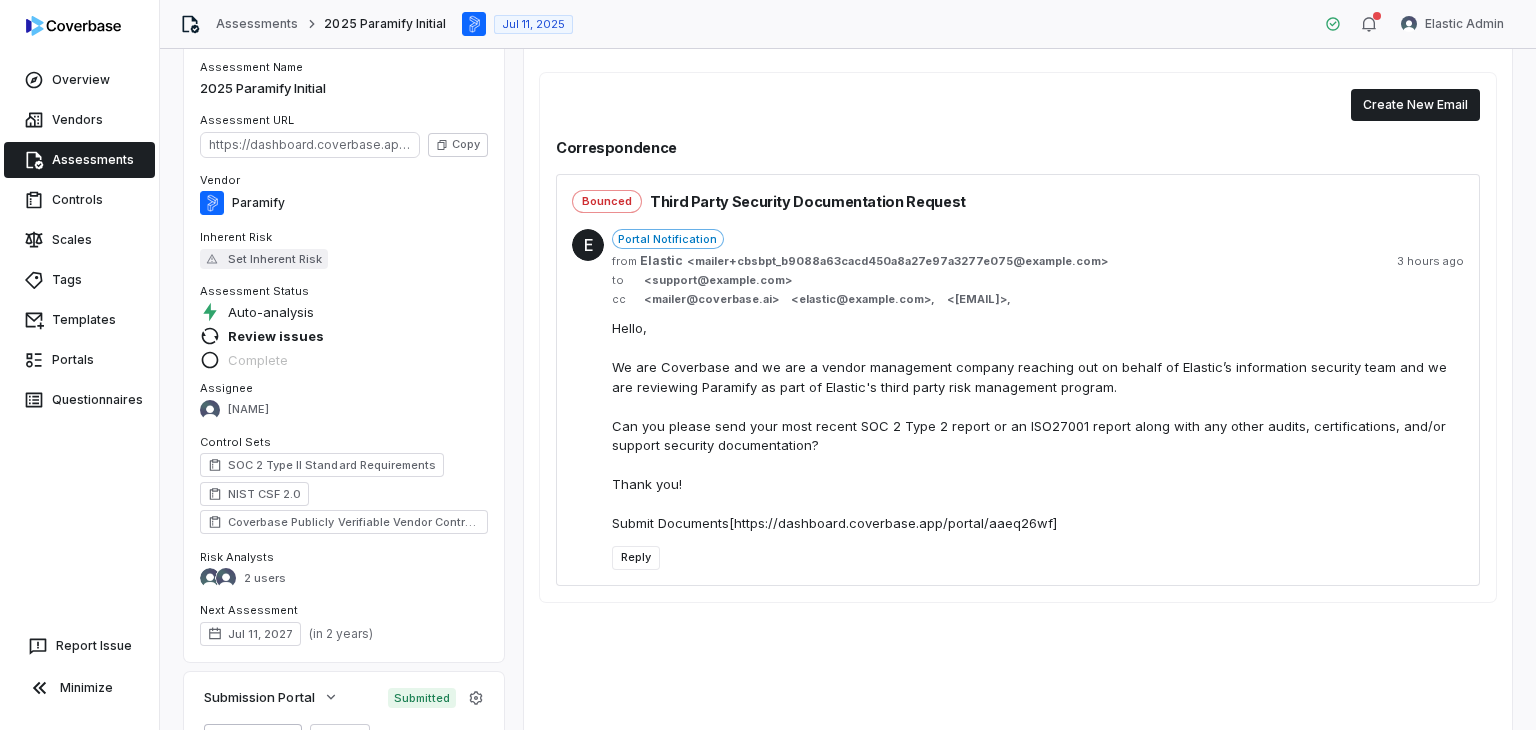 scroll, scrollTop: 0, scrollLeft: 0, axis: both 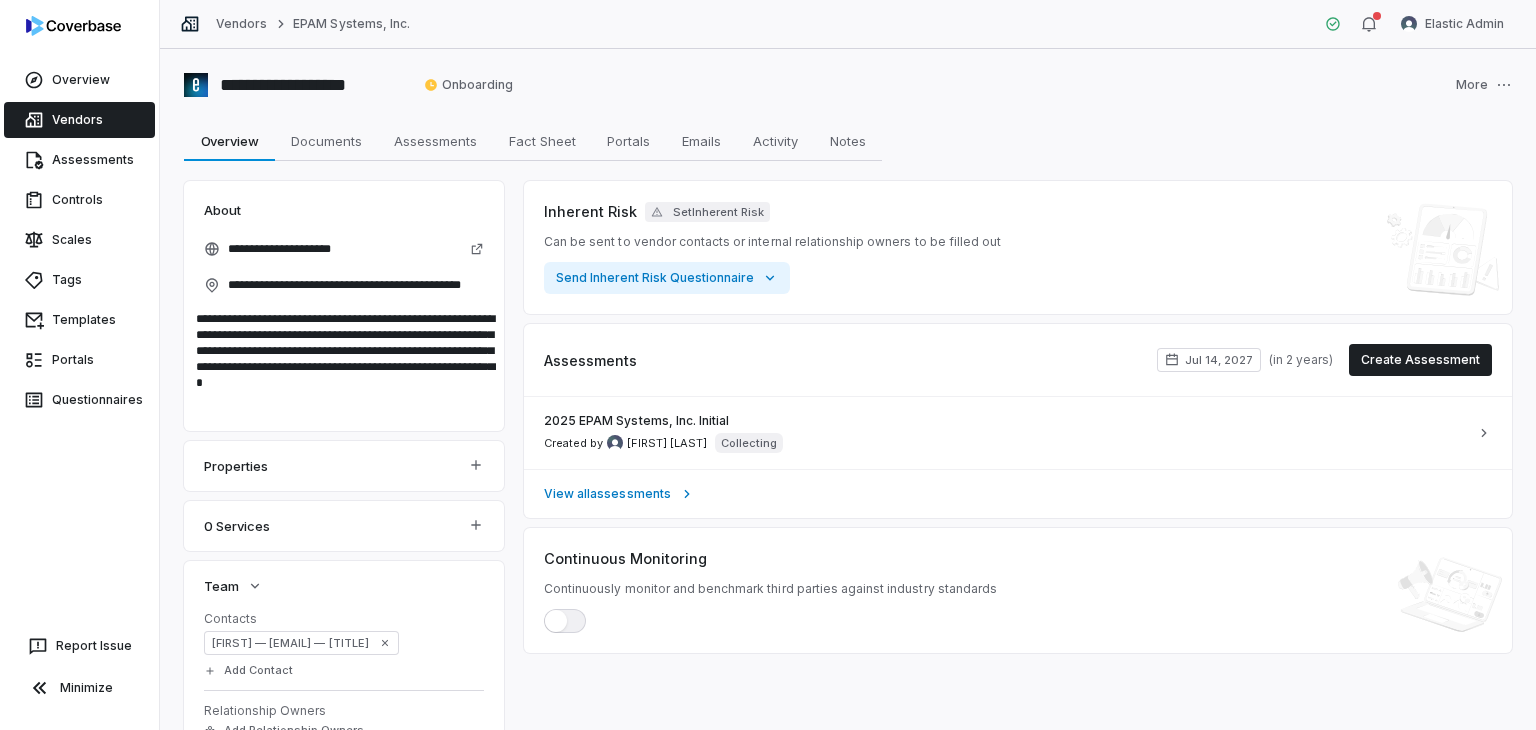 click on "**********" at bounding box center (345, 249) 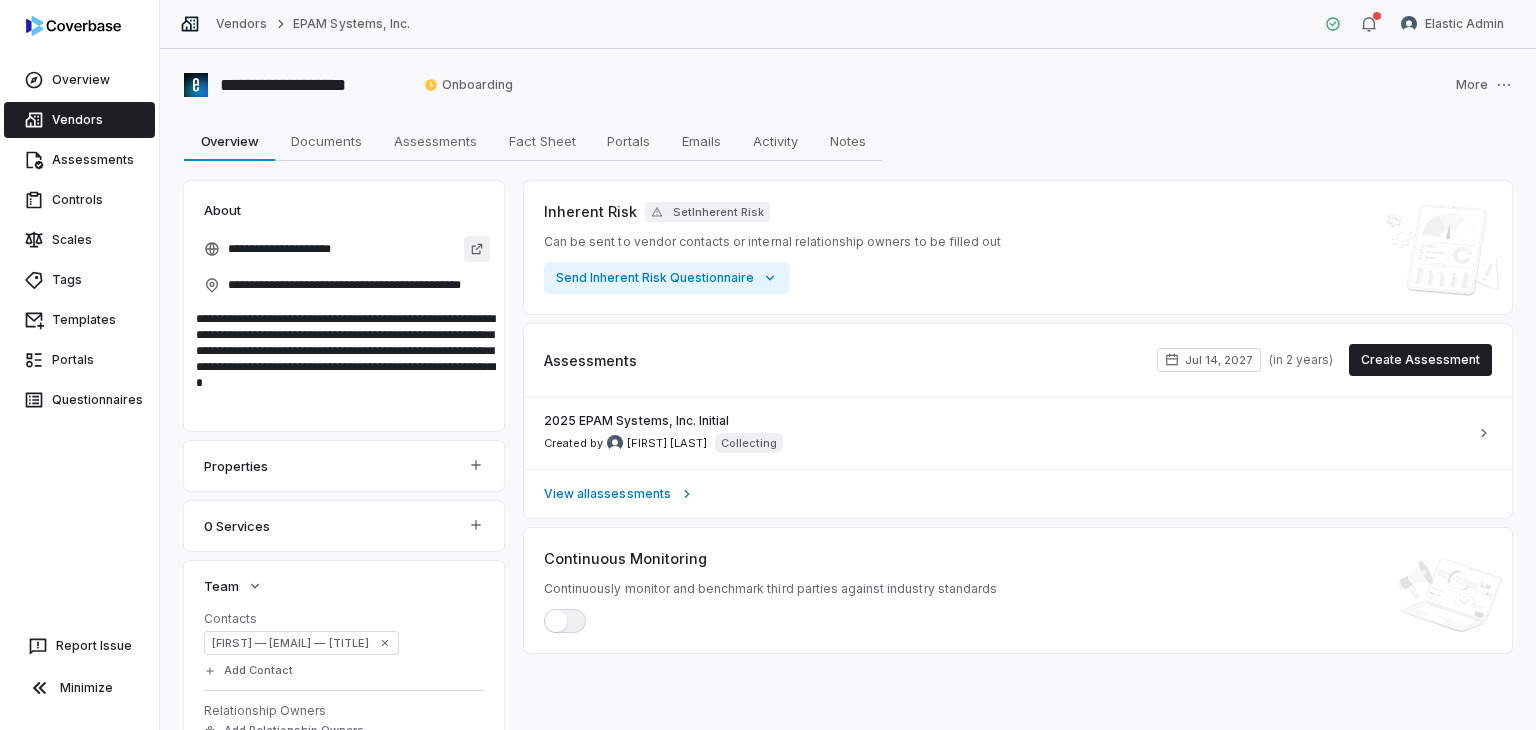 click 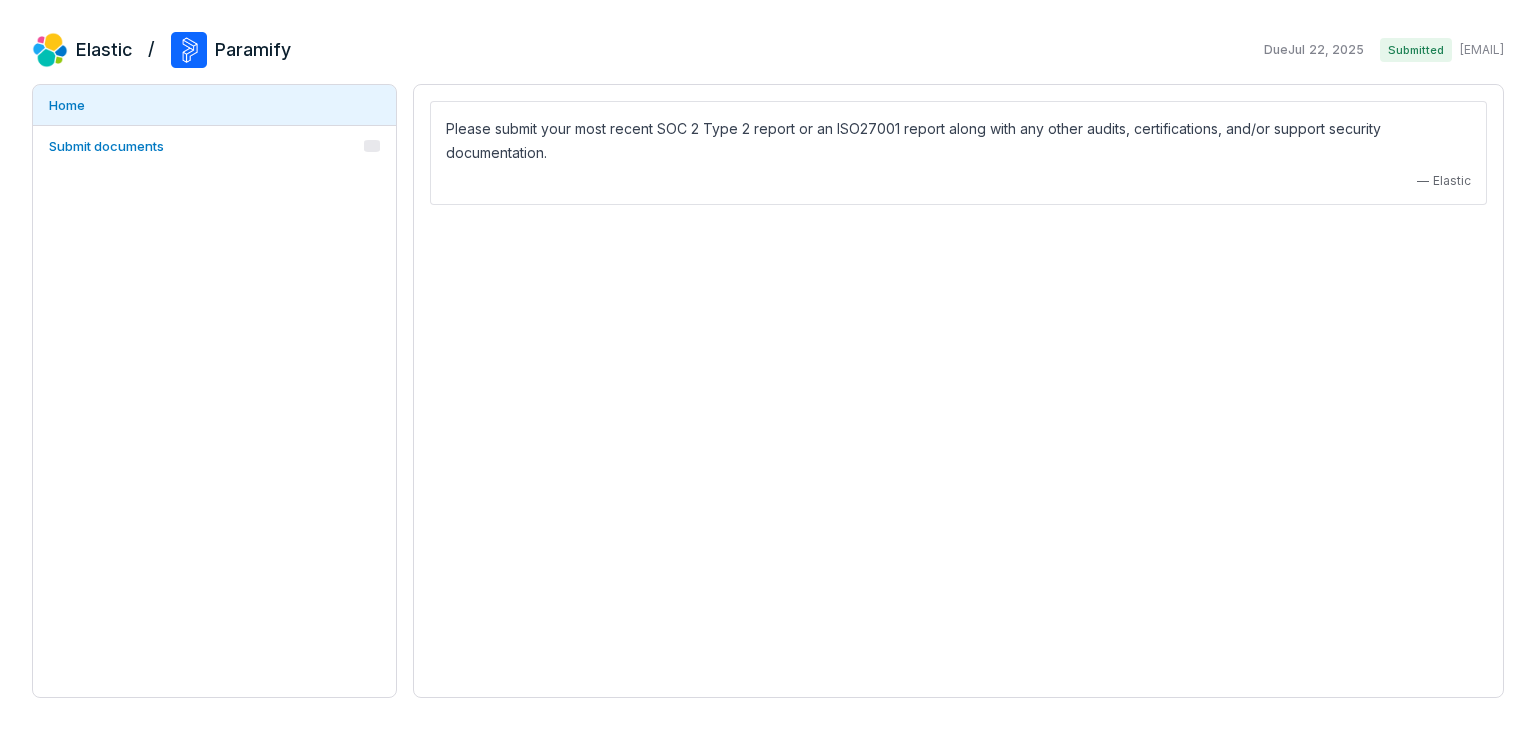 scroll, scrollTop: 0, scrollLeft: 0, axis: both 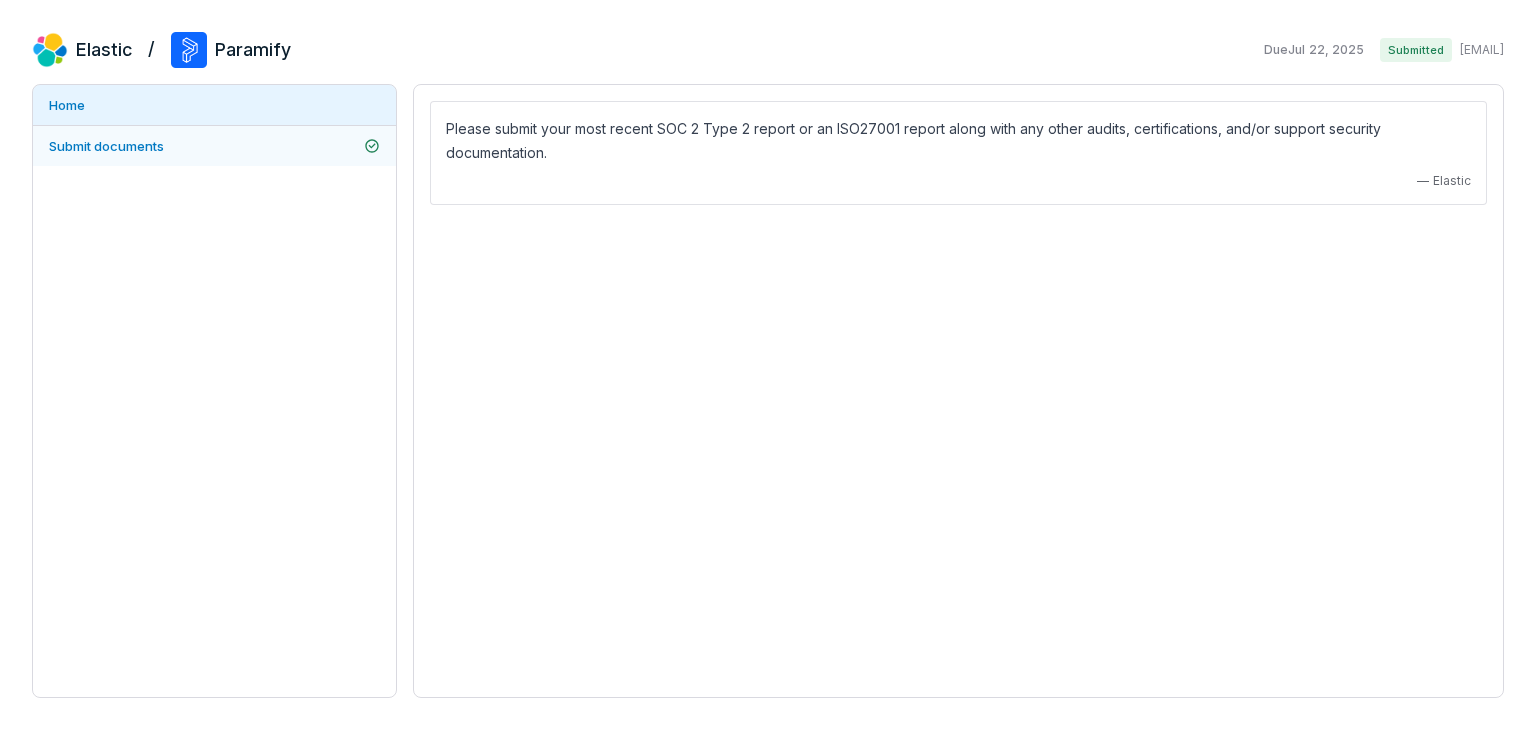 click on "Submit documents" at bounding box center (106, 146) 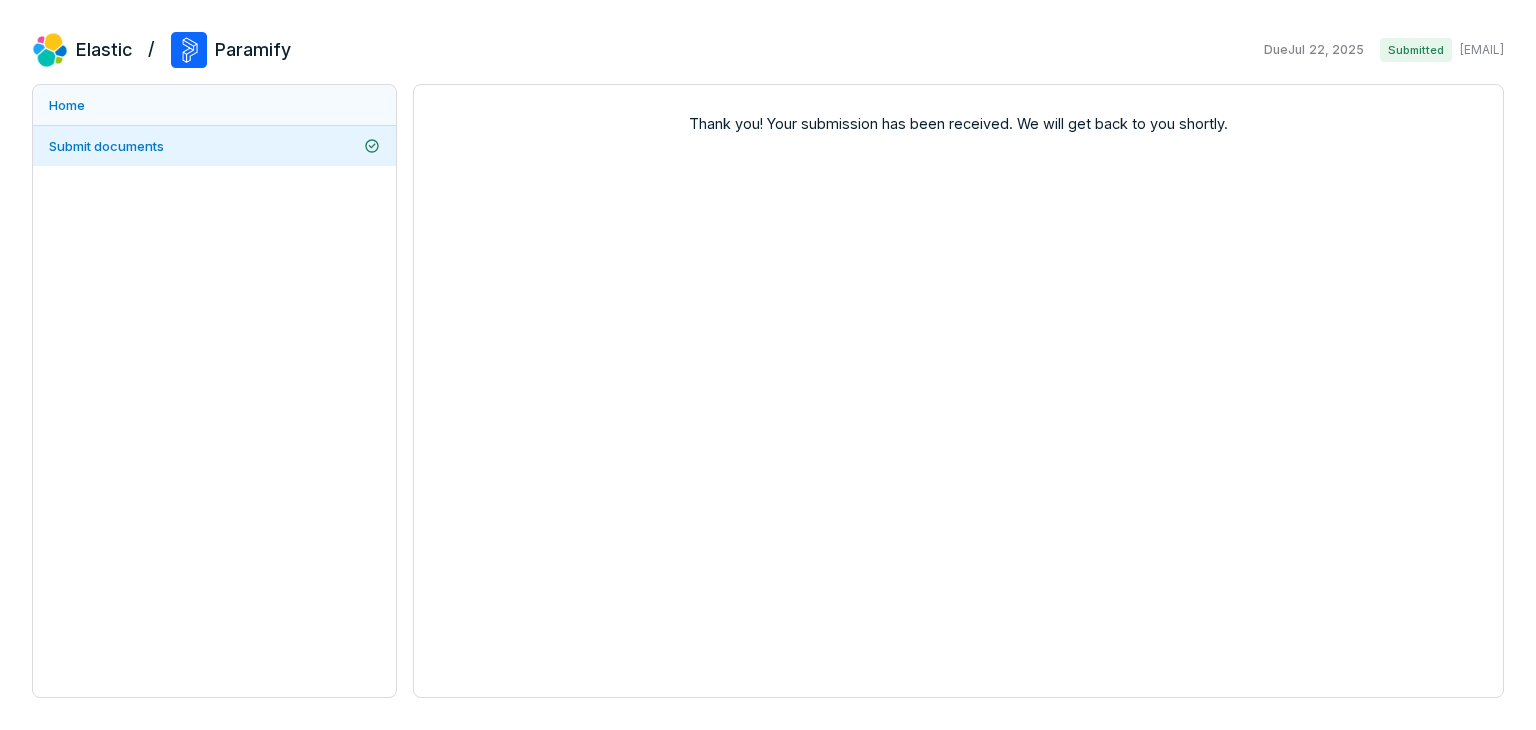 click on "Home" at bounding box center (214, 105) 